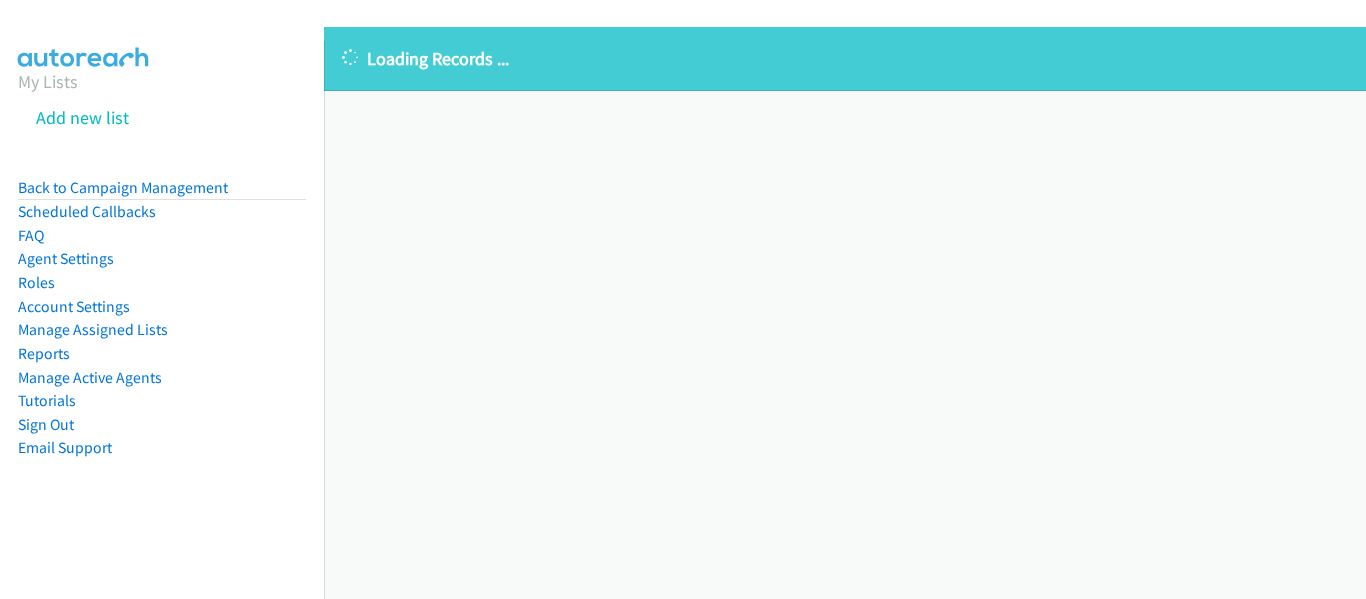 scroll, scrollTop: 0, scrollLeft: 0, axis: both 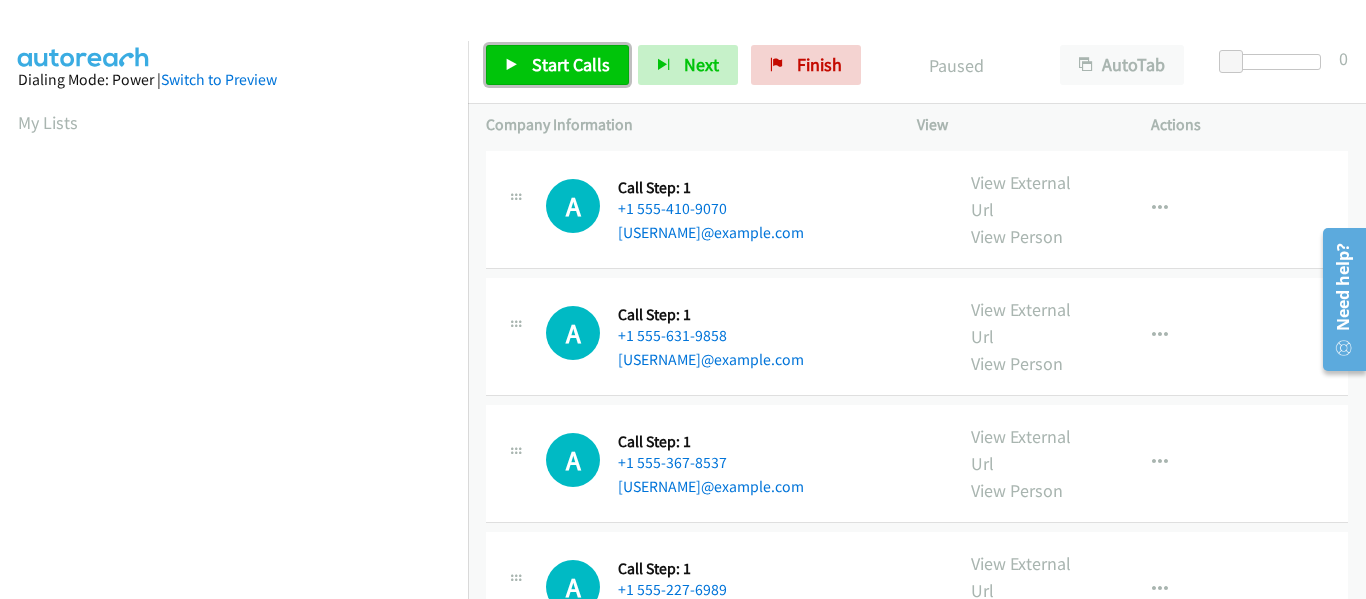click at bounding box center [512, 66] 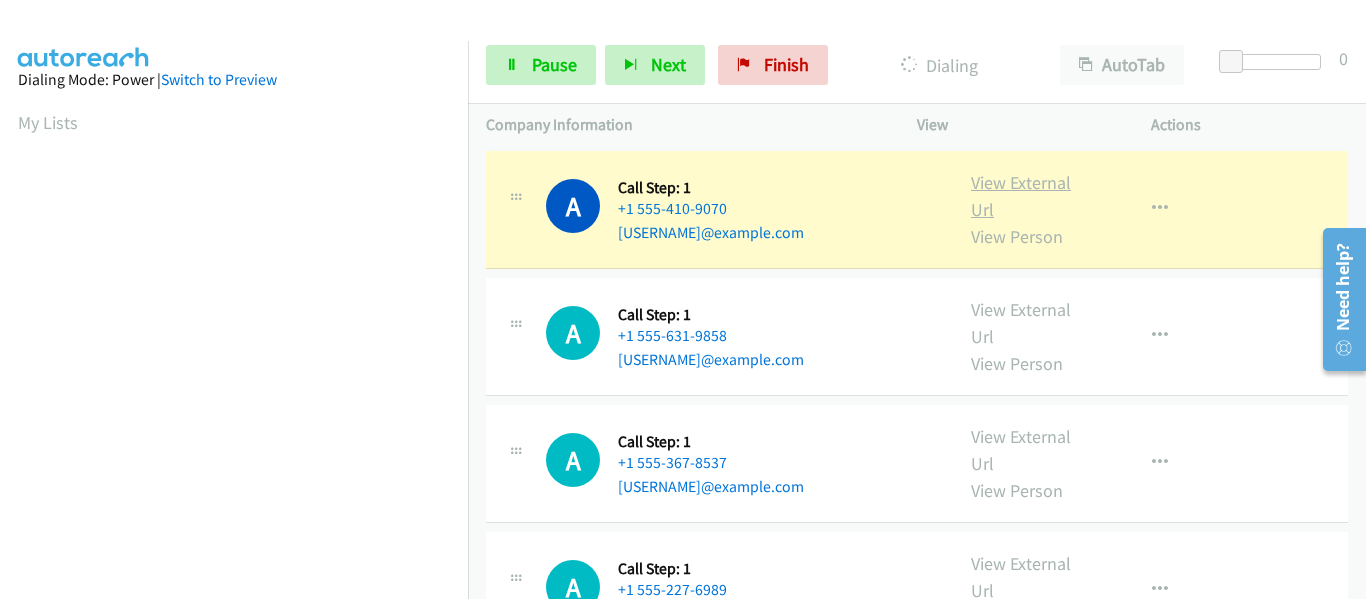 click on "View External Url" at bounding box center (1021, 196) 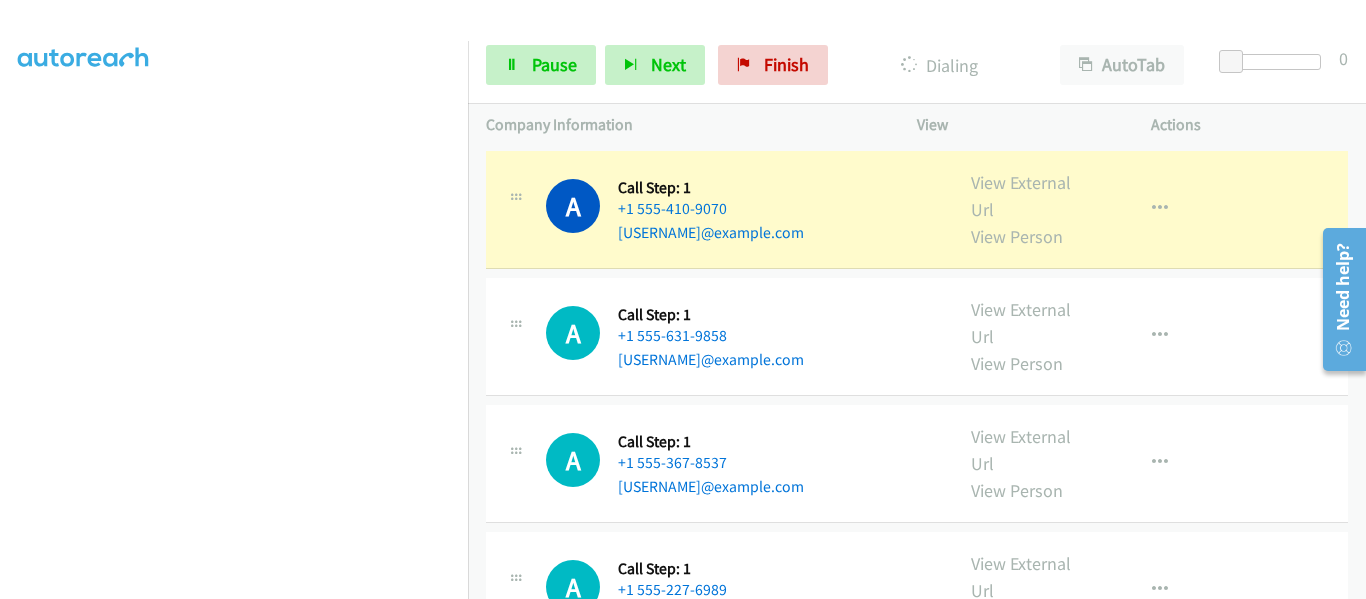 scroll, scrollTop: 522, scrollLeft: 0, axis: vertical 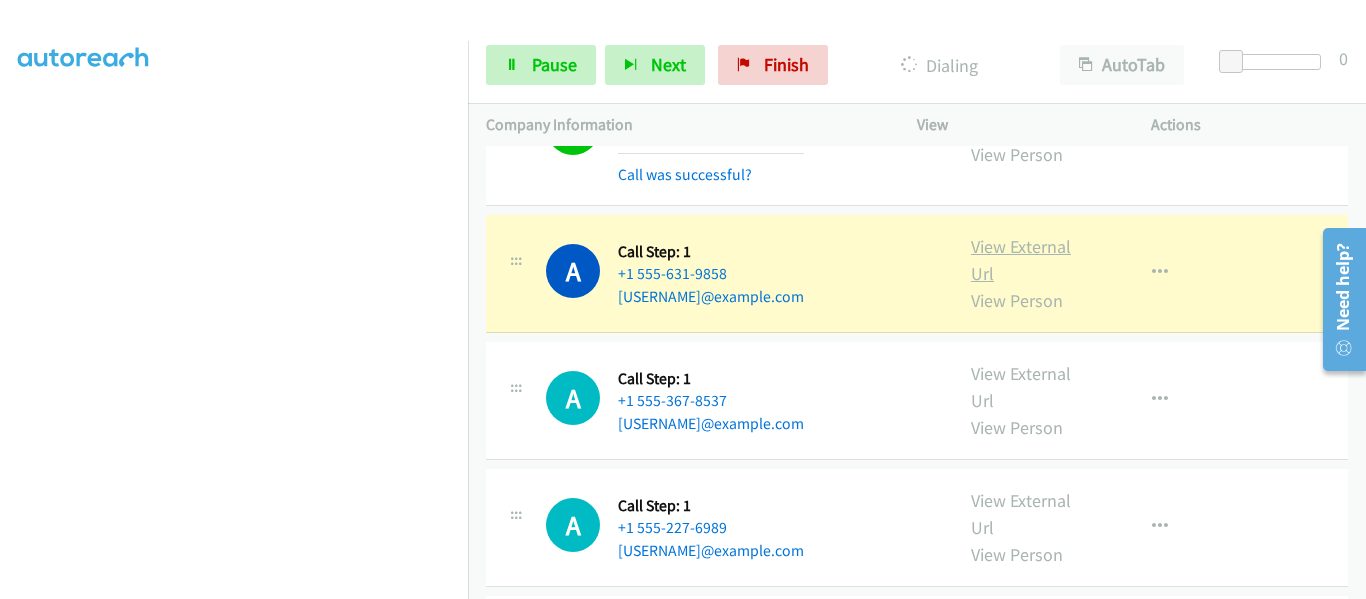 click on "View External Url" at bounding box center (1021, 260) 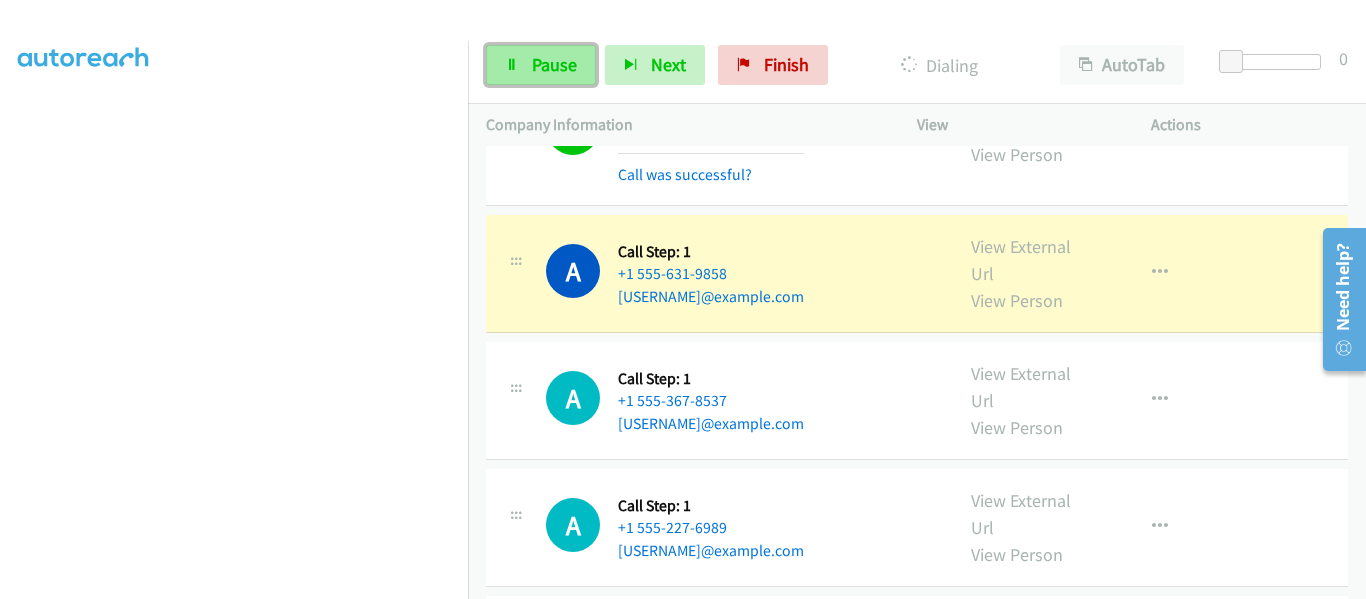 click on "Pause" at bounding box center (541, 65) 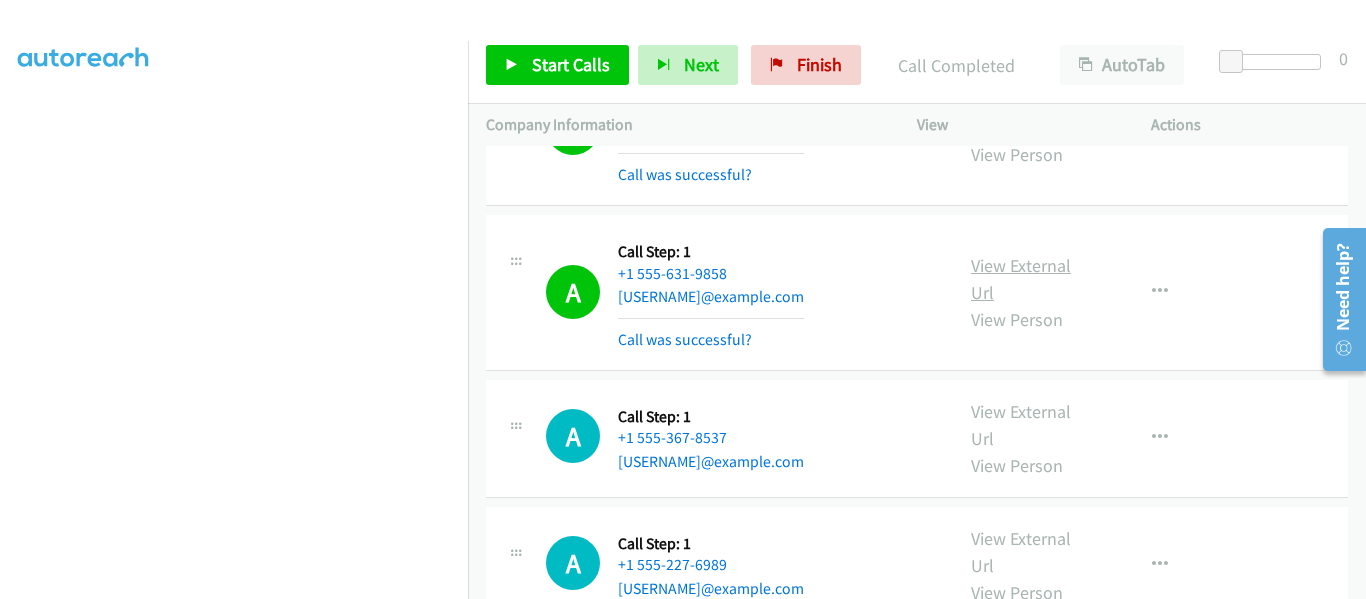 click on "View External Url" at bounding box center [1021, 279] 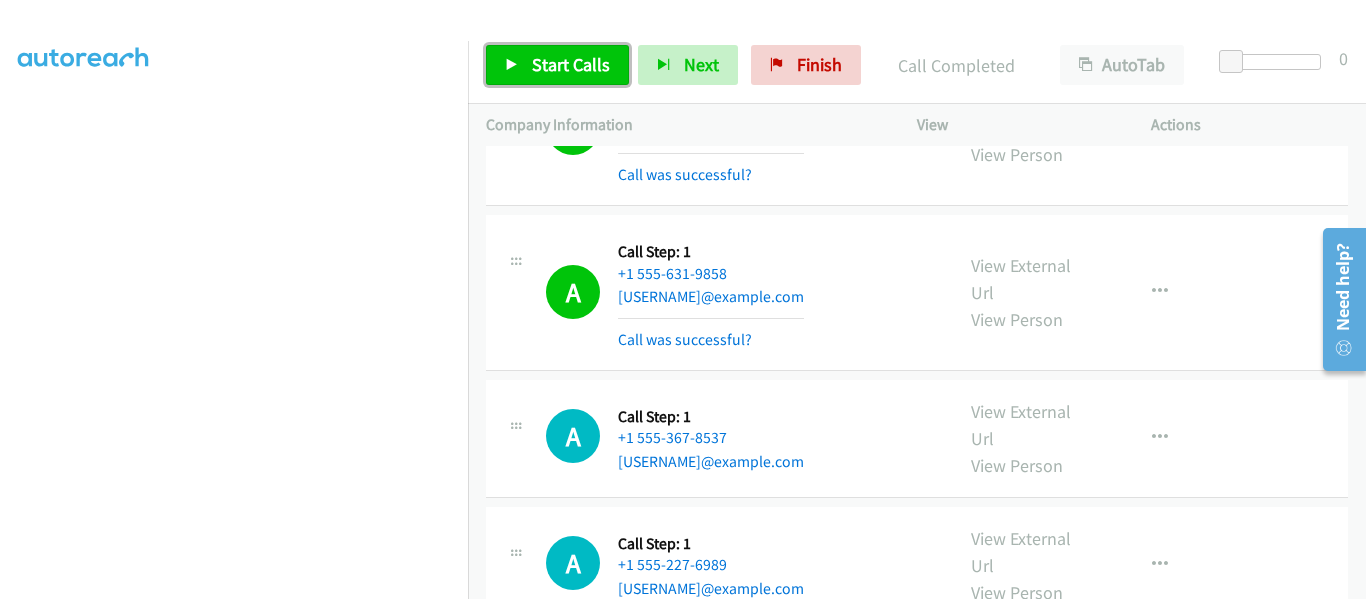 click on "Start Calls" at bounding box center (557, 65) 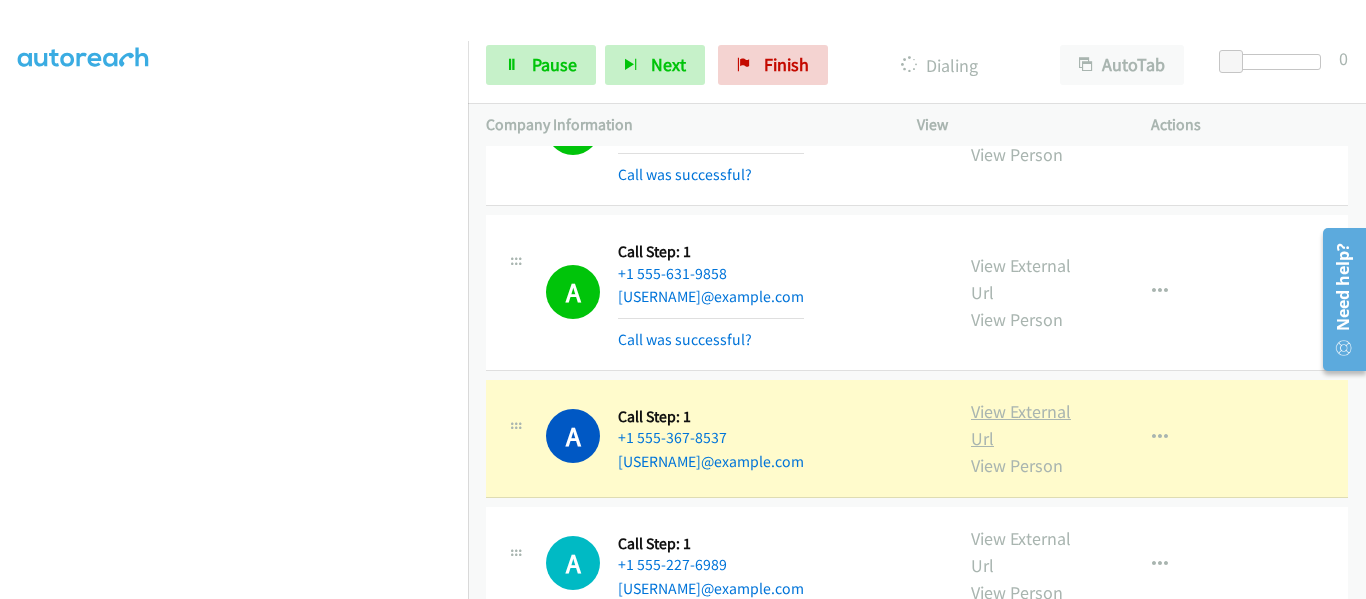 click on "View External Url" at bounding box center [1021, 425] 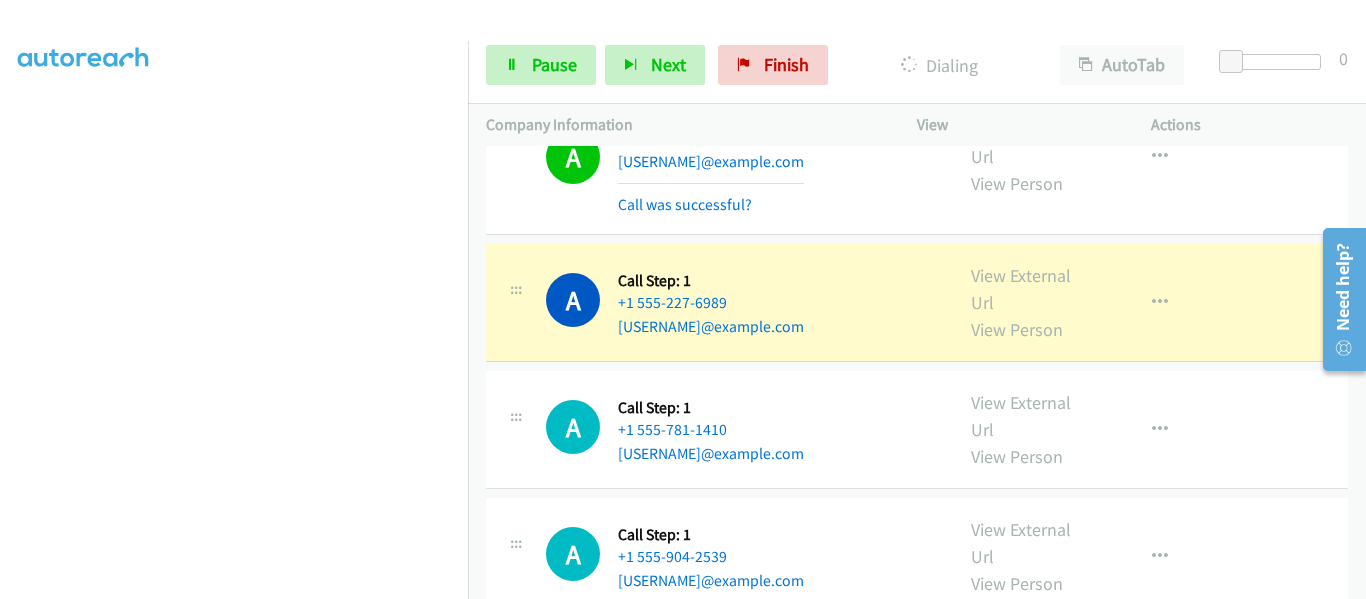 scroll, scrollTop: 500, scrollLeft: 0, axis: vertical 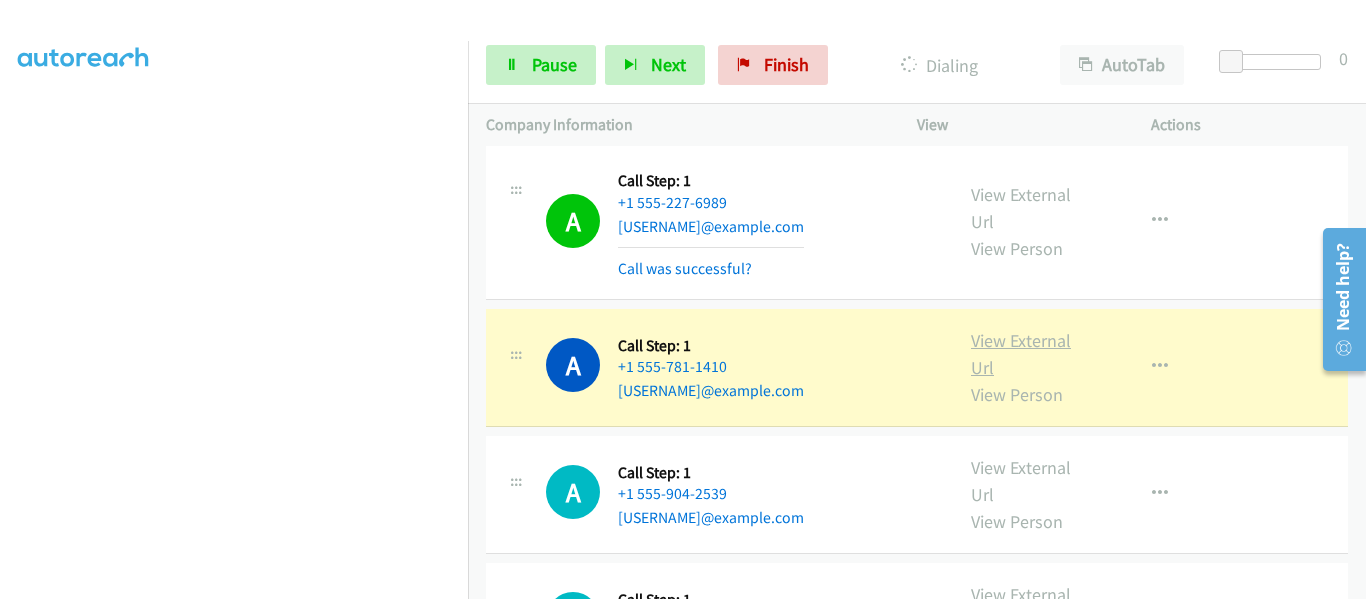 click on "View External Url" at bounding box center [1021, 354] 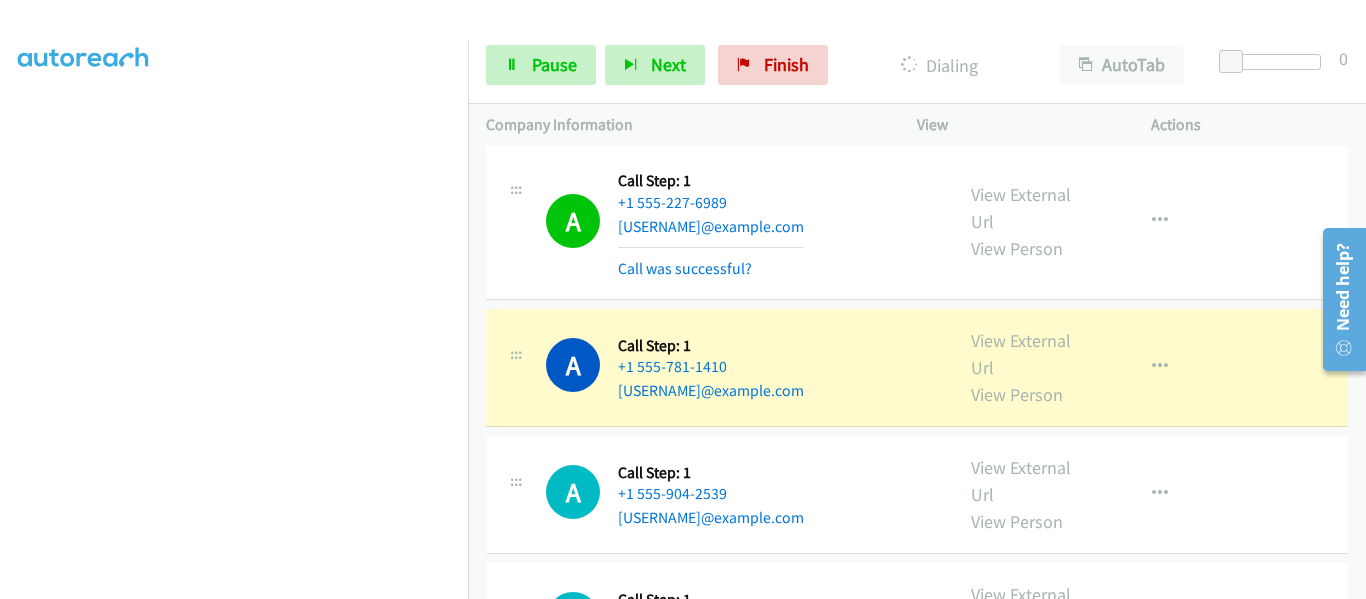 scroll, scrollTop: 600, scrollLeft: 0, axis: vertical 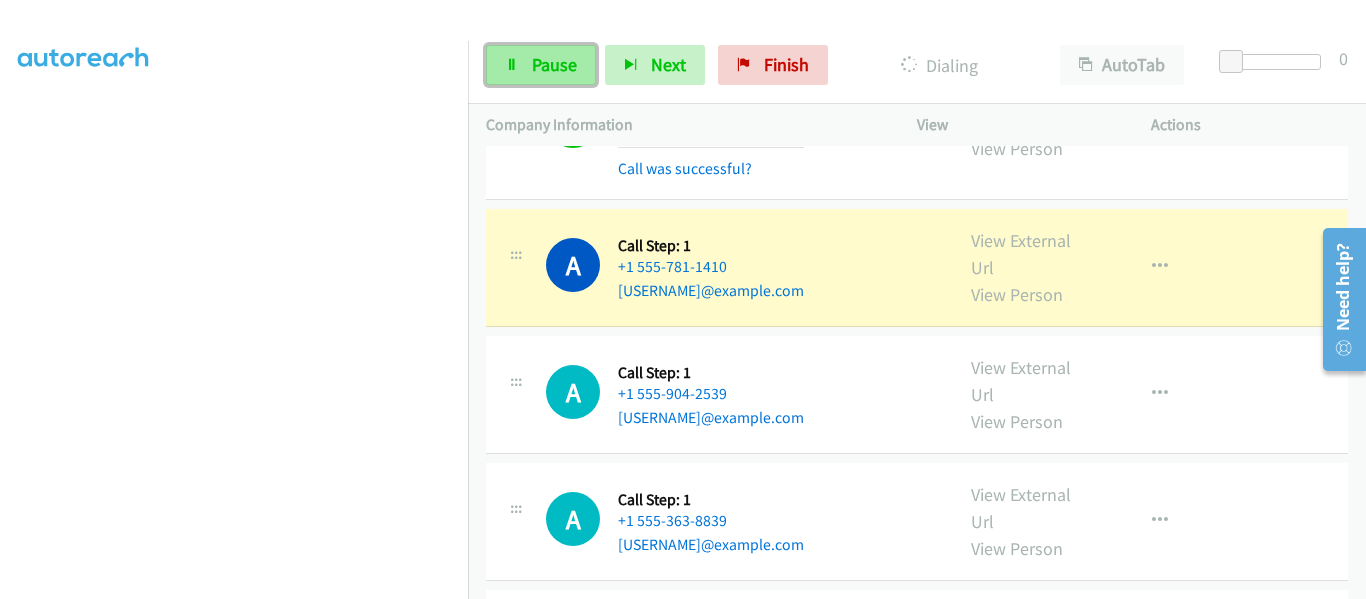click on "Pause" at bounding box center [554, 64] 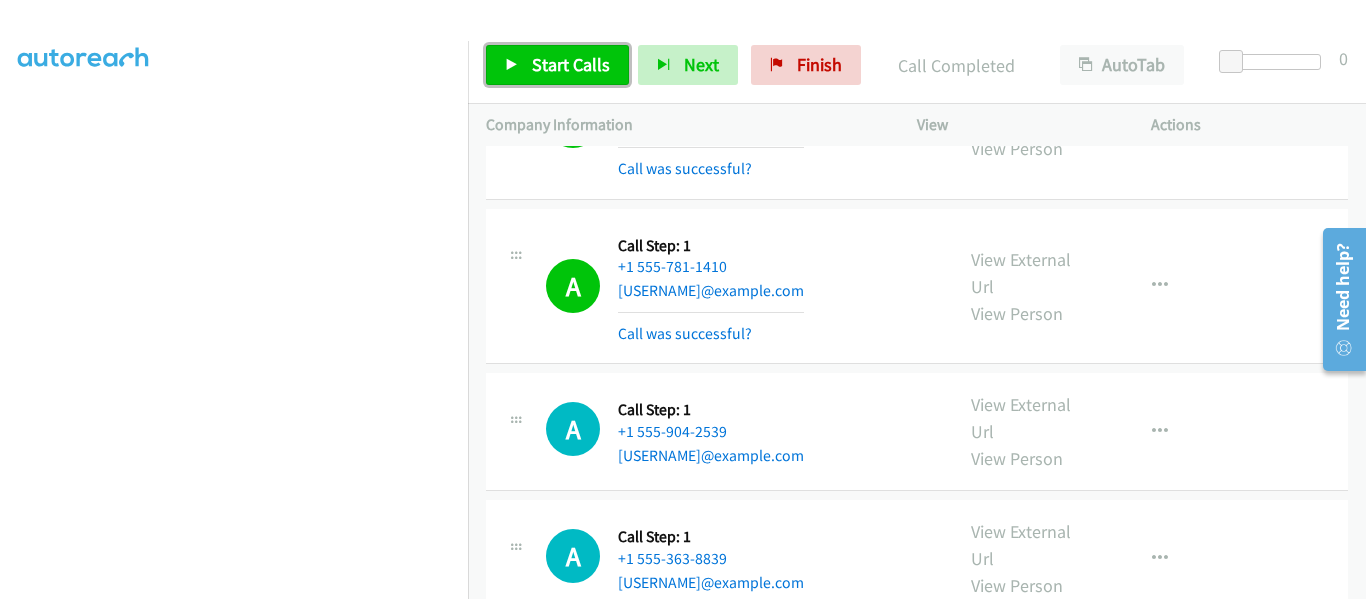 click on "Start Calls" at bounding box center (557, 65) 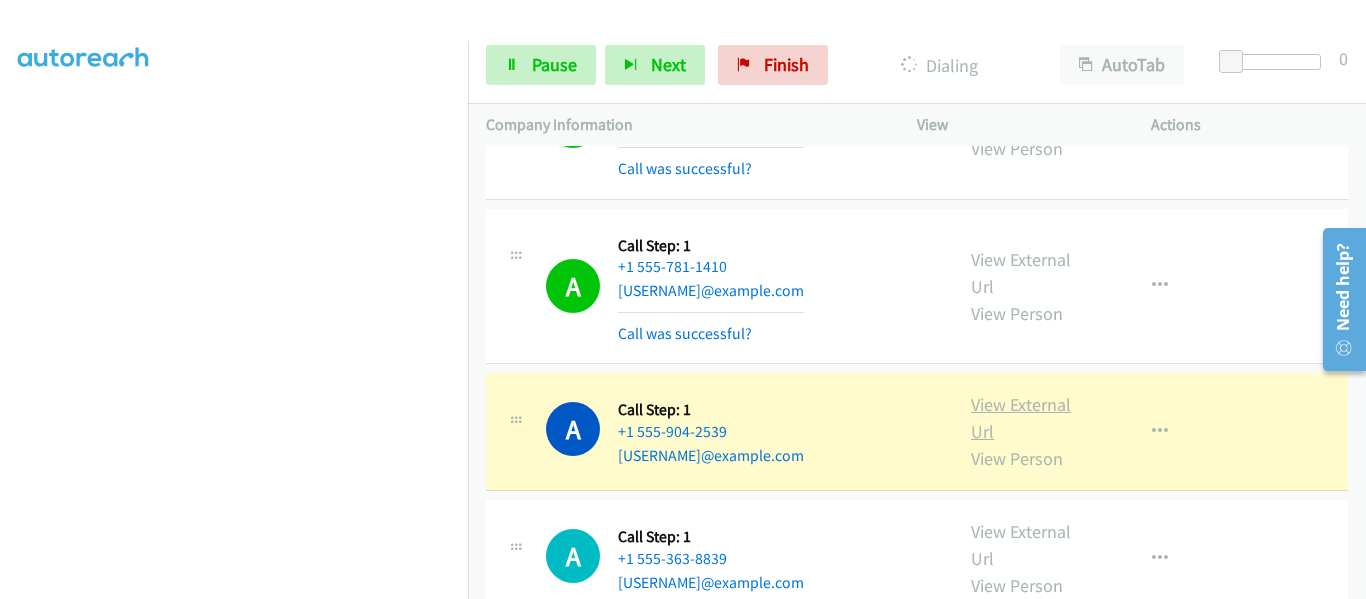 click on "View External Url" at bounding box center [1021, 418] 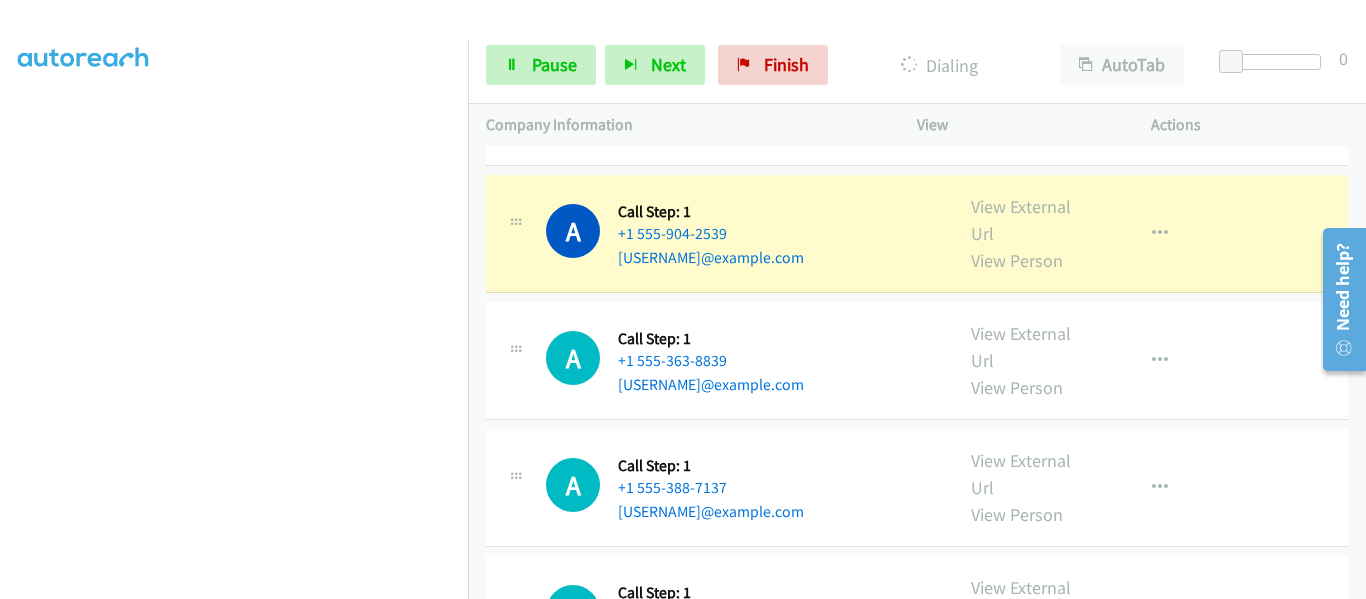 scroll, scrollTop: 800, scrollLeft: 0, axis: vertical 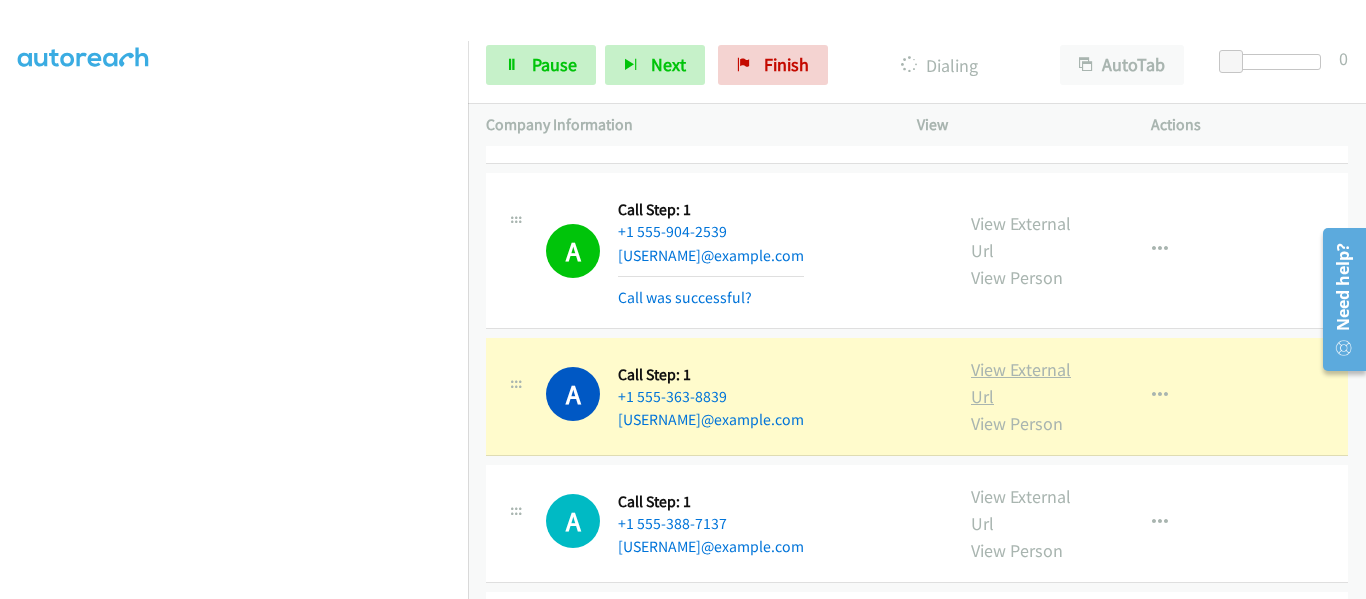 click on "View External Url" at bounding box center [1021, 383] 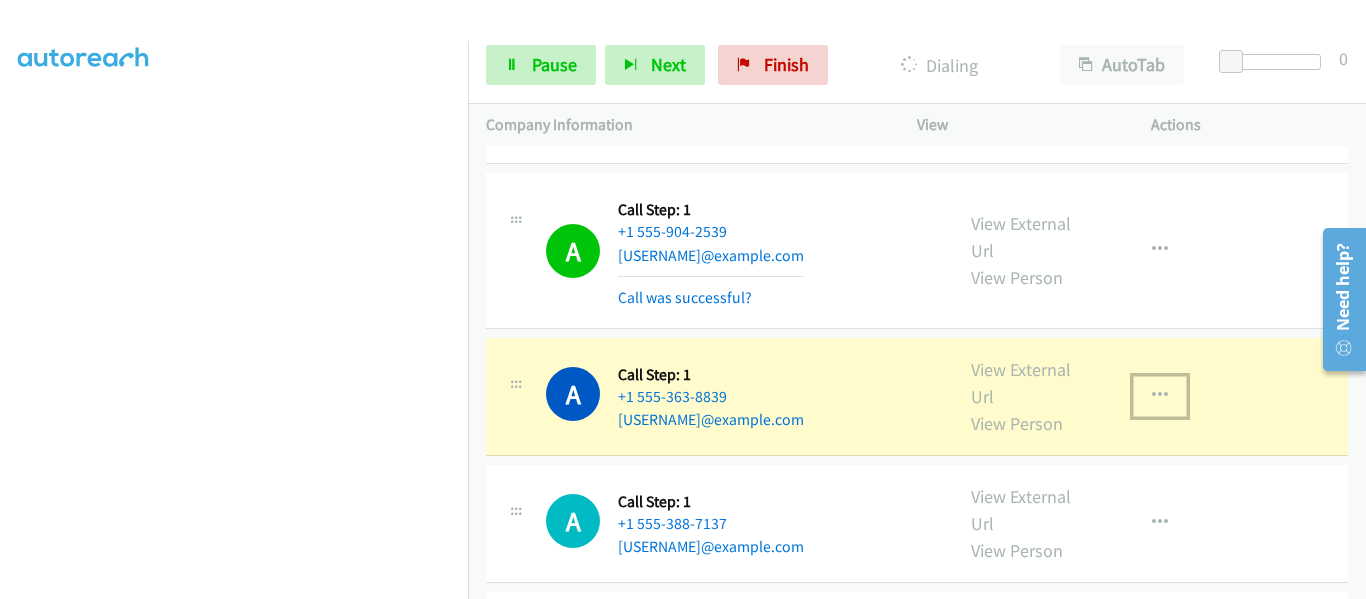 click at bounding box center [1160, 396] 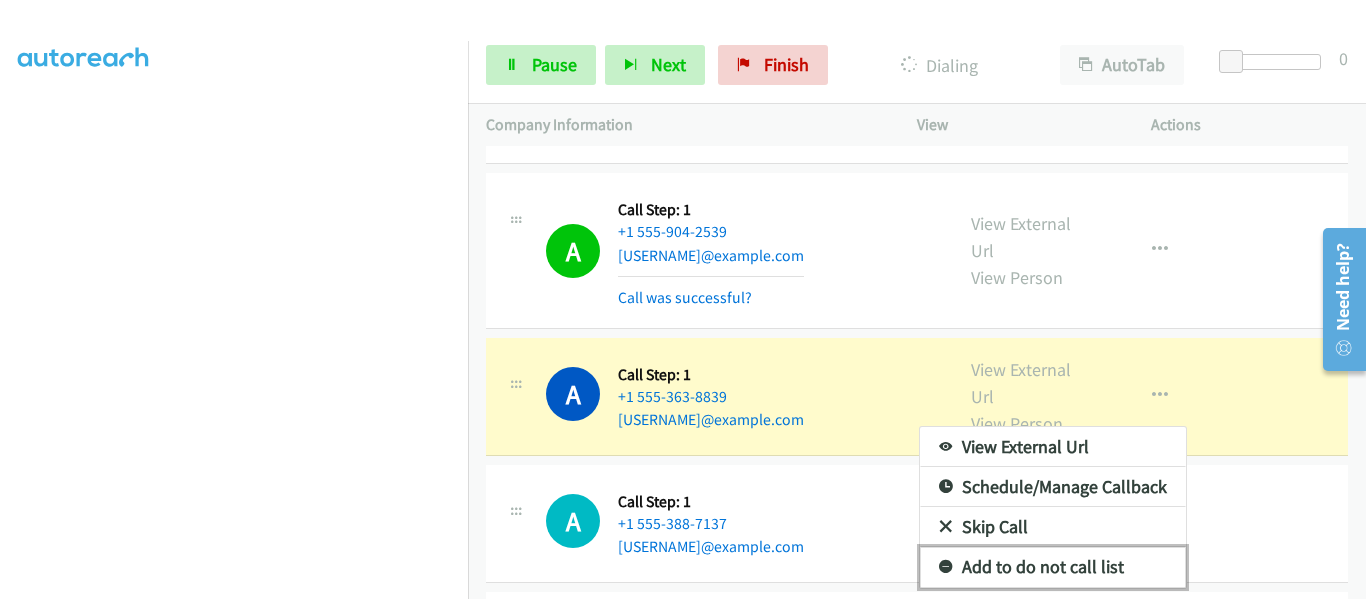 click on "Add to do not call list" at bounding box center (1053, 567) 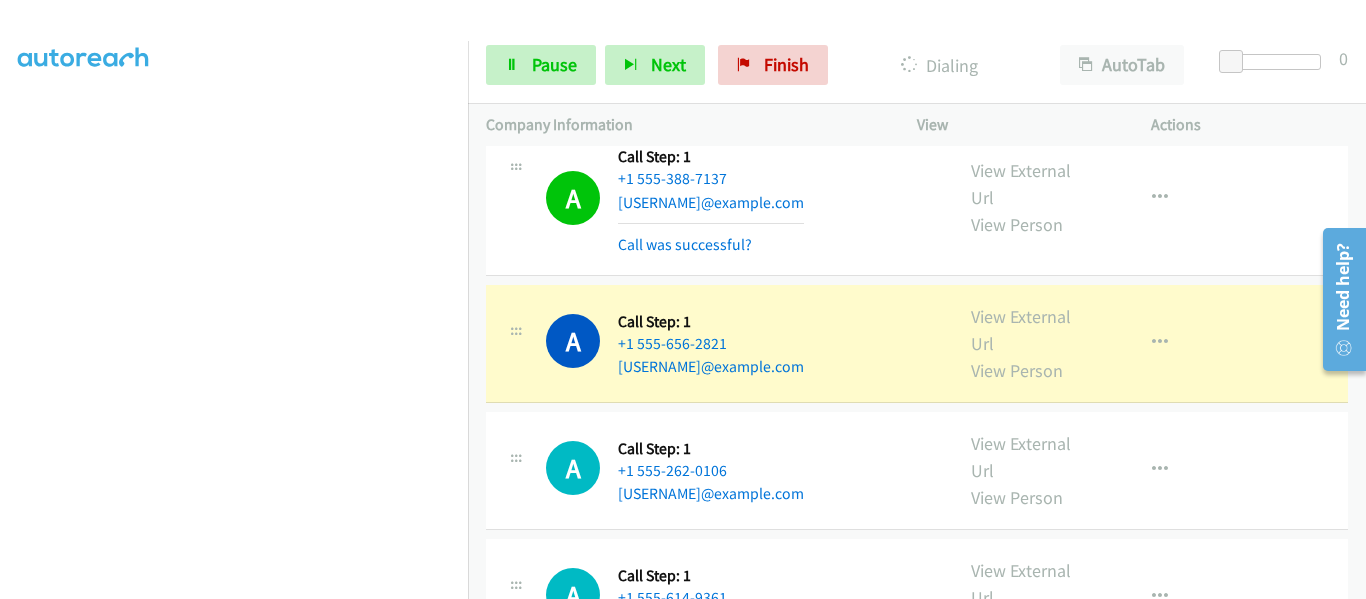 scroll, scrollTop: 1200, scrollLeft: 0, axis: vertical 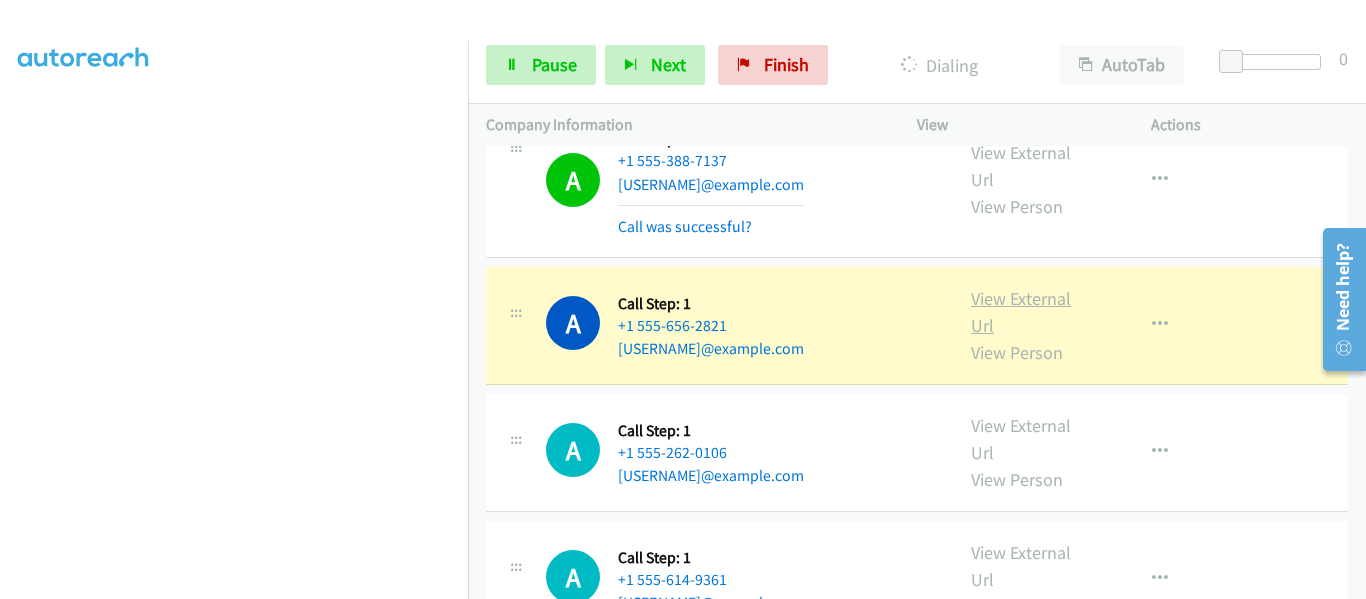 click on "View External Url" at bounding box center [1021, 312] 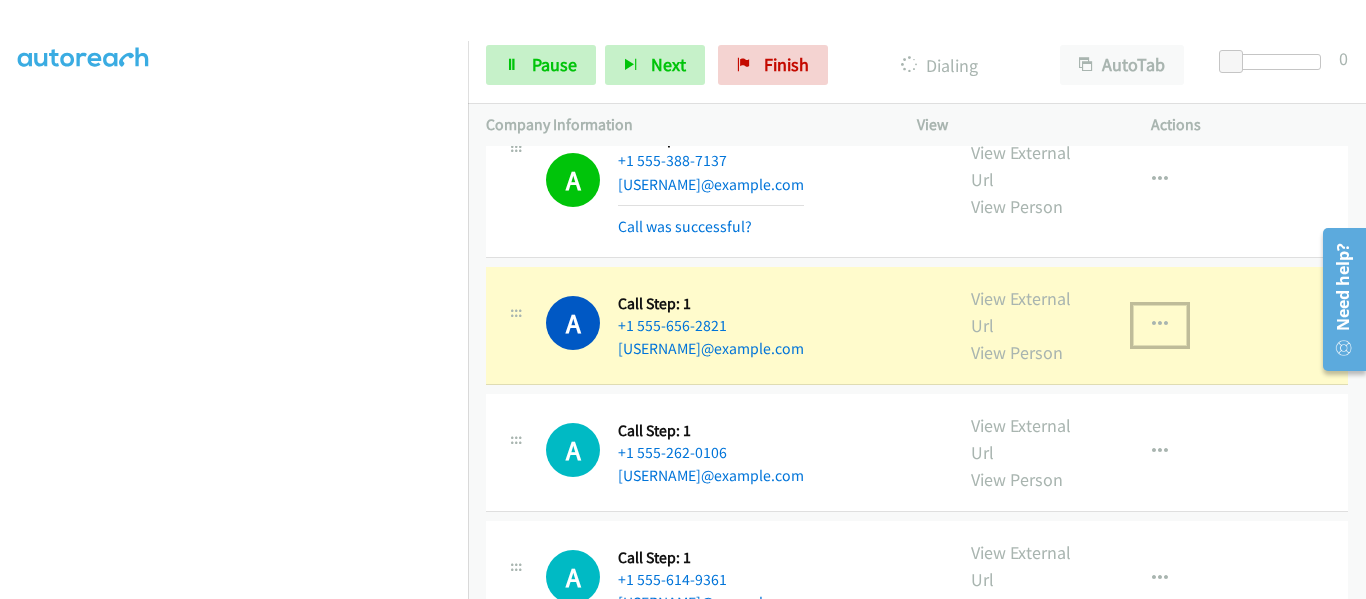 click at bounding box center [1160, 325] 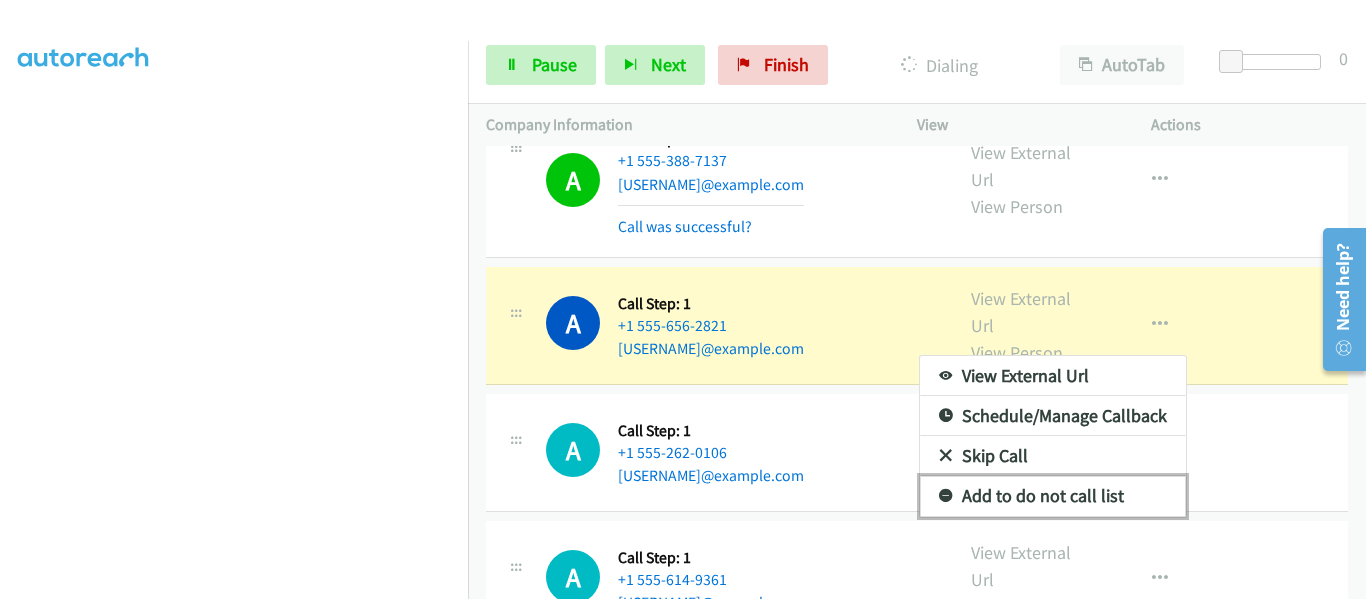 click on "Add to do not call list" at bounding box center (1053, 496) 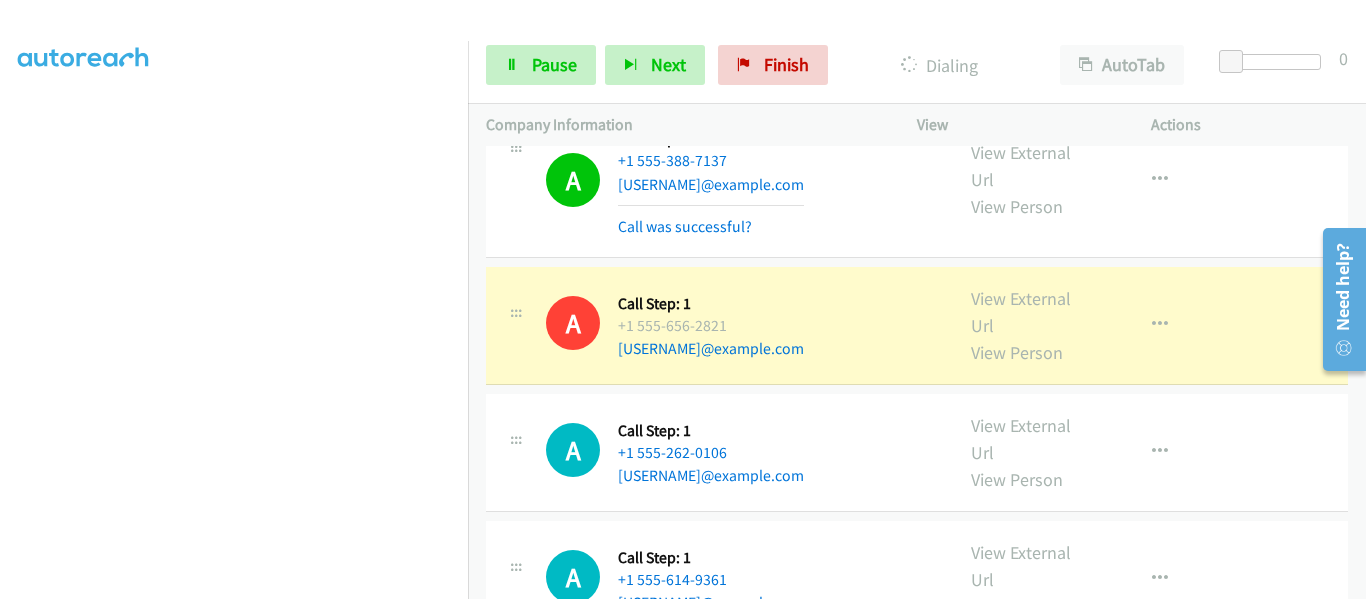 scroll, scrollTop: 1300, scrollLeft: 0, axis: vertical 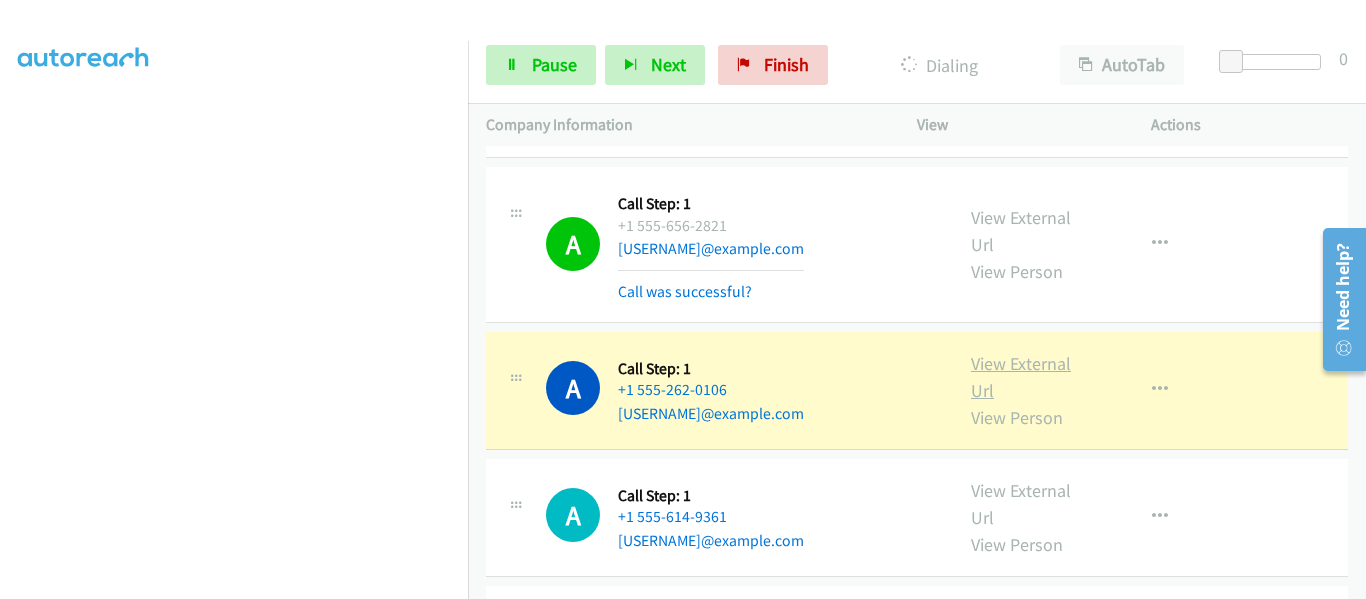 click on "View External Url" at bounding box center (1021, 377) 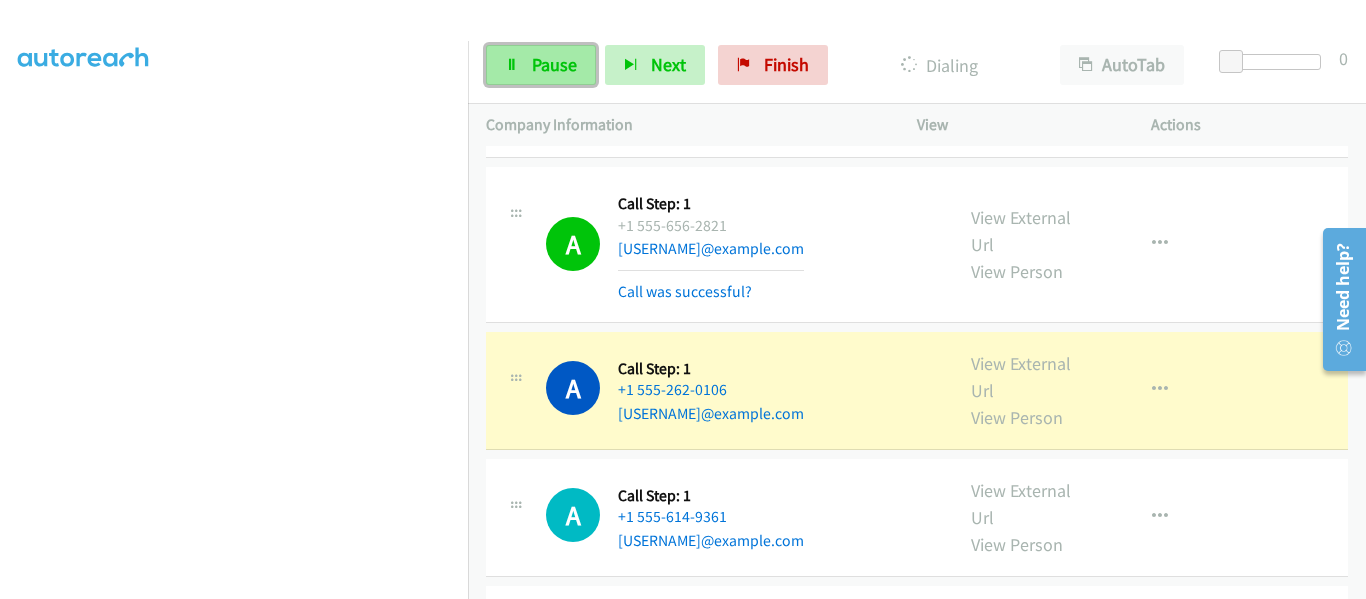 click on "Pause" at bounding box center (554, 64) 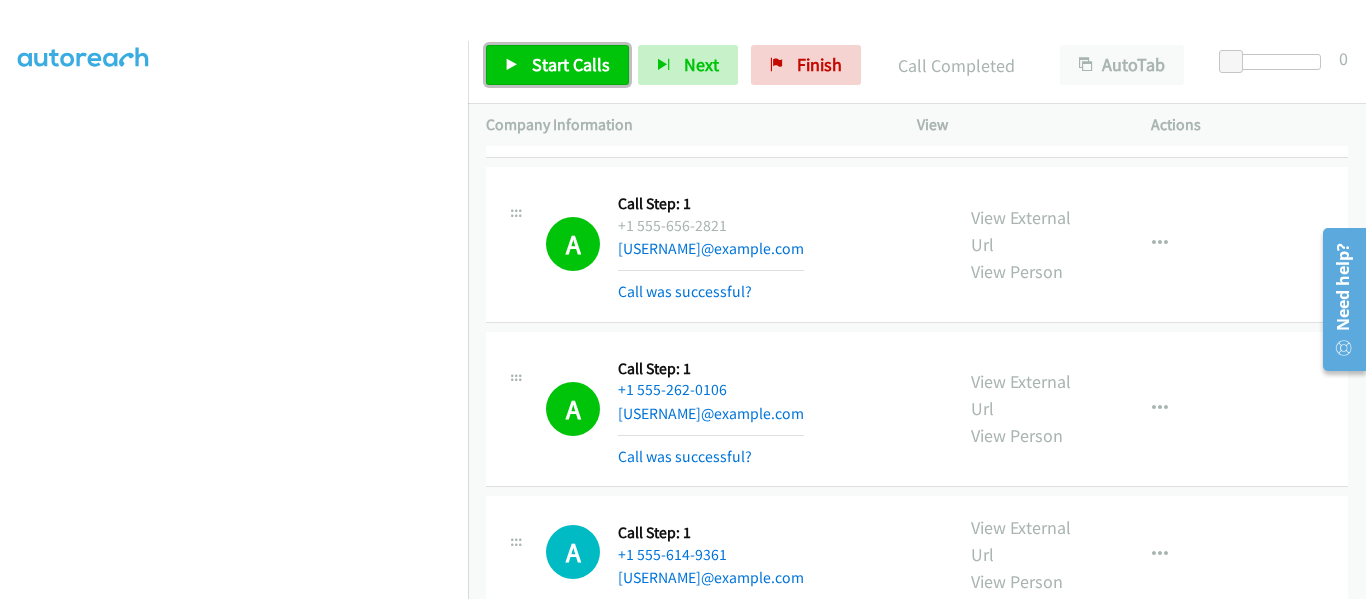 click on "Start Calls" at bounding box center (557, 65) 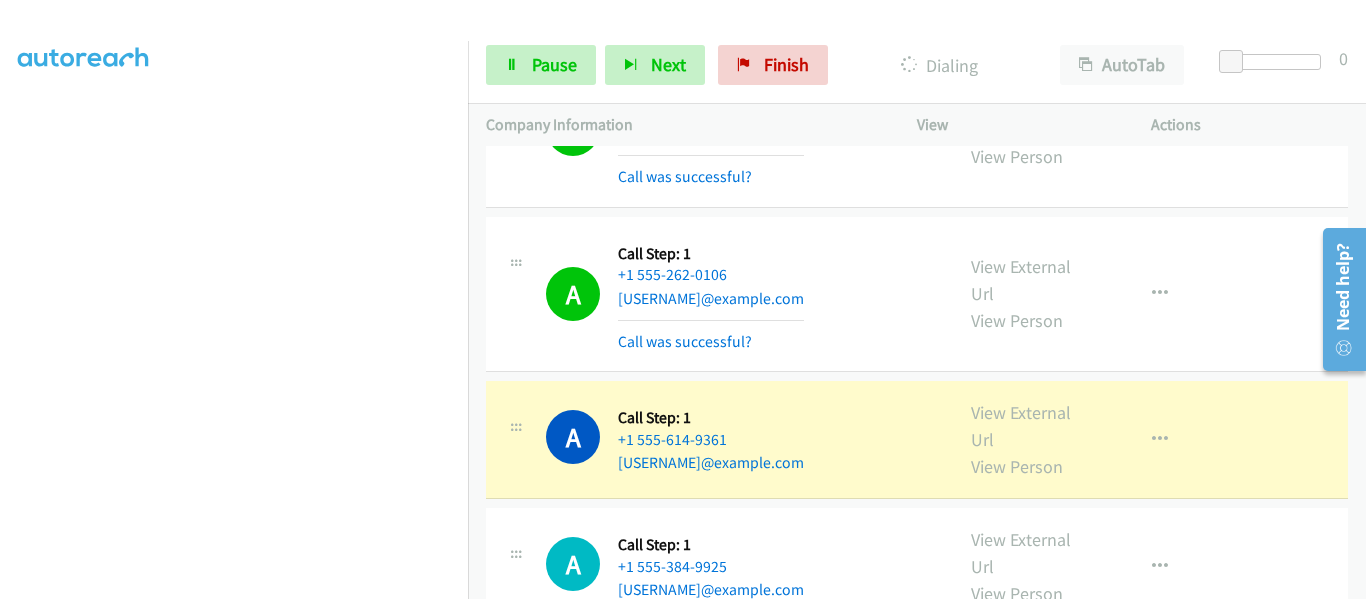 scroll, scrollTop: 1600, scrollLeft: 0, axis: vertical 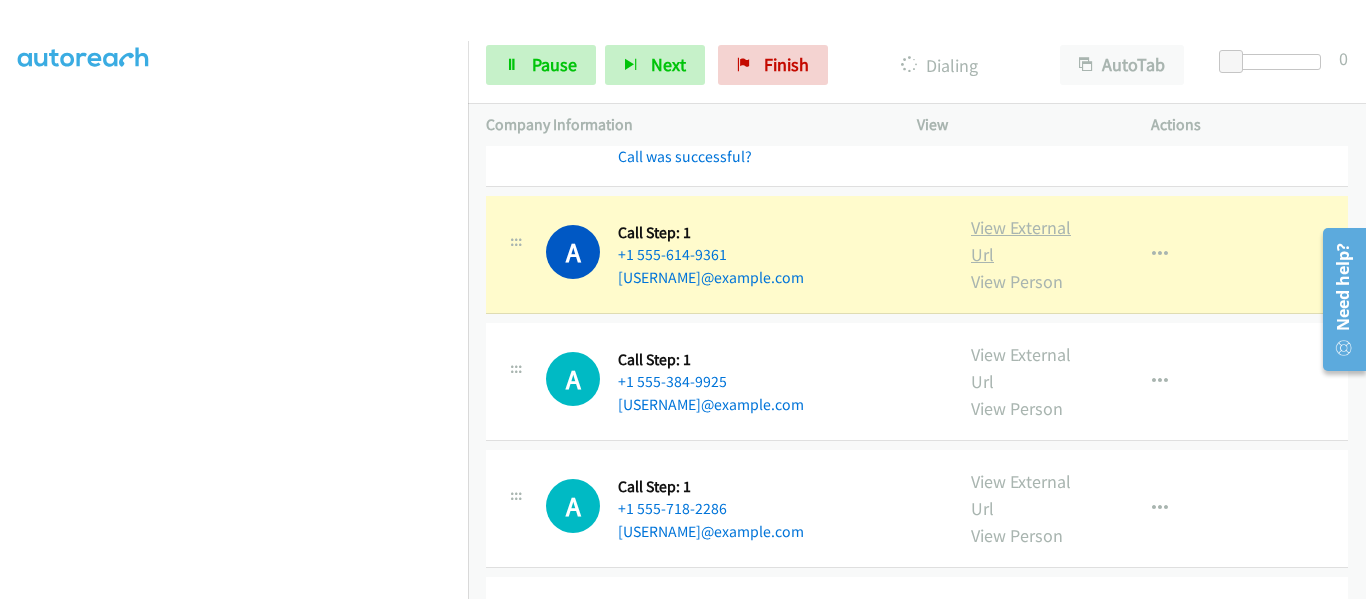 click on "View External Url" at bounding box center [1021, 241] 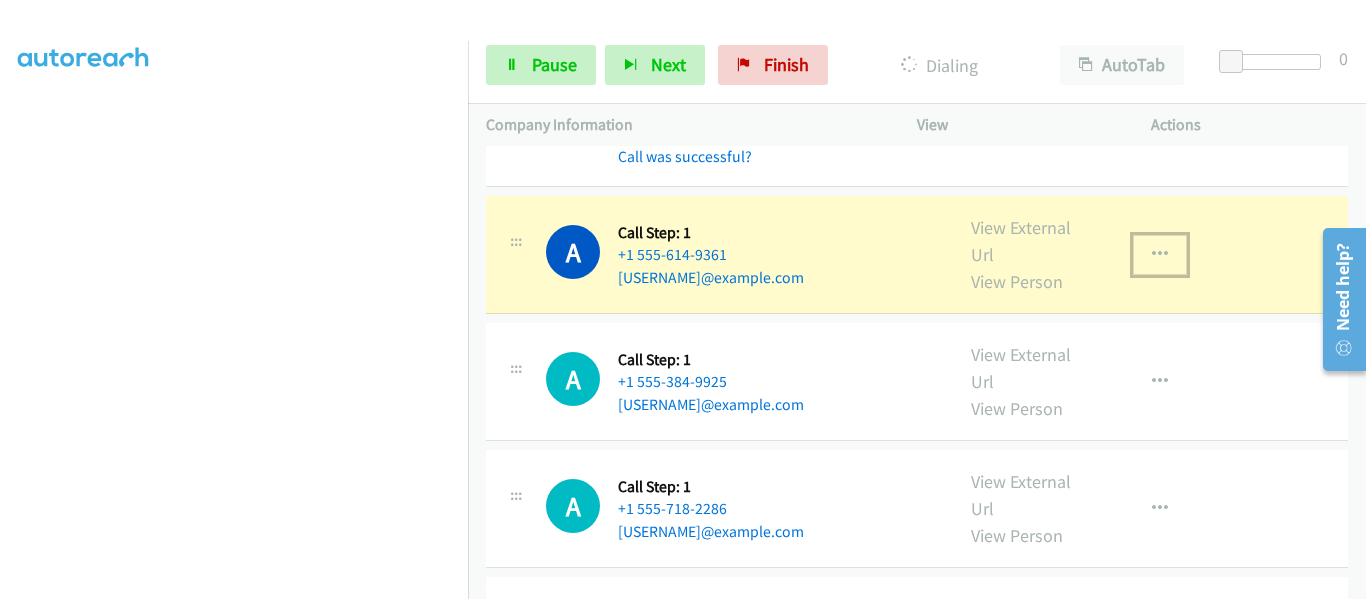 click at bounding box center (1160, 255) 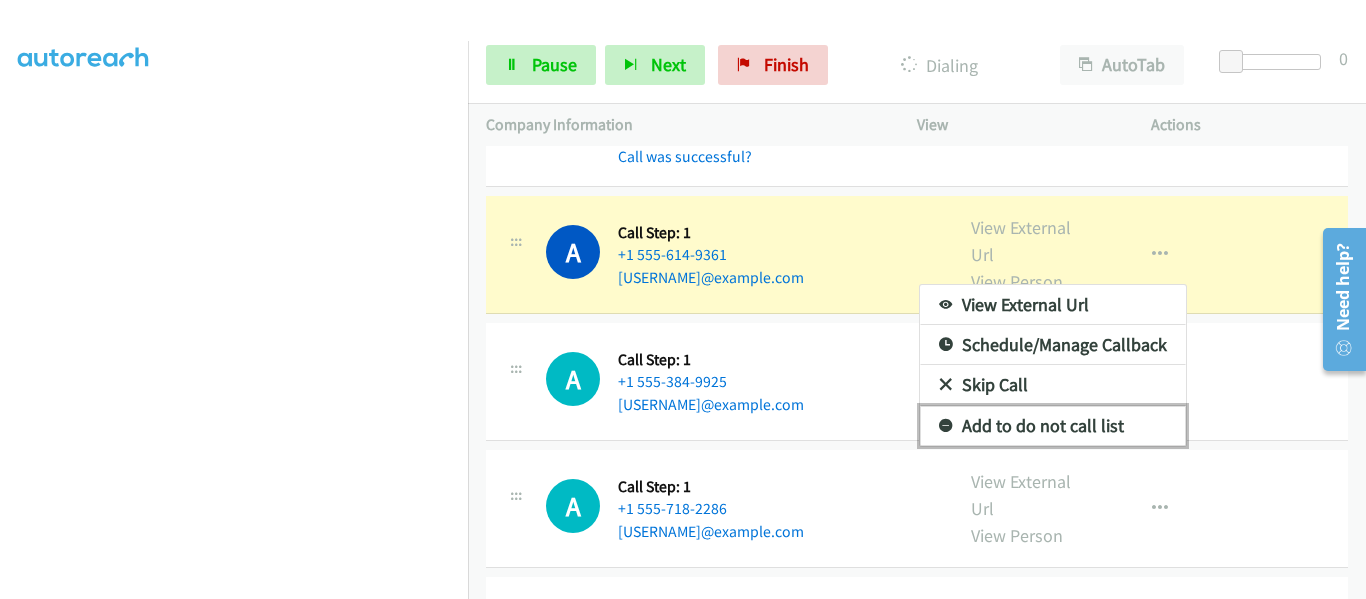 click on "Add to do not call list" at bounding box center (1053, 426) 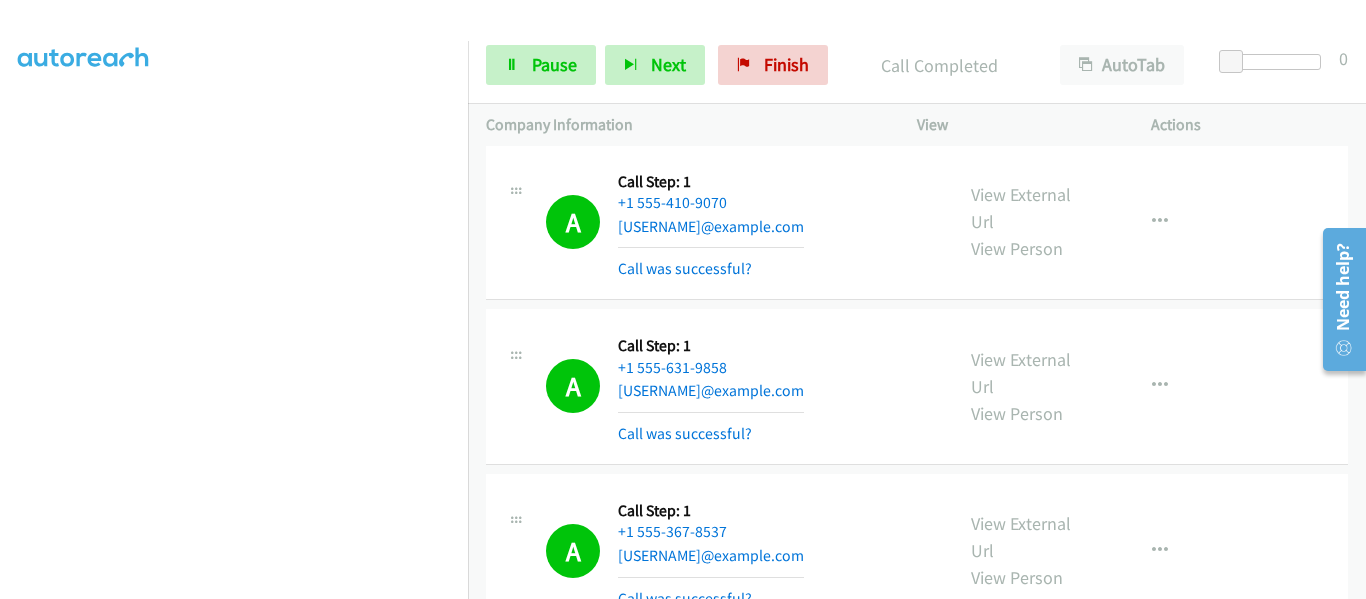 scroll, scrollTop: 0, scrollLeft: 0, axis: both 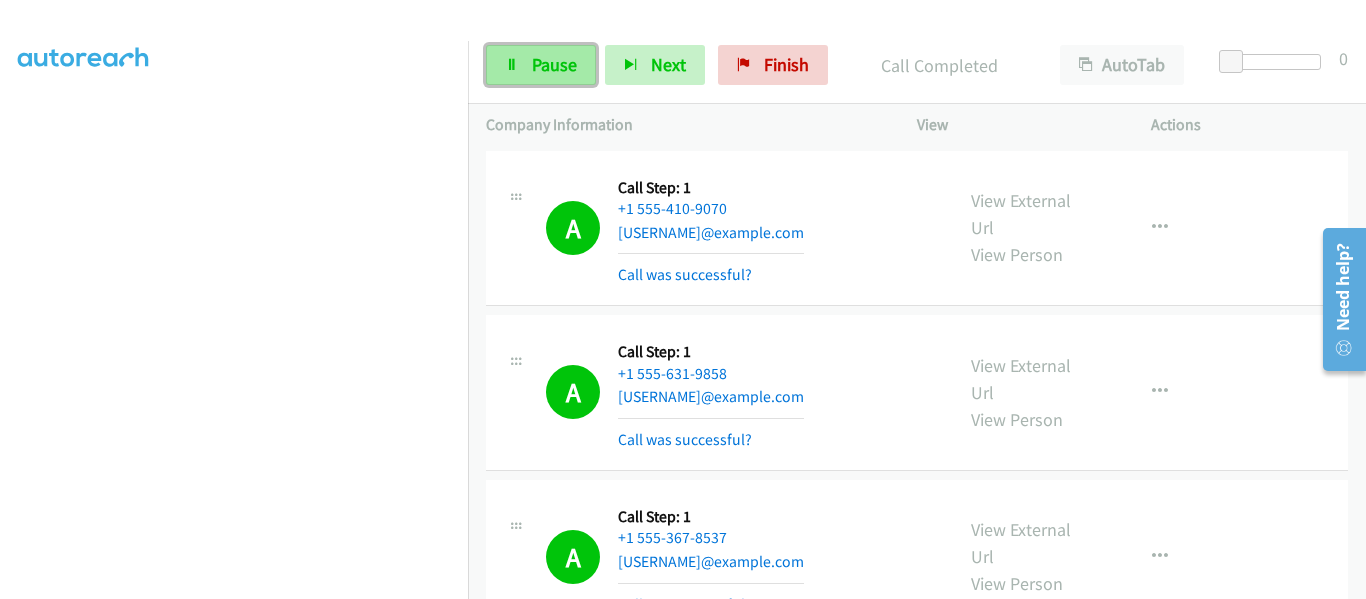 click on "Pause" at bounding box center [541, 65] 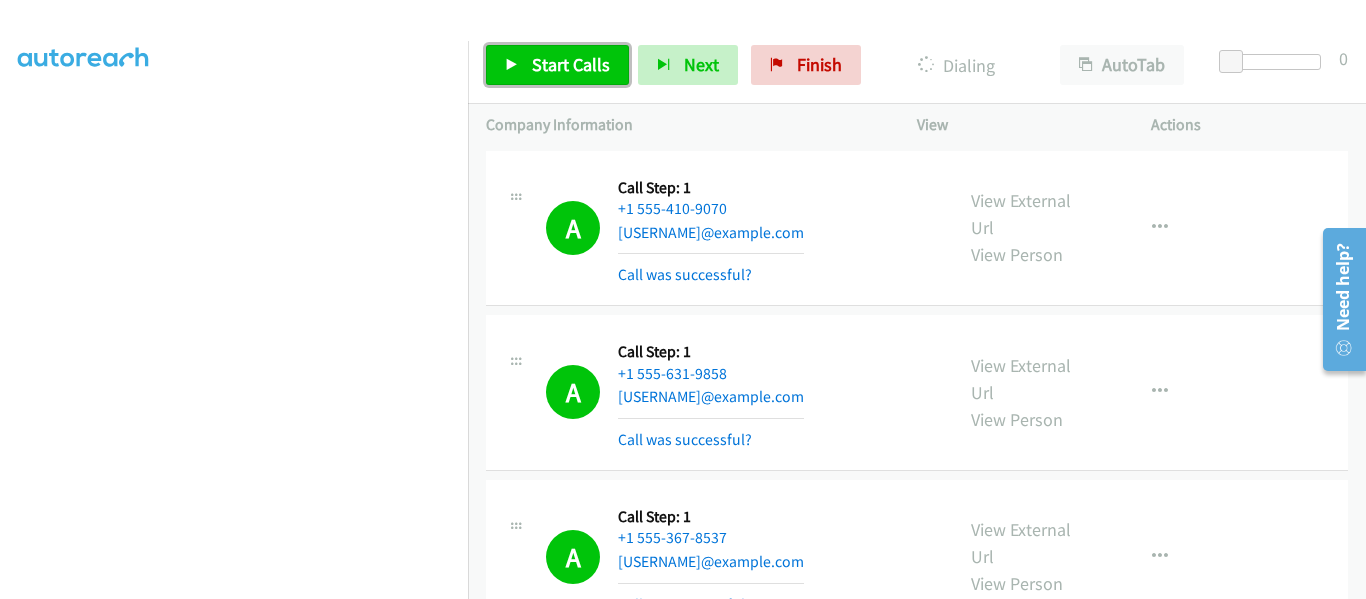 click at bounding box center [512, 66] 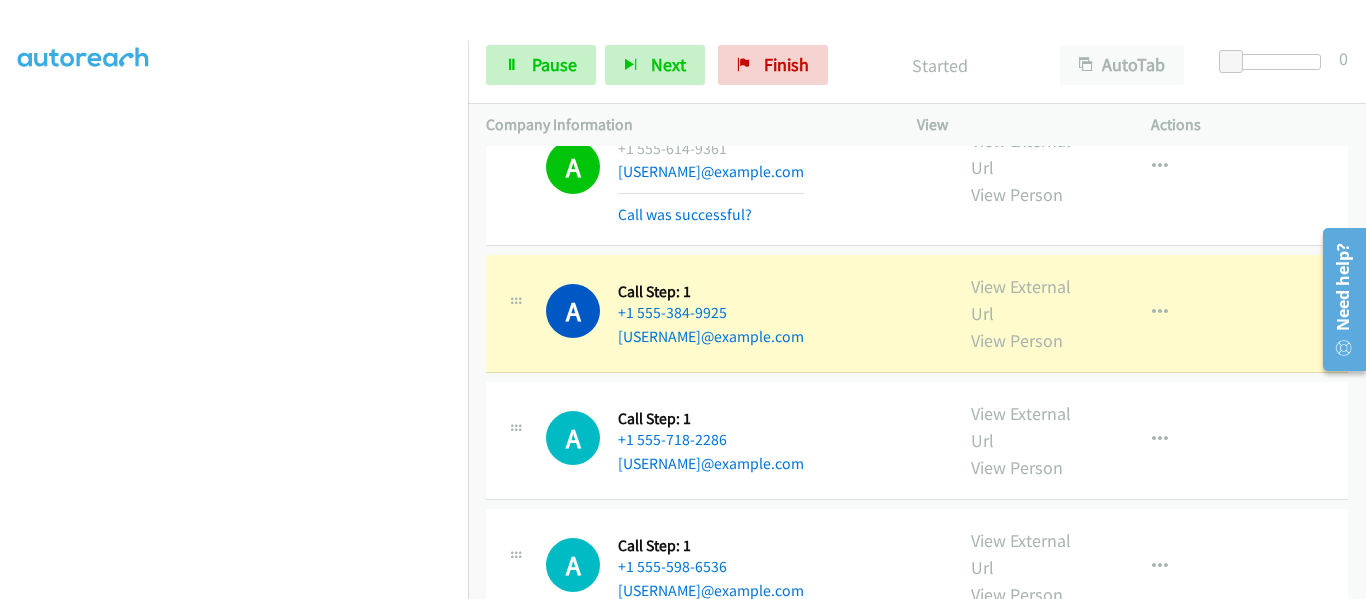 scroll, scrollTop: 1700, scrollLeft: 0, axis: vertical 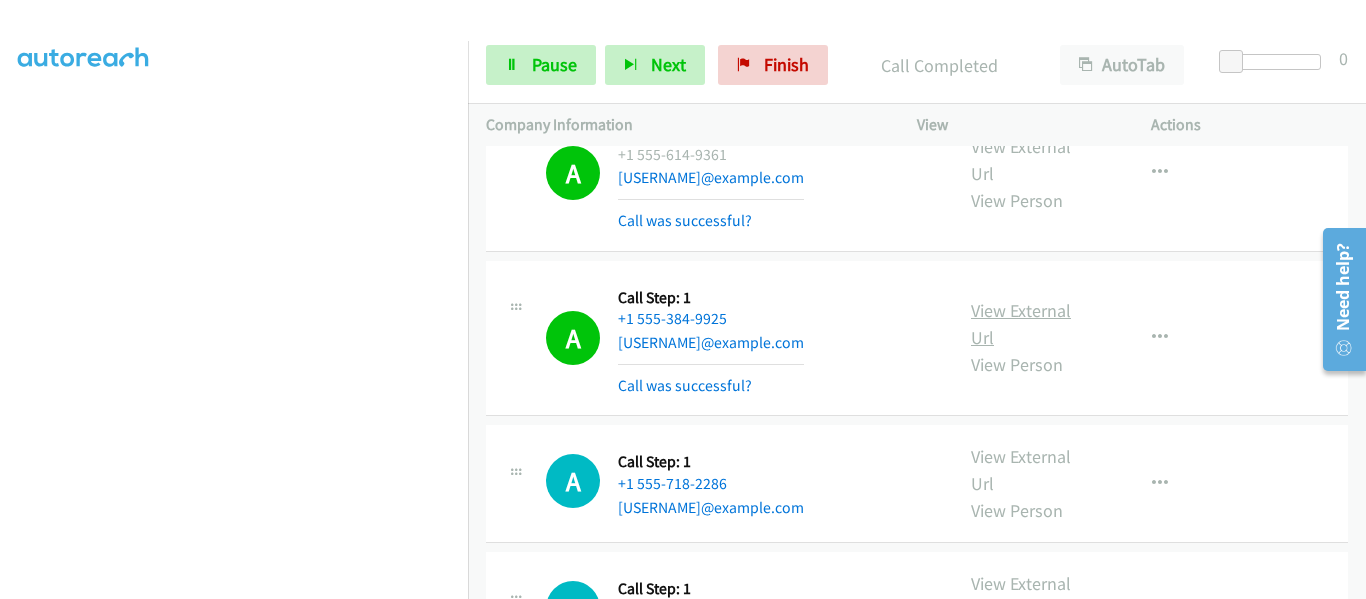 click on "View External Url" at bounding box center (1021, 324) 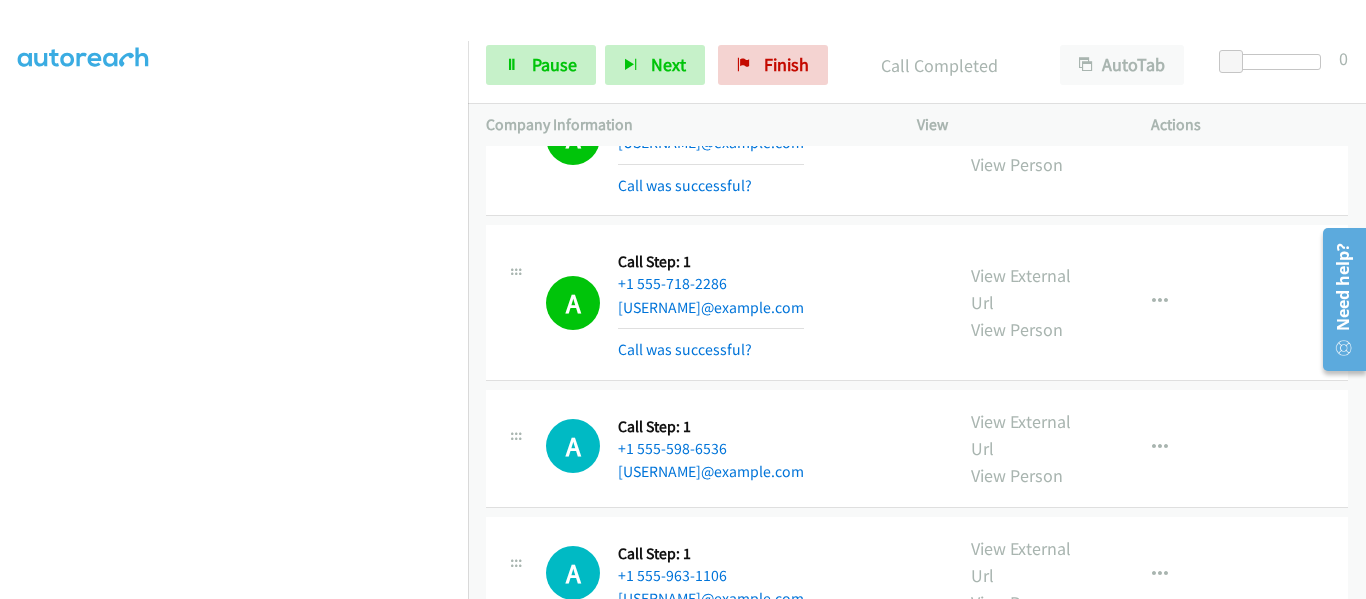 scroll, scrollTop: 2000, scrollLeft: 0, axis: vertical 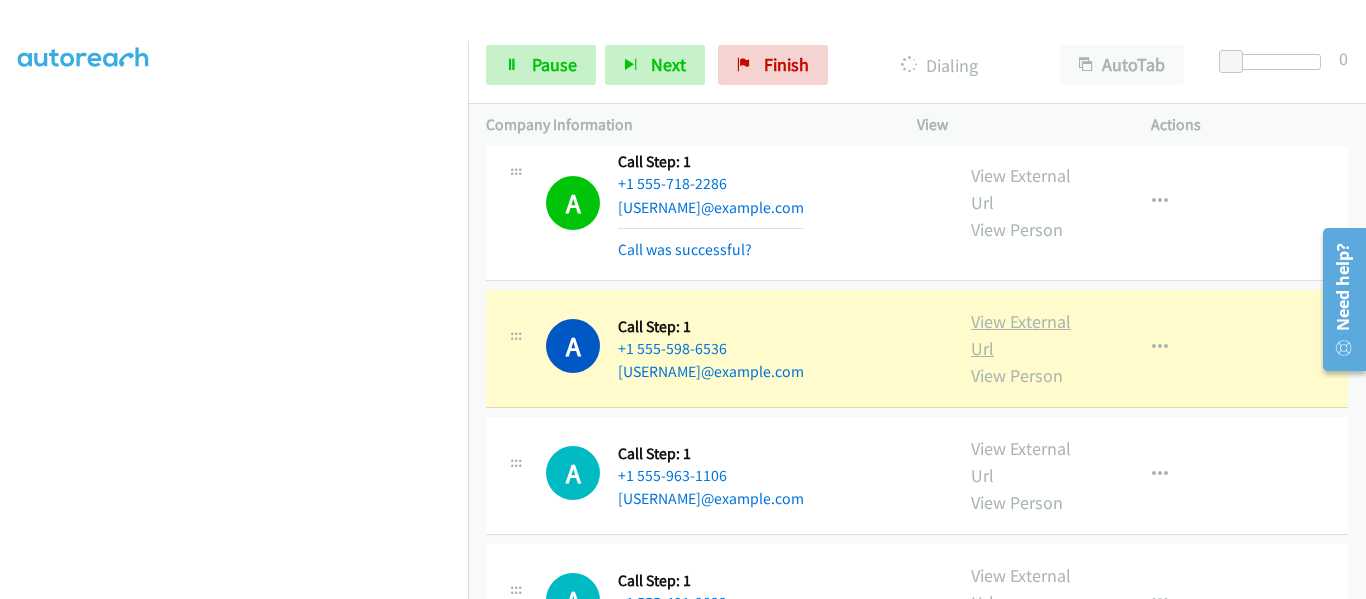 click on "View External Url" at bounding box center (1021, 335) 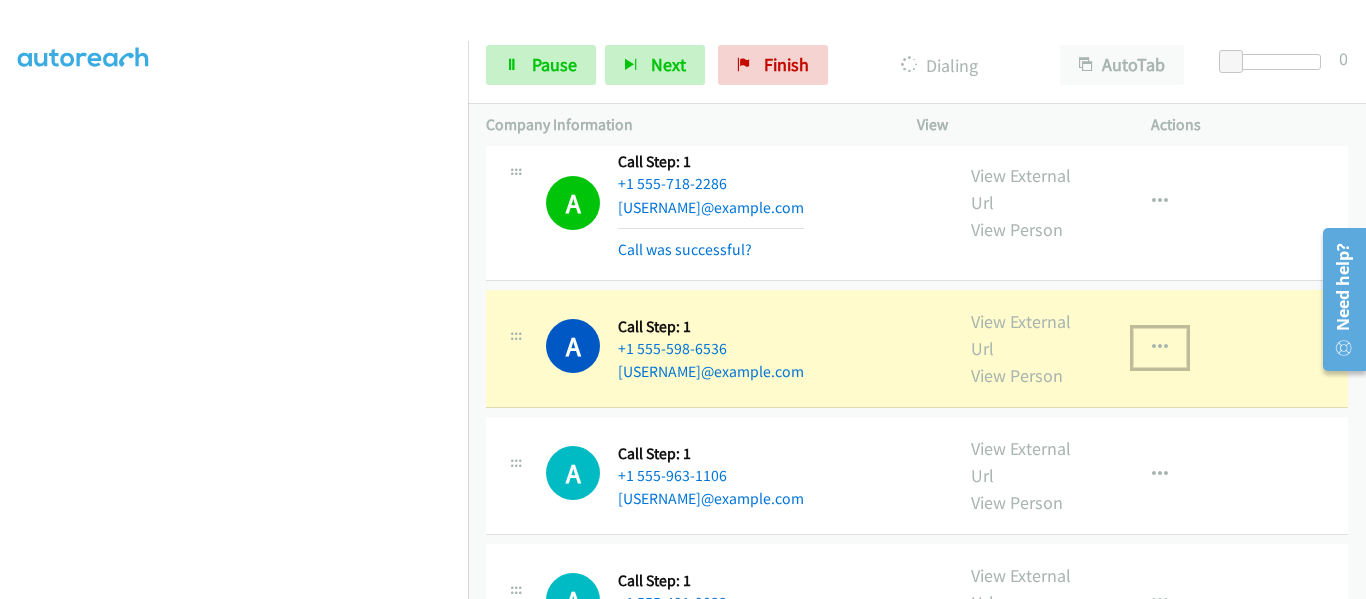 click at bounding box center [1160, 348] 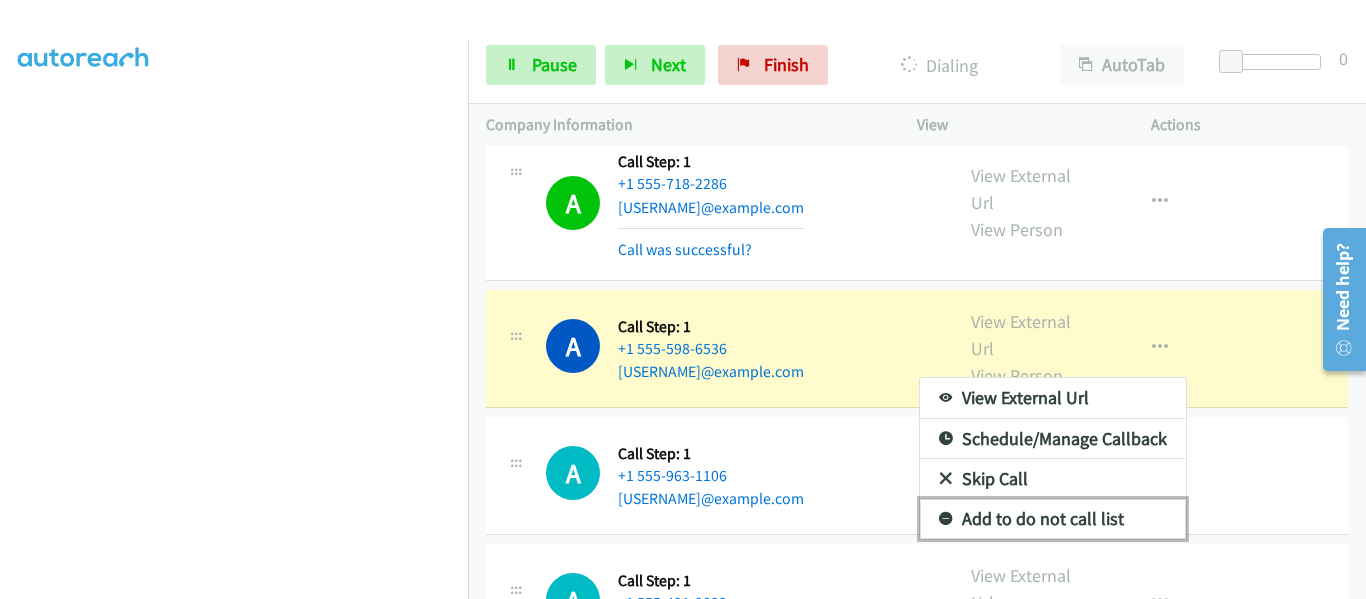 click on "Add to do not call list" at bounding box center [1053, 519] 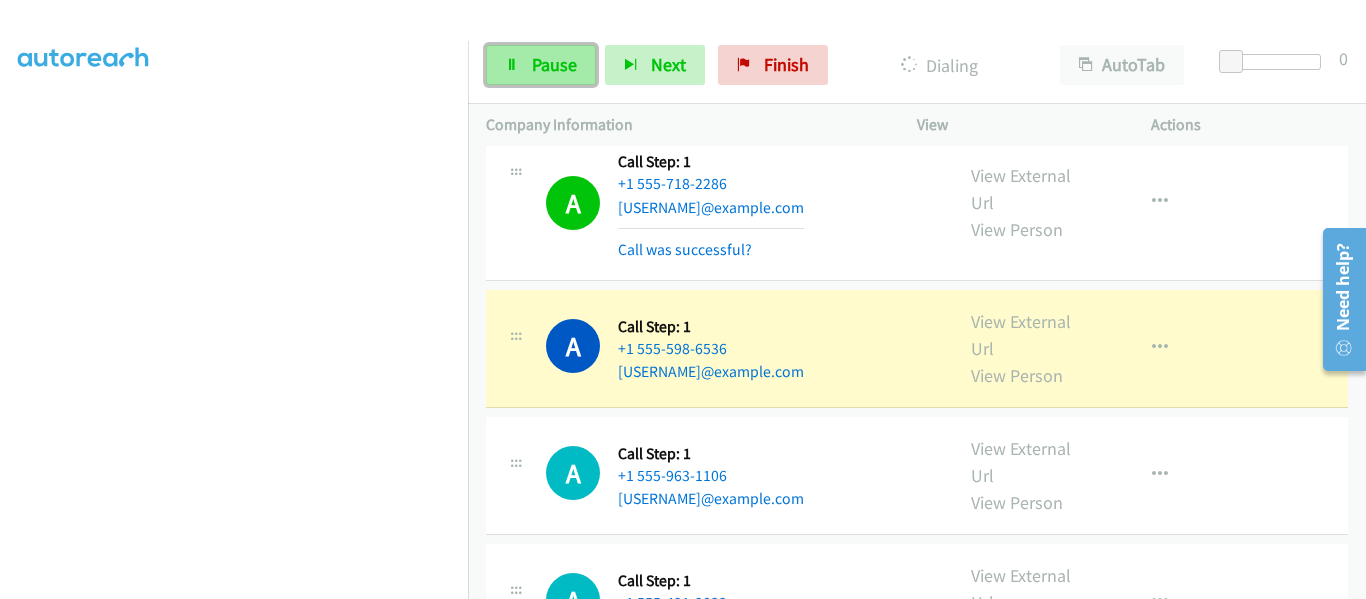 click on "Pause" at bounding box center [554, 64] 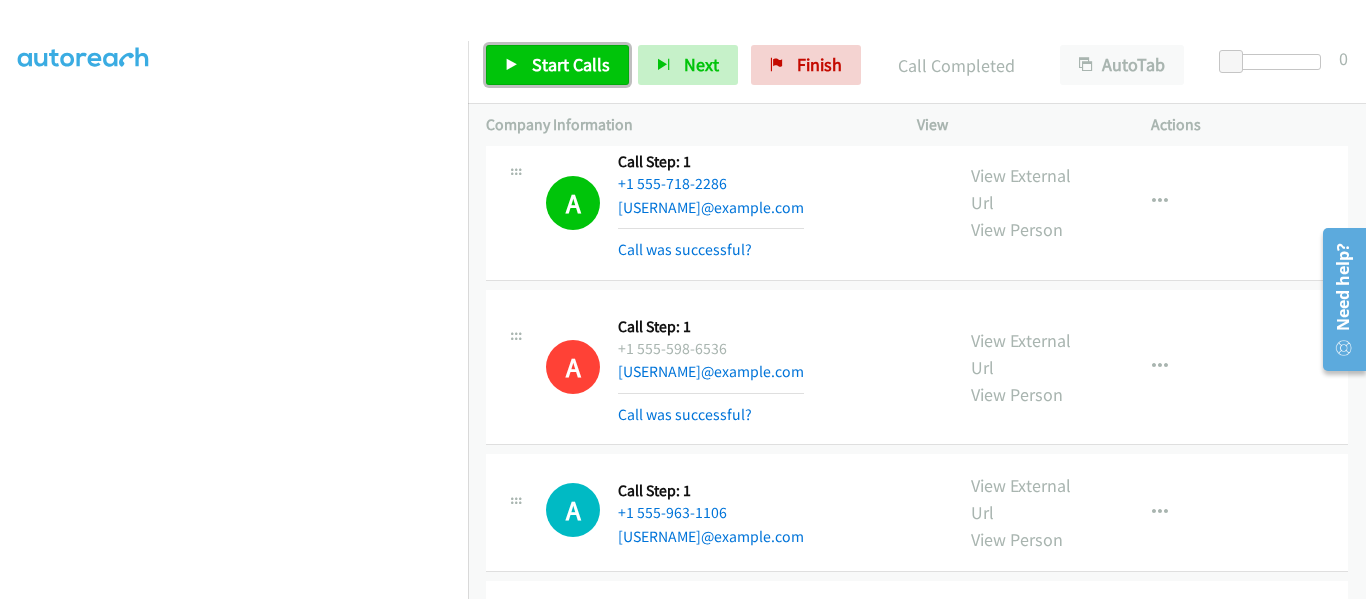 click at bounding box center (512, 66) 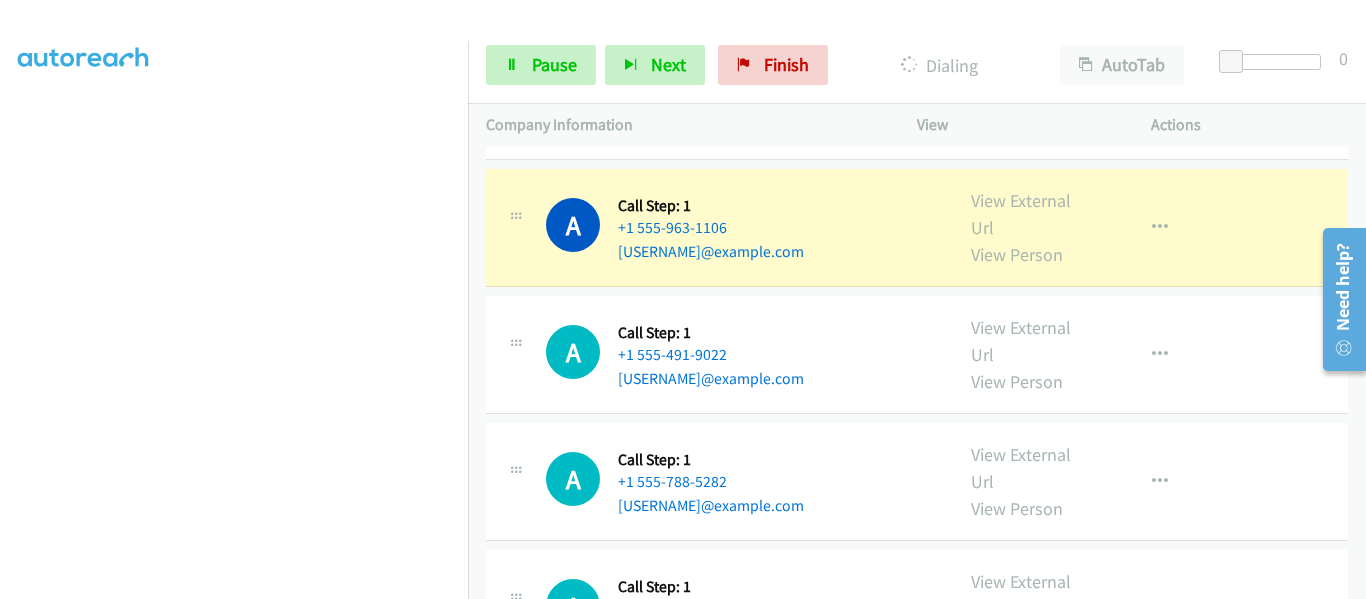 scroll, scrollTop: 2300, scrollLeft: 0, axis: vertical 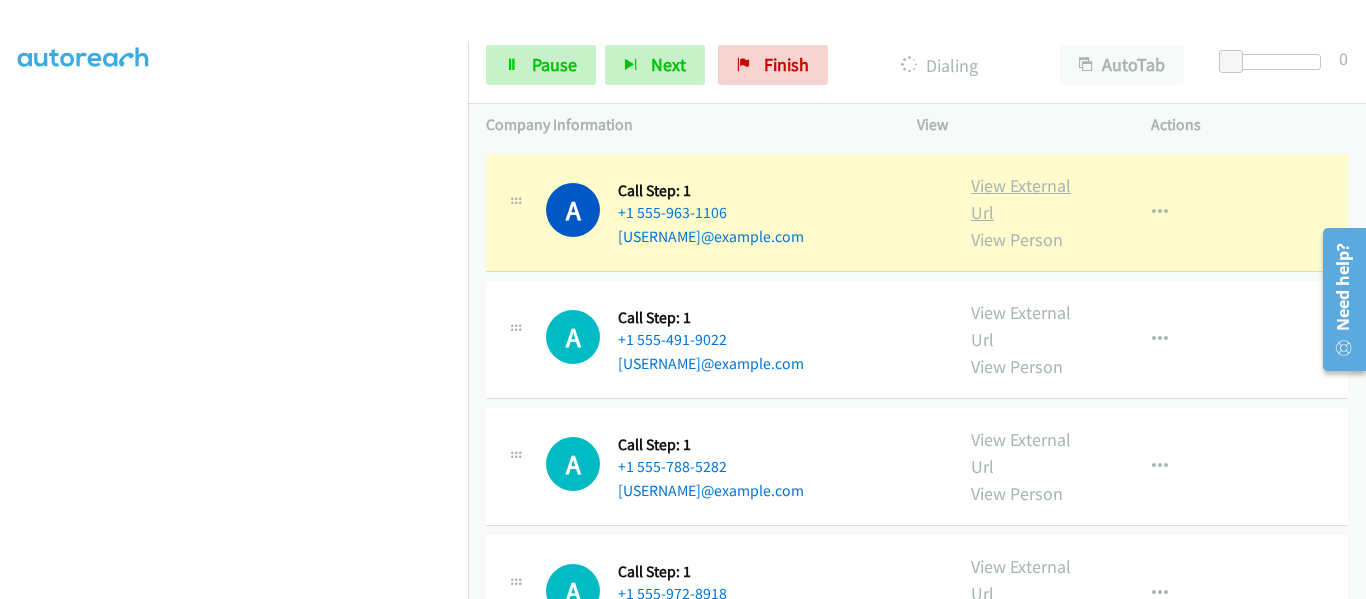click on "View External Url" at bounding box center (1021, 199) 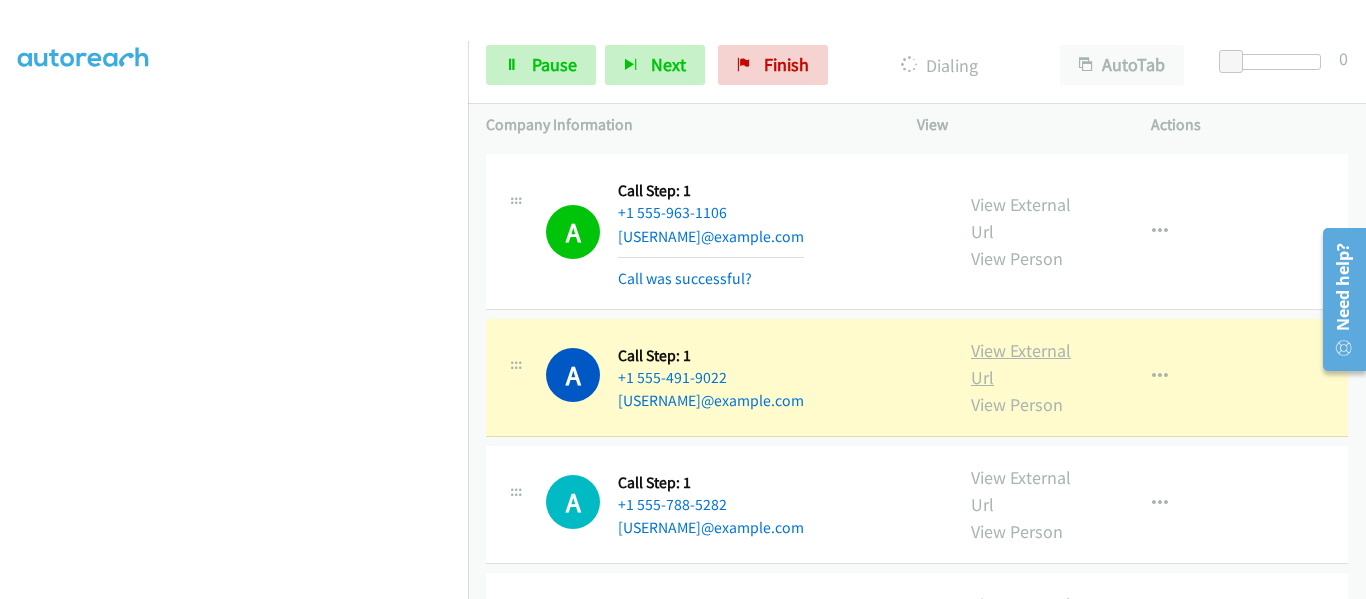 click on "View External Url" at bounding box center (1021, 364) 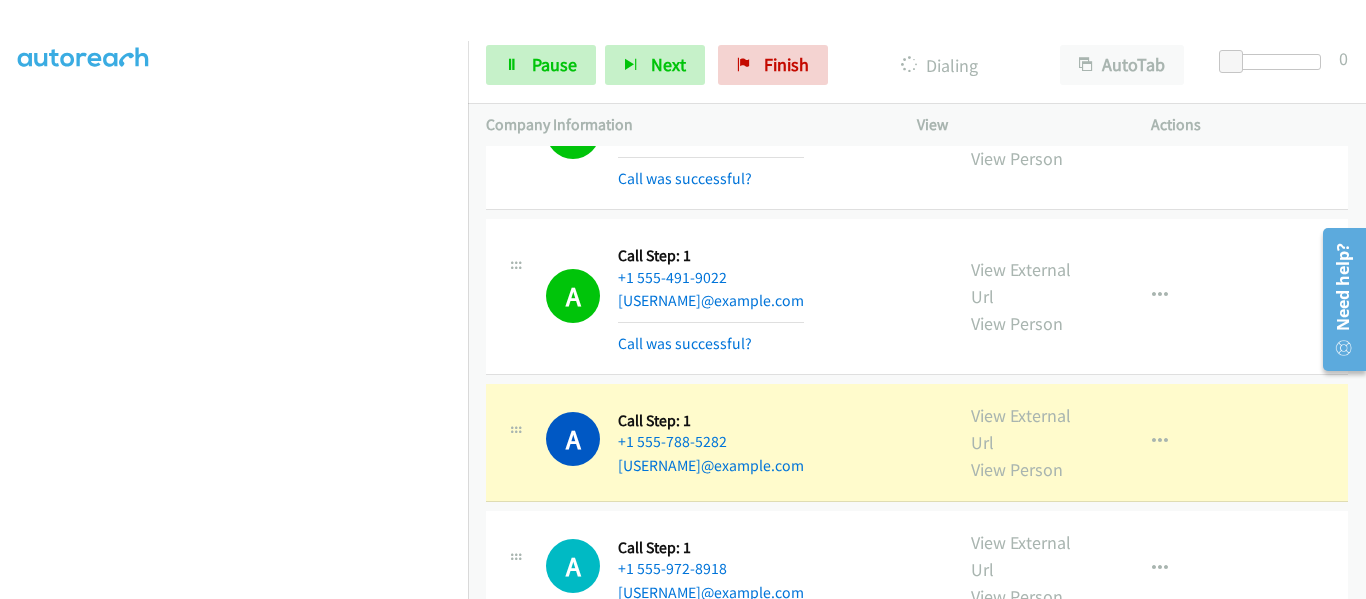 scroll, scrollTop: 2500, scrollLeft: 0, axis: vertical 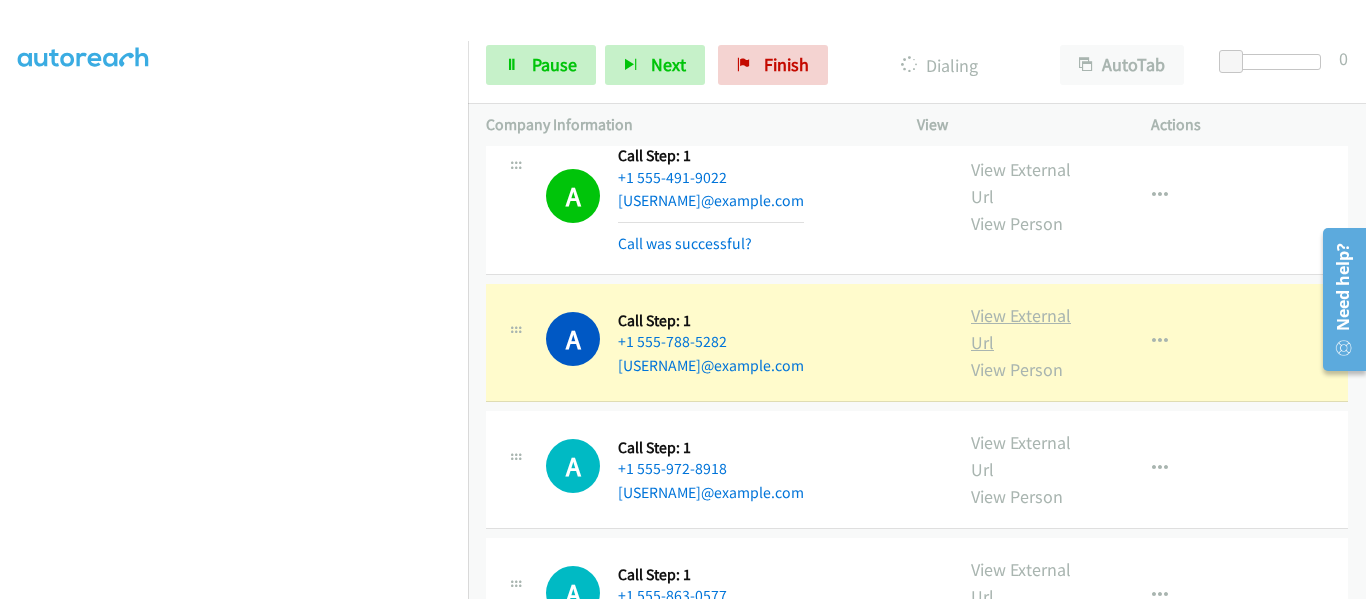 click on "View External Url" at bounding box center (1021, 329) 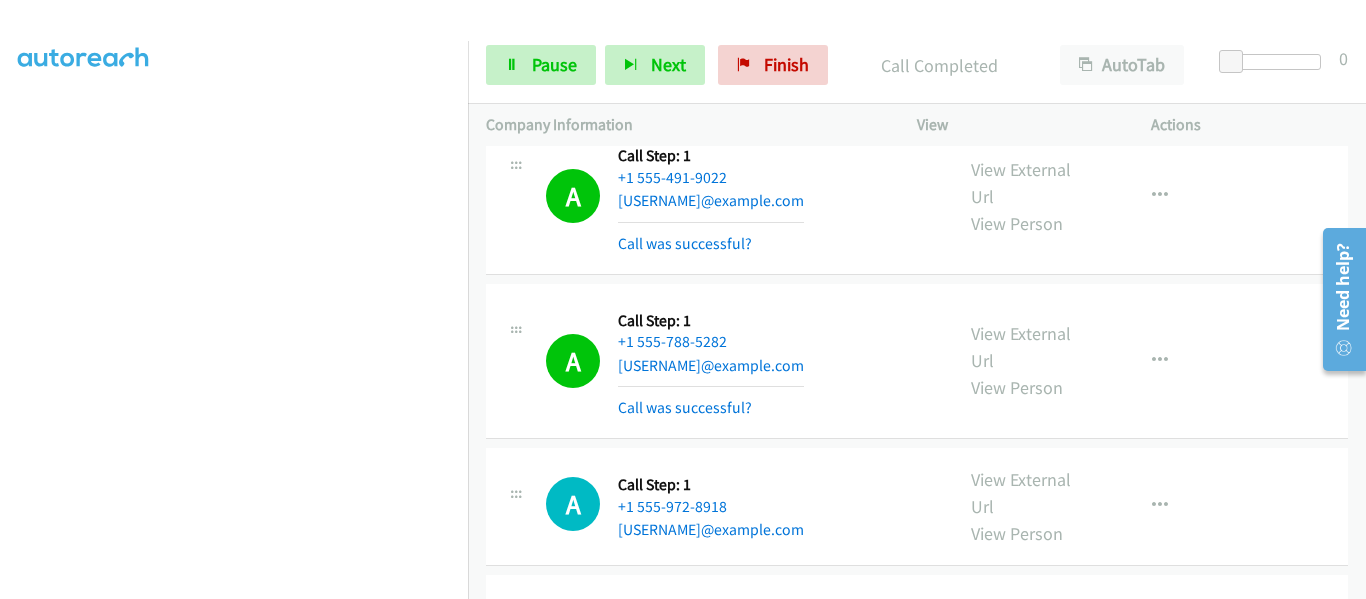 scroll, scrollTop: 2600, scrollLeft: 0, axis: vertical 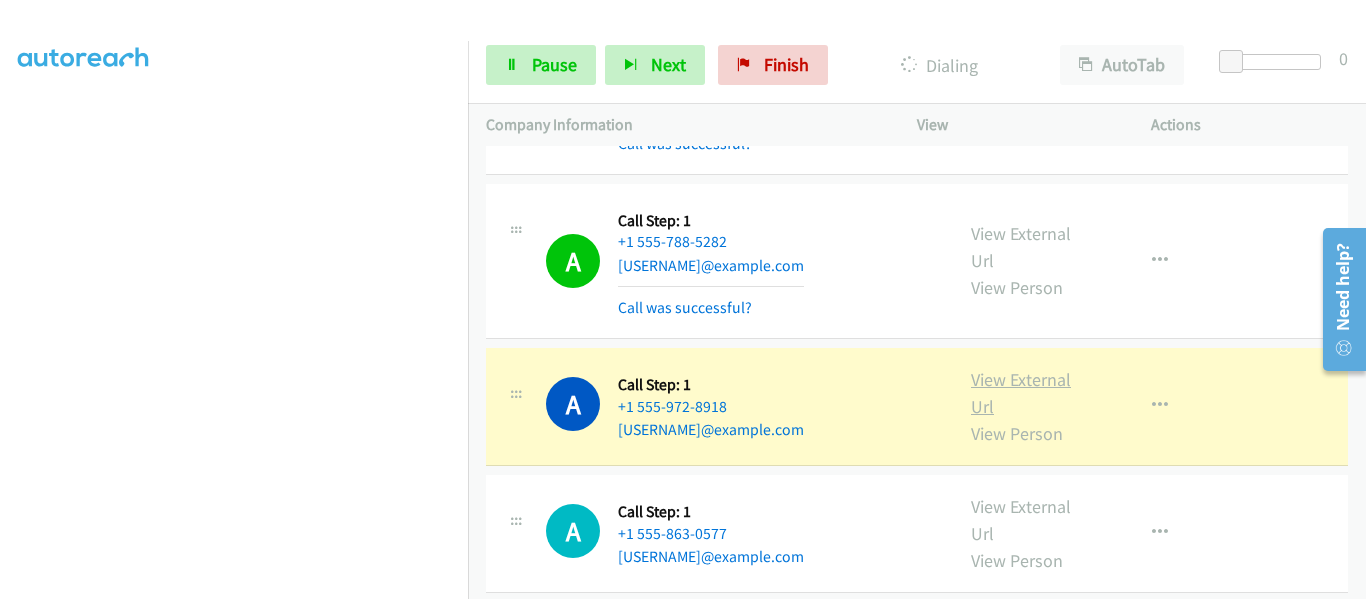 click on "View External Url" at bounding box center [1021, 393] 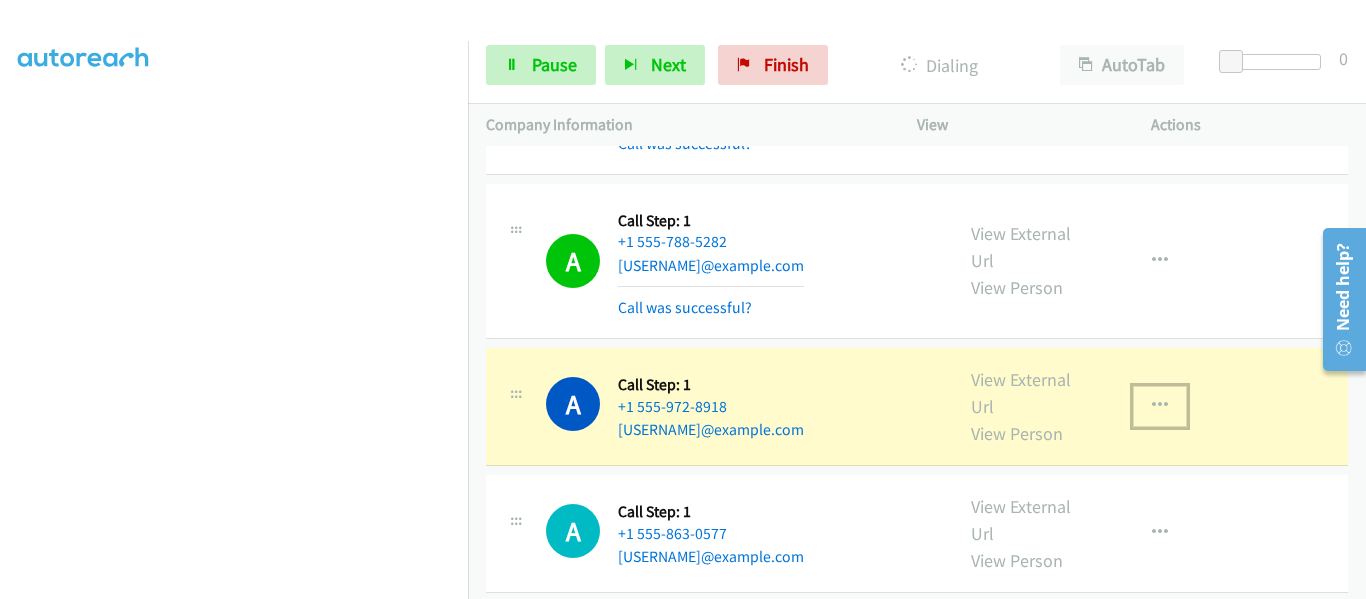 click at bounding box center [1160, 406] 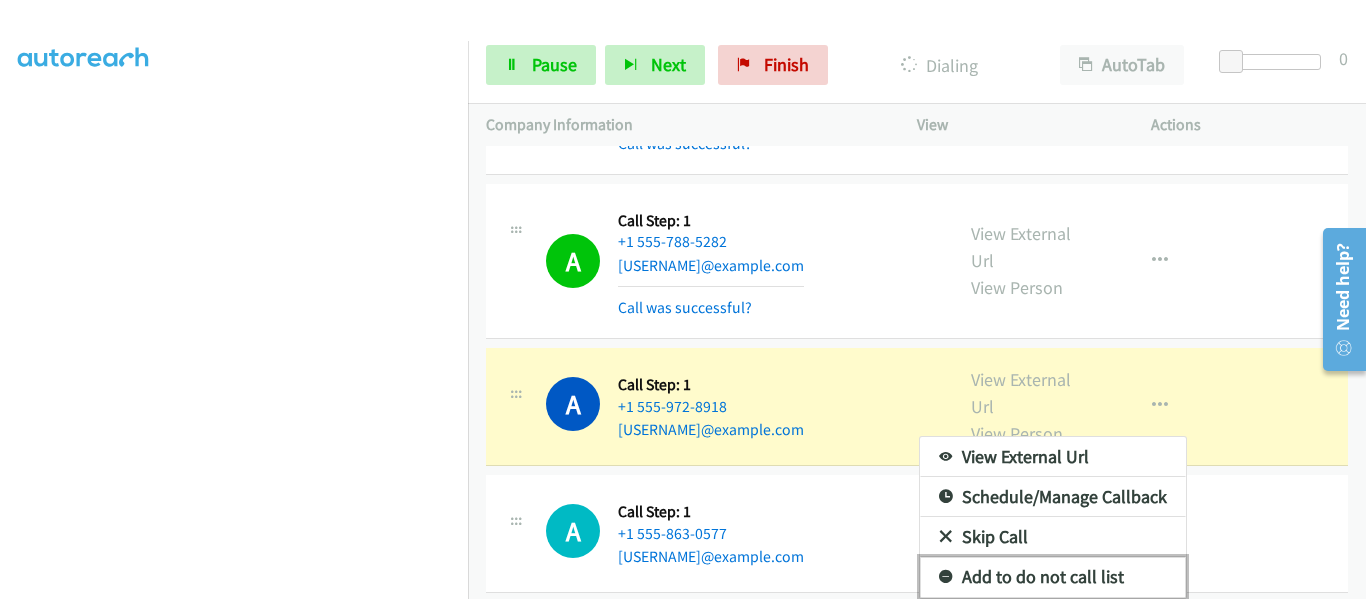 click on "Add to do not call list" at bounding box center (1053, 577) 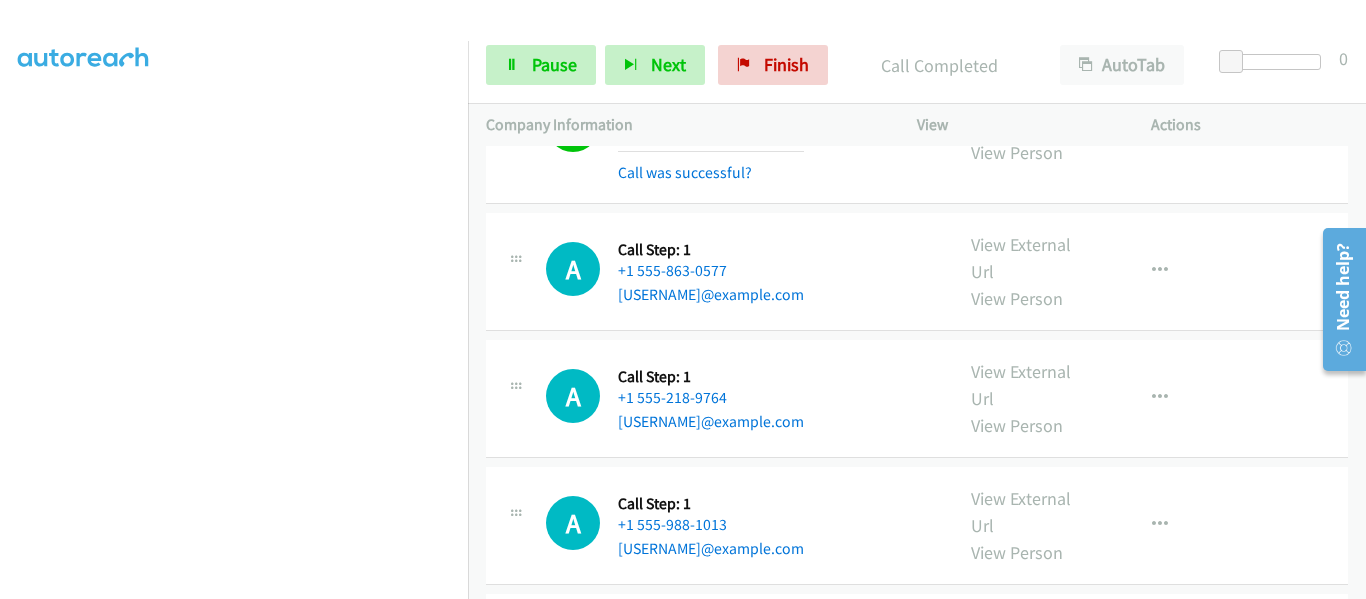 scroll, scrollTop: 2800, scrollLeft: 0, axis: vertical 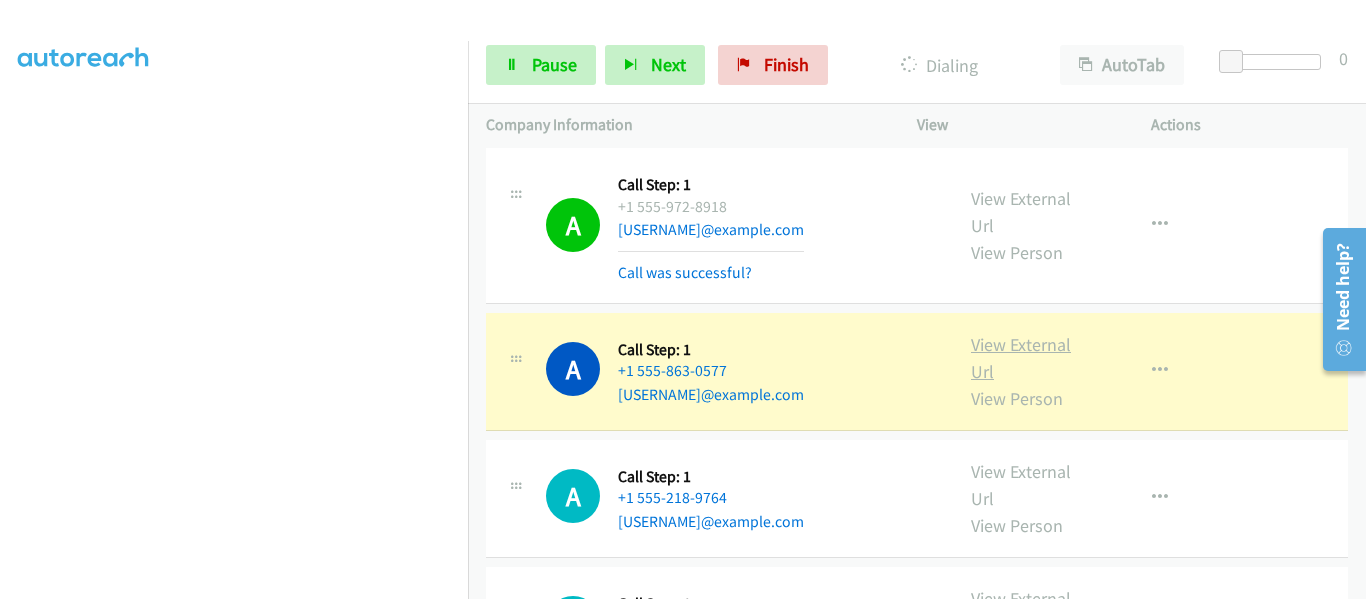 click on "View External Url" at bounding box center (1021, 358) 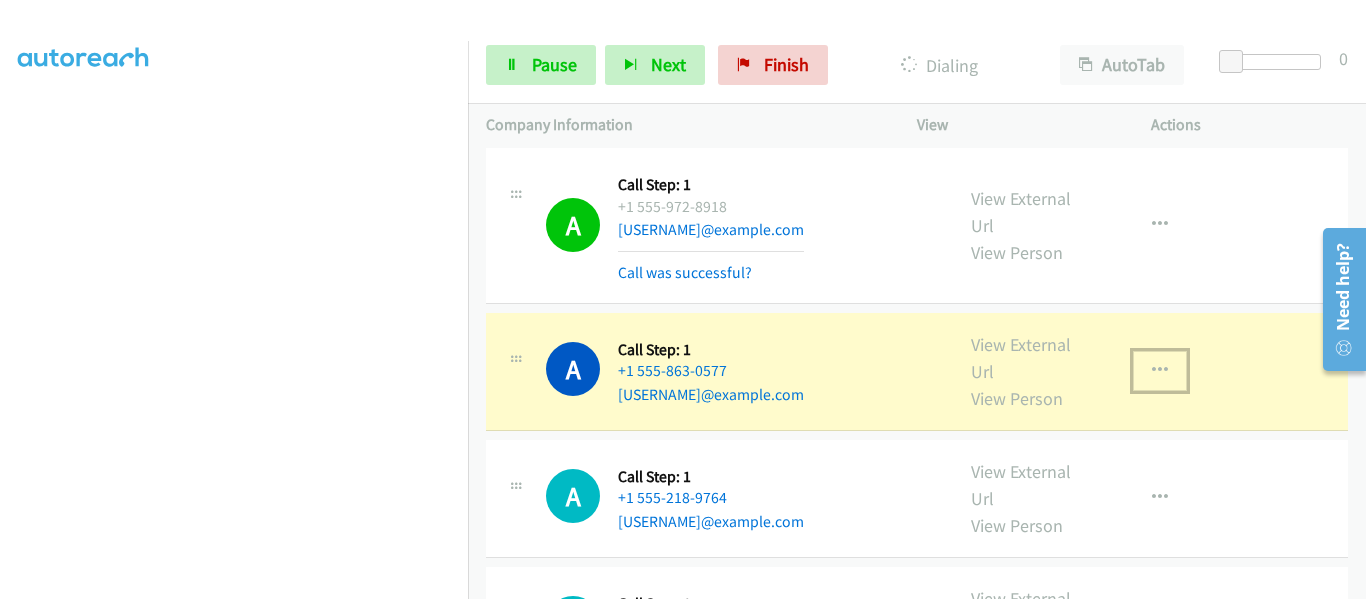 click at bounding box center (1160, 371) 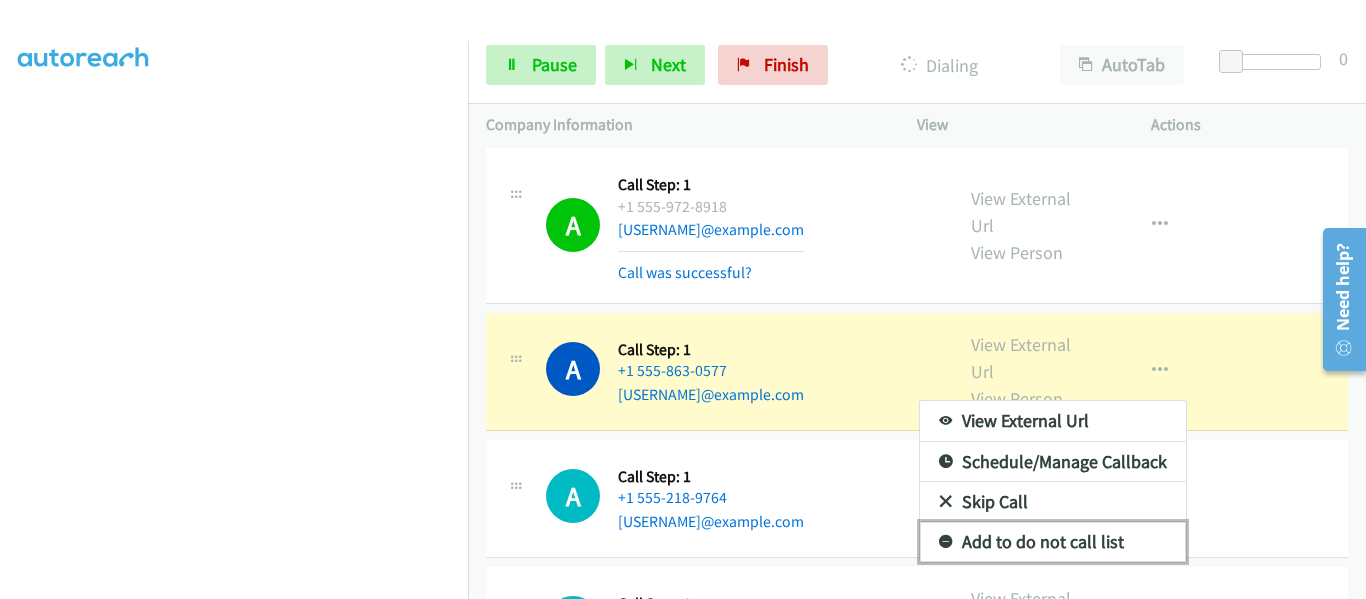 click on "Add to do not call list" at bounding box center (1053, 542) 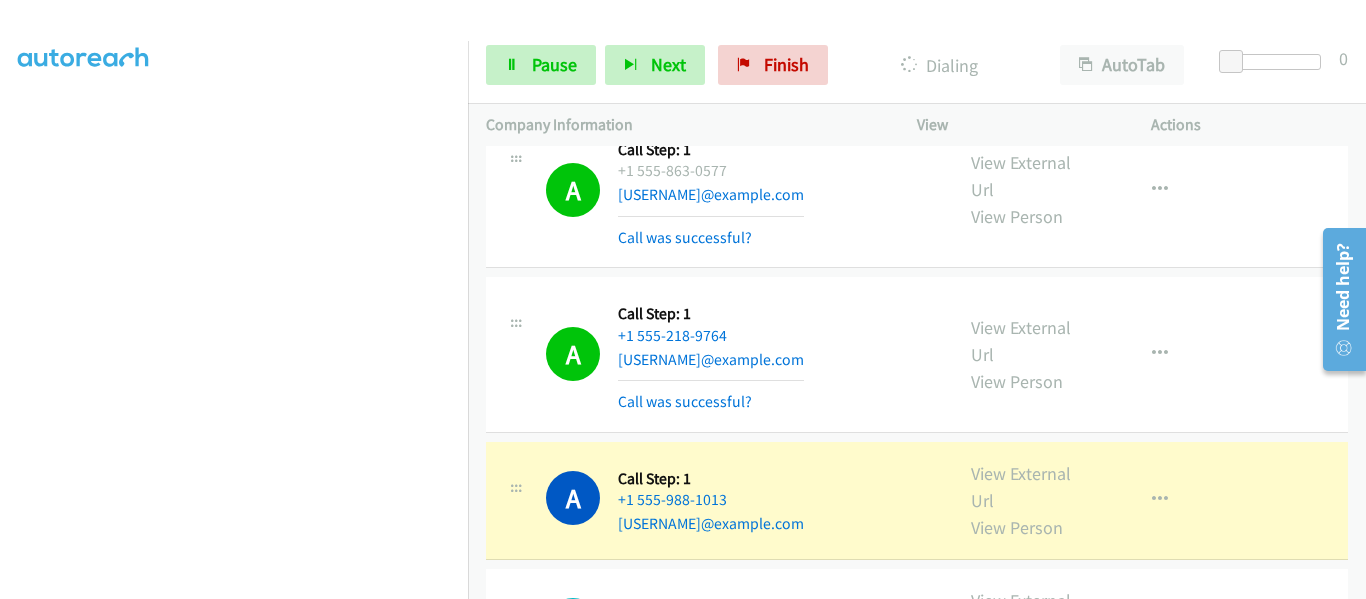 scroll, scrollTop: 3100, scrollLeft: 0, axis: vertical 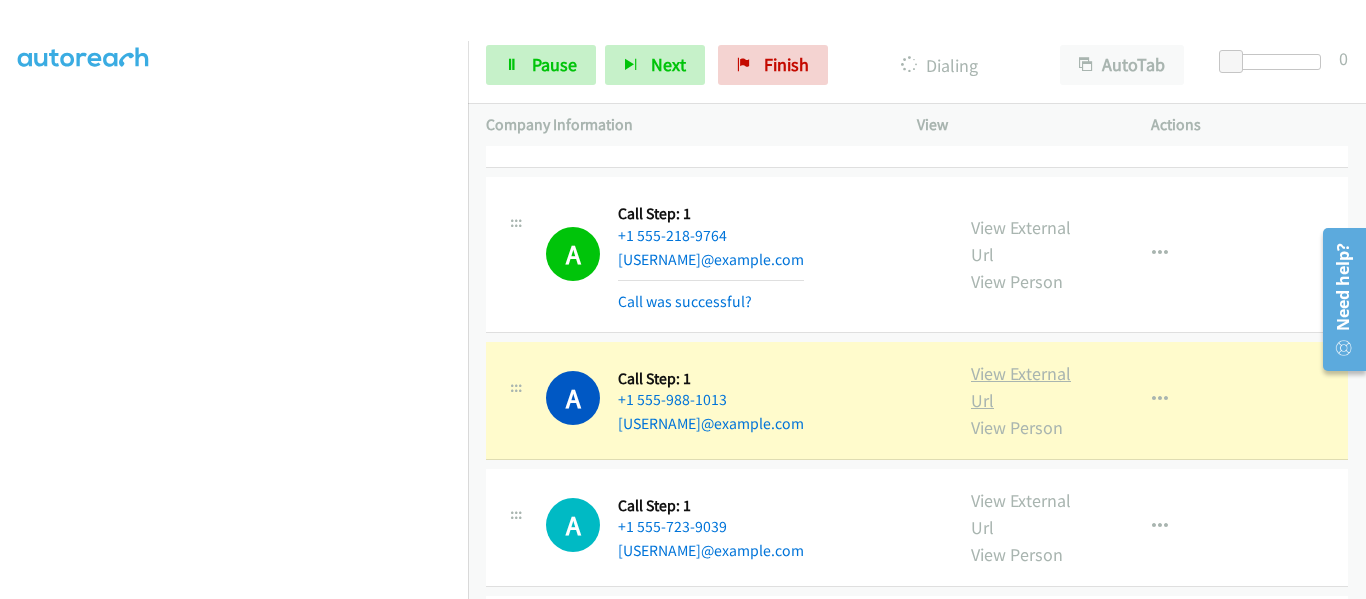 click on "View External Url" at bounding box center (1021, 387) 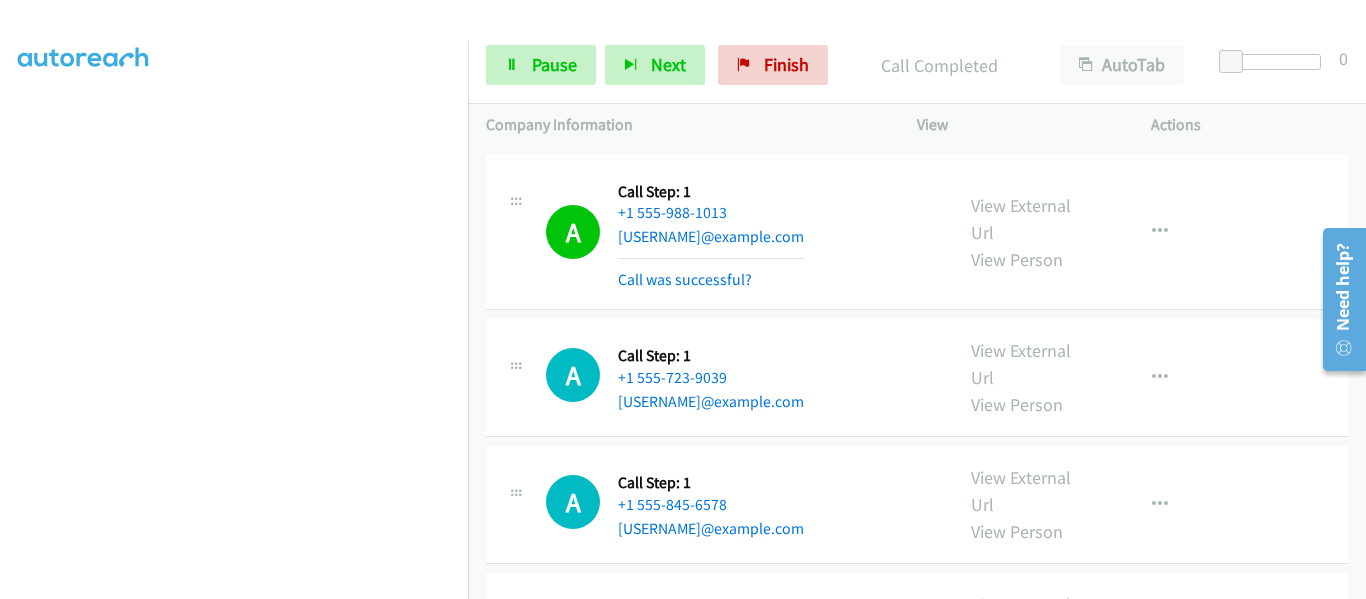 scroll, scrollTop: 3300, scrollLeft: 0, axis: vertical 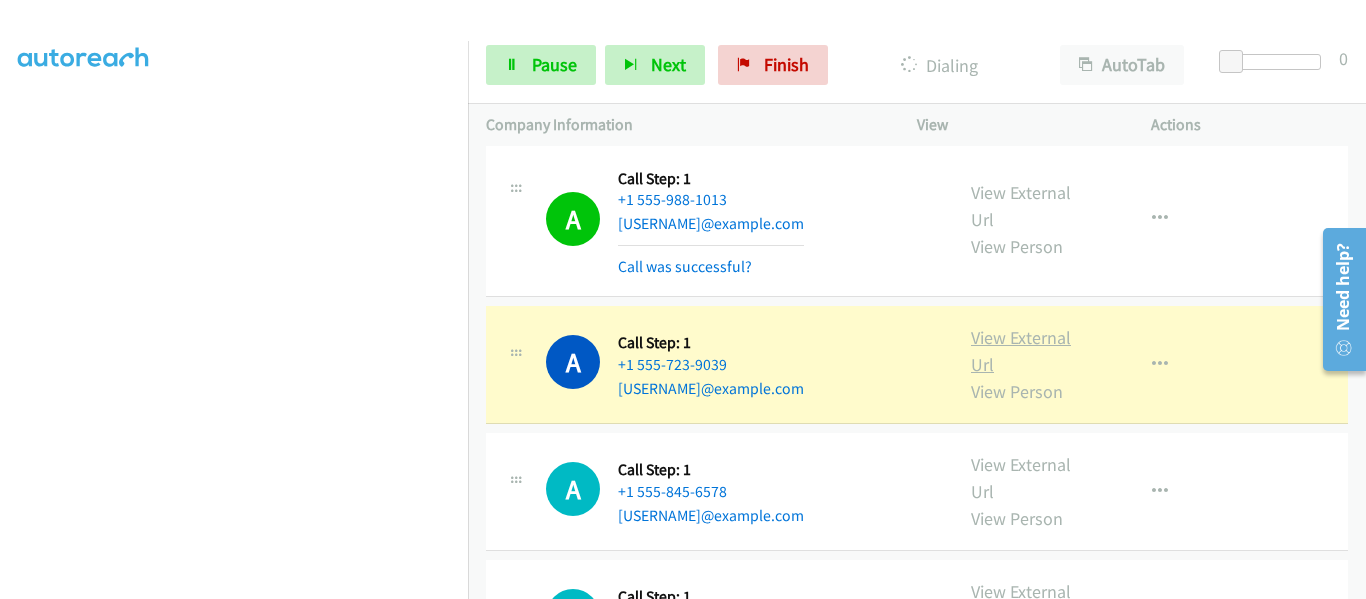click on "View External Url" at bounding box center [1021, 351] 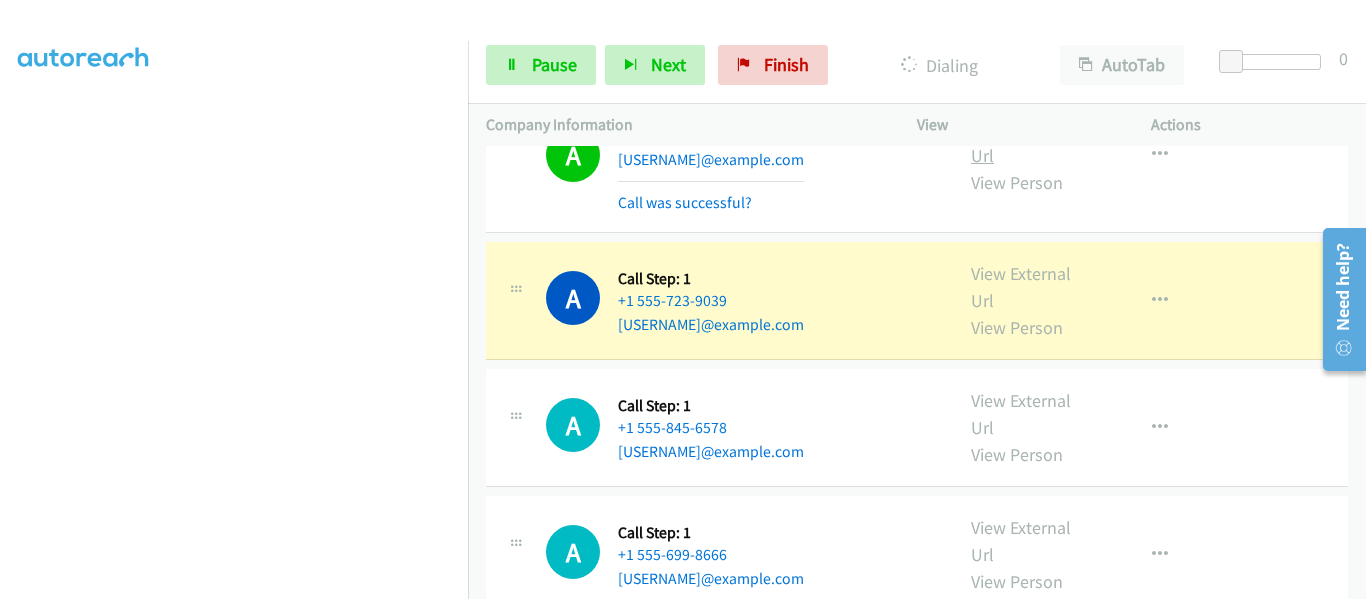 scroll, scrollTop: 3400, scrollLeft: 0, axis: vertical 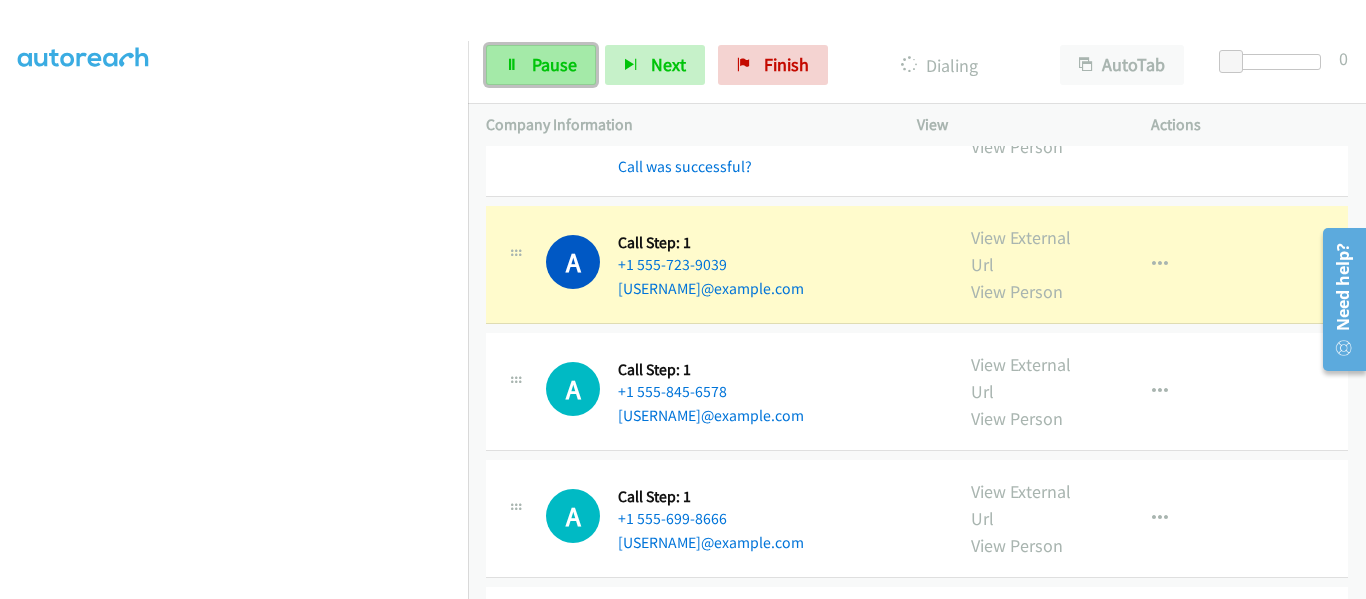 click on "Pause" at bounding box center [554, 64] 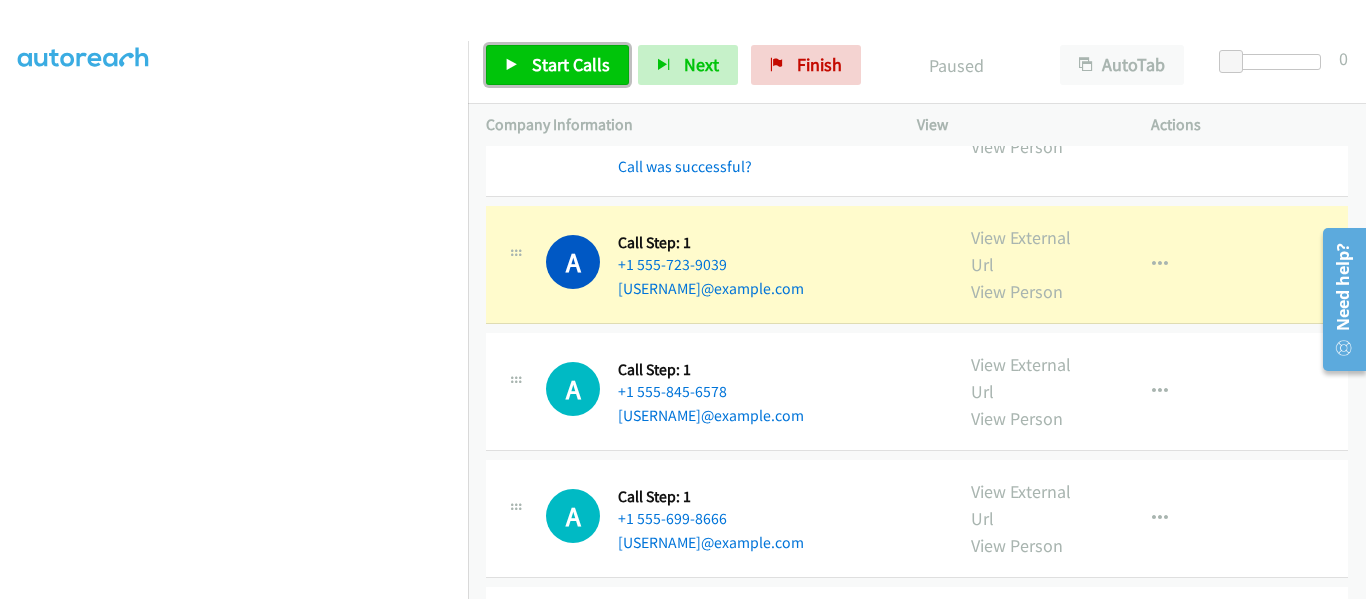 click at bounding box center [512, 66] 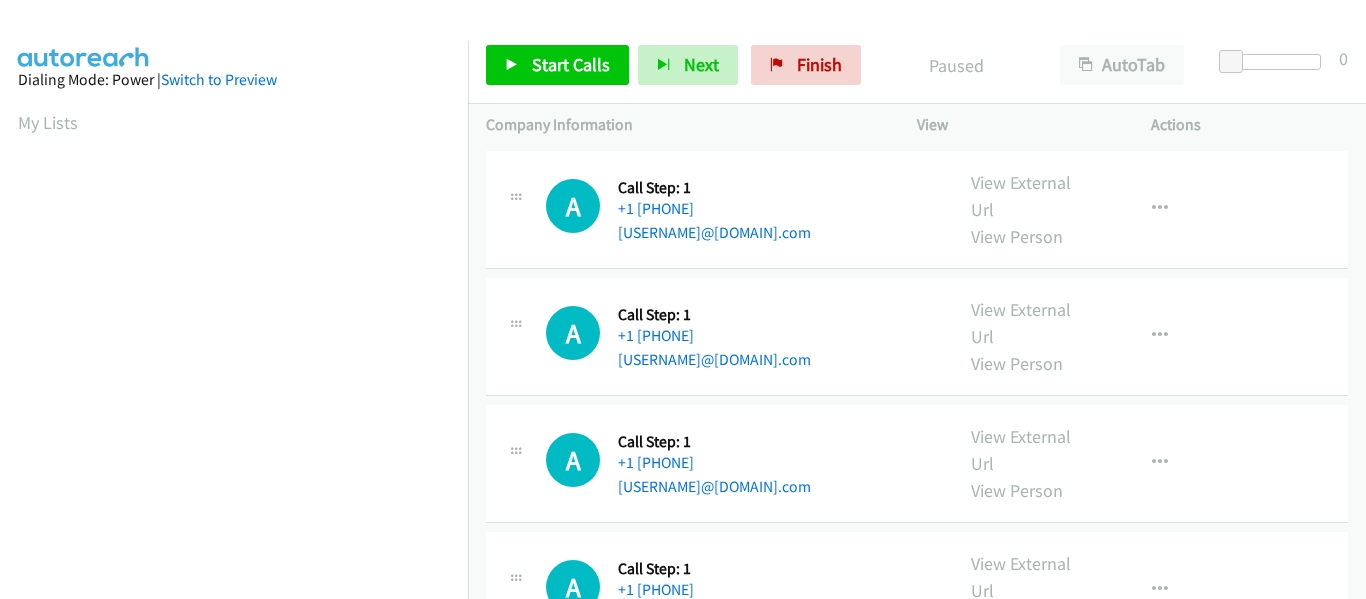 scroll, scrollTop: 0, scrollLeft: 0, axis: both 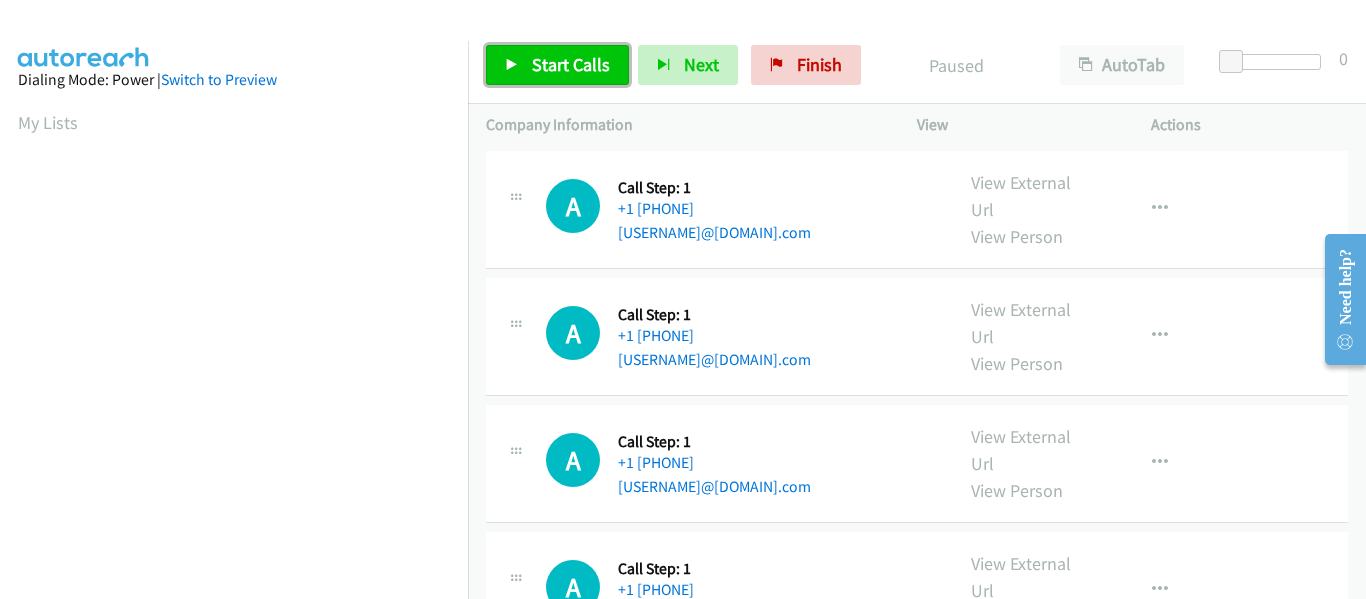 click on "Start Calls" at bounding box center (557, 65) 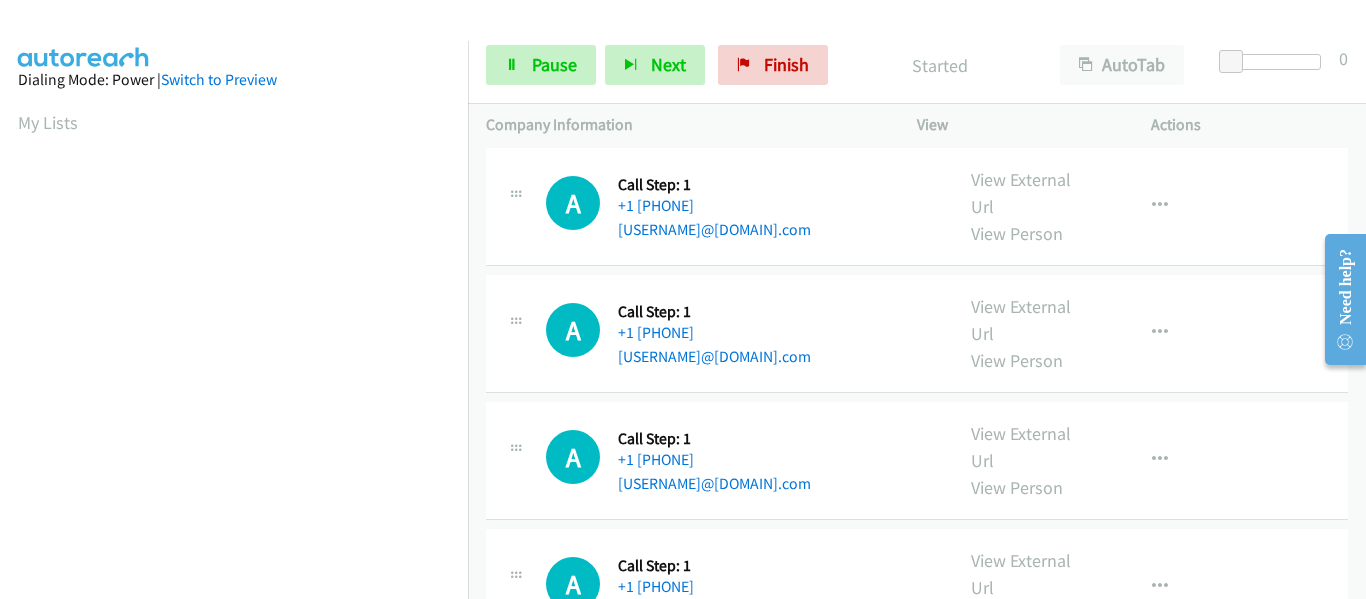 scroll, scrollTop: 0, scrollLeft: 0, axis: both 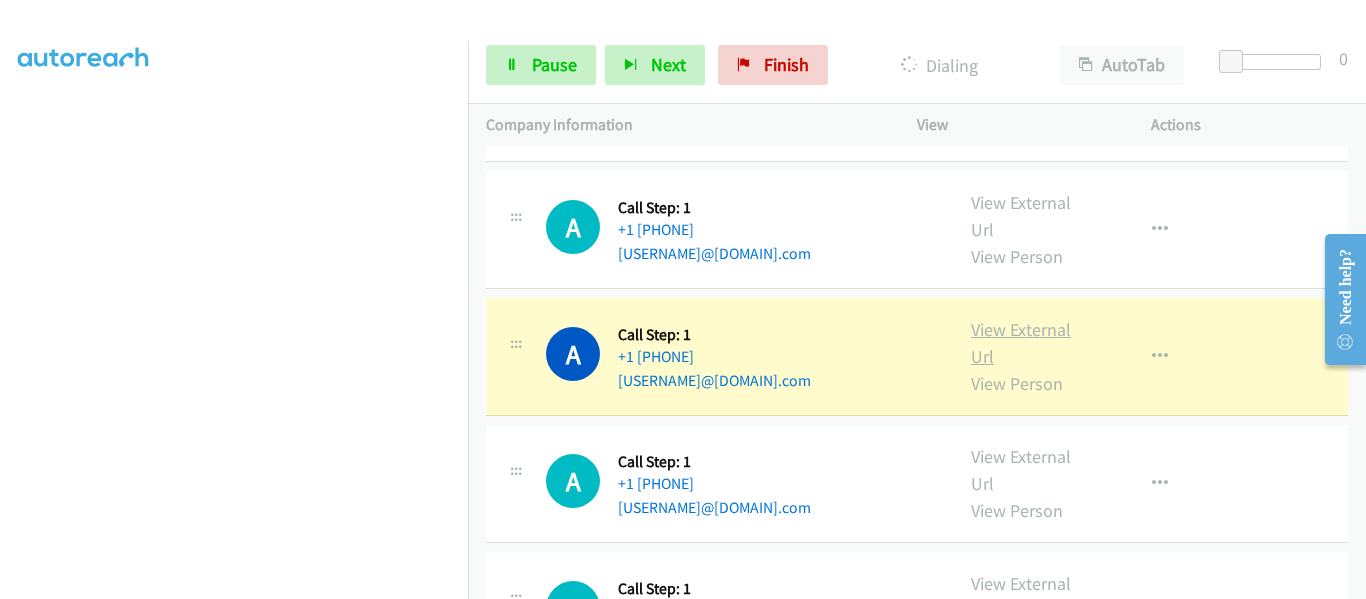 click on "View External Url" at bounding box center (1021, 343) 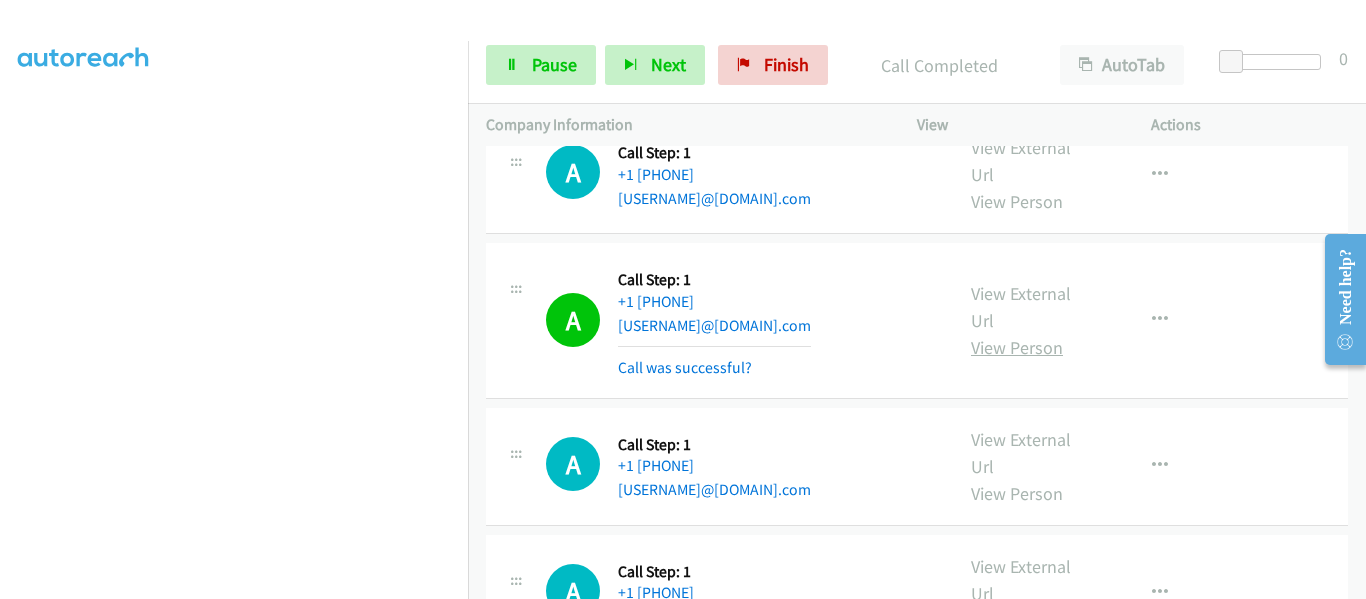 scroll, scrollTop: 700, scrollLeft: 0, axis: vertical 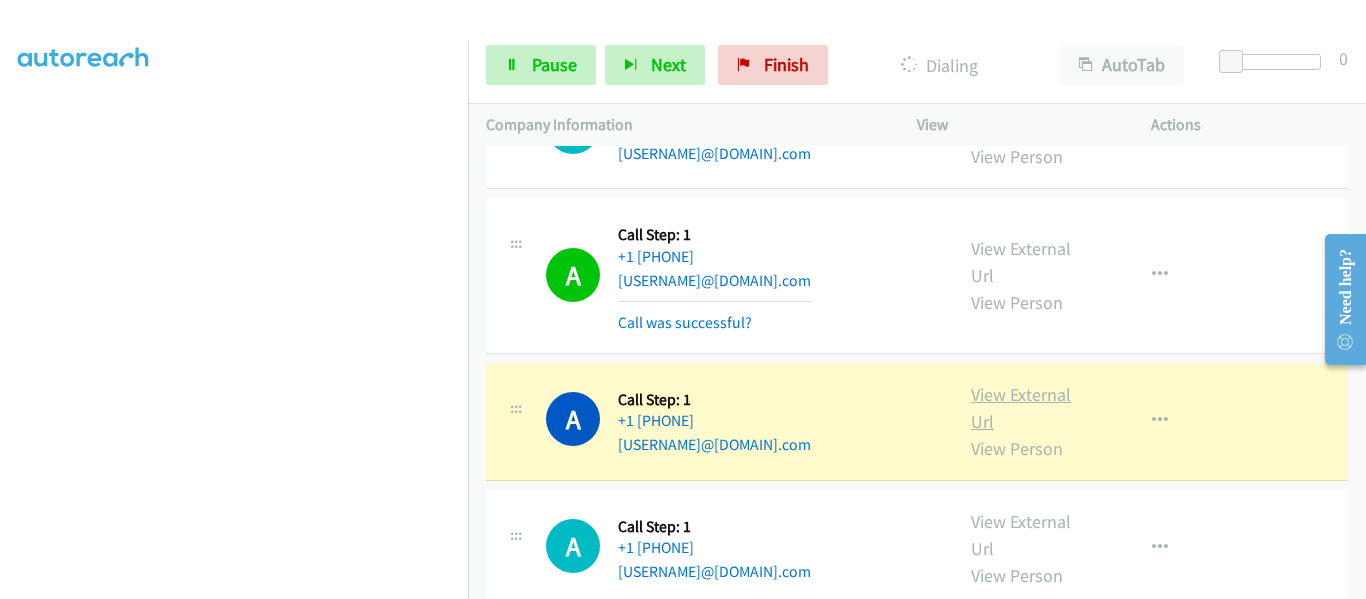 click on "View External Url" at bounding box center [1021, 408] 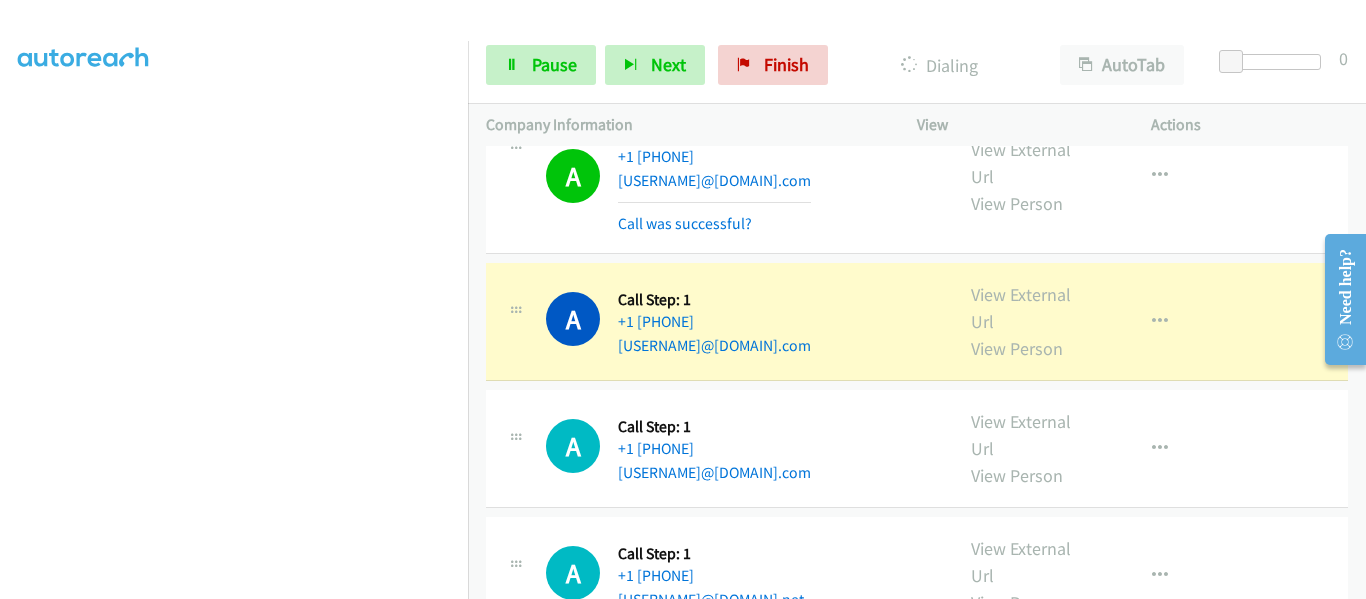 scroll, scrollTop: 1000, scrollLeft: 0, axis: vertical 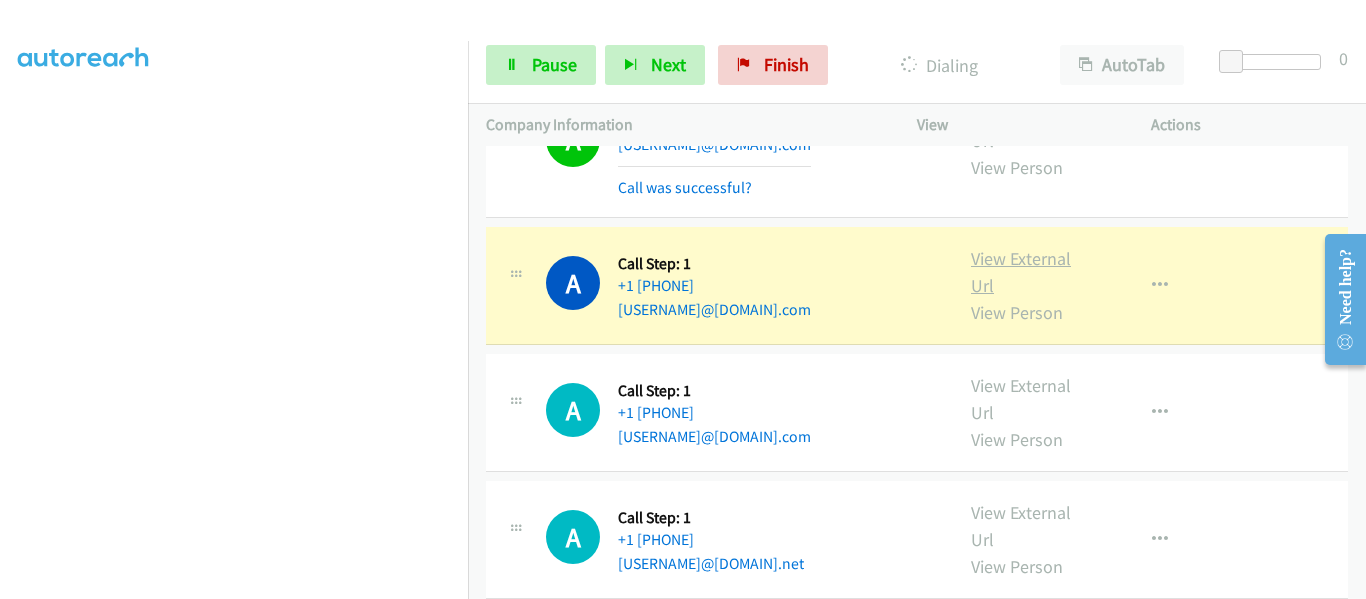 click on "View External Url" at bounding box center [1021, 272] 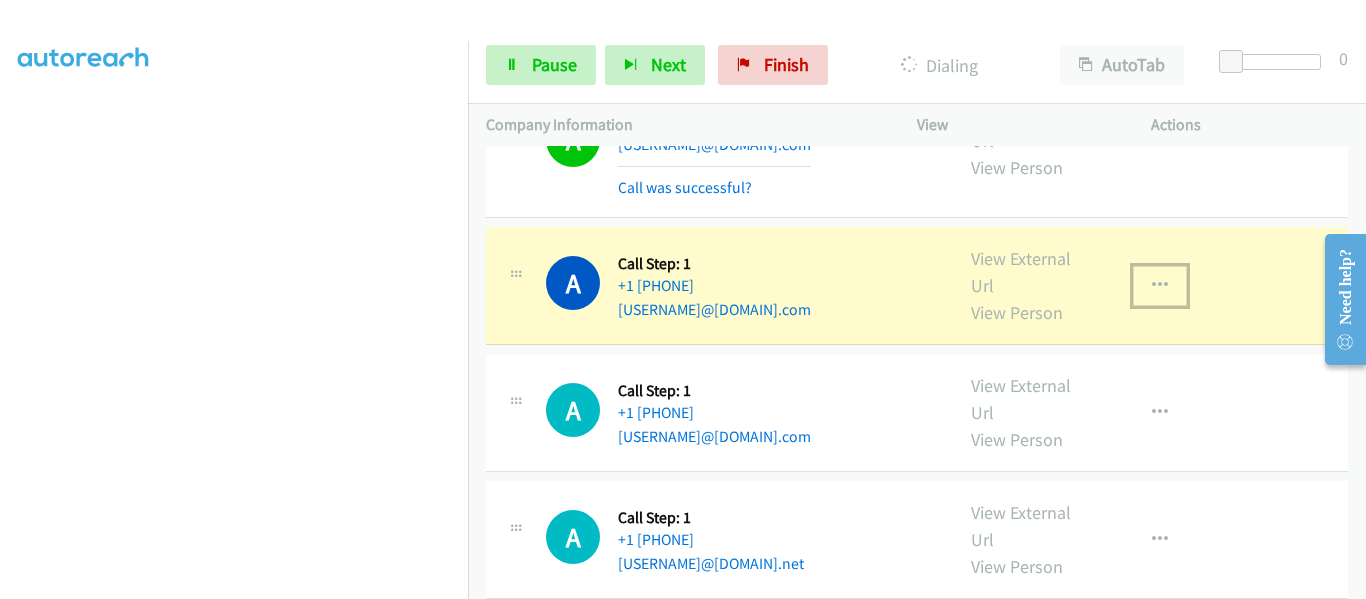 click at bounding box center [1160, 286] 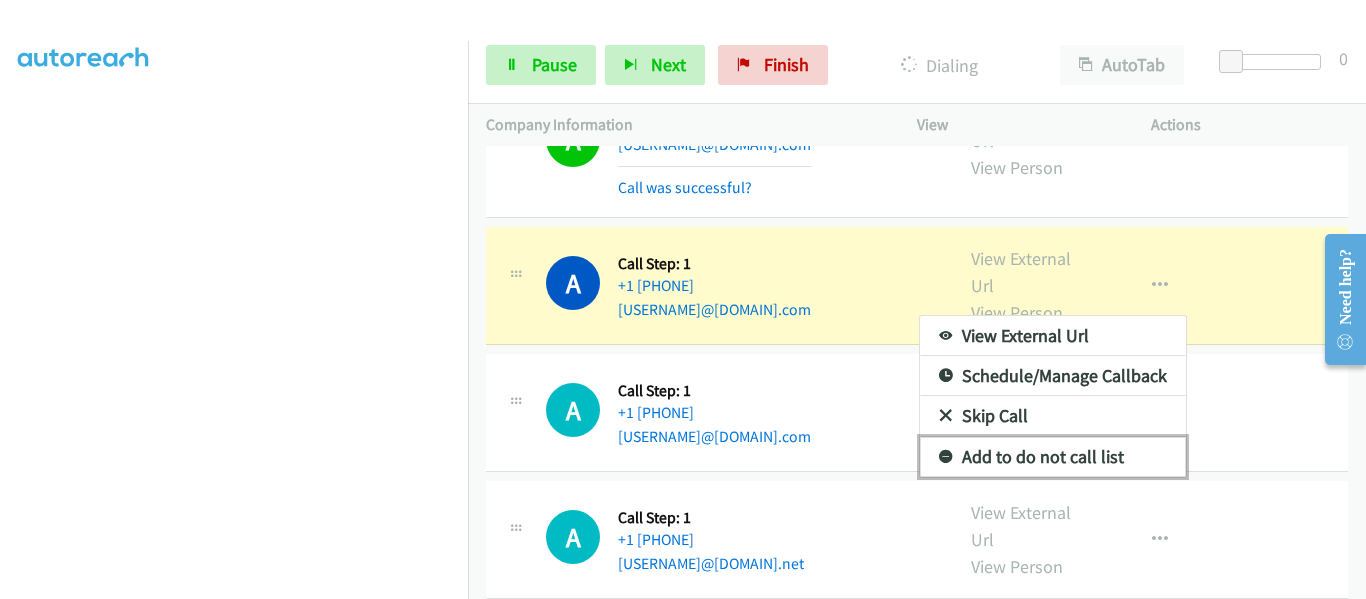 click on "Add to do not call list" at bounding box center [1053, 457] 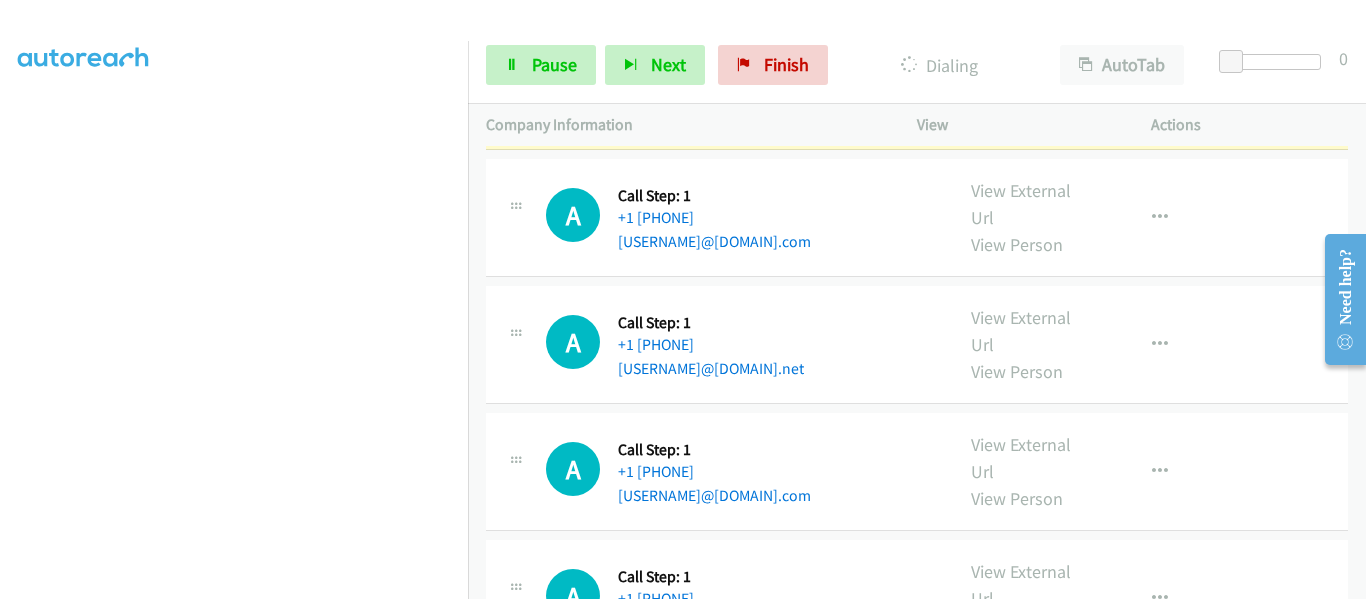 scroll, scrollTop: 1200, scrollLeft: 0, axis: vertical 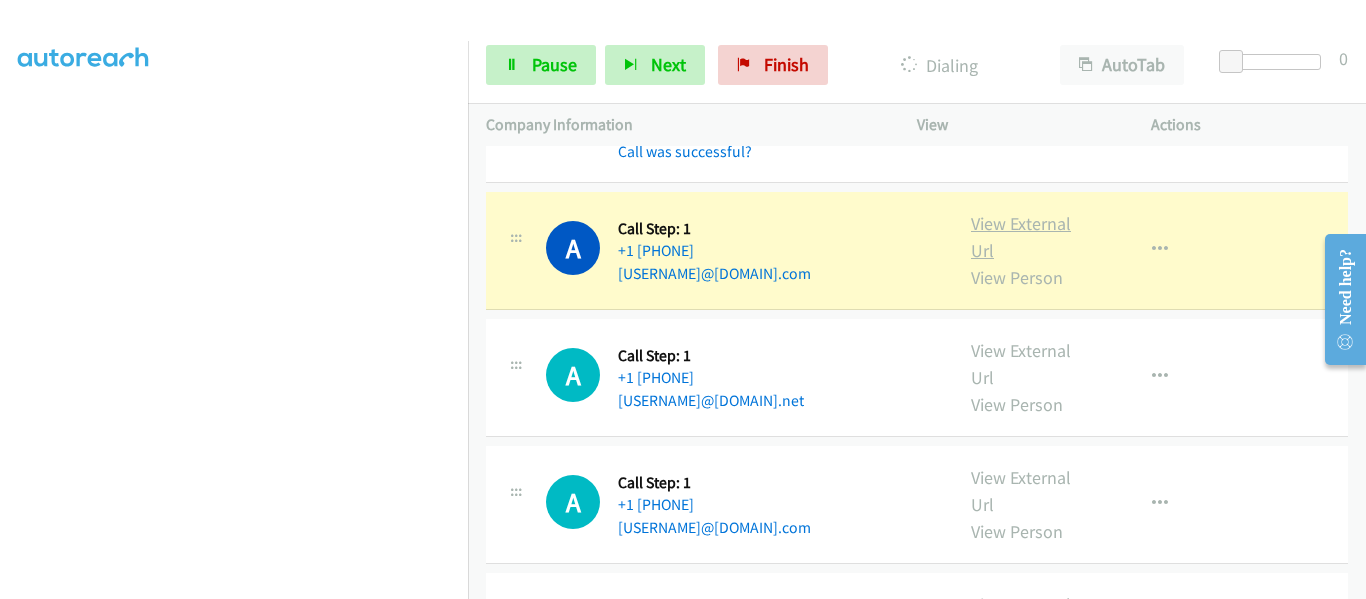 click on "View External Url" at bounding box center [1021, 237] 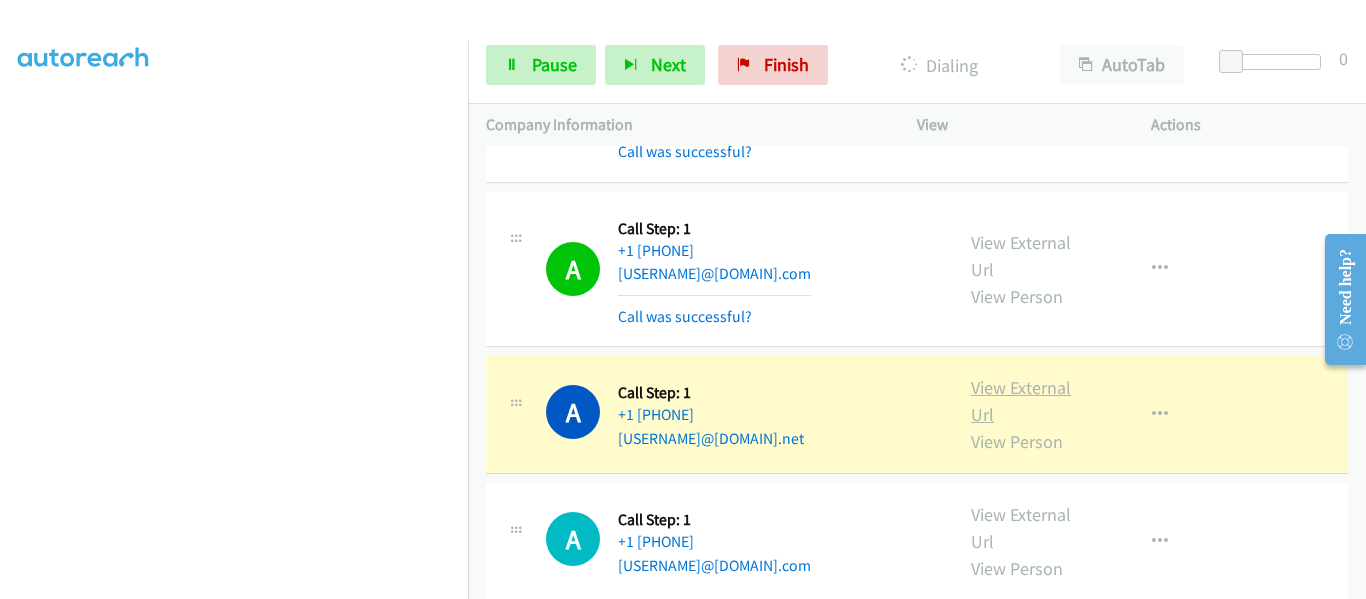 click on "View External Url" at bounding box center (1021, 401) 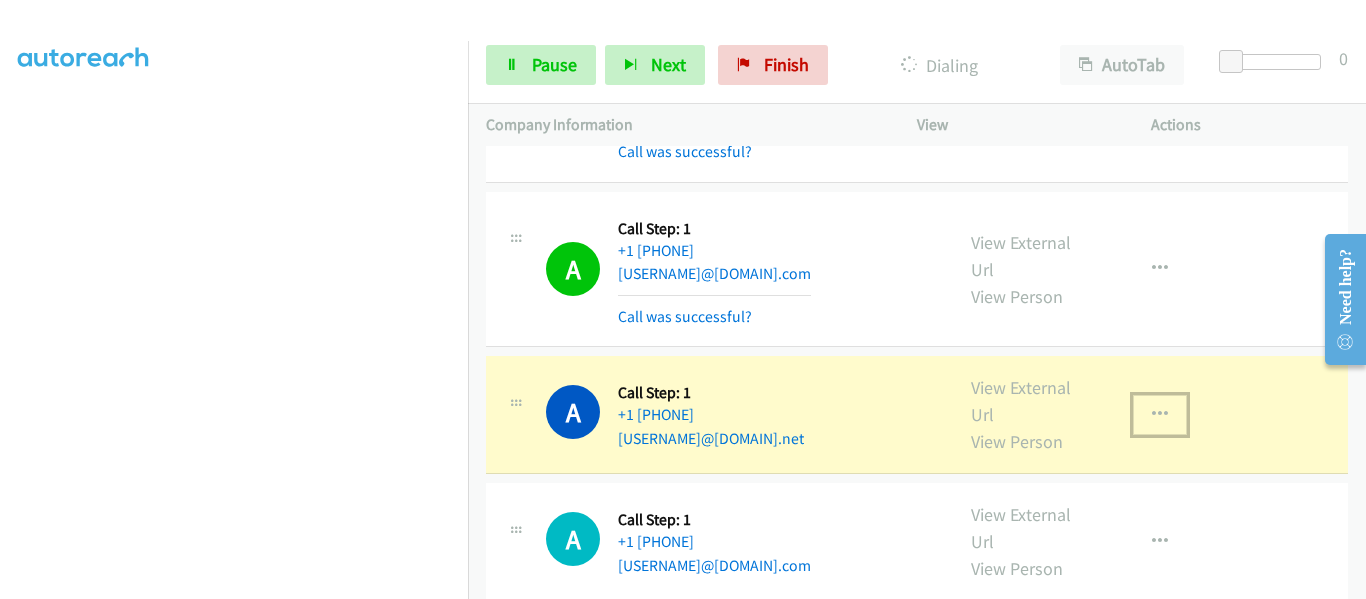 click at bounding box center [1160, 415] 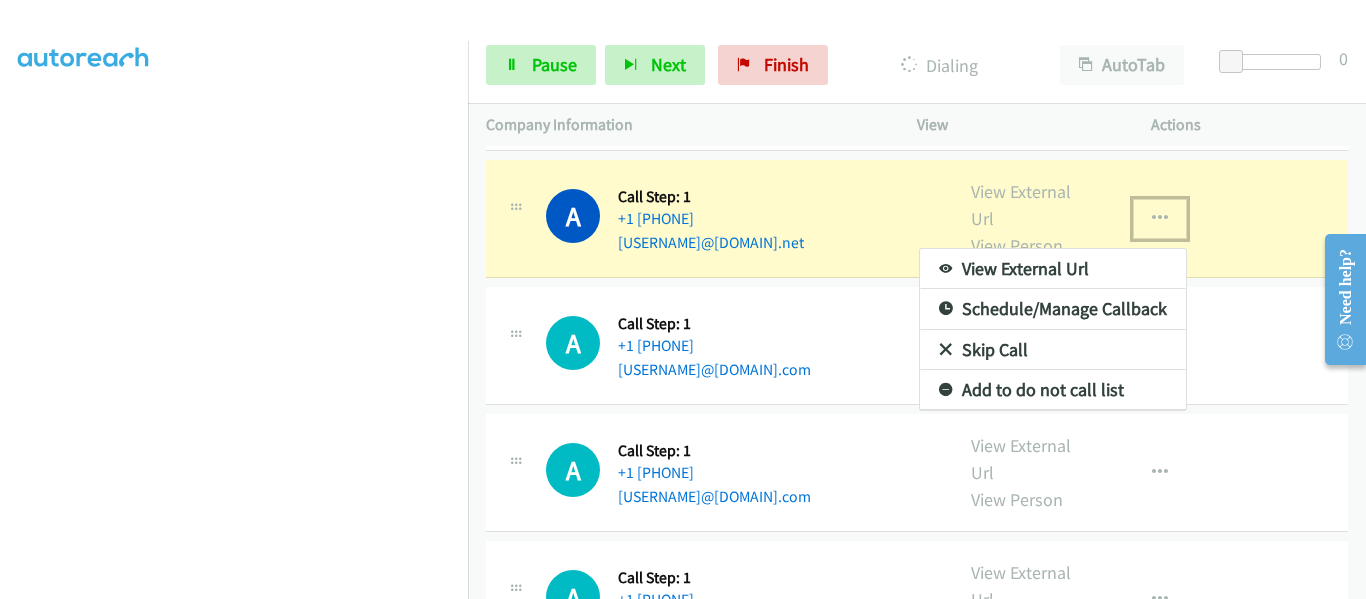 scroll, scrollTop: 1360, scrollLeft: 0, axis: vertical 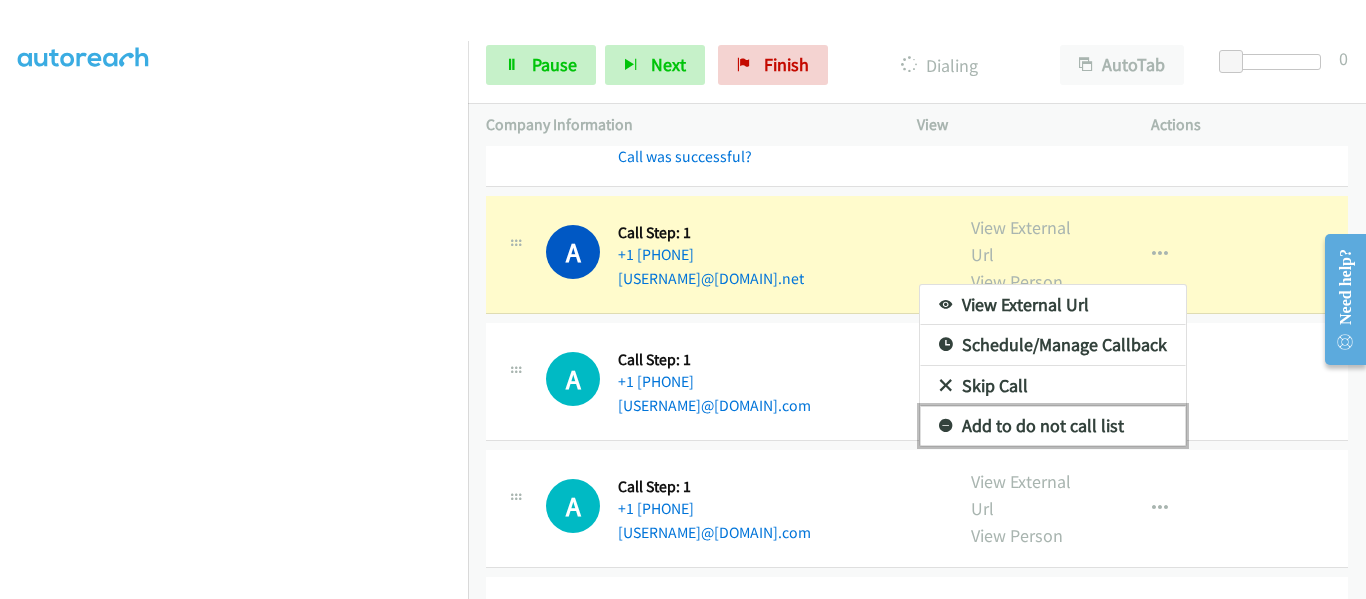 click on "Add to do not call list" at bounding box center [1053, 426] 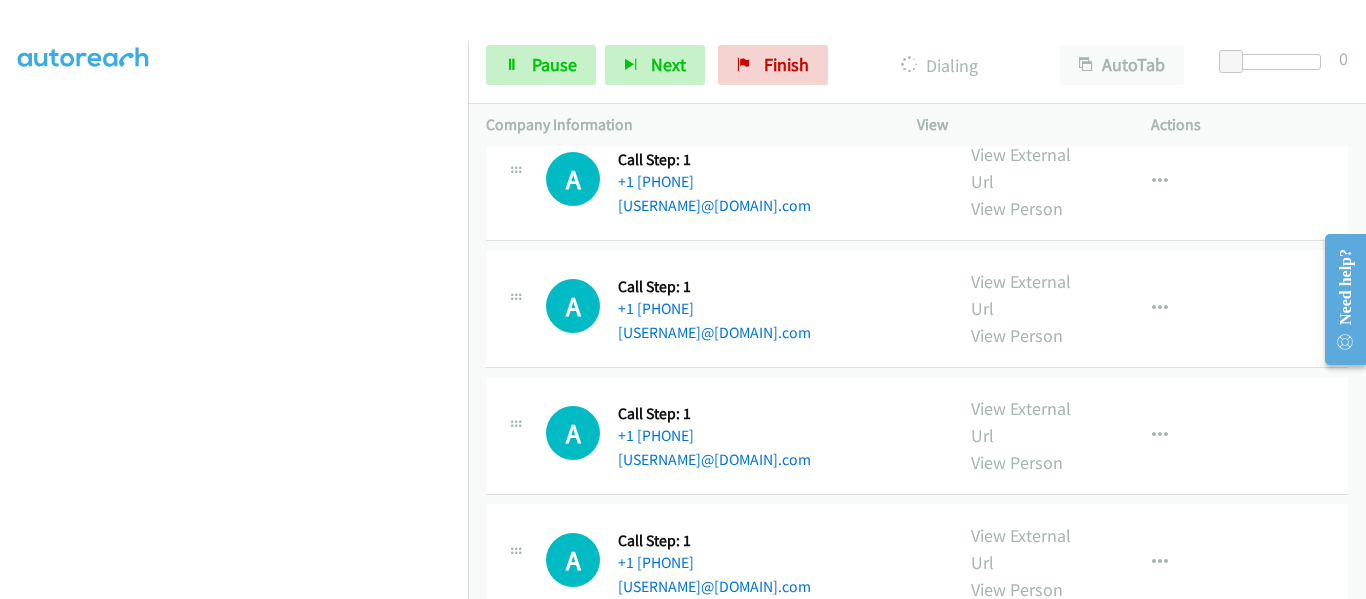 scroll, scrollTop: 1460, scrollLeft: 0, axis: vertical 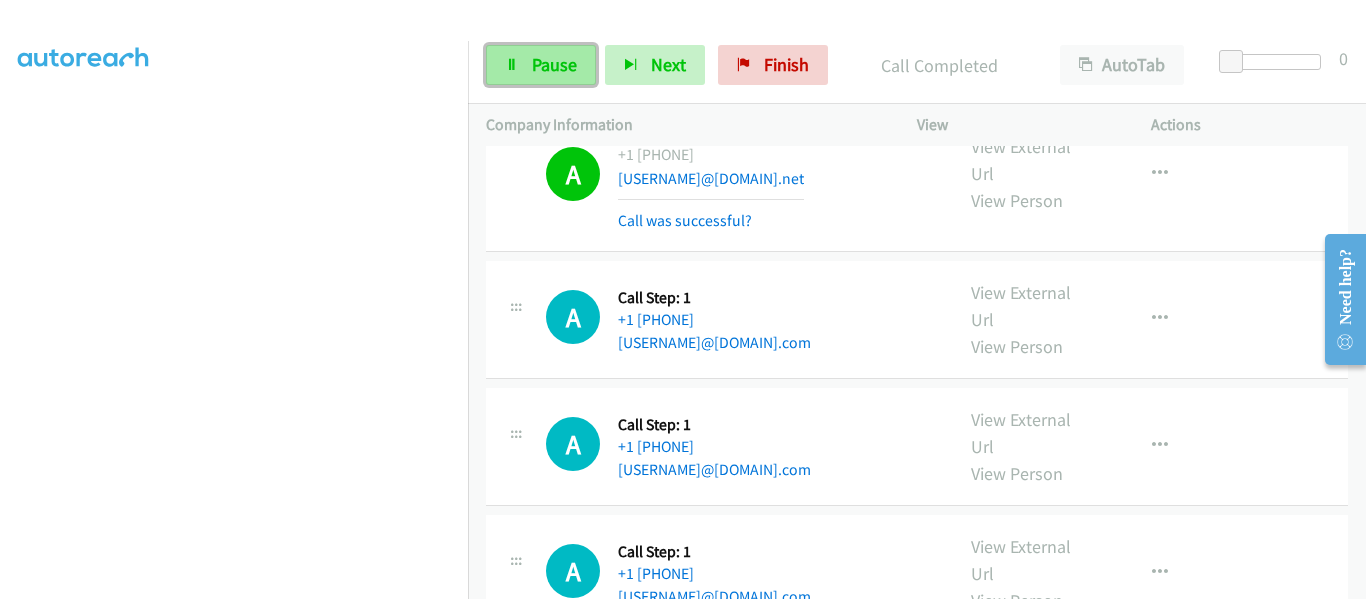click at bounding box center (512, 66) 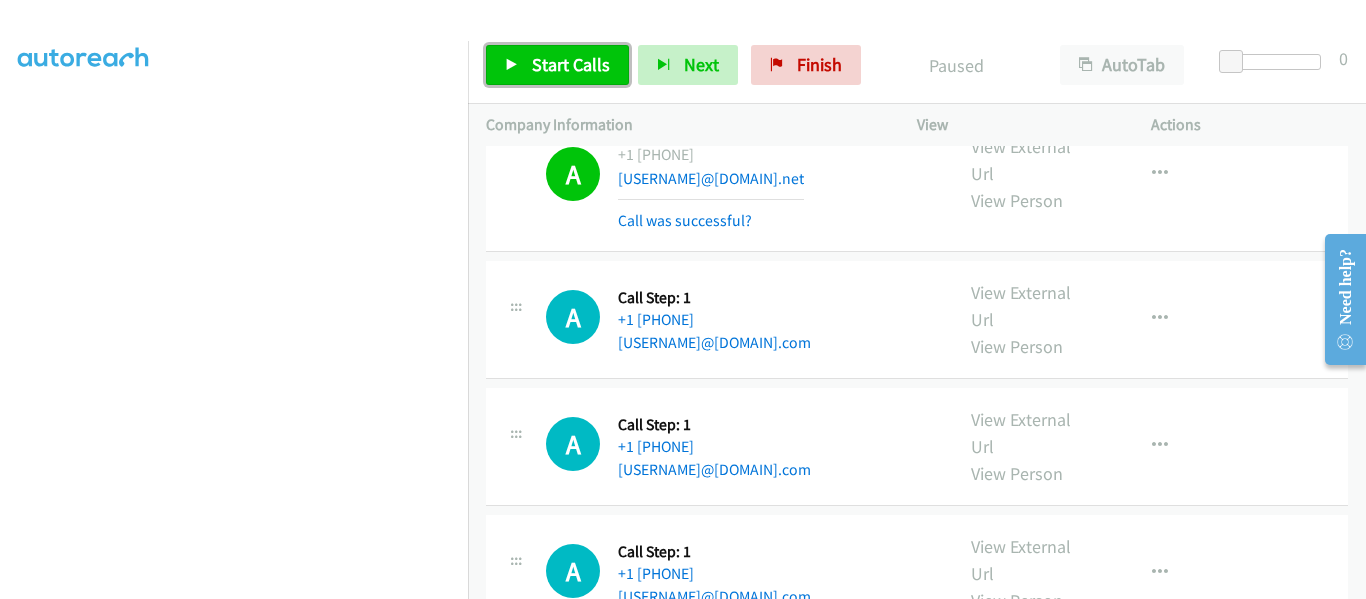 click on "Start Calls" at bounding box center (557, 65) 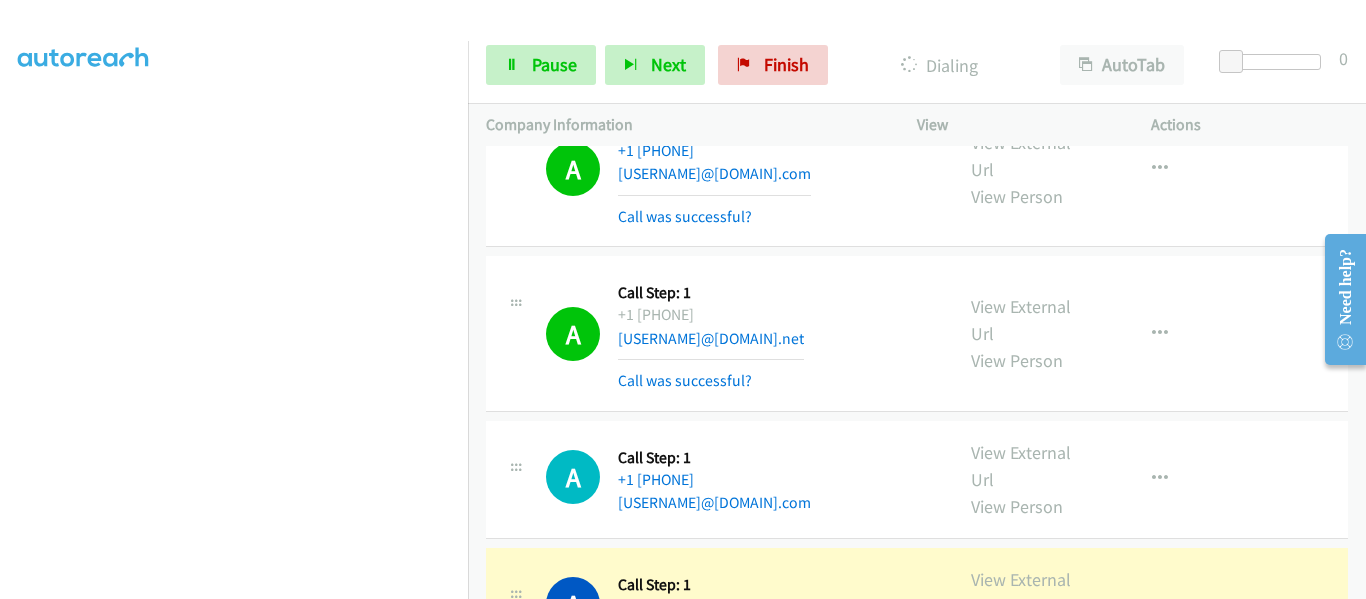 scroll, scrollTop: 1500, scrollLeft: 0, axis: vertical 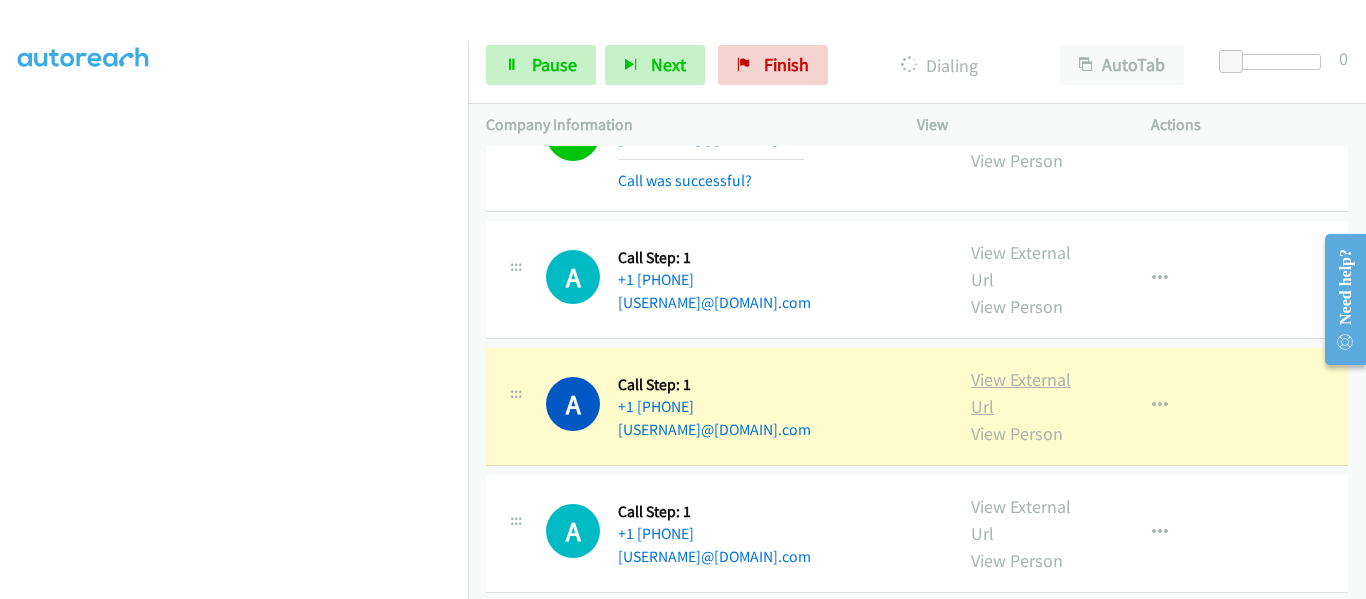 click on "View External Url" at bounding box center (1021, 393) 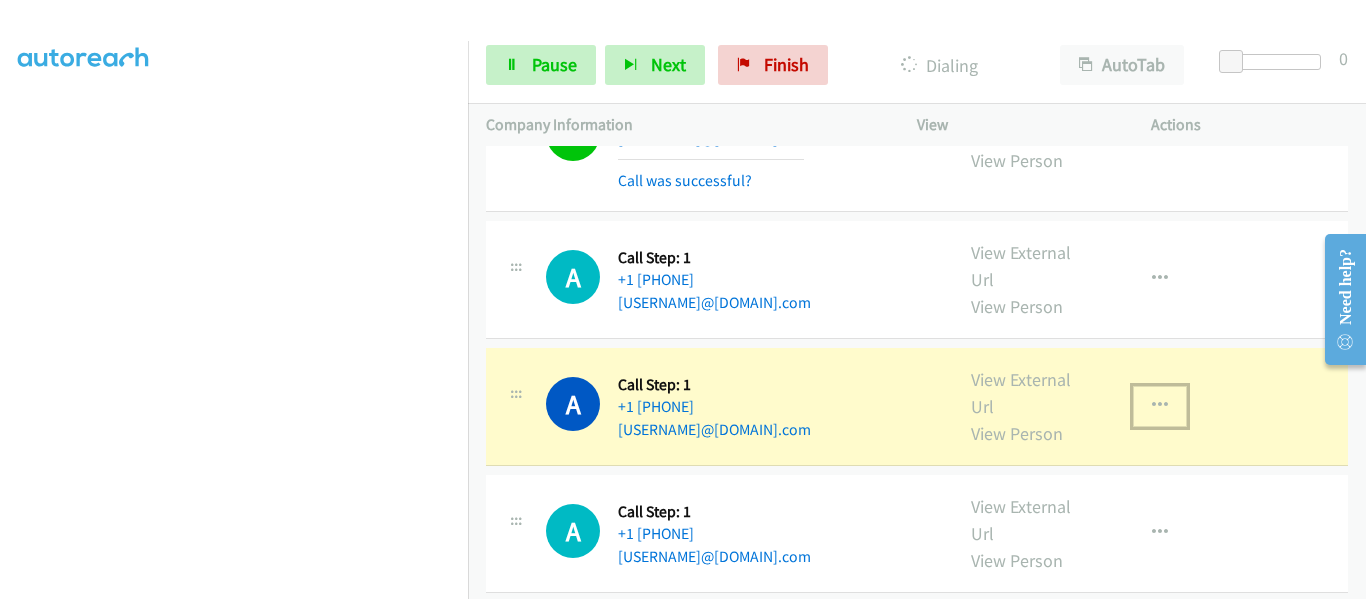 click at bounding box center [1160, 406] 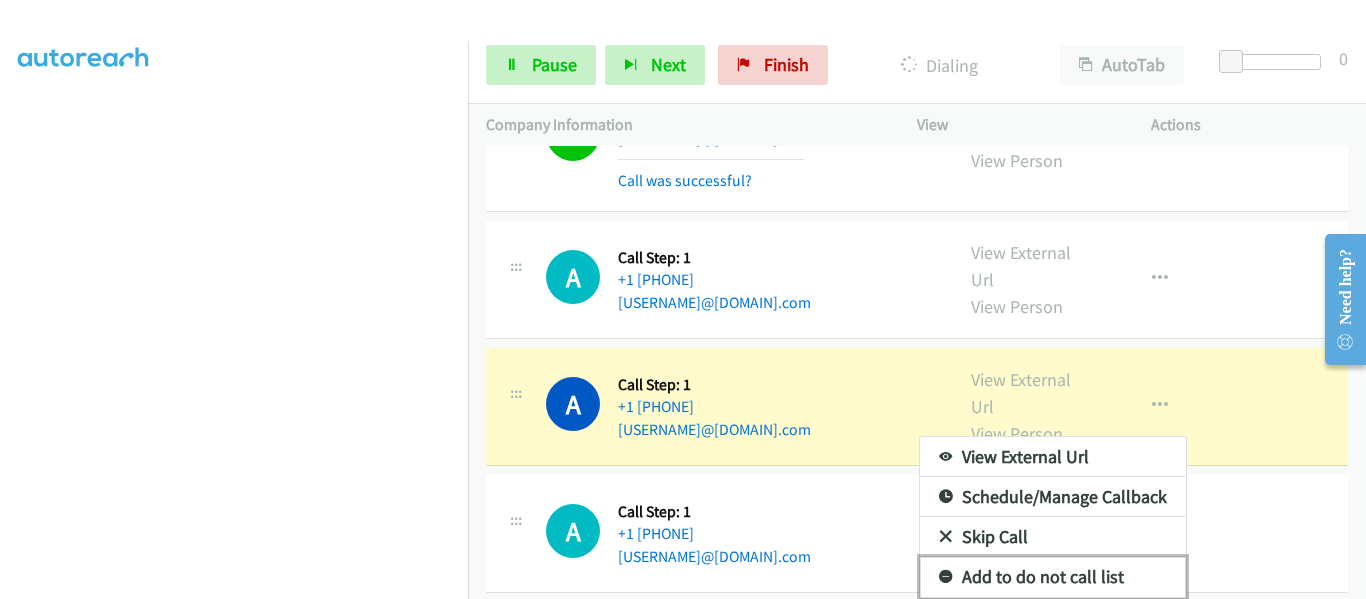 click on "Add to do not call list" at bounding box center [1053, 577] 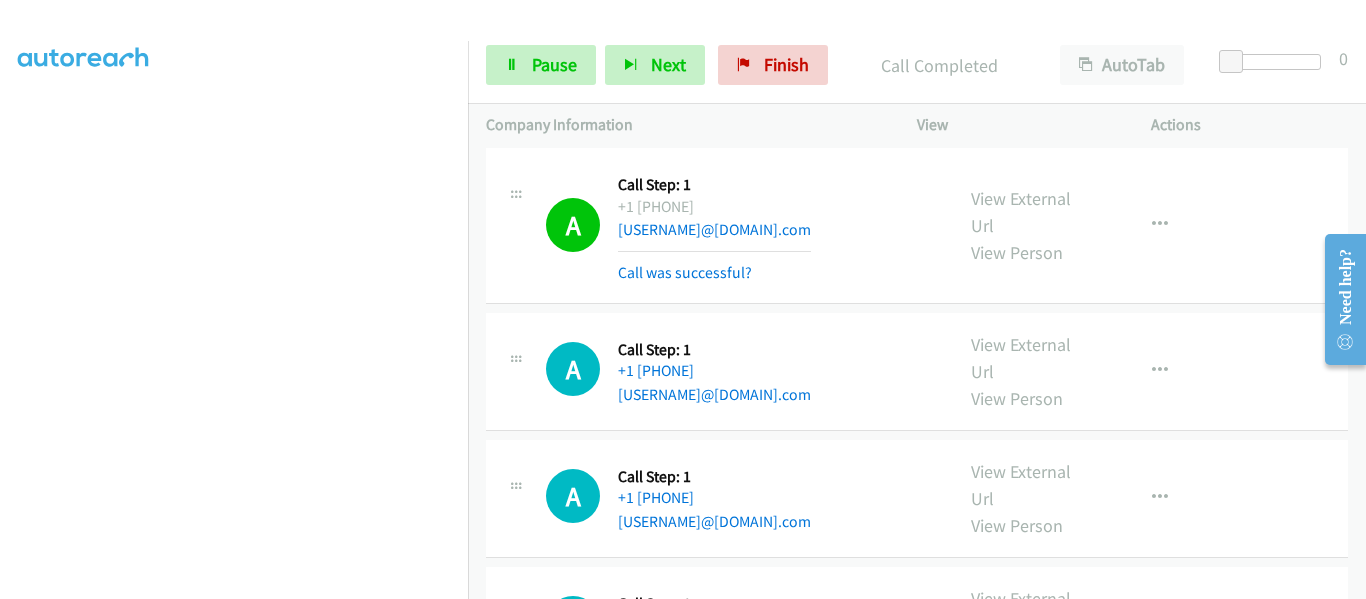 scroll, scrollTop: 1800, scrollLeft: 0, axis: vertical 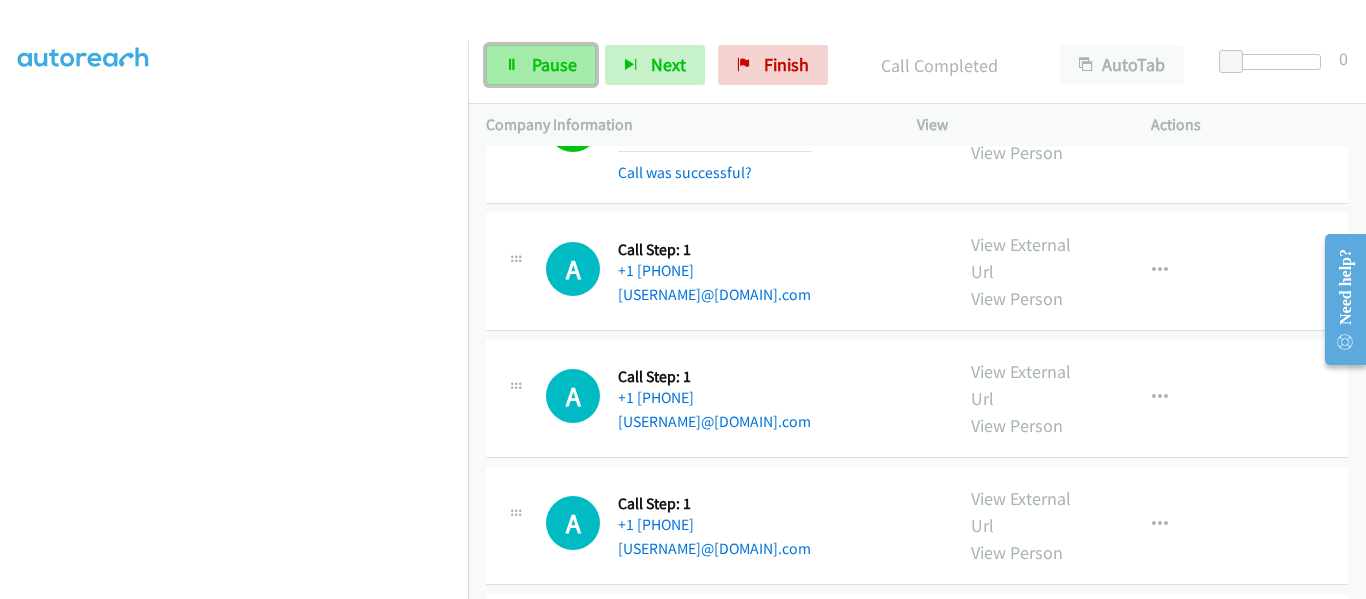 click on "Pause" at bounding box center [554, 64] 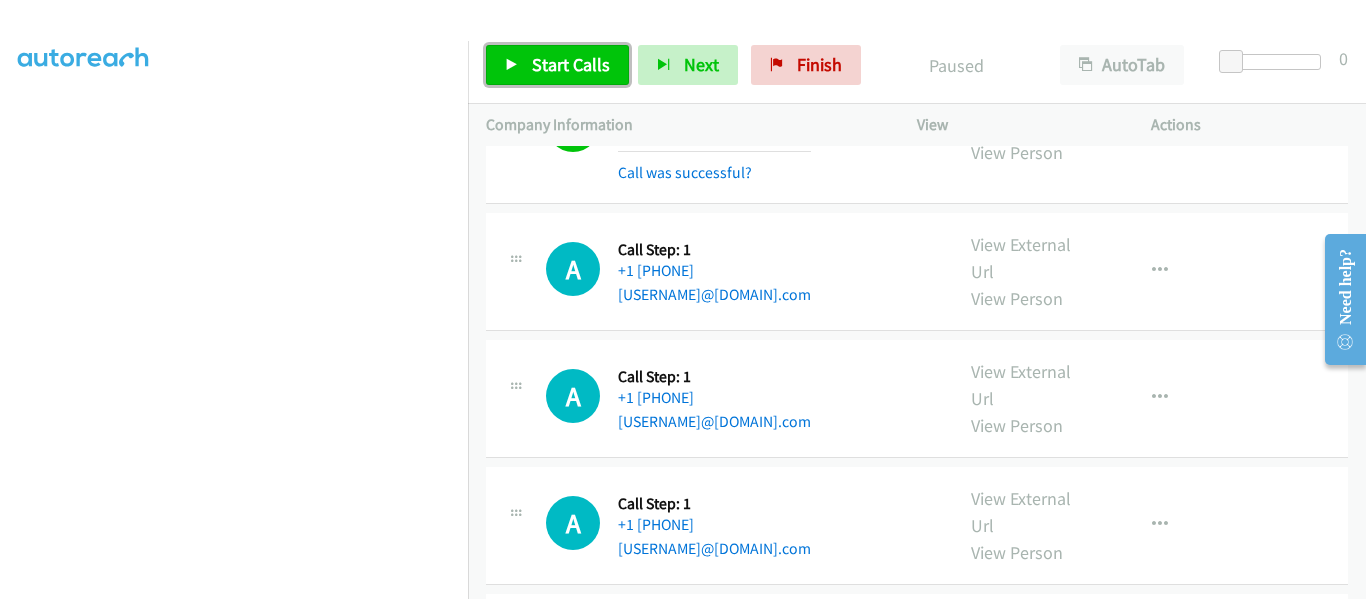 click at bounding box center (512, 66) 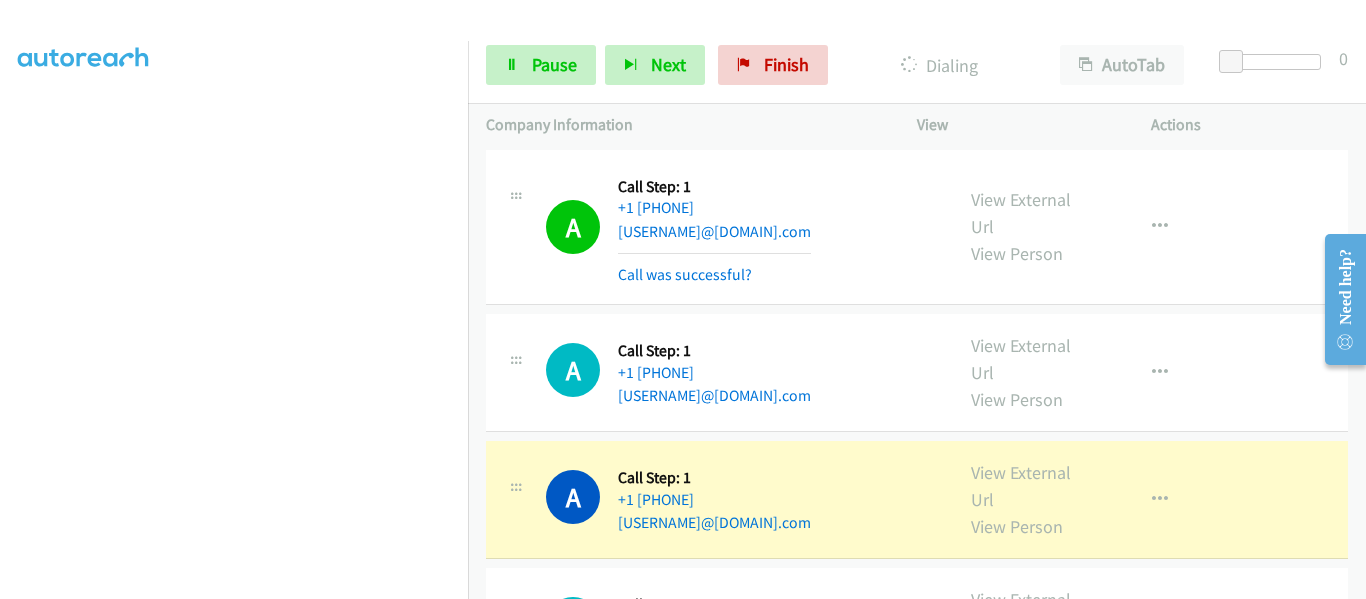 scroll, scrollTop: 2190, scrollLeft: 0, axis: vertical 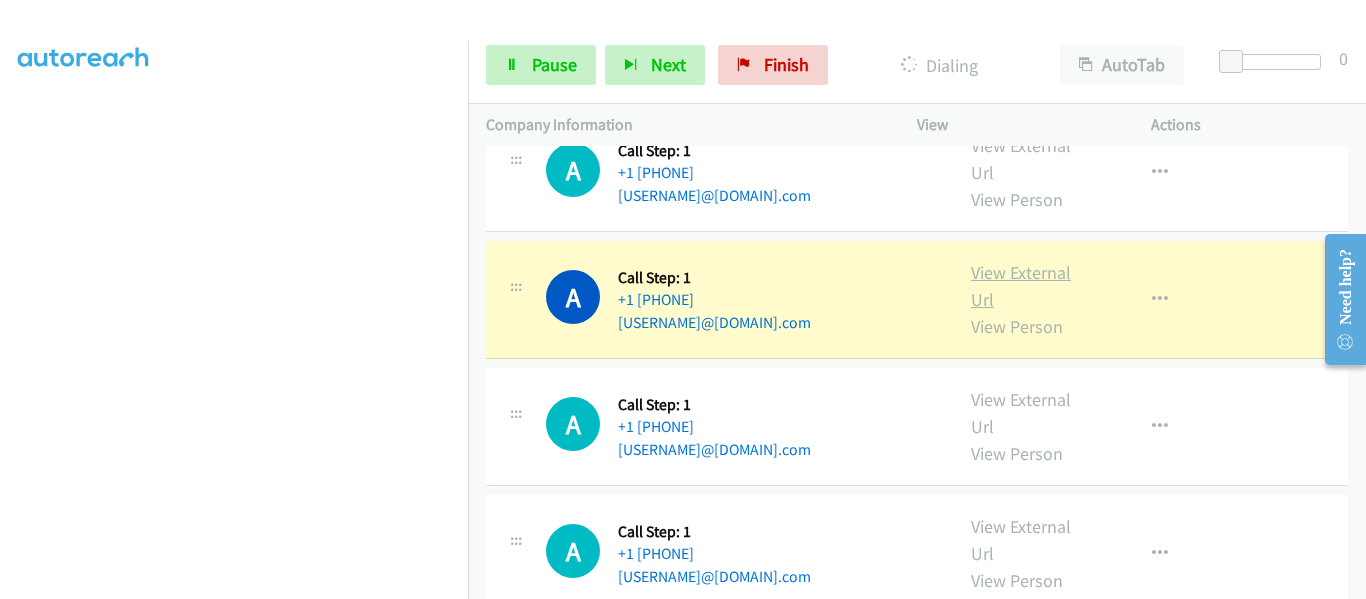 click on "View External Url" at bounding box center [1021, 286] 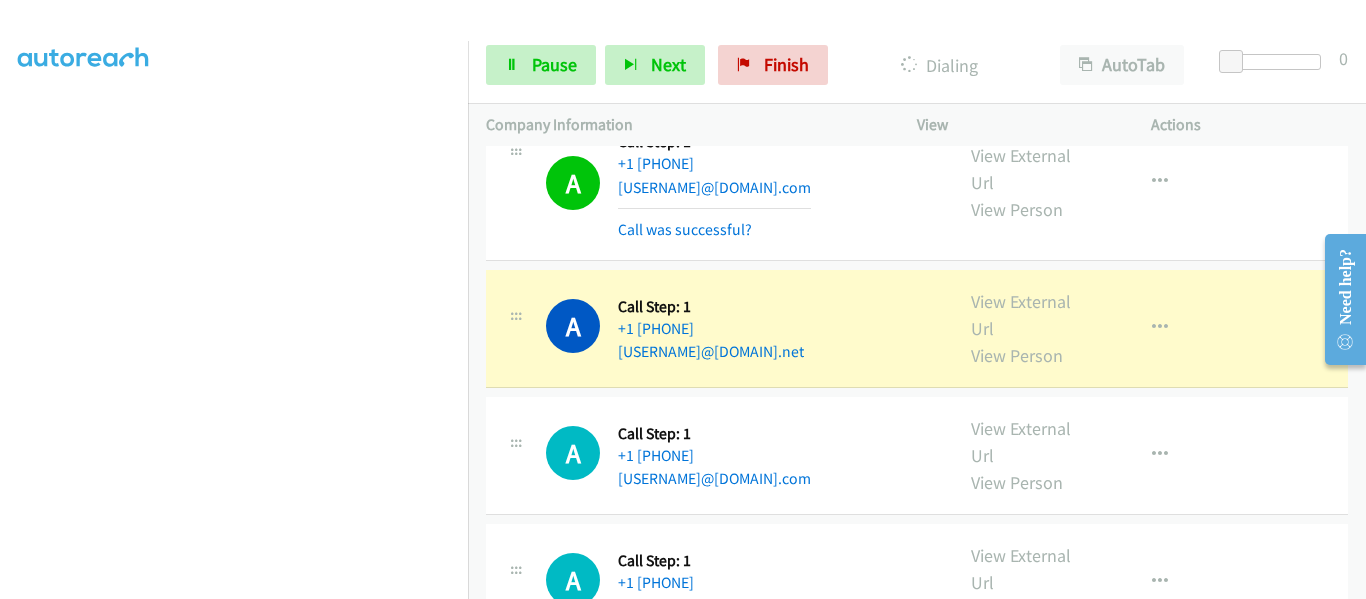 scroll, scrollTop: 2690, scrollLeft: 0, axis: vertical 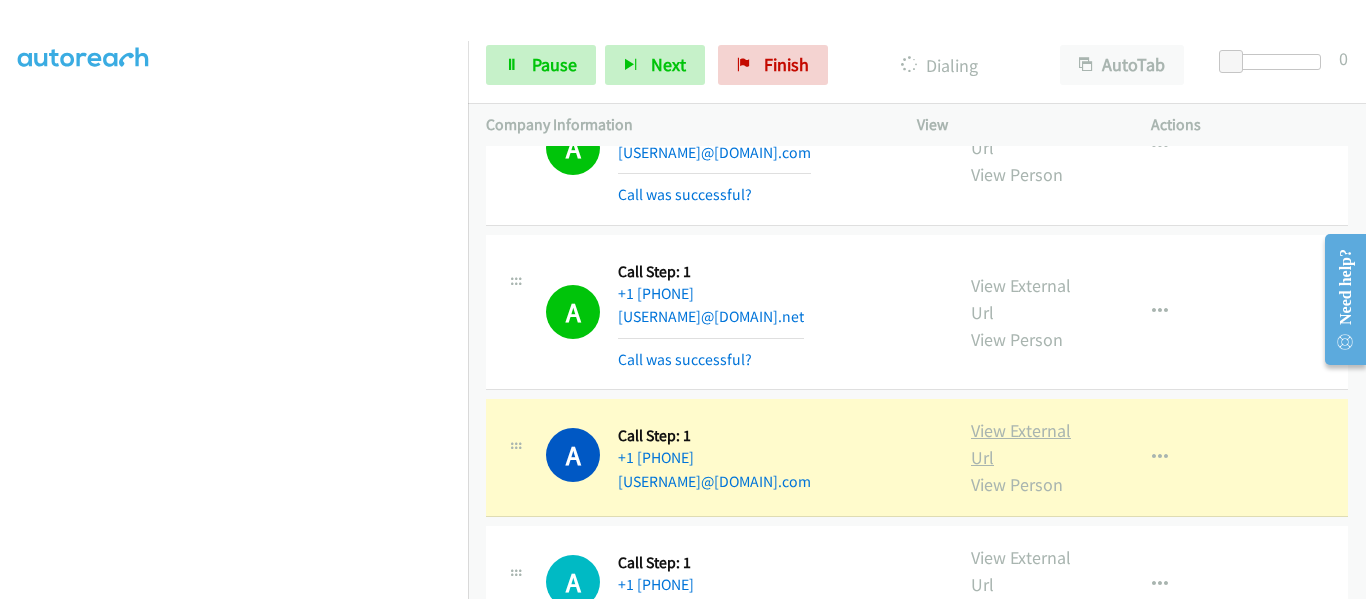 click on "View External Url" at bounding box center [1021, 444] 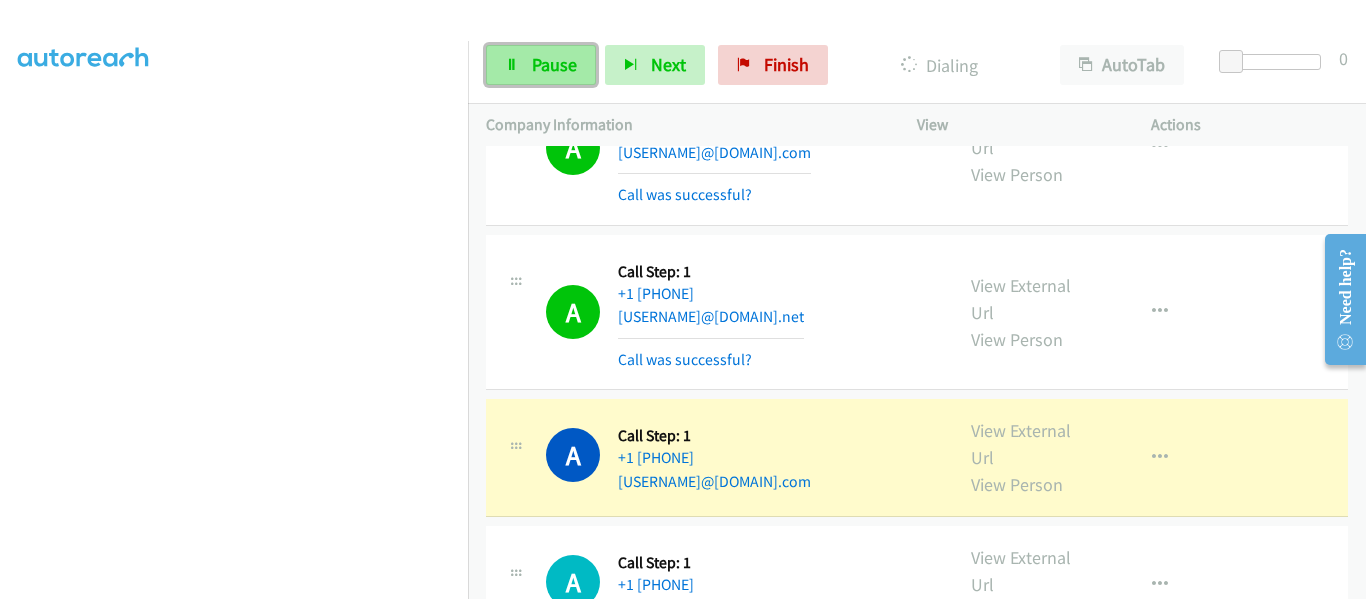 click on "Pause" at bounding box center (554, 64) 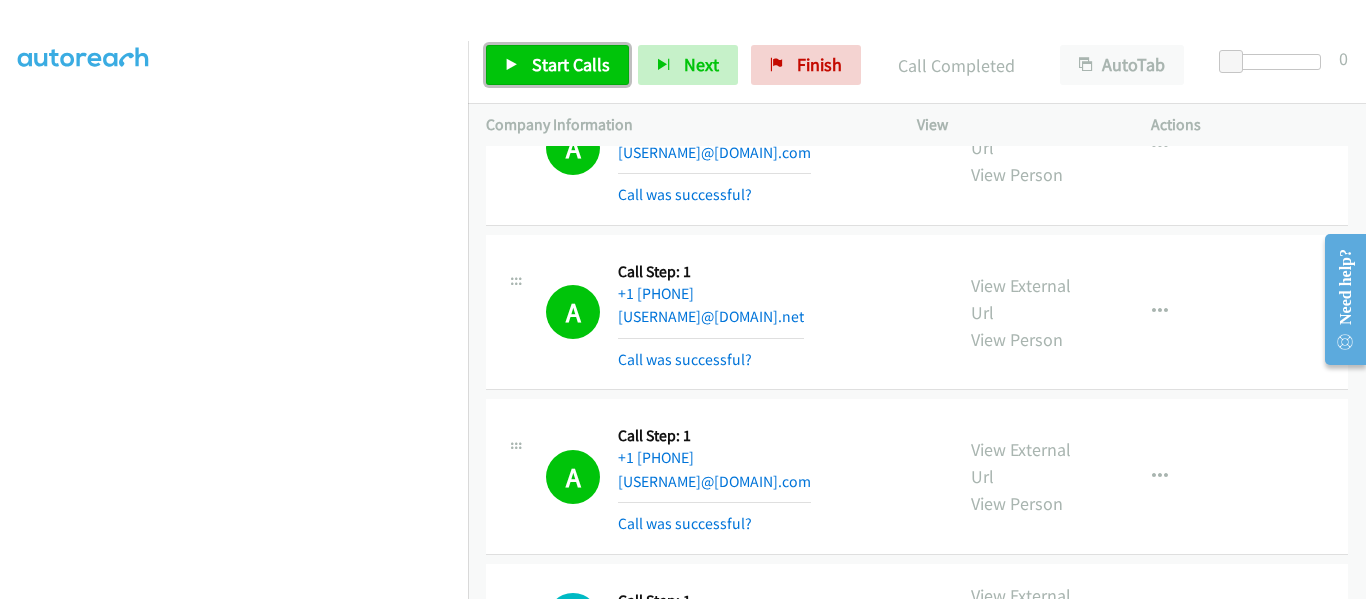 click at bounding box center [512, 66] 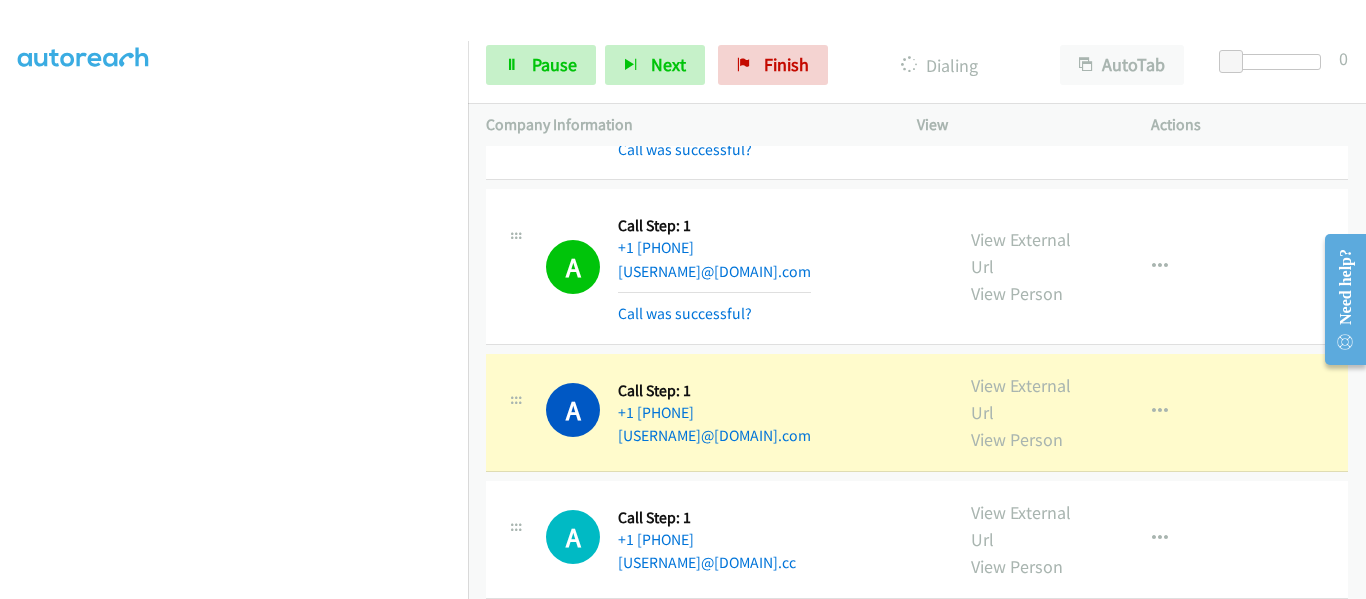 scroll, scrollTop: 2990, scrollLeft: 0, axis: vertical 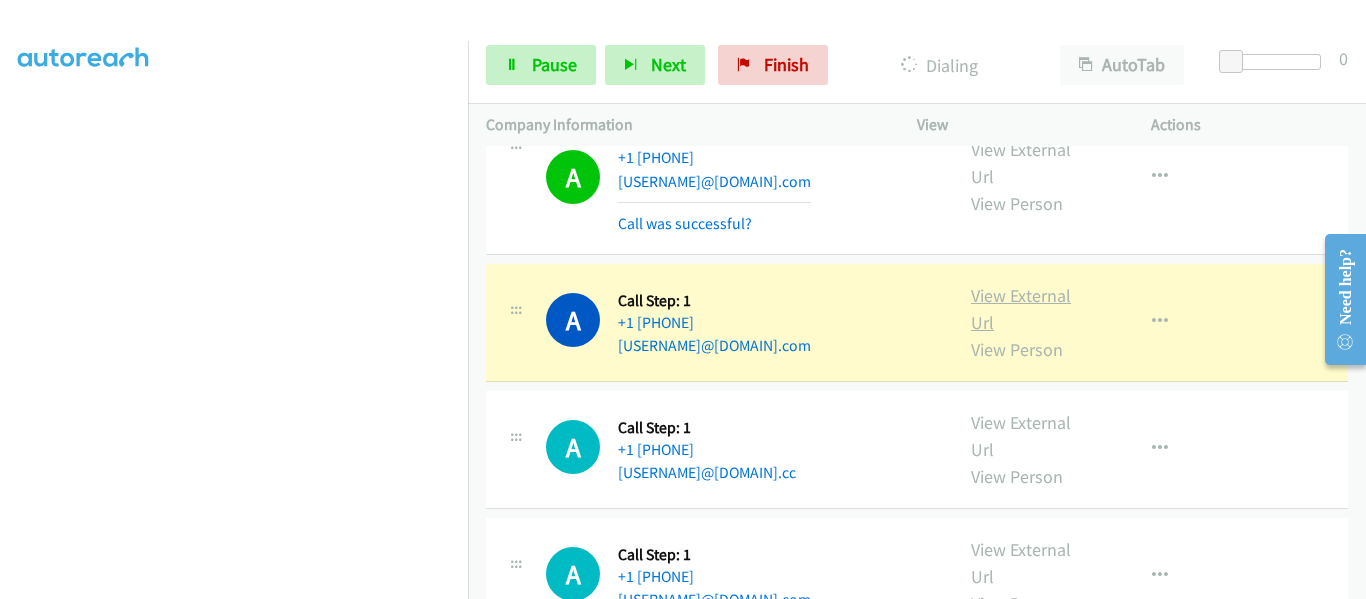 click on "View External Url" at bounding box center (1021, 309) 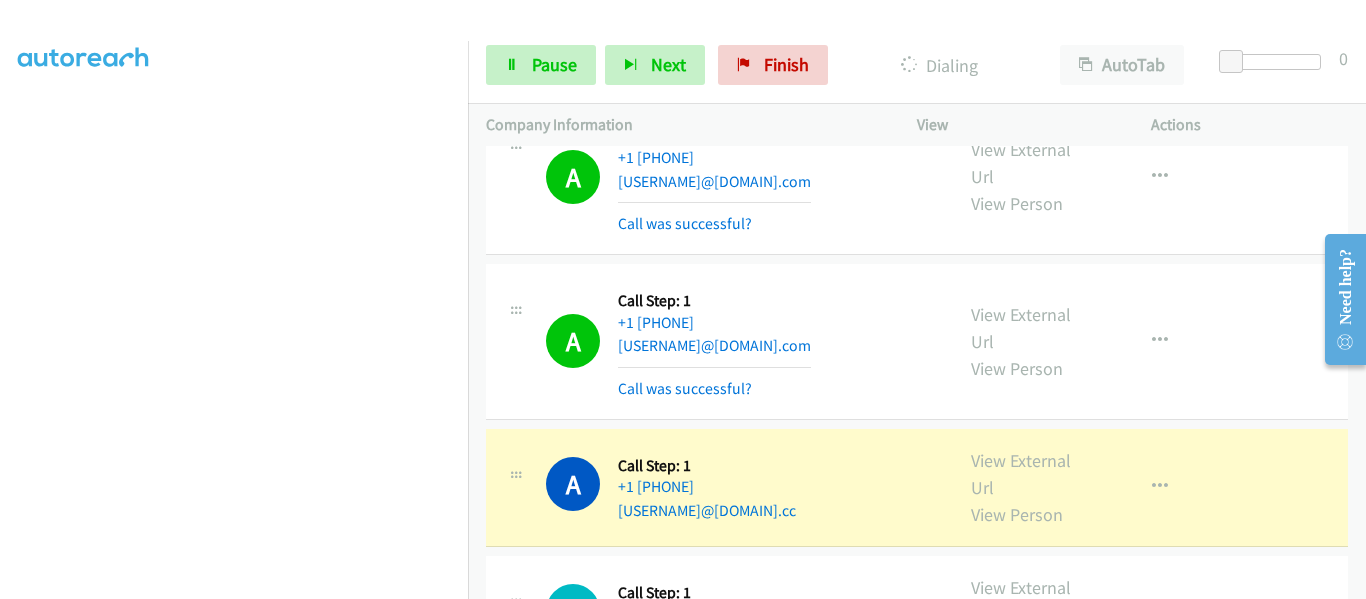 scroll, scrollTop: 3090, scrollLeft: 0, axis: vertical 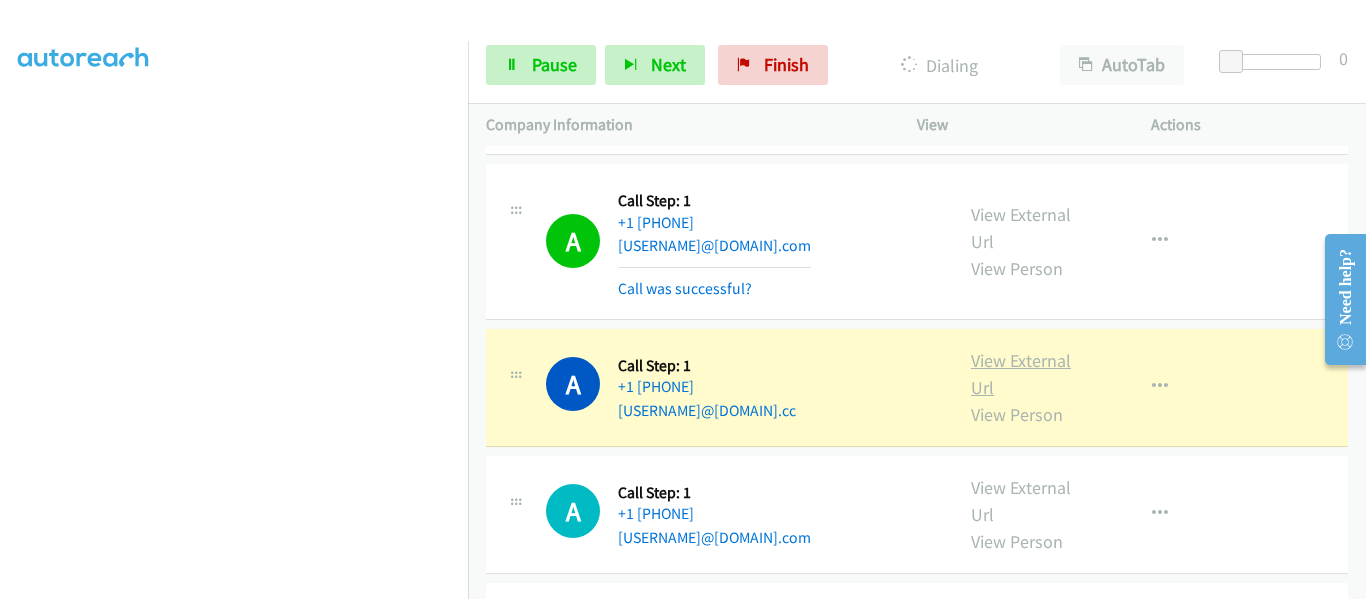 click on "View External Url" at bounding box center (1021, 374) 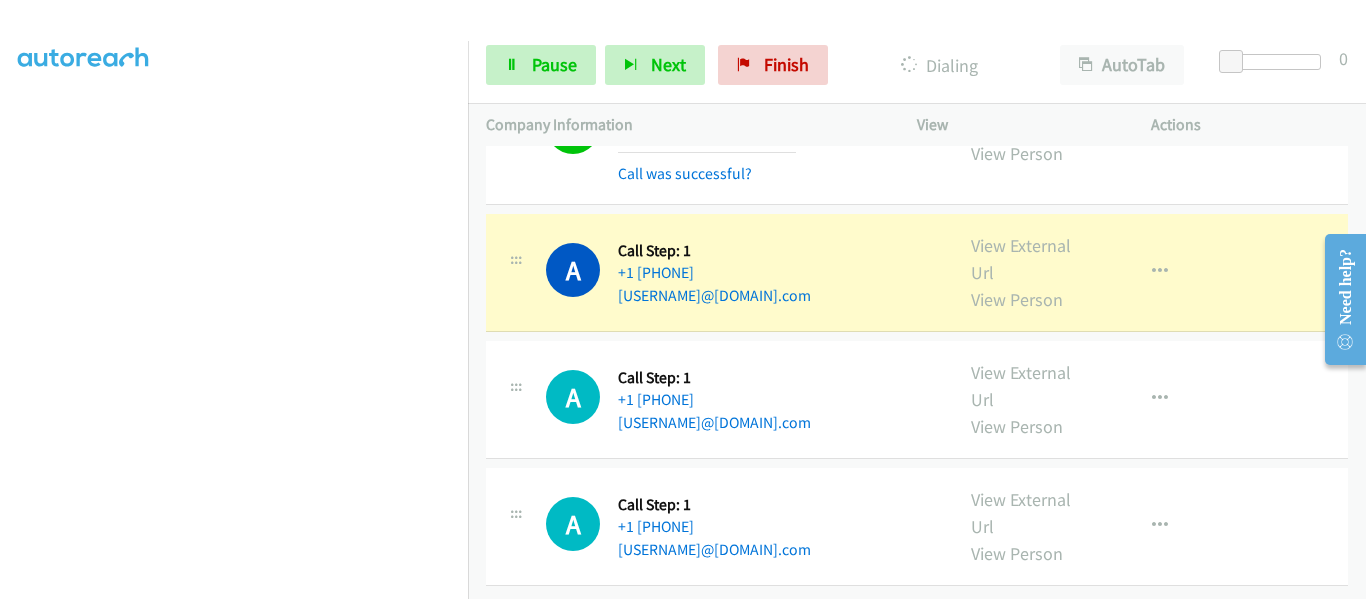 scroll, scrollTop: 3370, scrollLeft: 0, axis: vertical 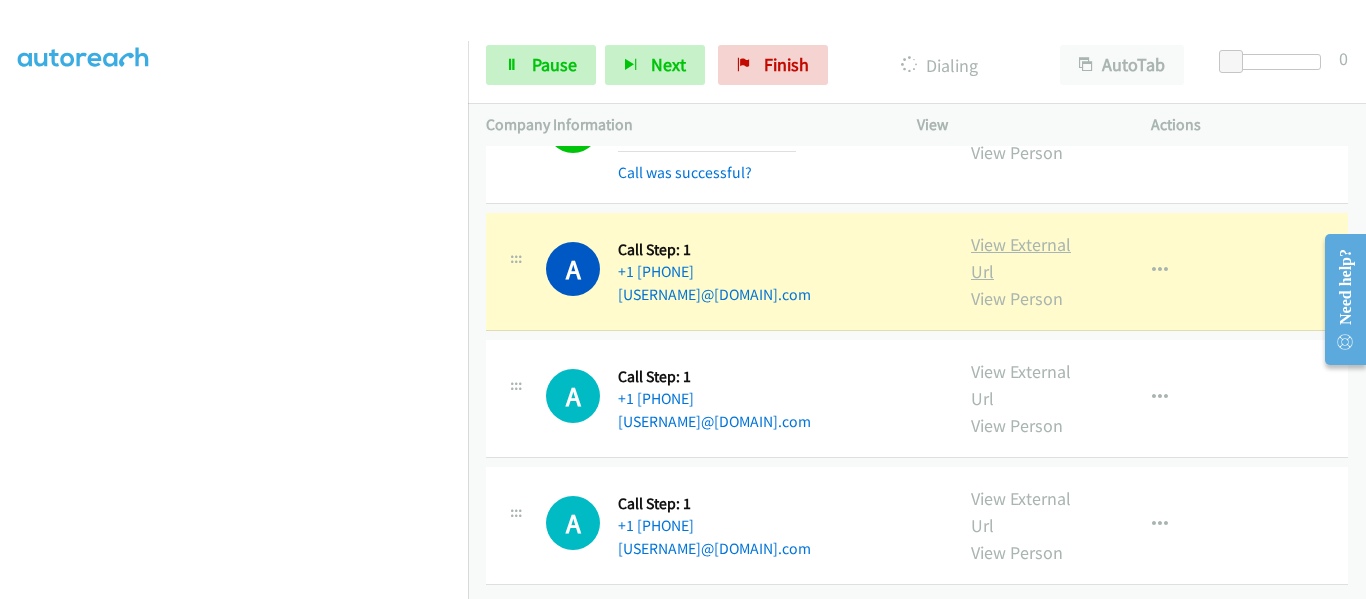 click on "View External Url" at bounding box center (1021, 258) 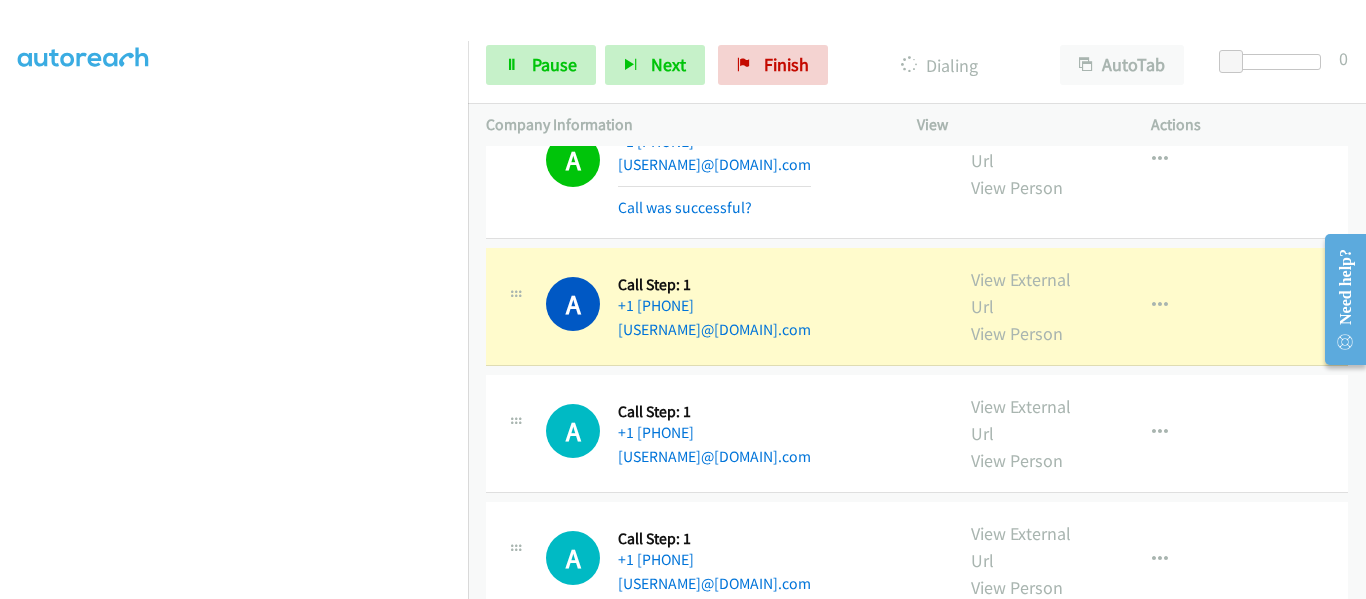 scroll, scrollTop: 3570, scrollLeft: 0, axis: vertical 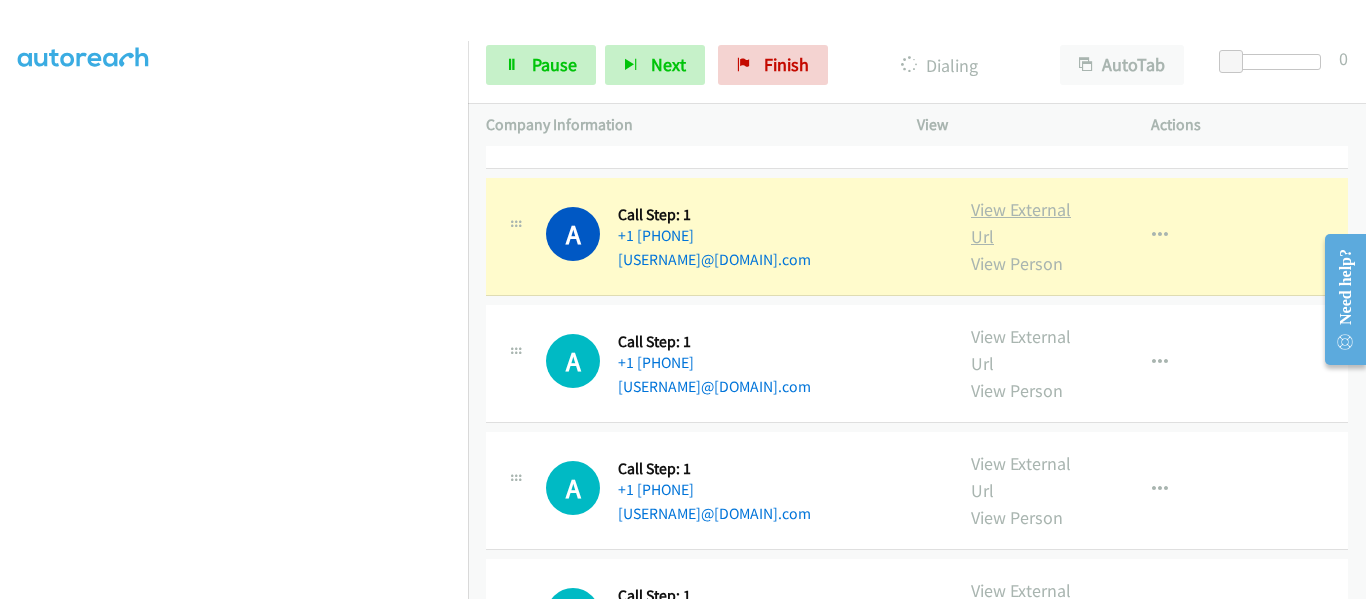 click on "View External Url" at bounding box center [1021, 223] 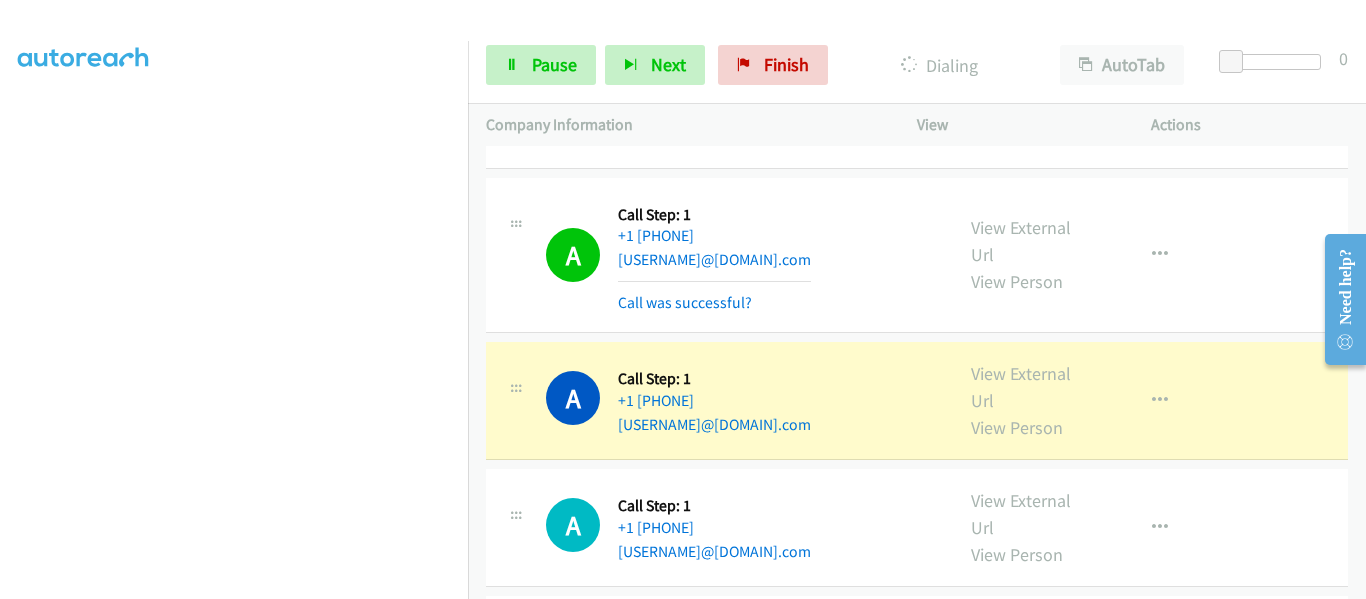 scroll, scrollTop: 3670, scrollLeft: 0, axis: vertical 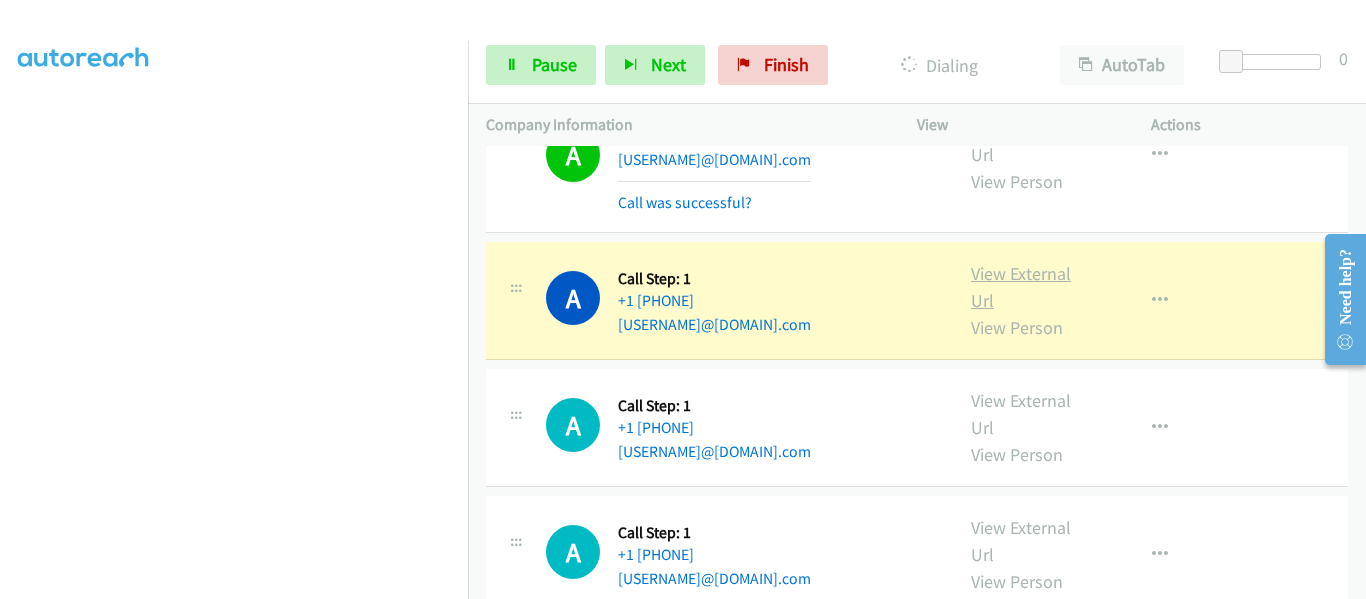 click on "View External Url" at bounding box center [1021, 287] 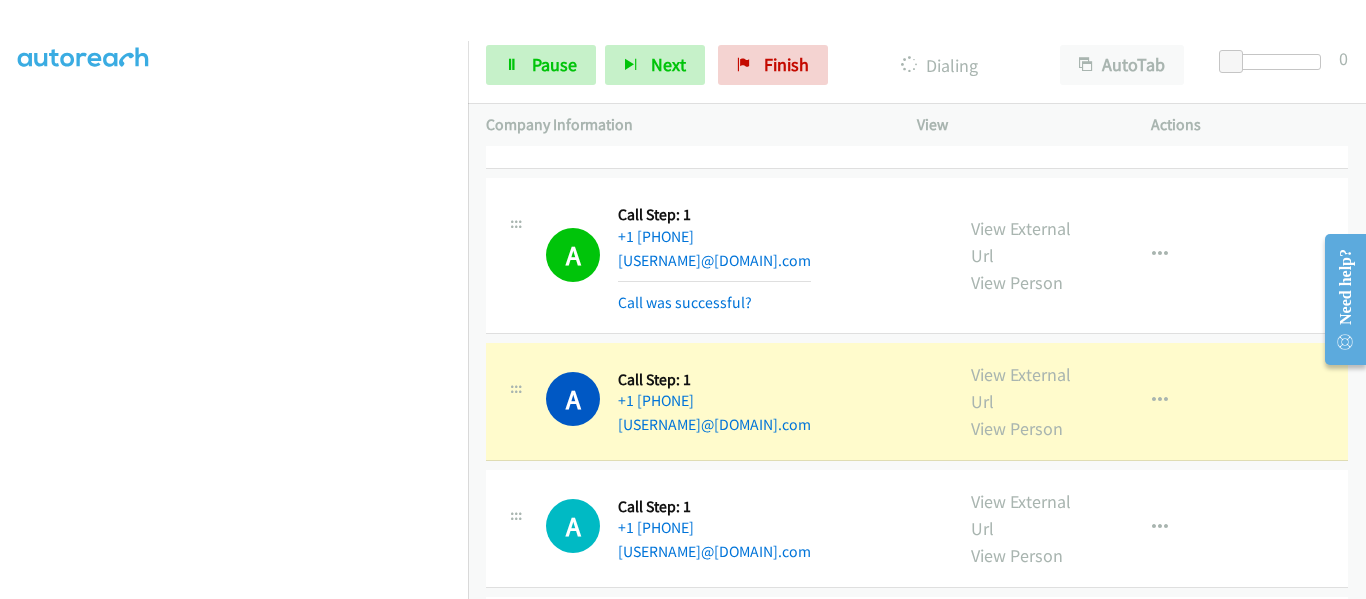 scroll, scrollTop: 3770, scrollLeft: 0, axis: vertical 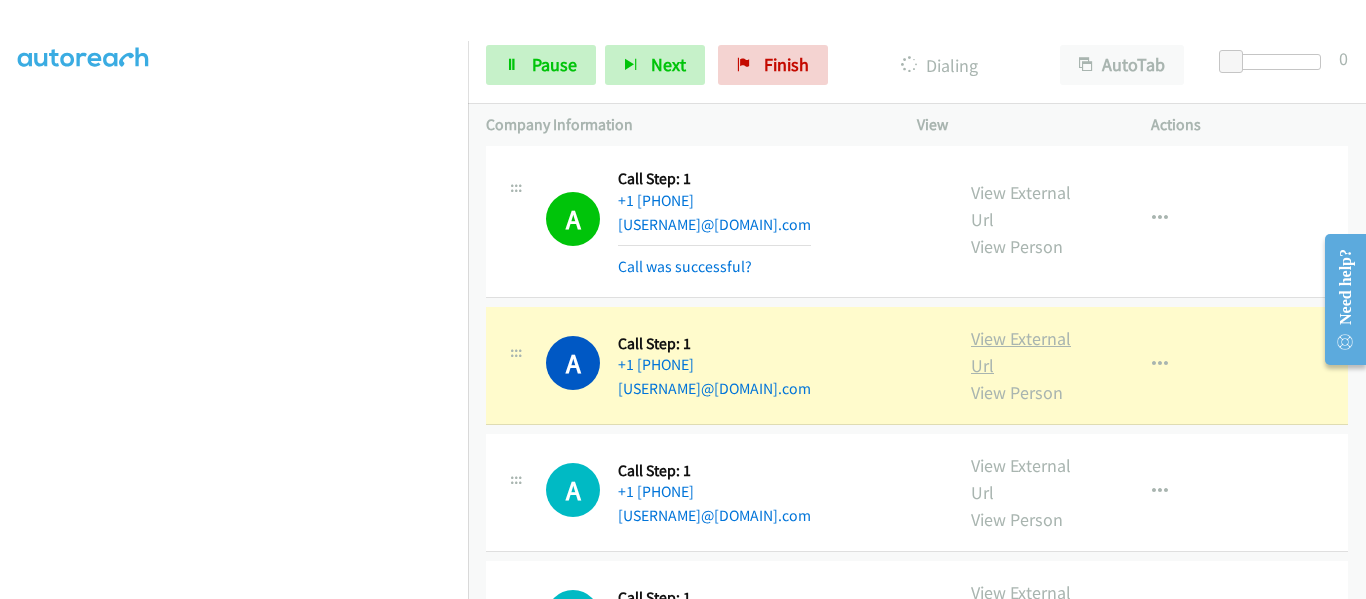 click on "View External Url" at bounding box center [1021, 352] 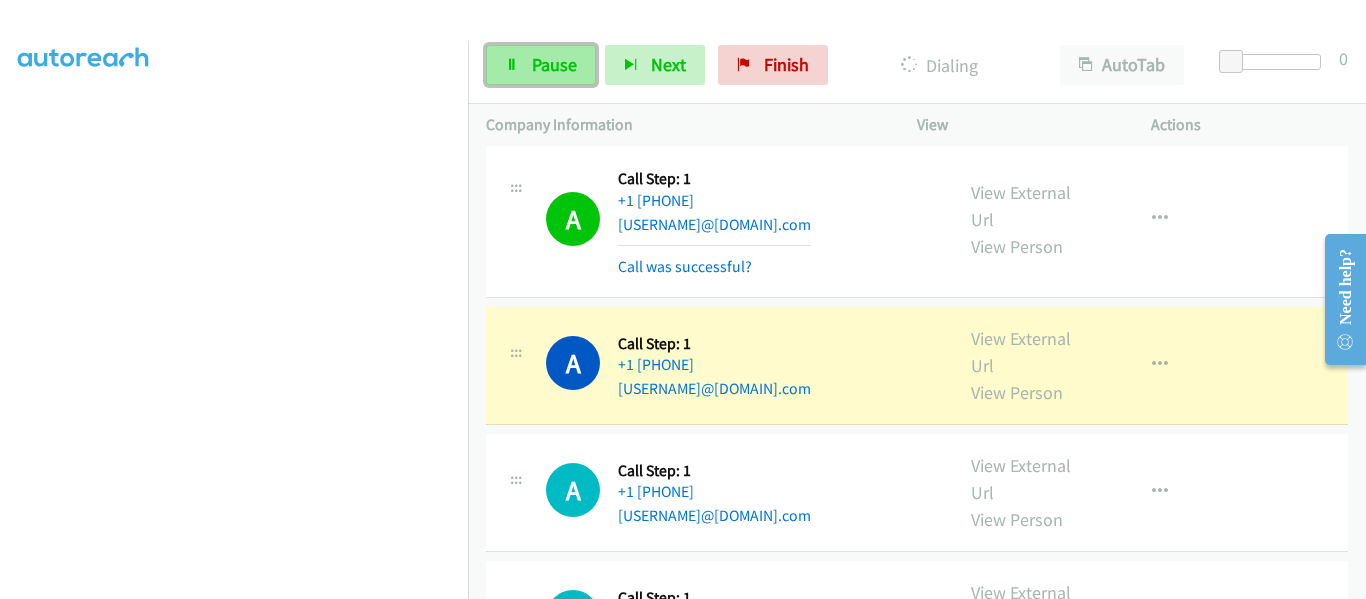click on "Pause" at bounding box center (541, 65) 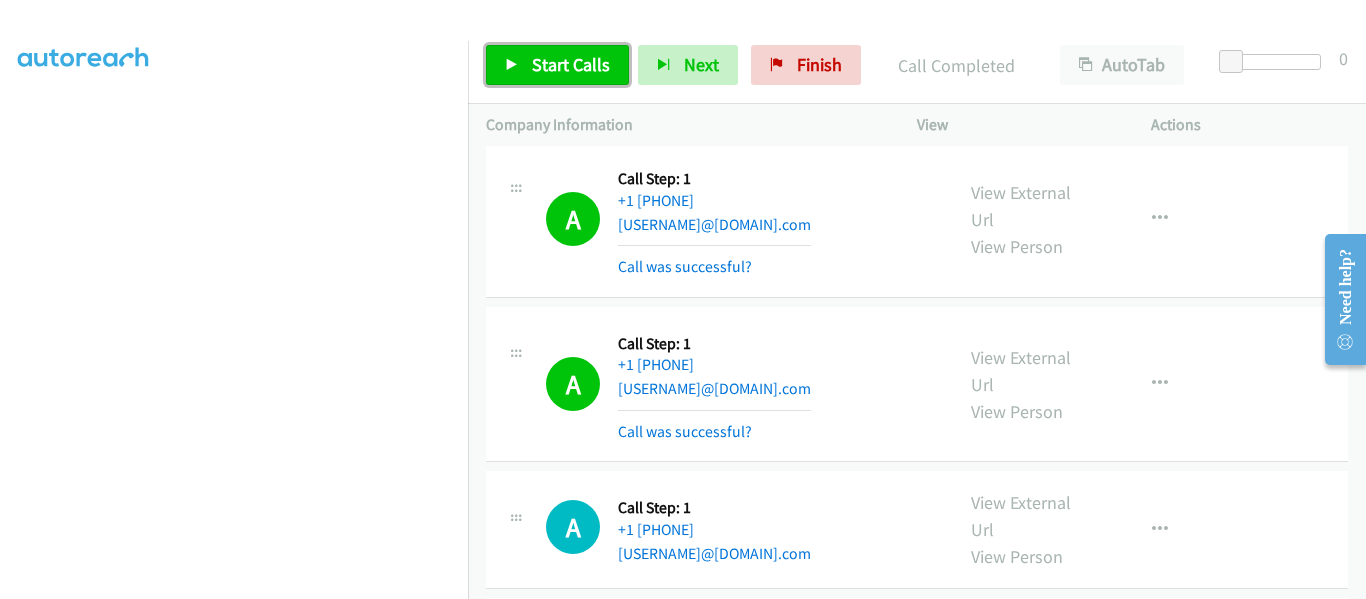 click on "Start Calls" at bounding box center (557, 65) 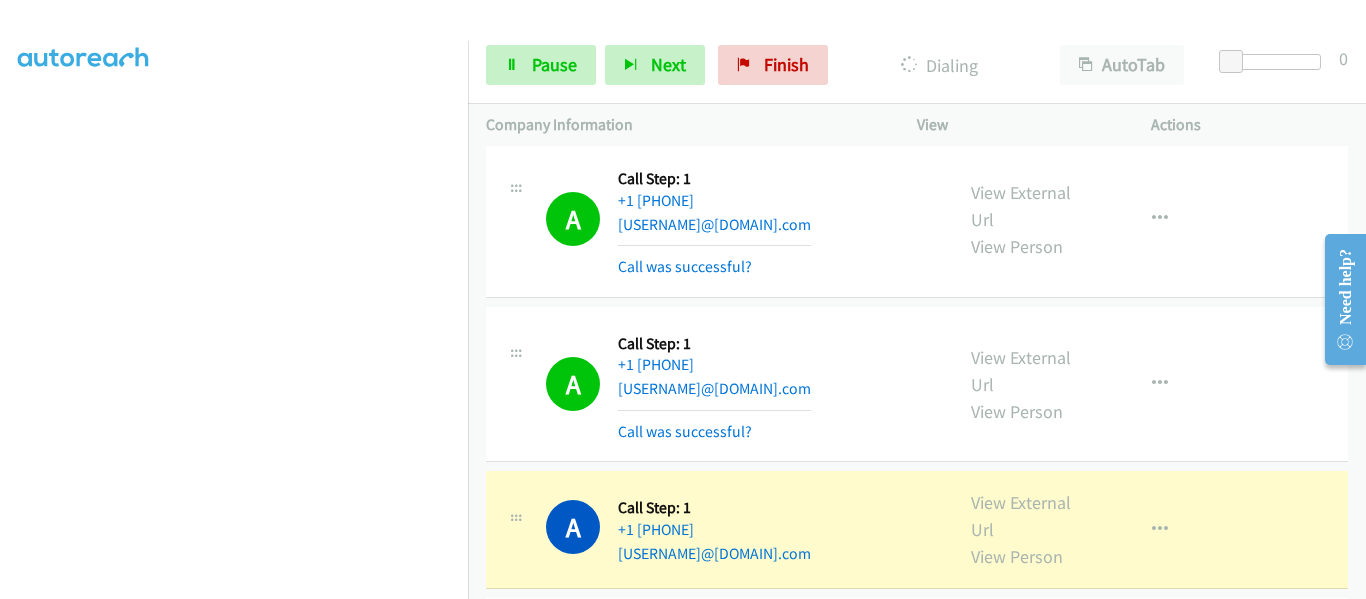 scroll, scrollTop: 3870, scrollLeft: 0, axis: vertical 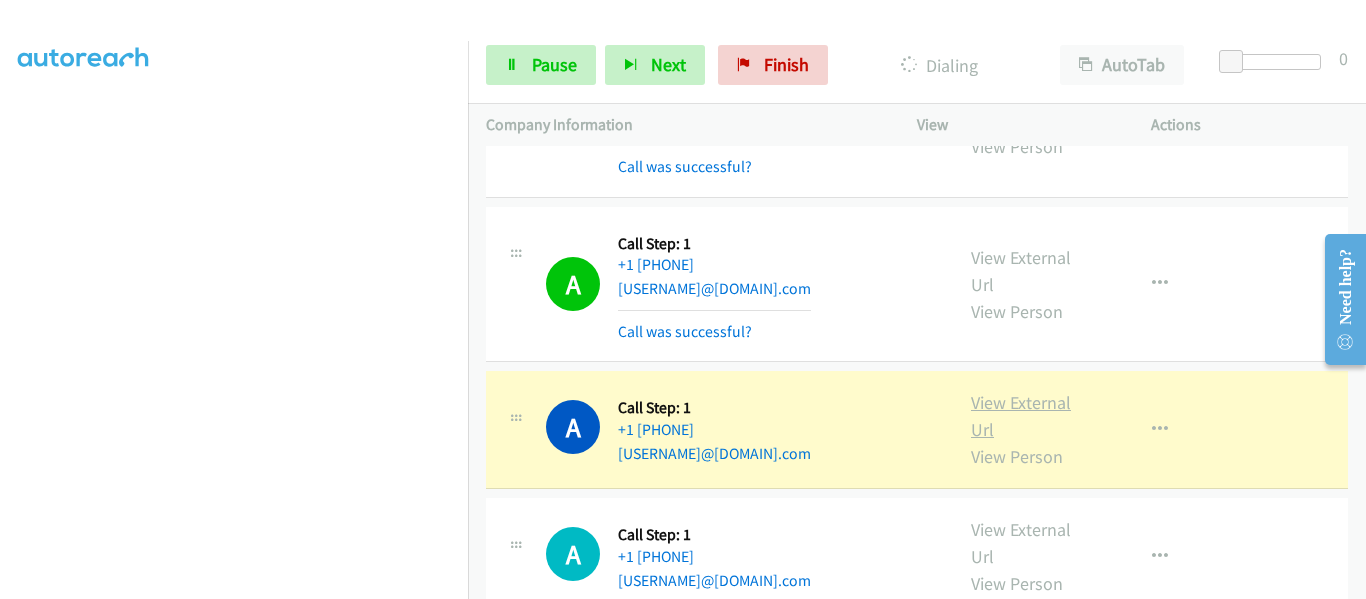 click on "View External Url" at bounding box center (1021, 416) 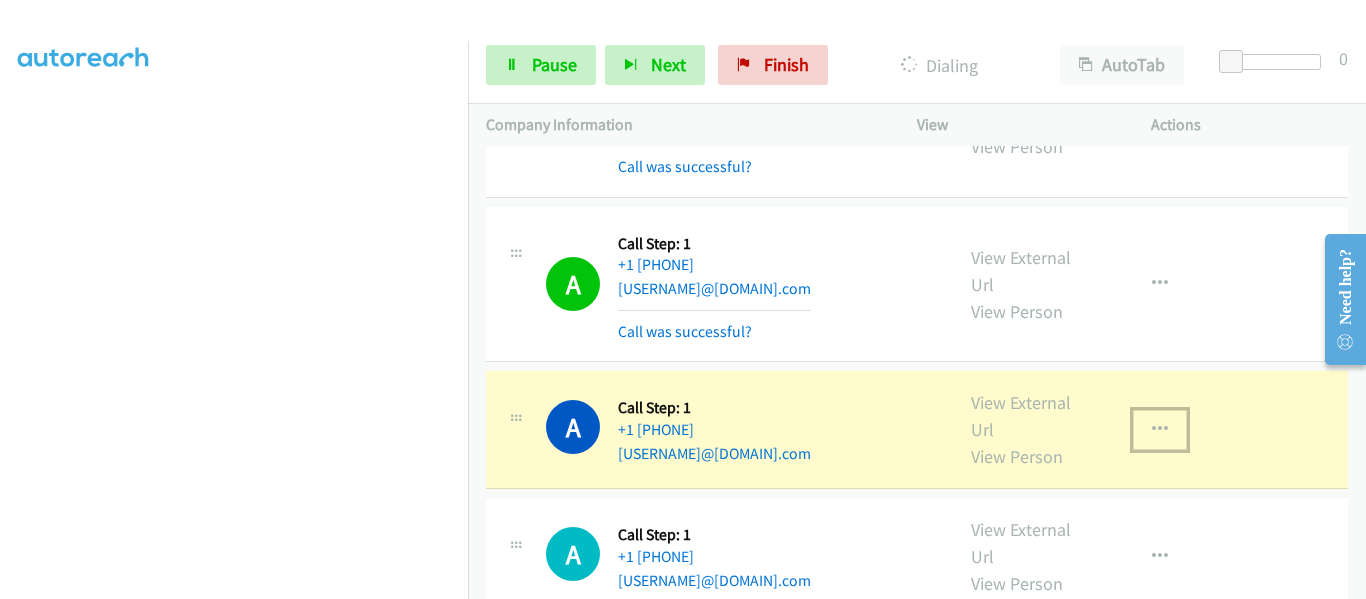 click at bounding box center (1160, 430) 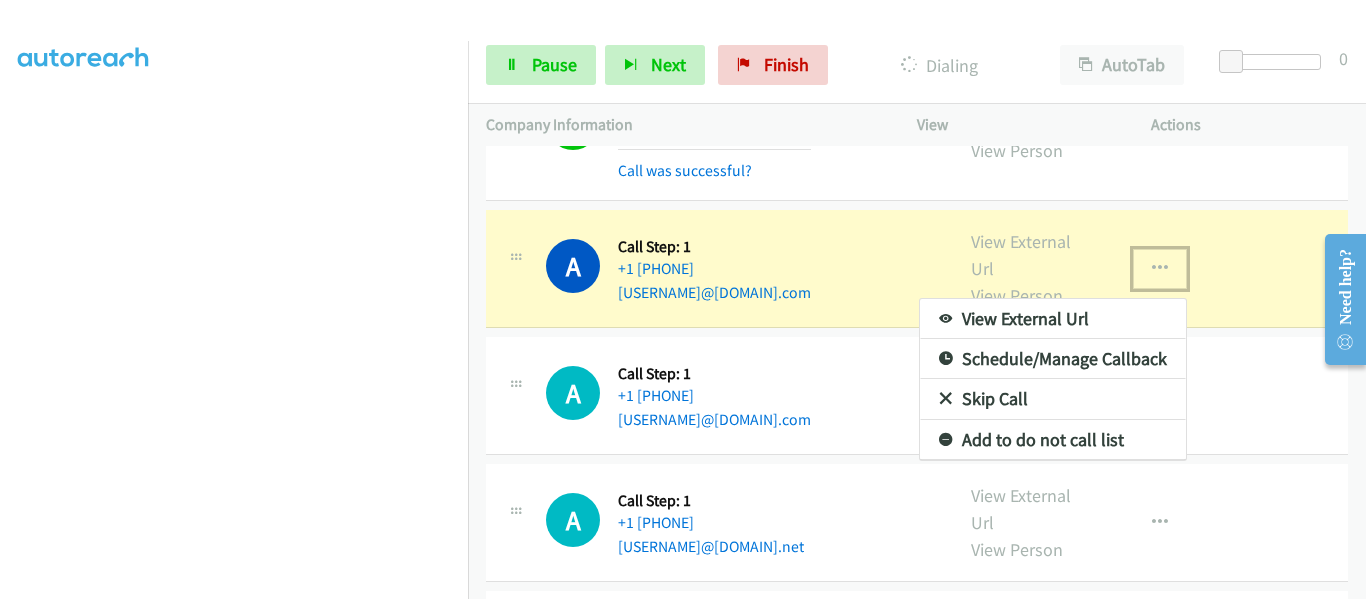 scroll, scrollTop: 4080, scrollLeft: 0, axis: vertical 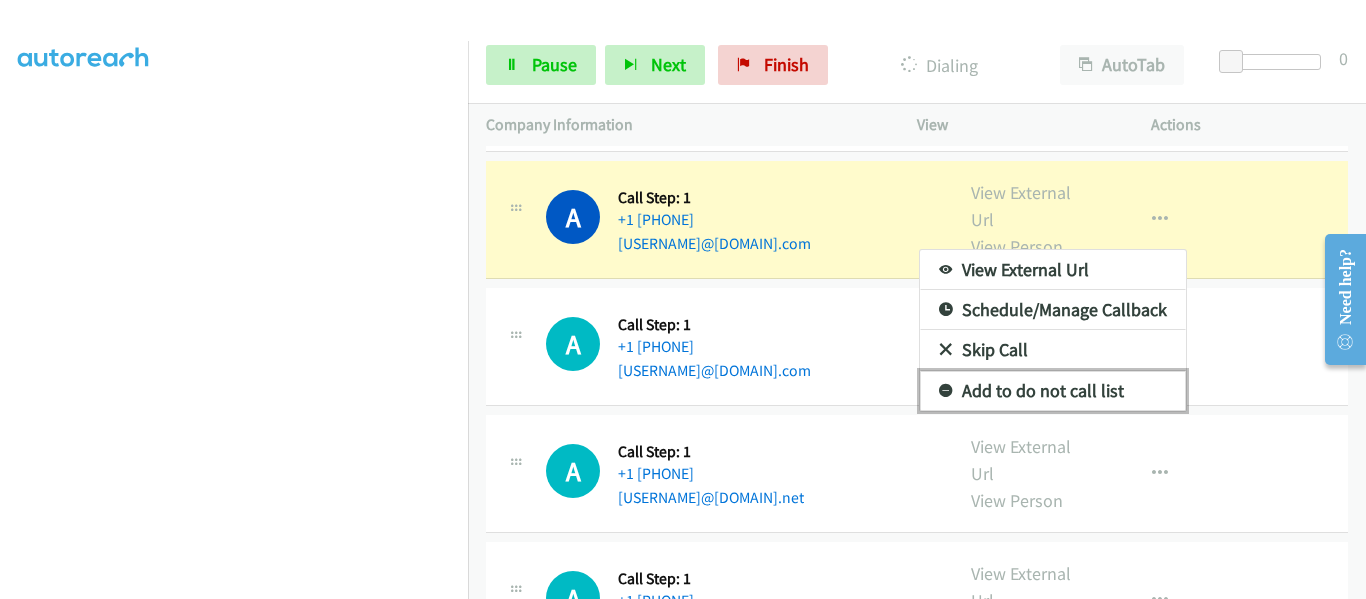 click on "Add to do not call list" at bounding box center [1053, 391] 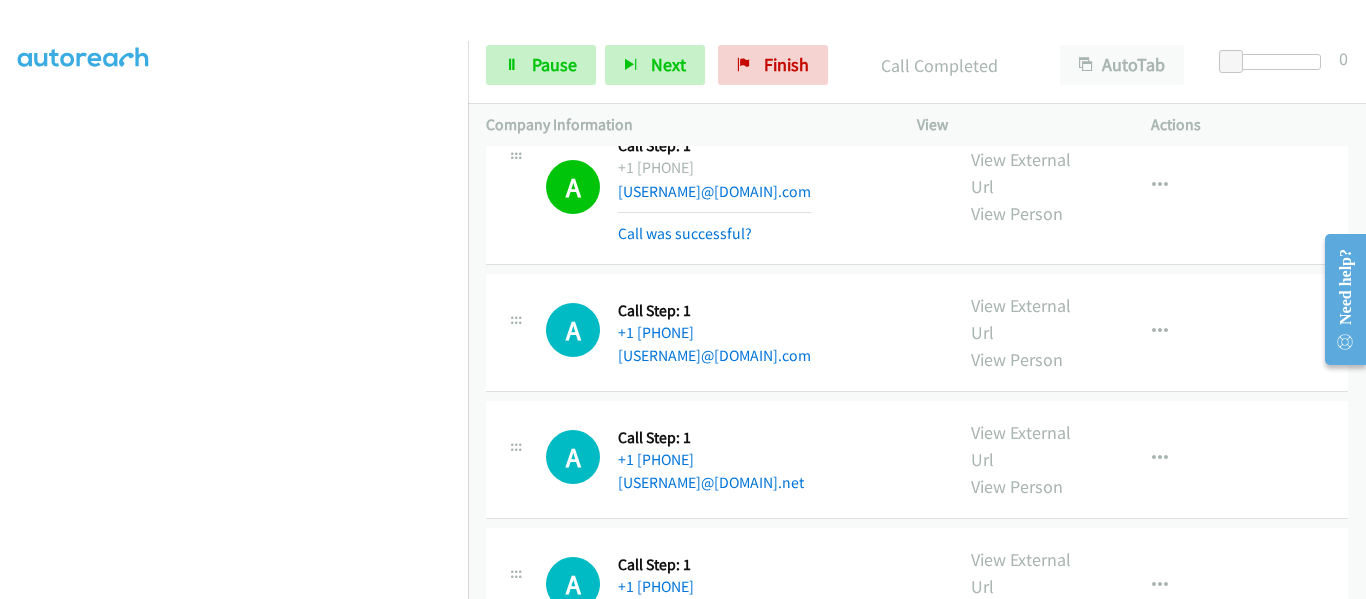 scroll, scrollTop: 4180, scrollLeft: 0, axis: vertical 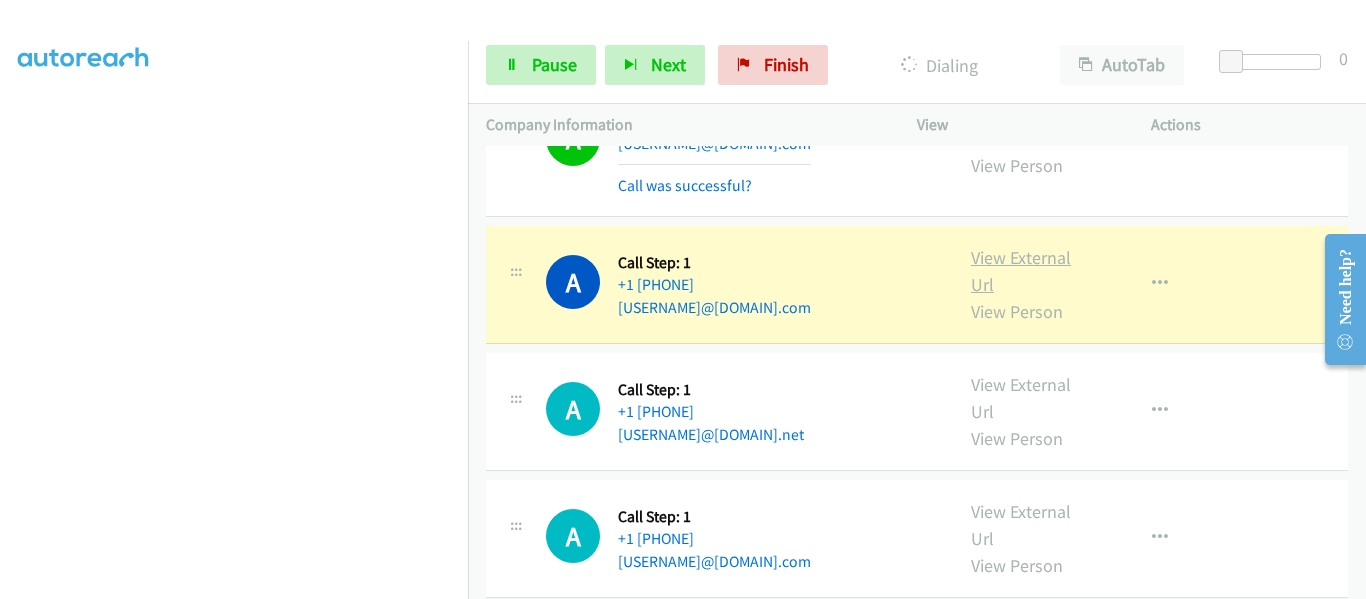 click on "View External Url" at bounding box center (1021, 271) 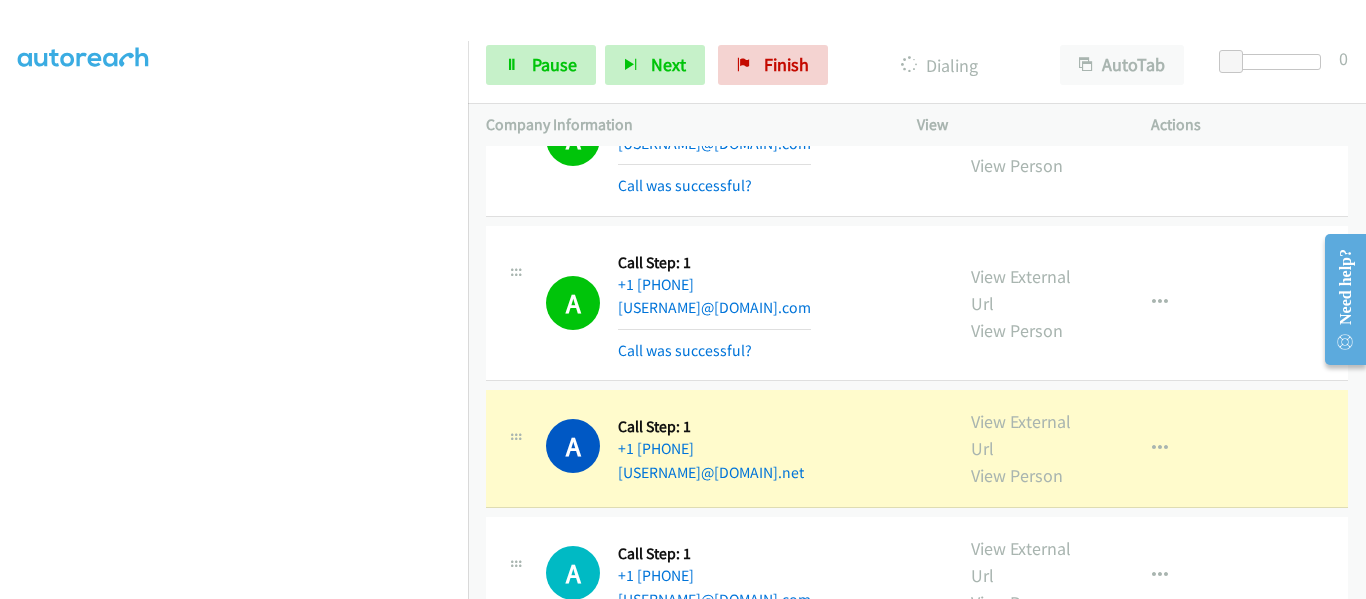 scroll, scrollTop: 4280, scrollLeft: 0, axis: vertical 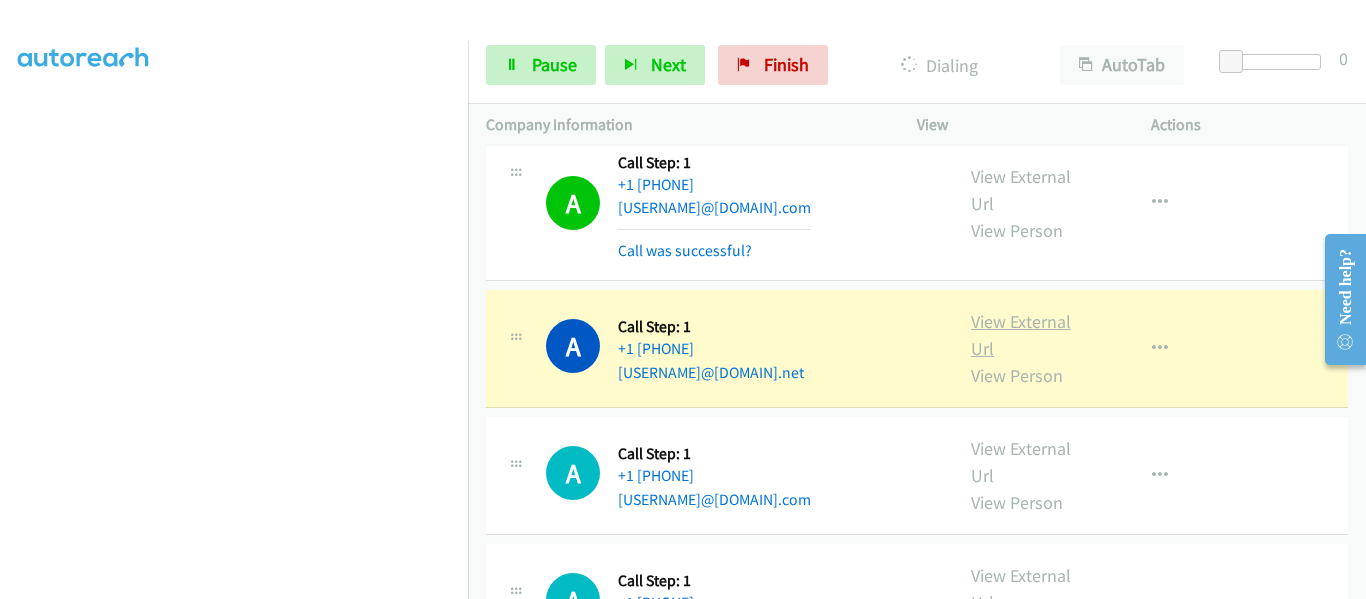 click on "View External Url" at bounding box center [1021, 335] 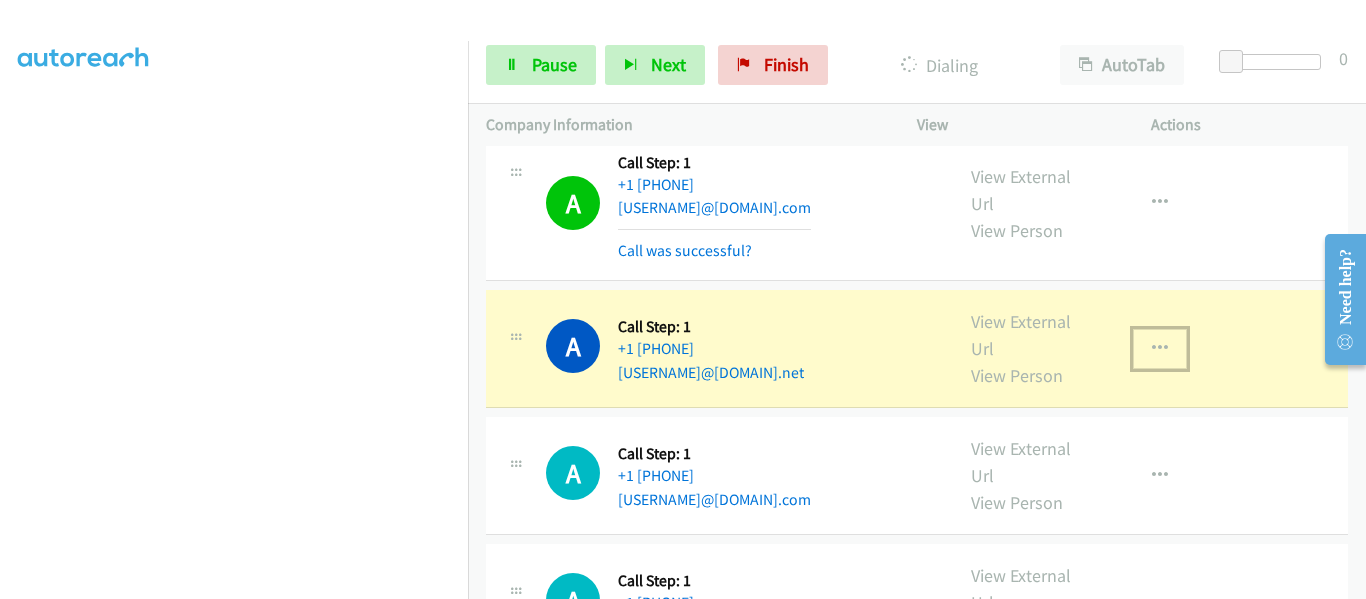 click at bounding box center [1160, 349] 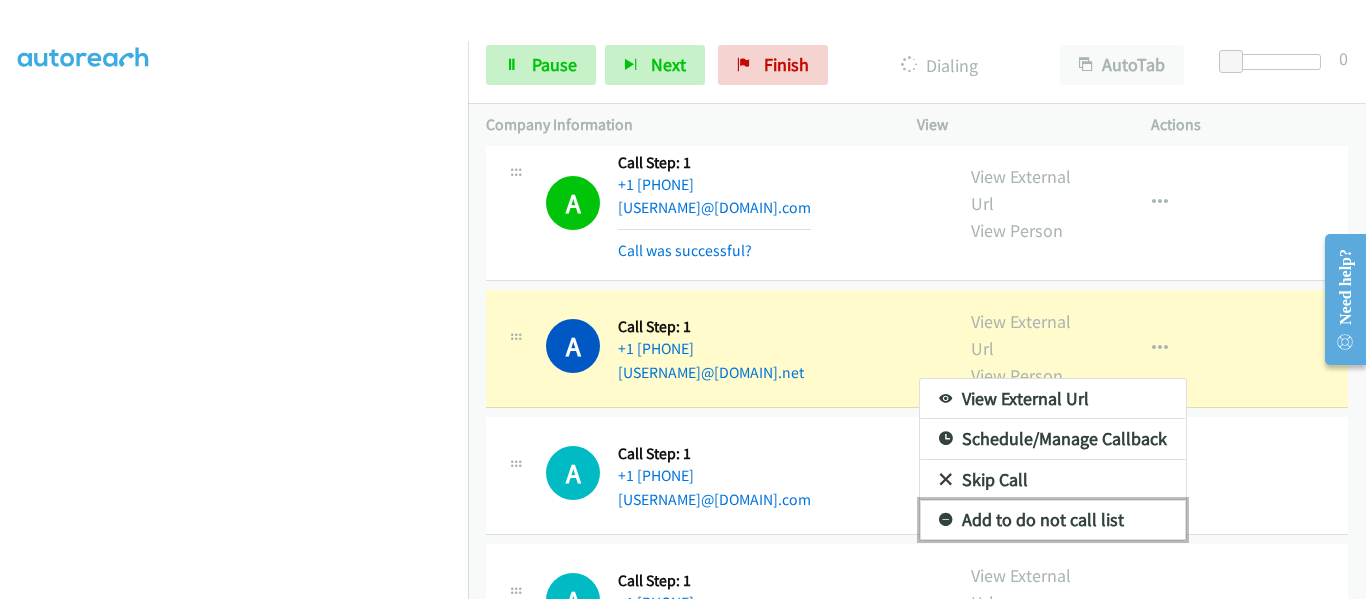 click on "Add to do not call list" at bounding box center (1053, 520) 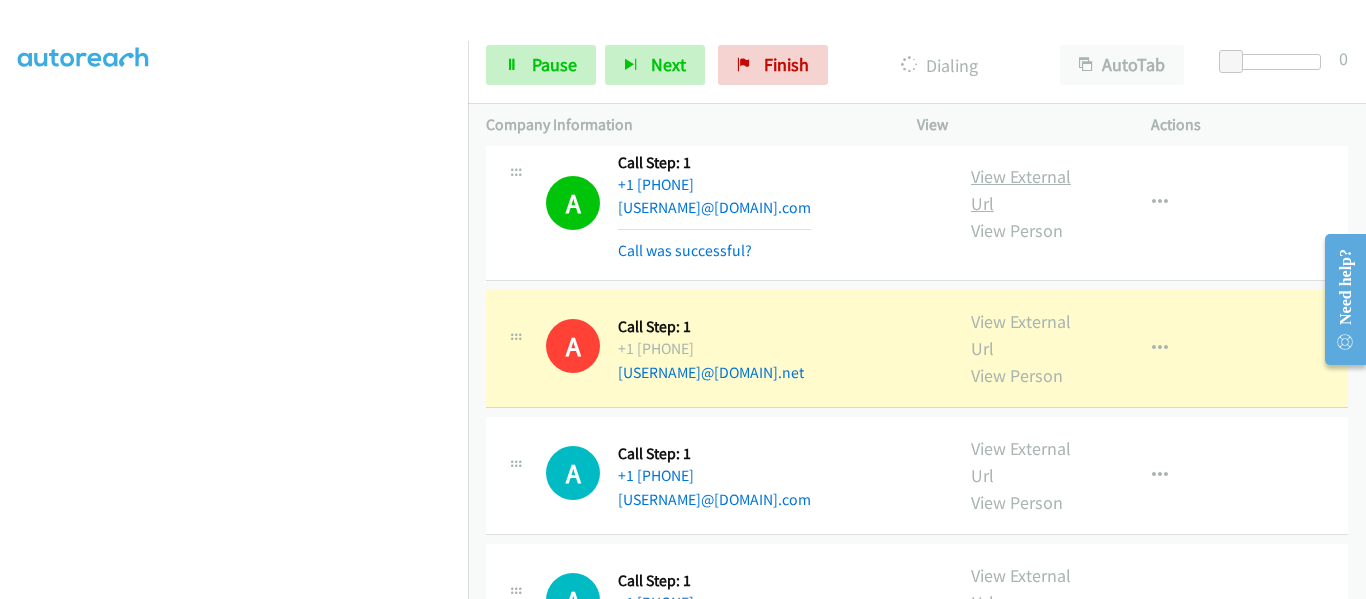 scroll, scrollTop: 4380, scrollLeft: 0, axis: vertical 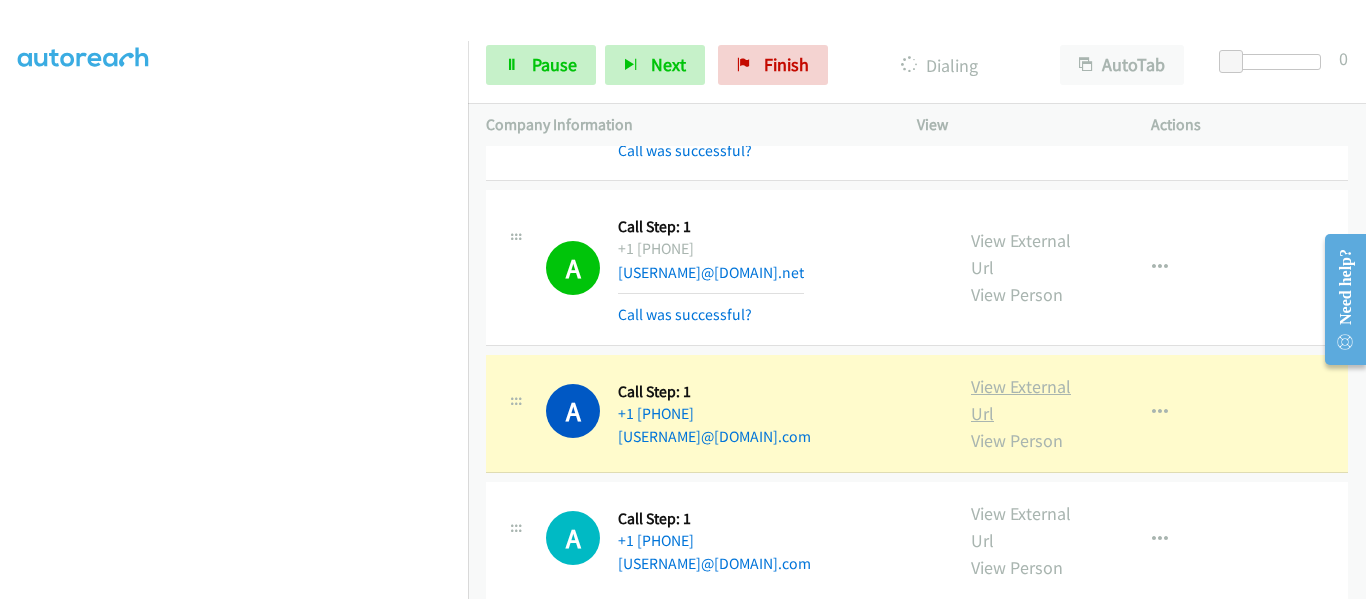 click on "View External Url" at bounding box center [1021, 400] 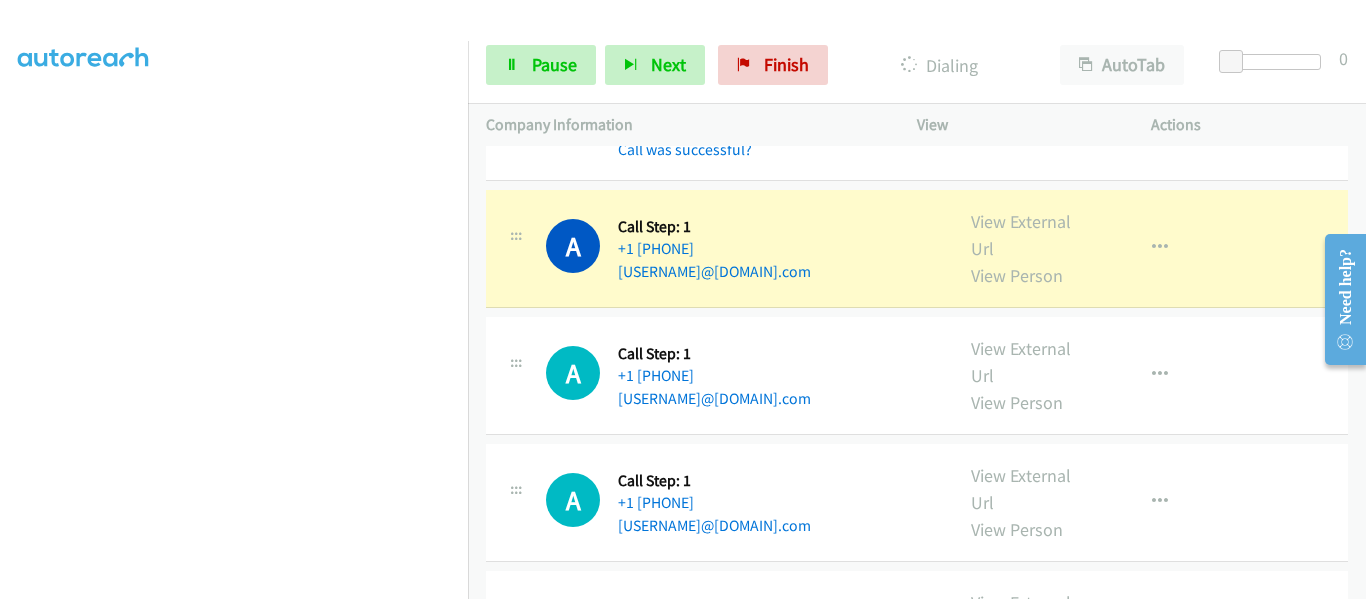 scroll, scrollTop: 4580, scrollLeft: 0, axis: vertical 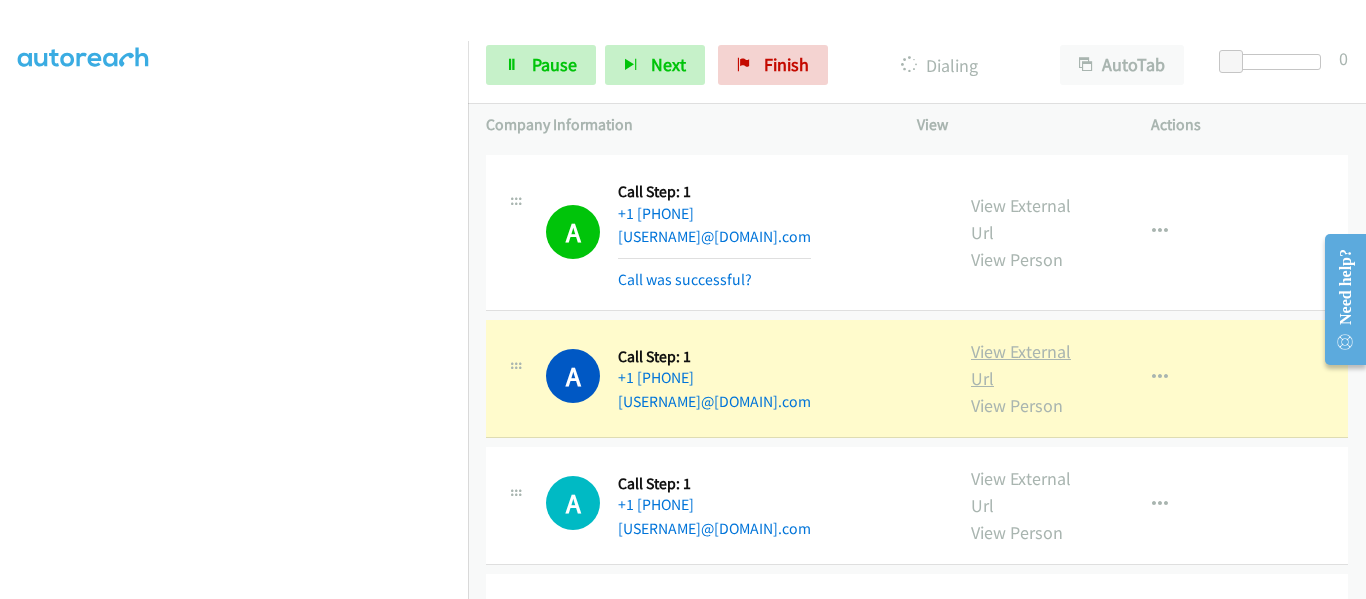 click on "View External Url" at bounding box center (1021, 365) 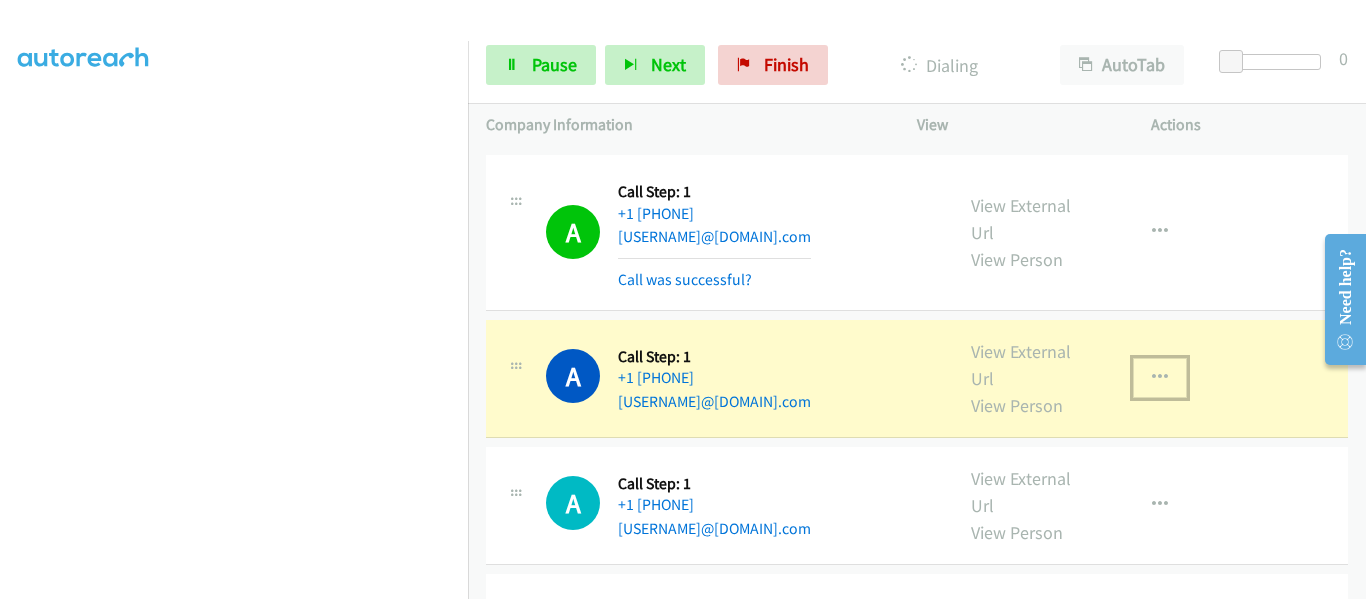 click at bounding box center (1160, 378) 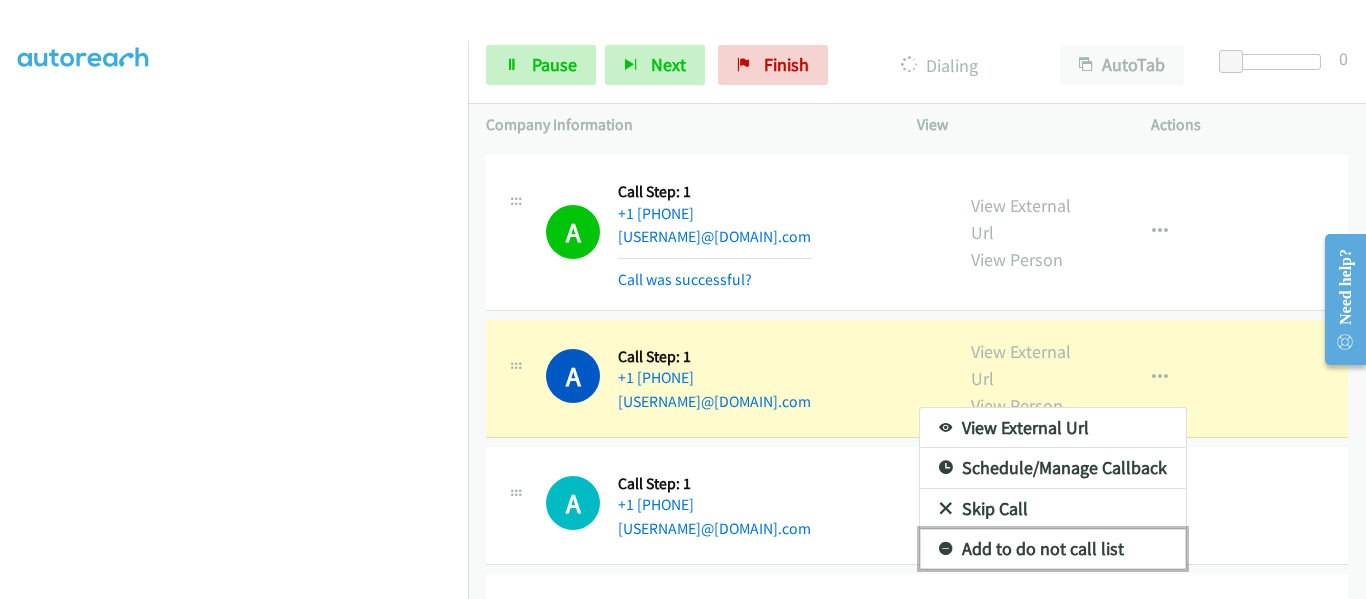 click on "Add to do not call list" at bounding box center (1053, 549) 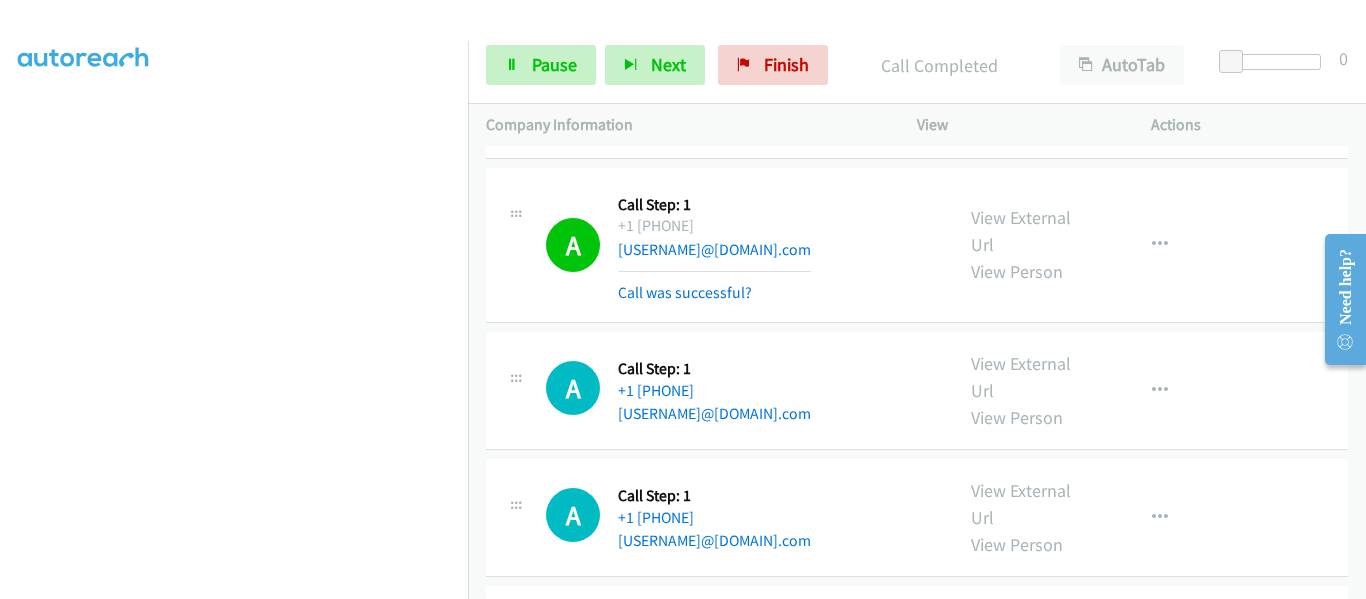 scroll, scrollTop: 4780, scrollLeft: 0, axis: vertical 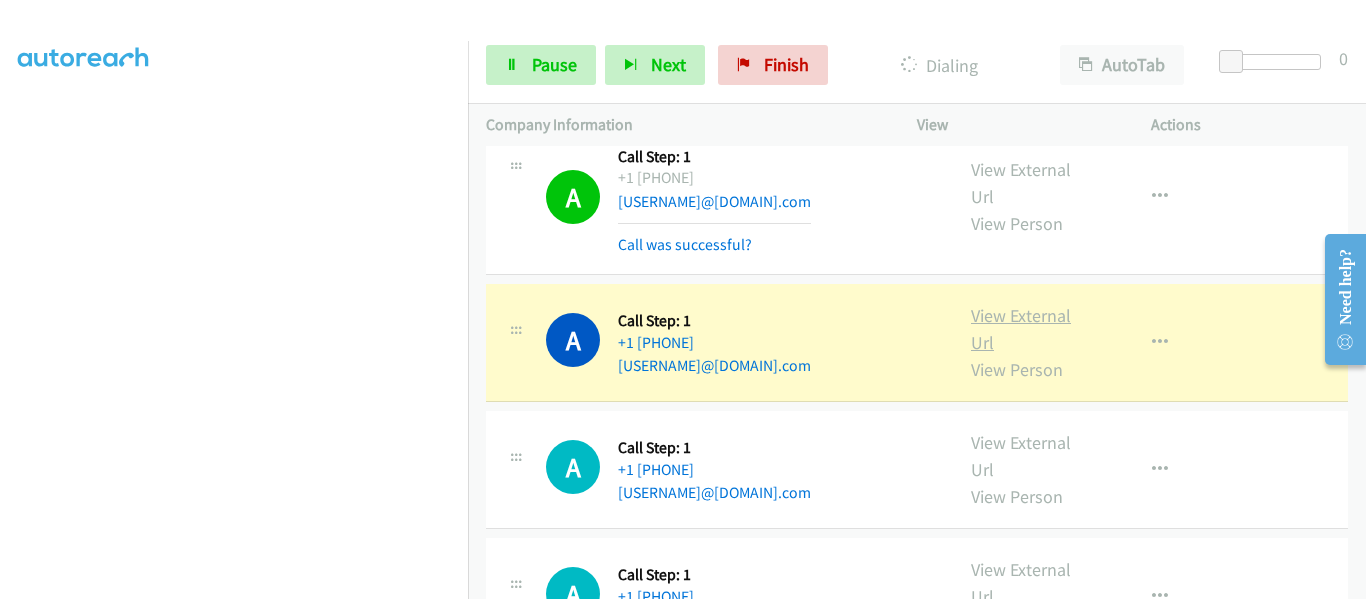 click on "View External Url" at bounding box center [1021, 329] 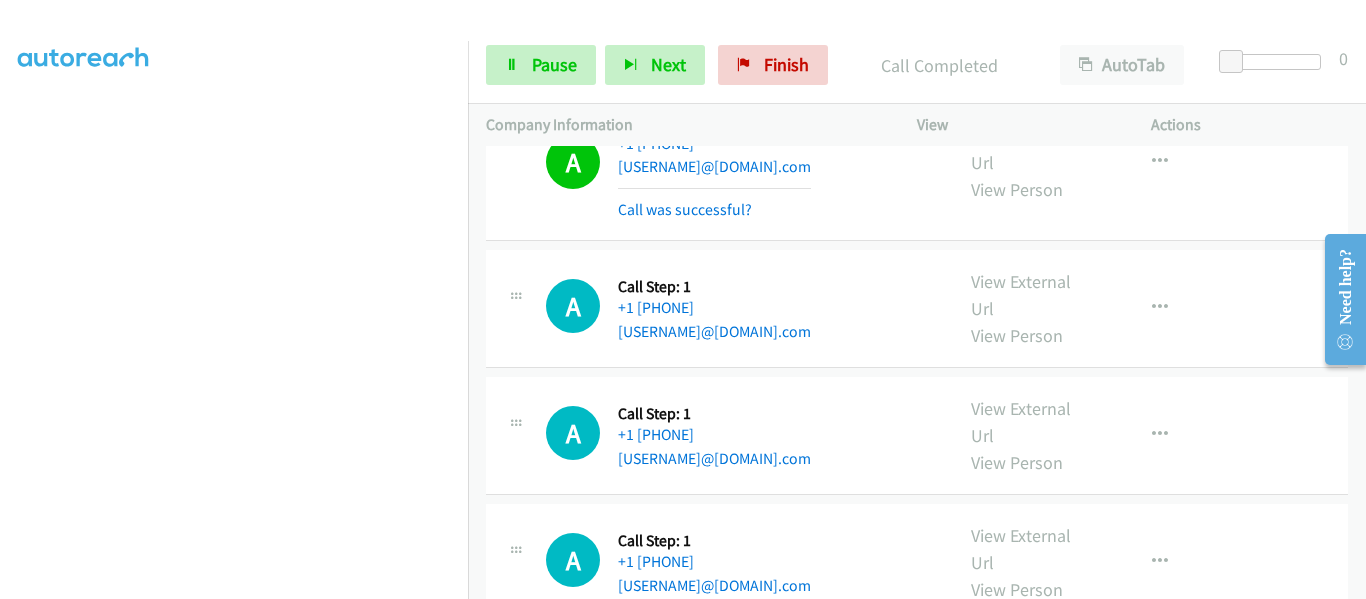 scroll, scrollTop: 4980, scrollLeft: 0, axis: vertical 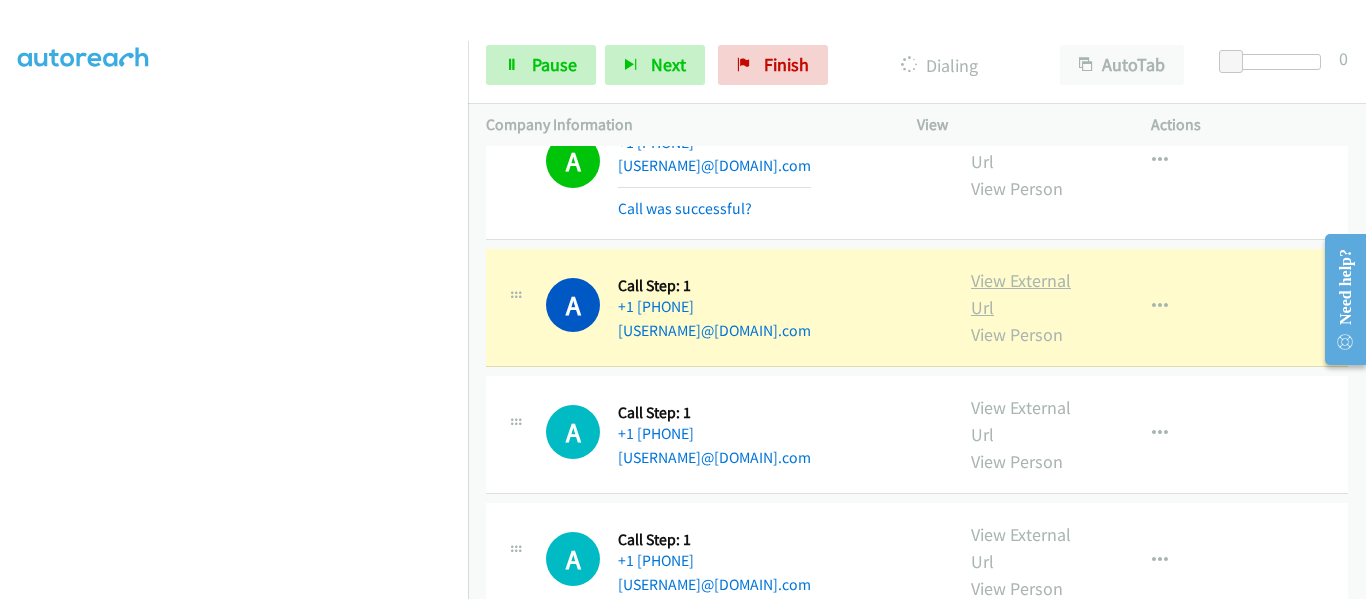 click on "View External Url" at bounding box center [1021, 294] 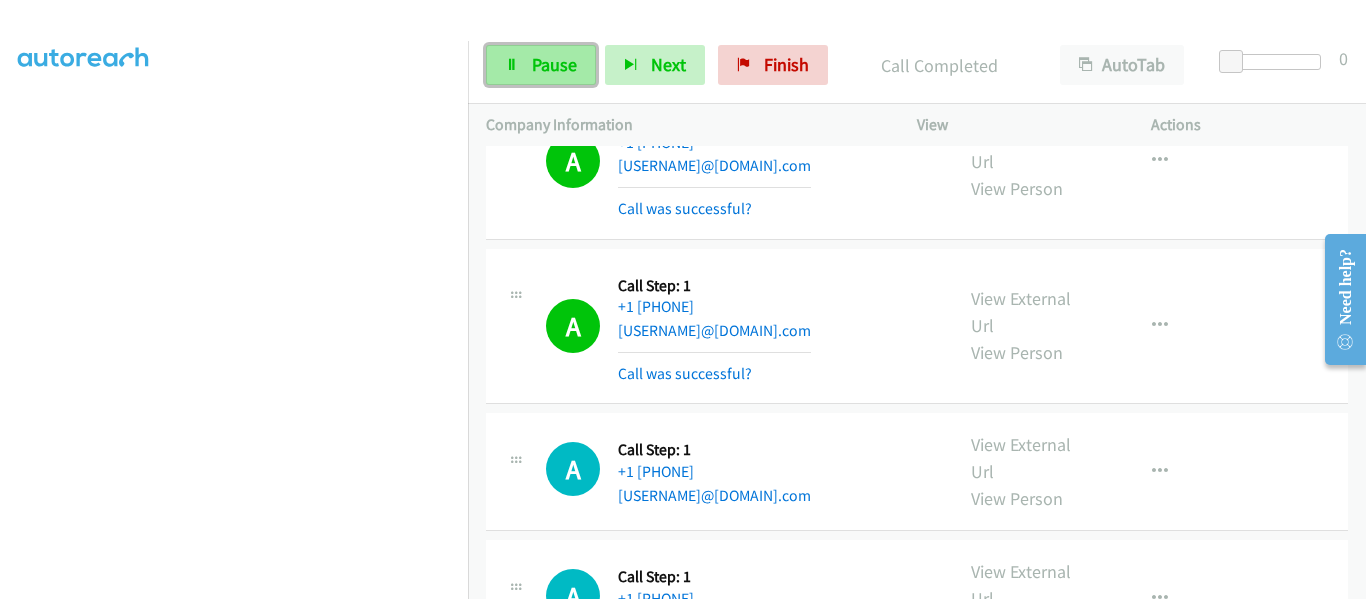 click on "Pause" at bounding box center [541, 65] 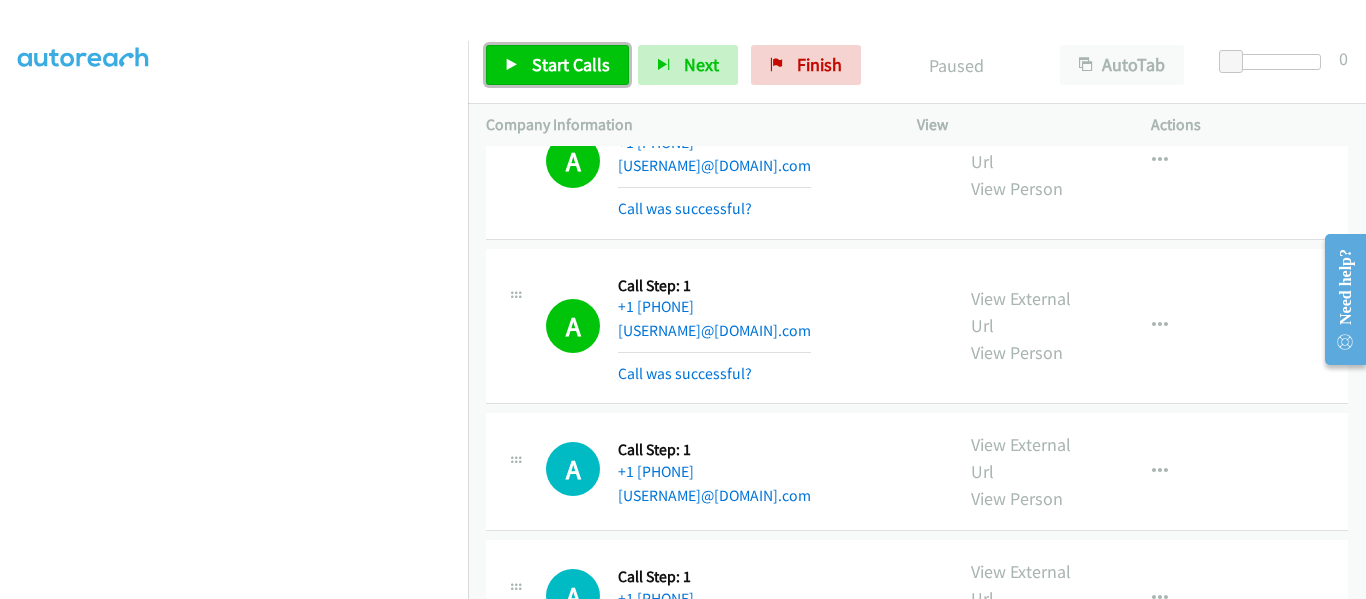 click at bounding box center (512, 66) 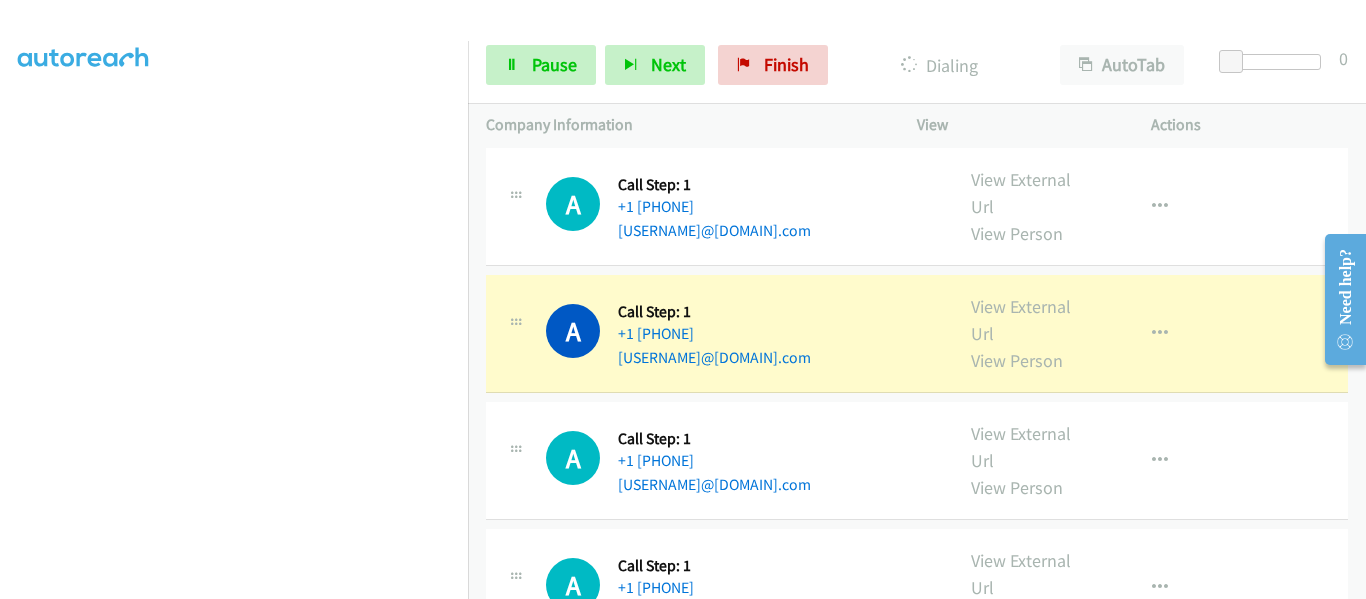 scroll, scrollTop: 5280, scrollLeft: 0, axis: vertical 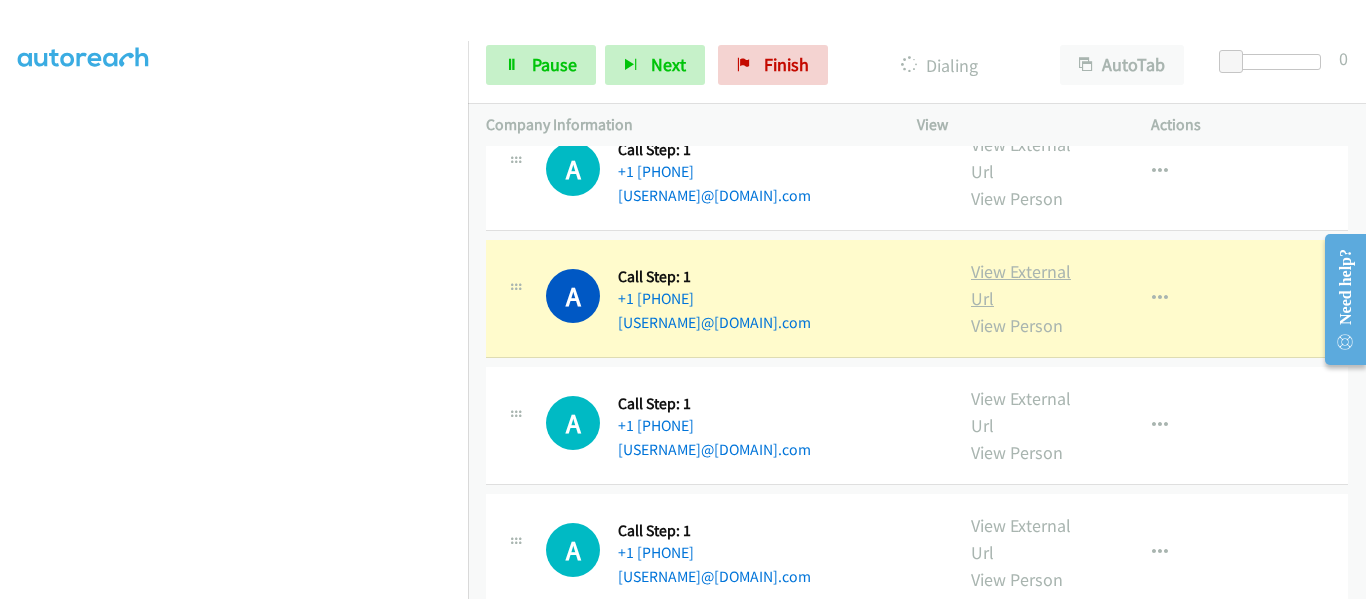 click on "View External Url" at bounding box center (1021, 285) 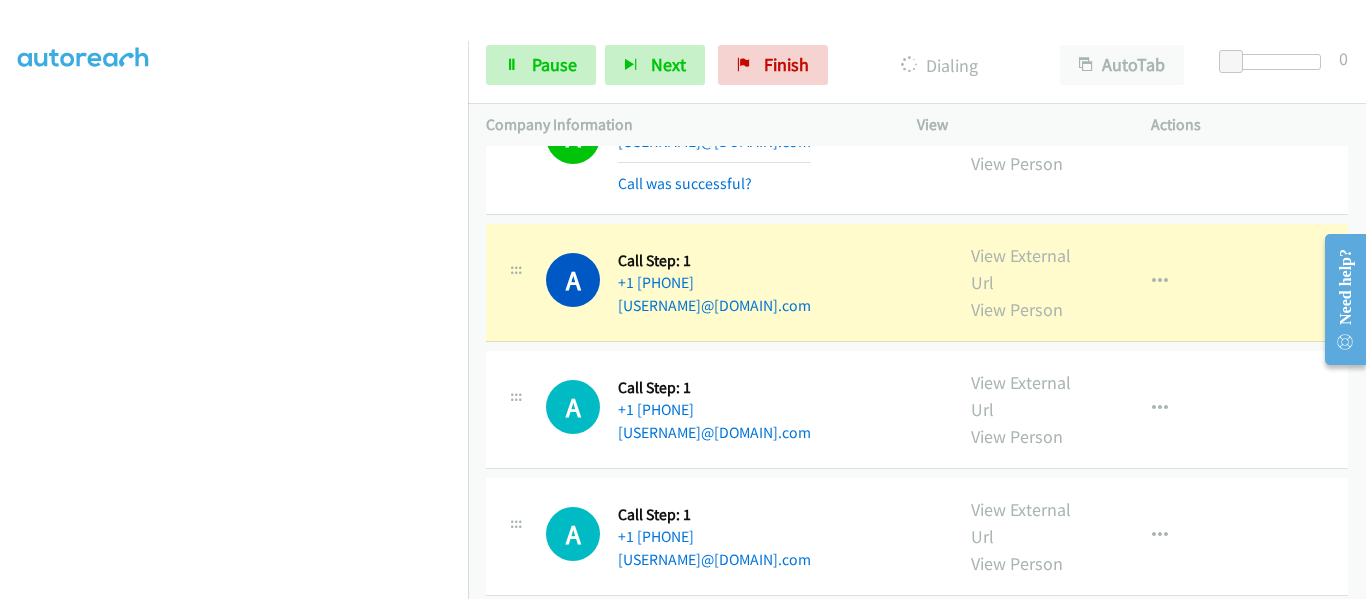scroll, scrollTop: 5480, scrollLeft: 0, axis: vertical 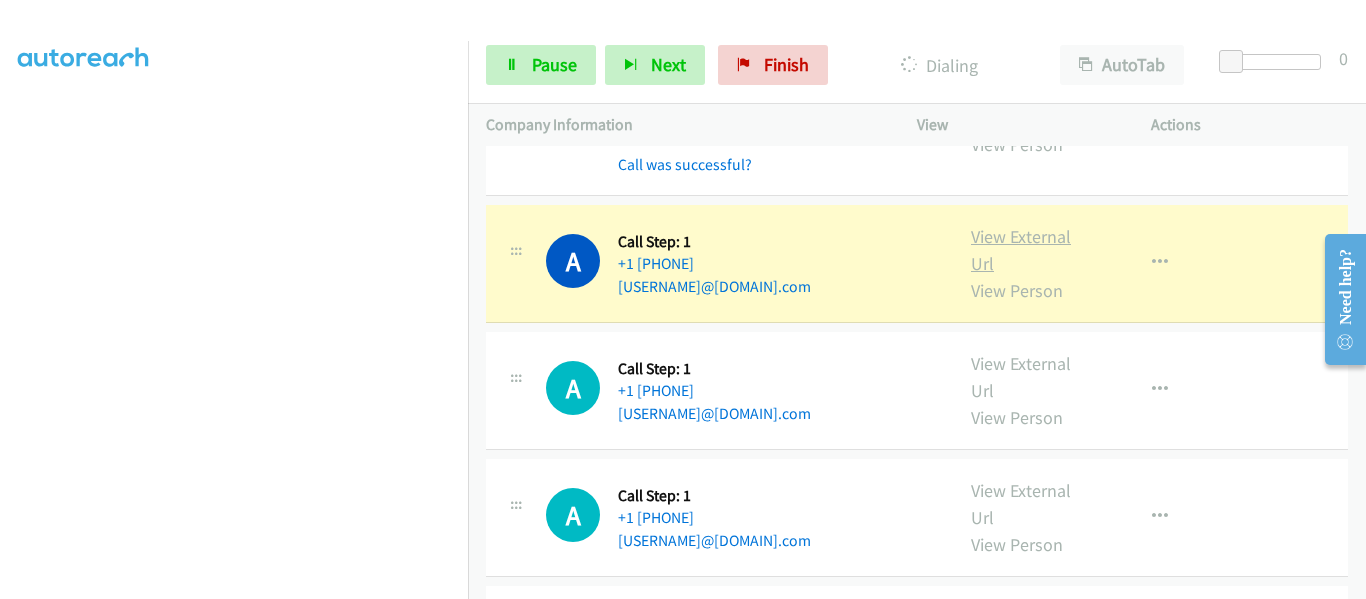 click on "View External Url" at bounding box center [1021, 250] 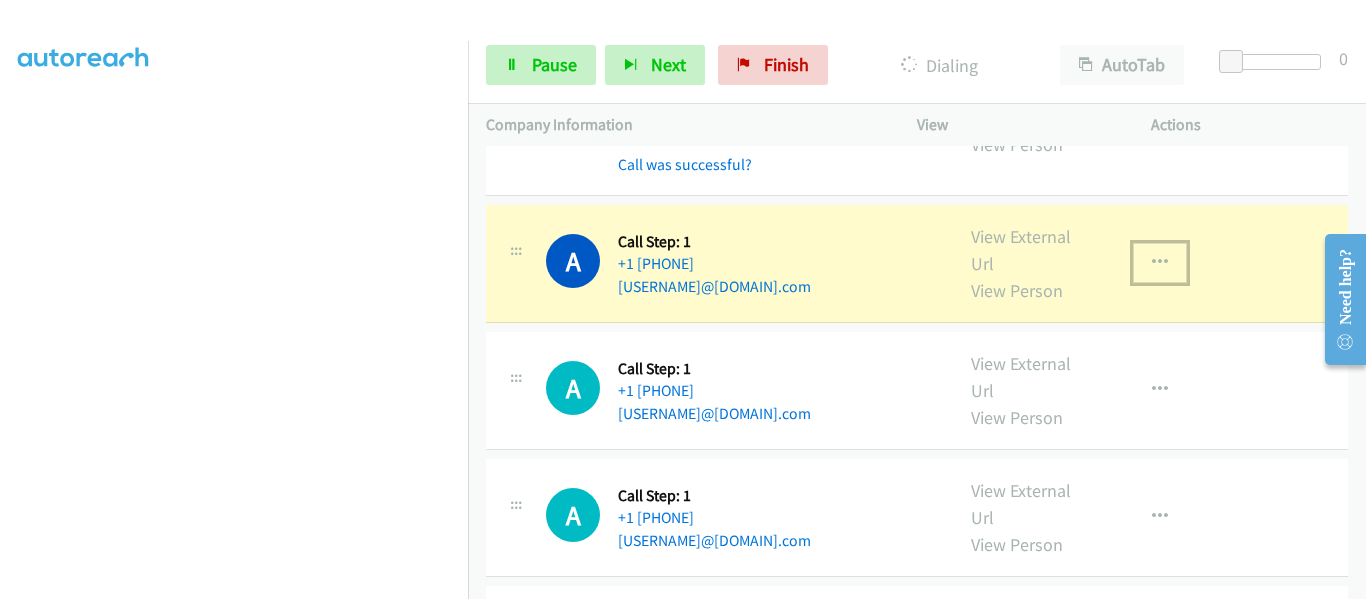 click at bounding box center (1160, 263) 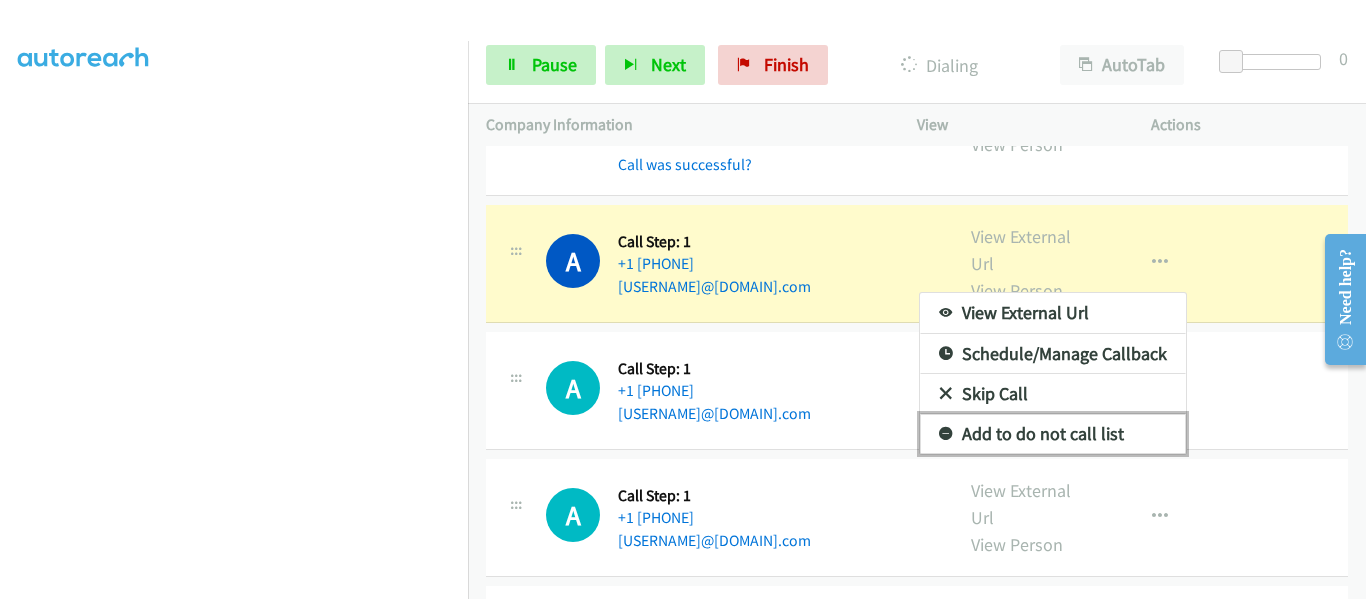 click on "Add to do not call list" at bounding box center [1053, 434] 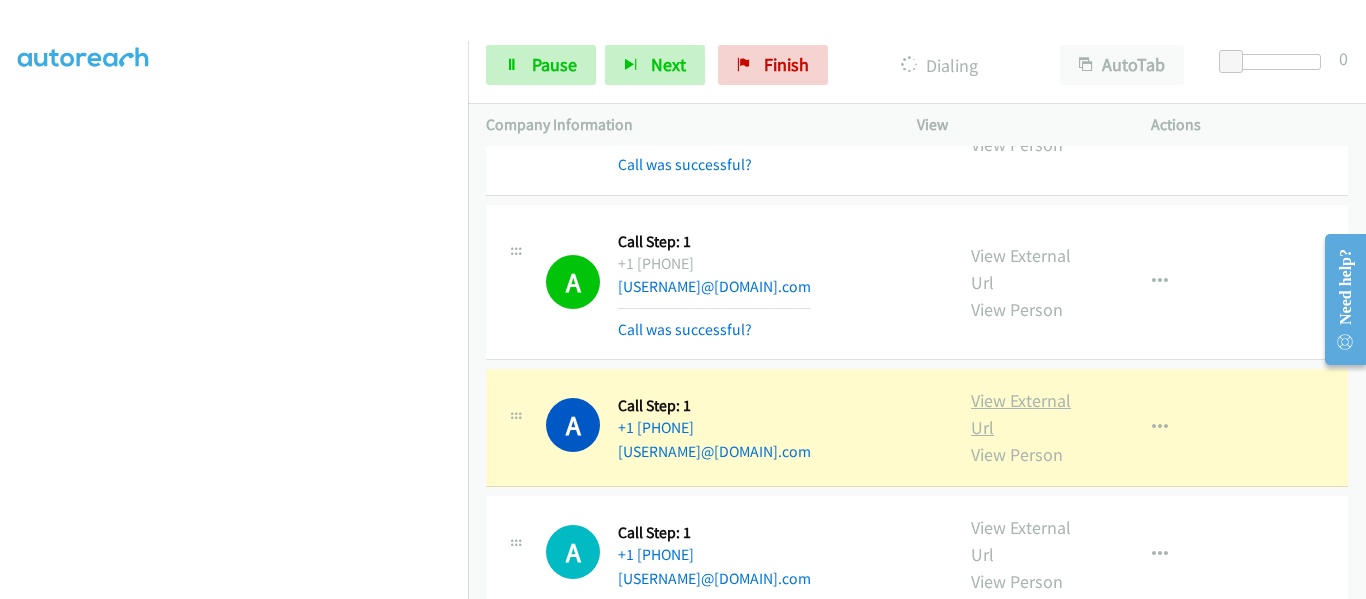 click on "View External Url" at bounding box center (1021, 414) 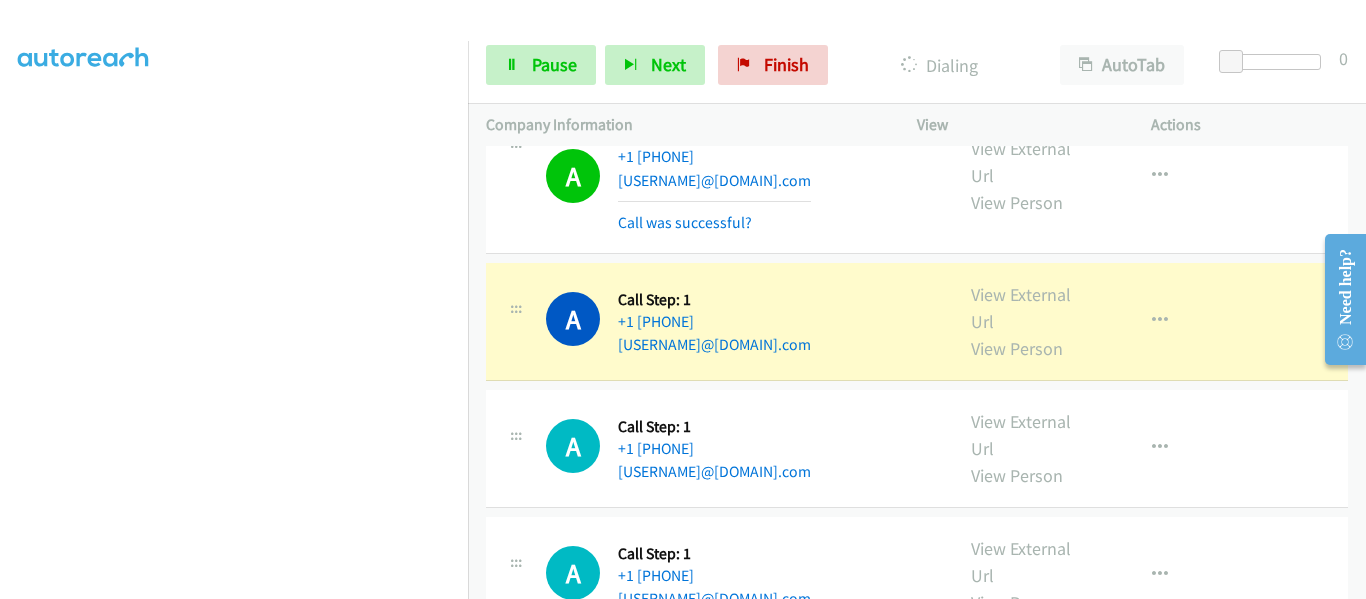 scroll, scrollTop: 5780, scrollLeft: 0, axis: vertical 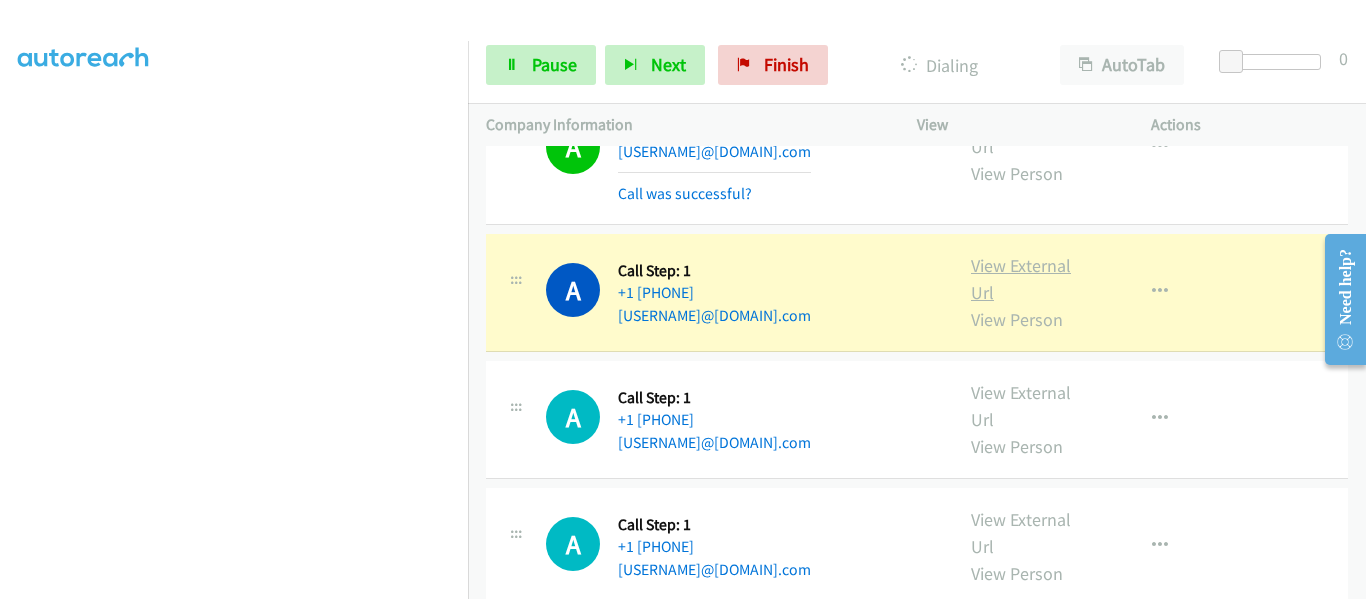 click on "View External Url" at bounding box center [1021, 279] 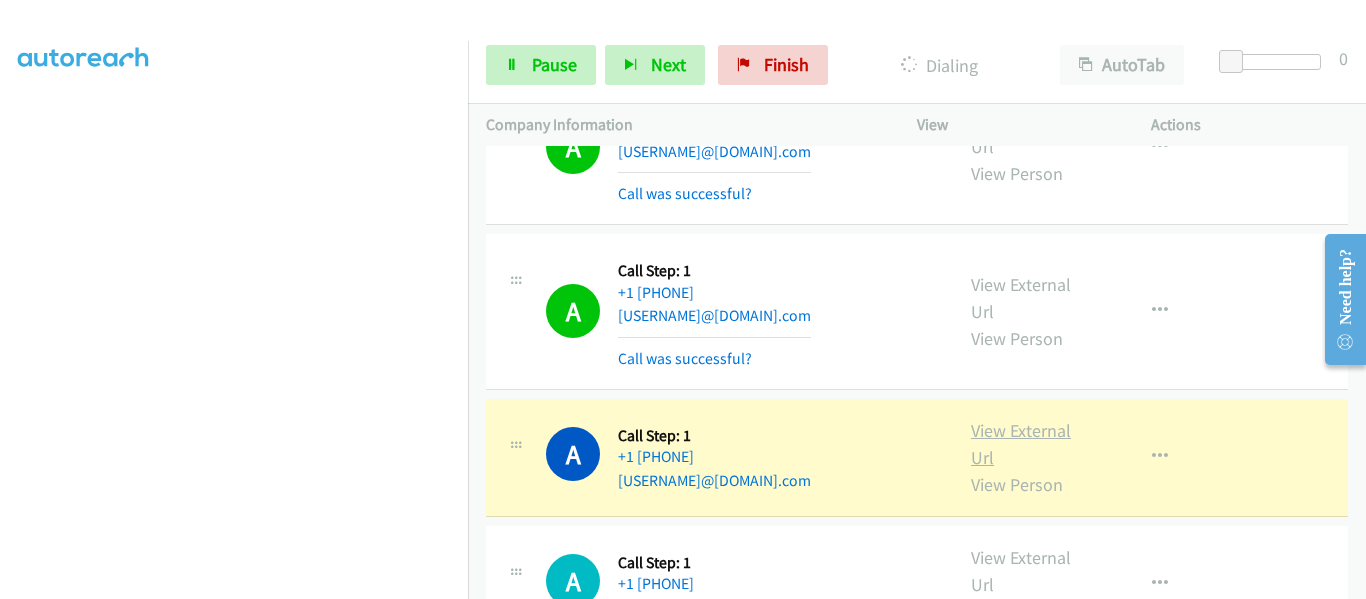 click on "View External Url" at bounding box center (1021, 444) 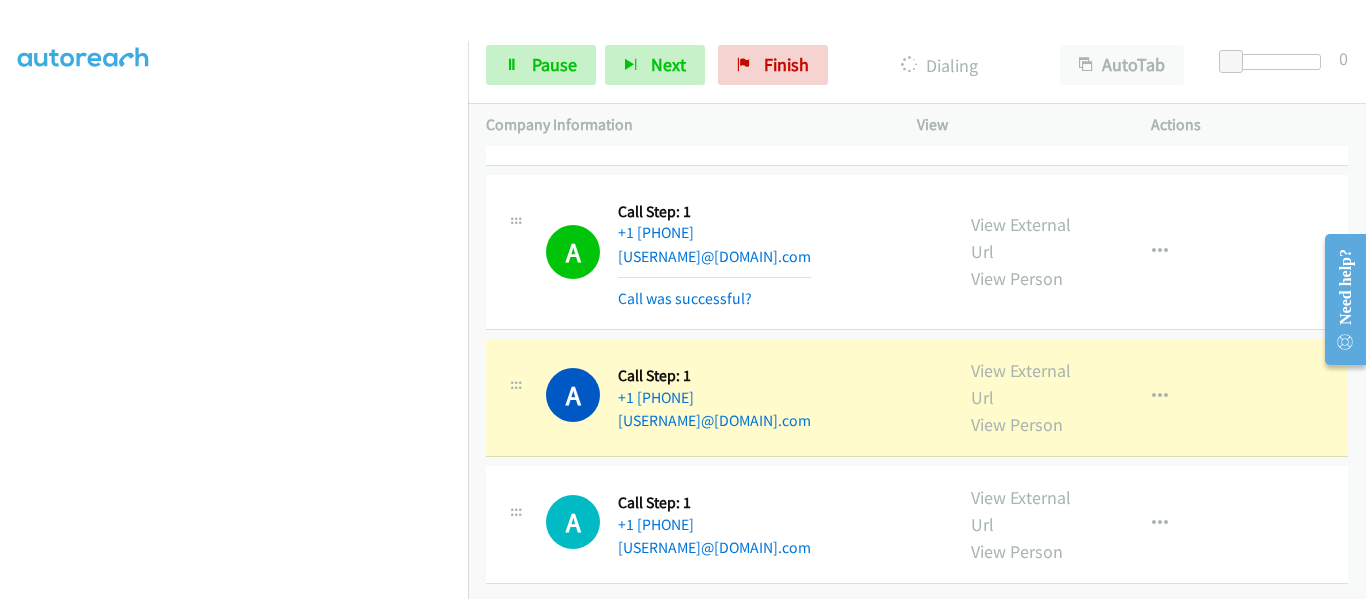 scroll, scrollTop: 6019, scrollLeft: 0, axis: vertical 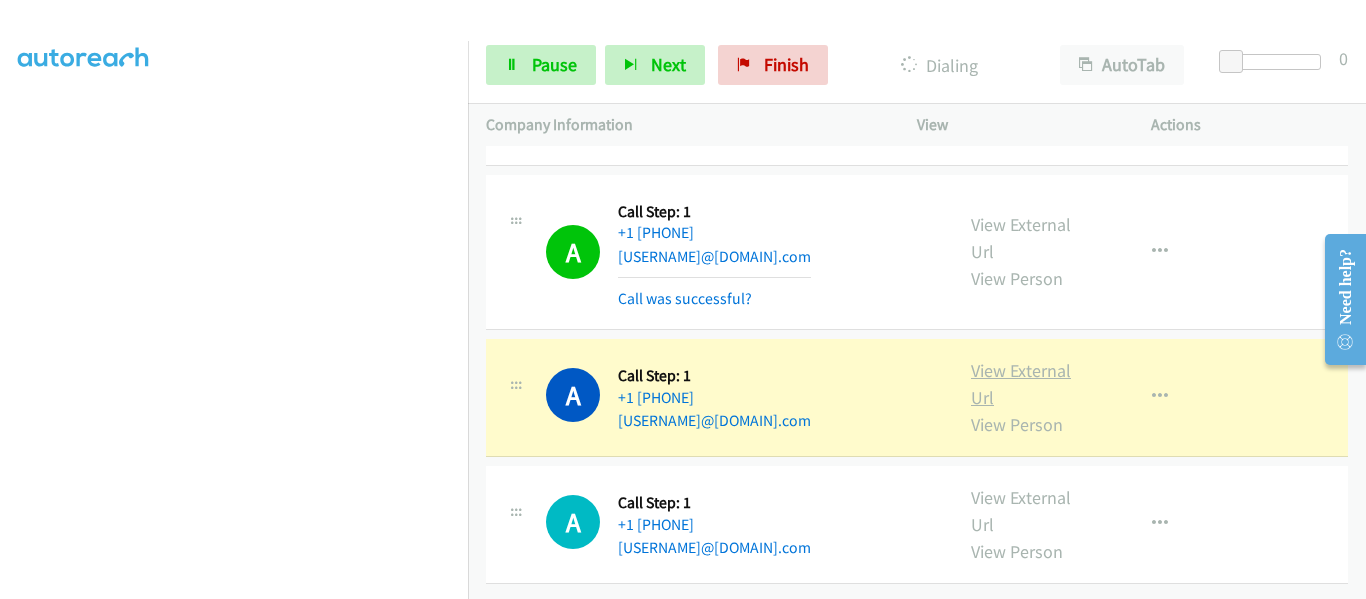 click on "View External Url" at bounding box center (1021, 384) 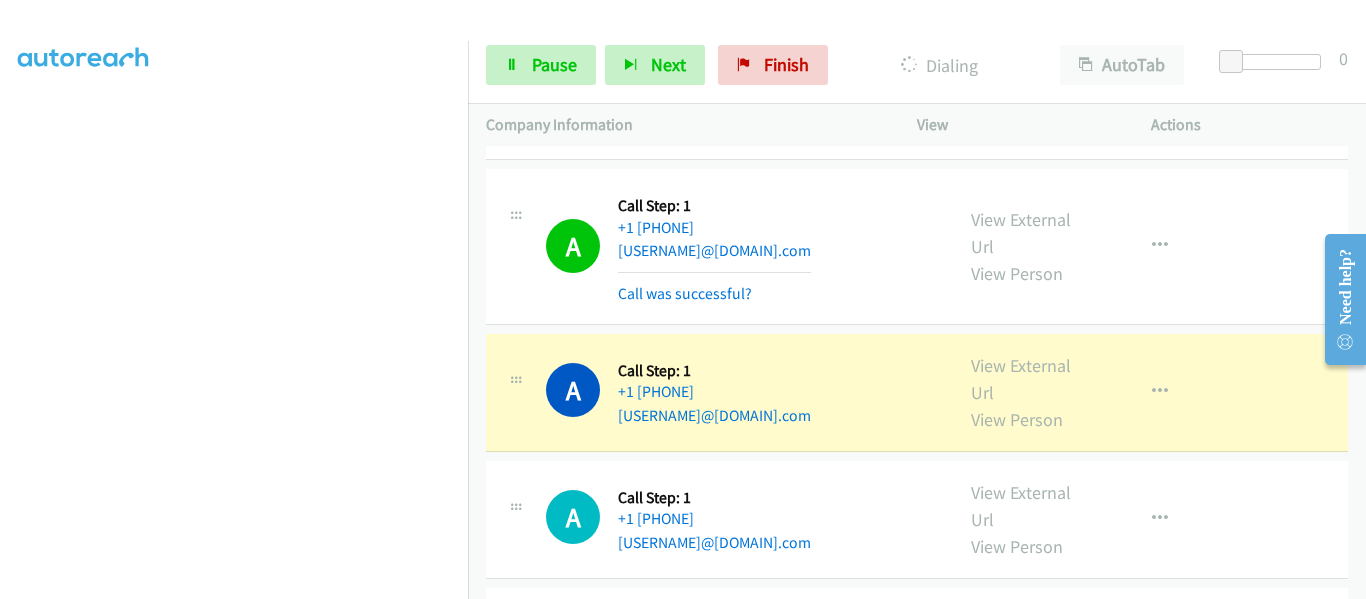 scroll, scrollTop: 6219, scrollLeft: 0, axis: vertical 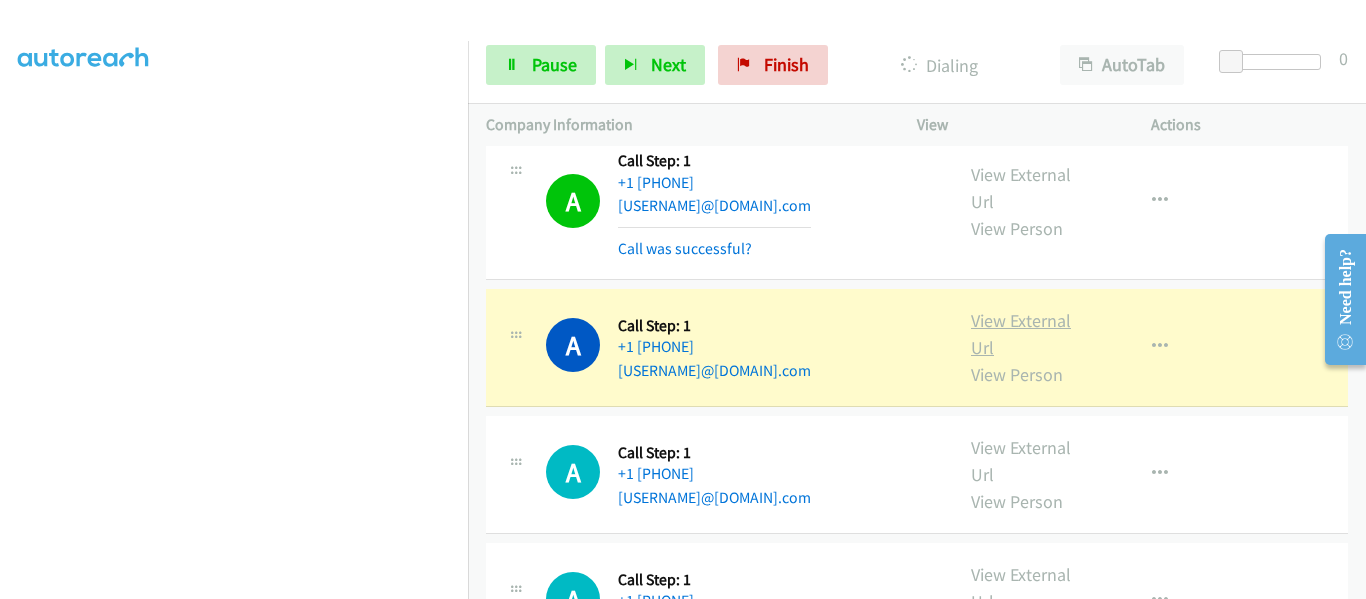 click on "View External Url" at bounding box center [1021, 334] 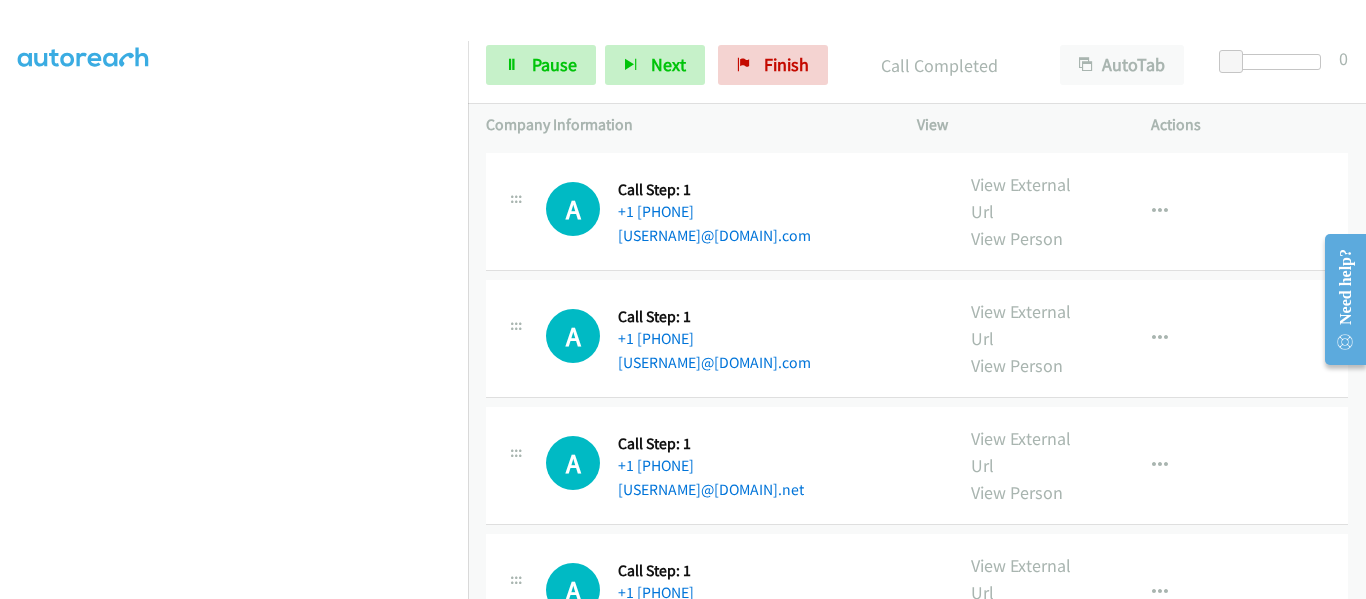 scroll, scrollTop: 6419, scrollLeft: 0, axis: vertical 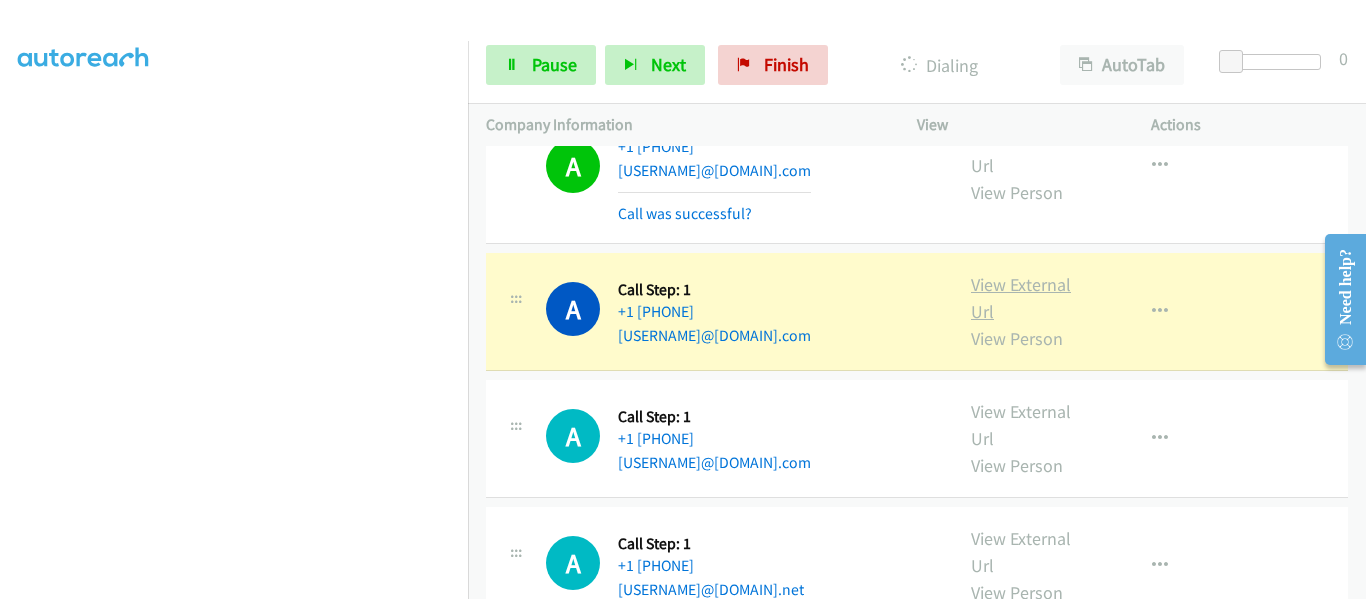 click on "View External Url" at bounding box center [1021, 298] 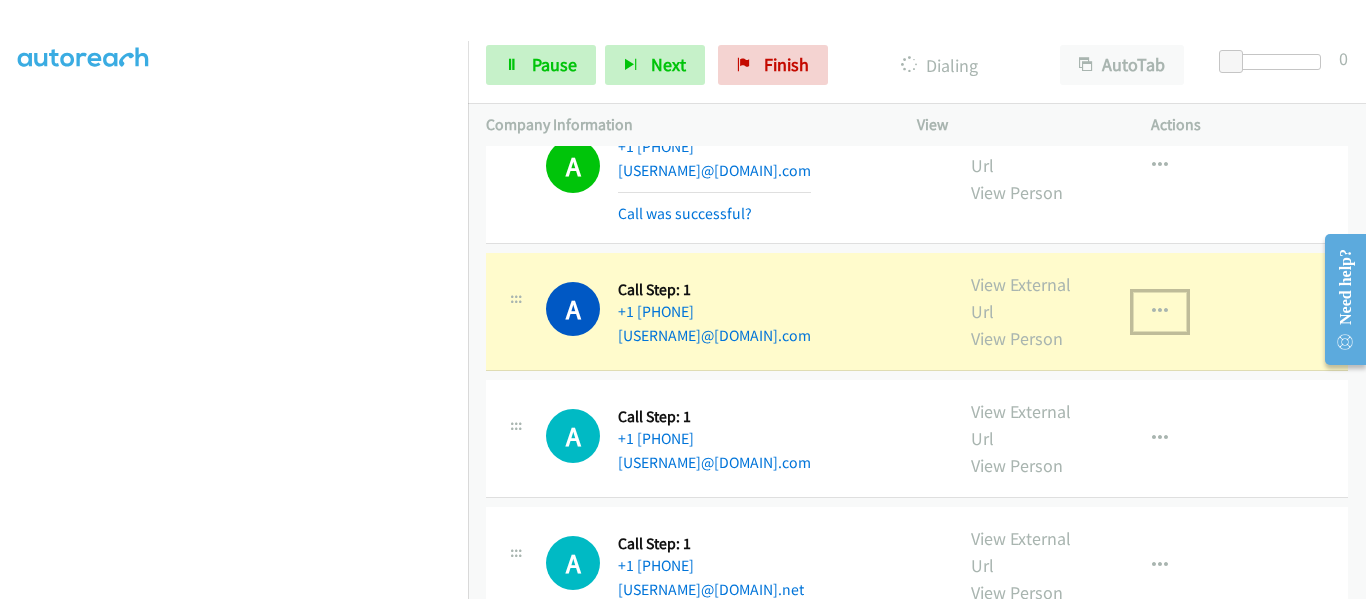 click at bounding box center [1160, 312] 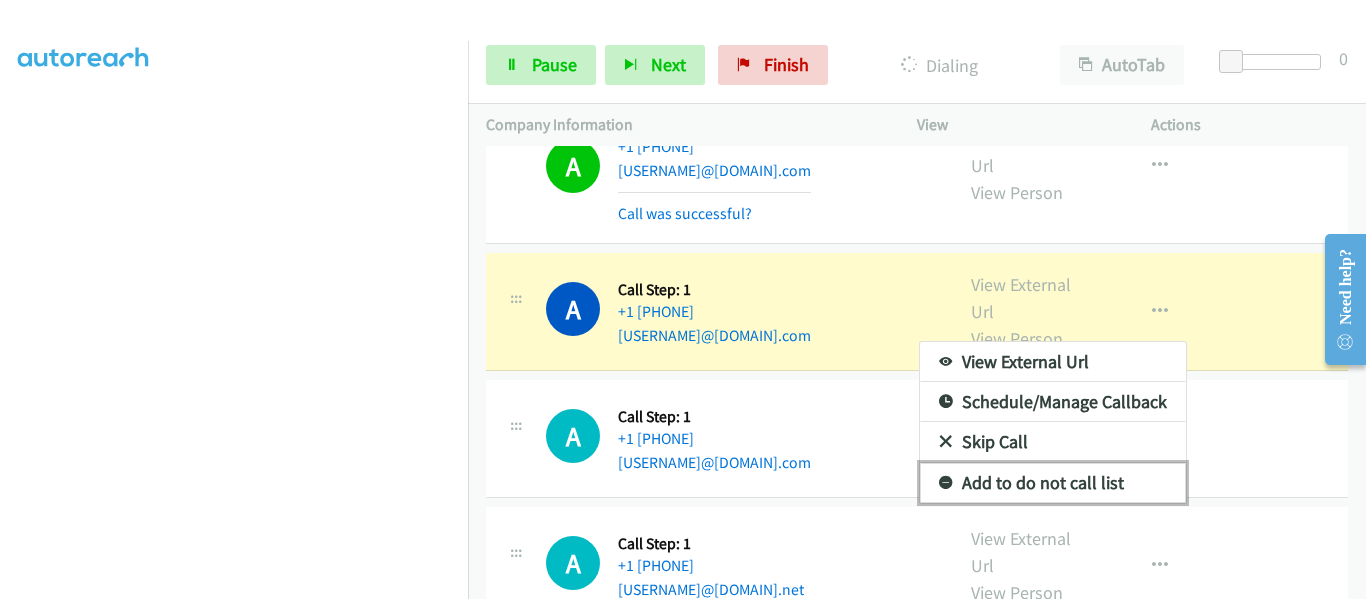 click on "Add to do not call list" at bounding box center [1053, 483] 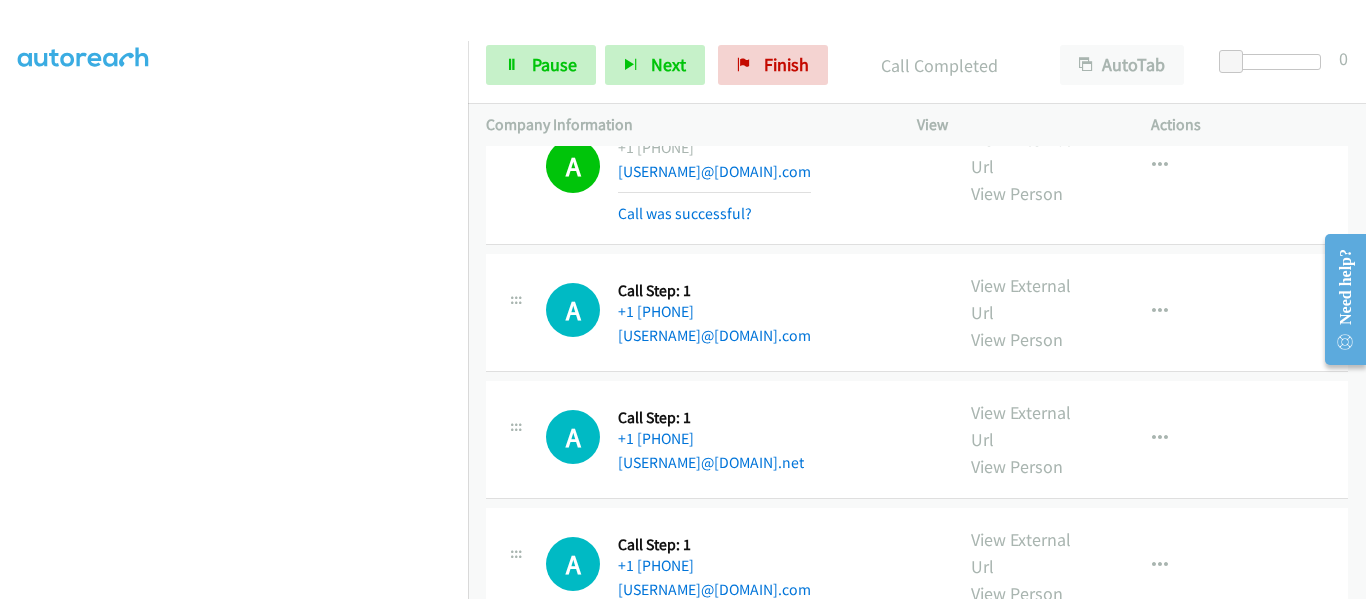 scroll, scrollTop: 6619, scrollLeft: 0, axis: vertical 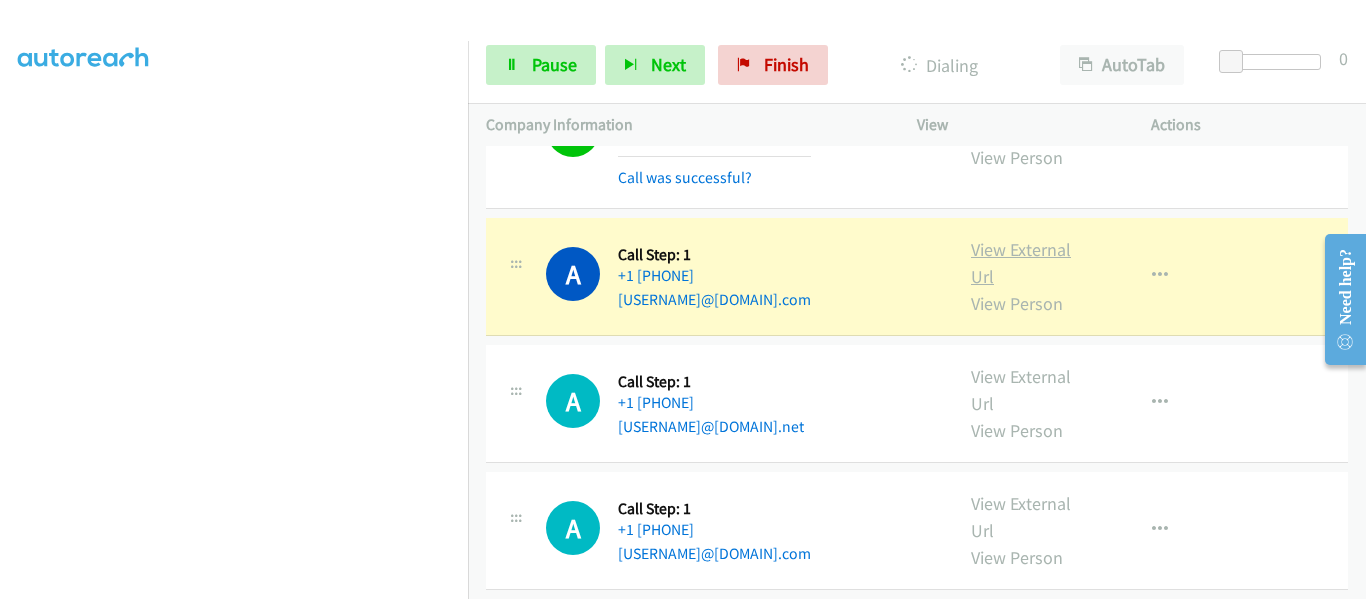 click on "View External Url" at bounding box center [1021, 263] 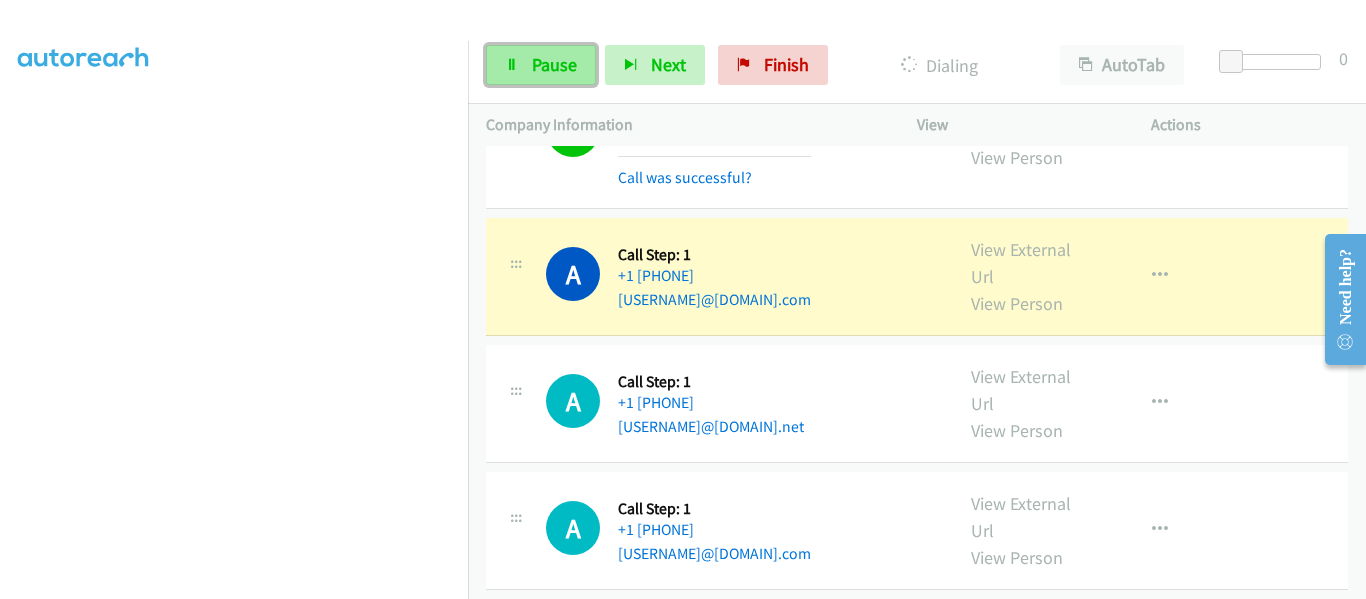 click on "Pause" at bounding box center [554, 64] 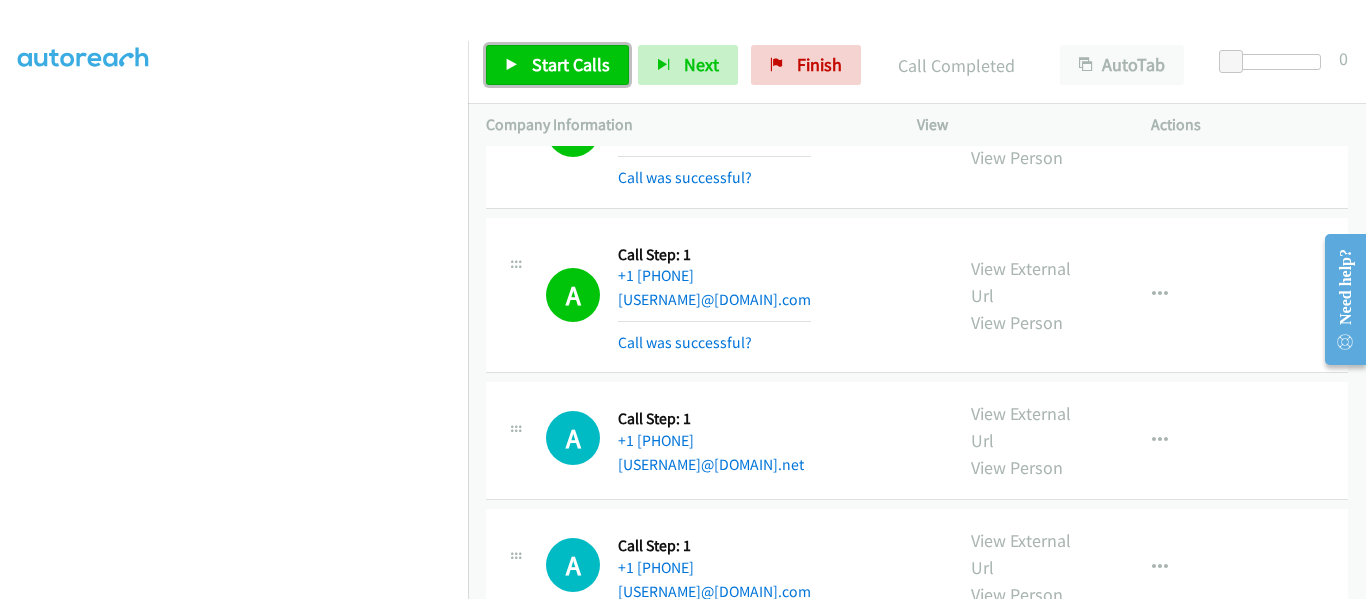 click at bounding box center [512, 66] 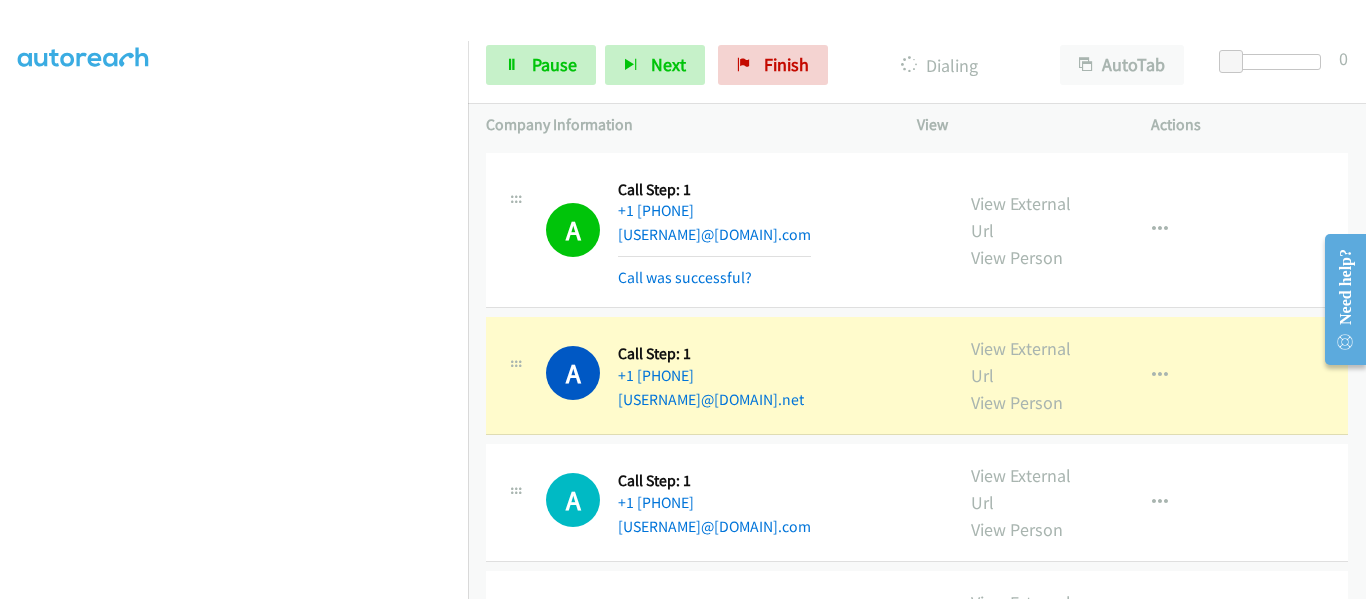 scroll, scrollTop: 6719, scrollLeft: 0, axis: vertical 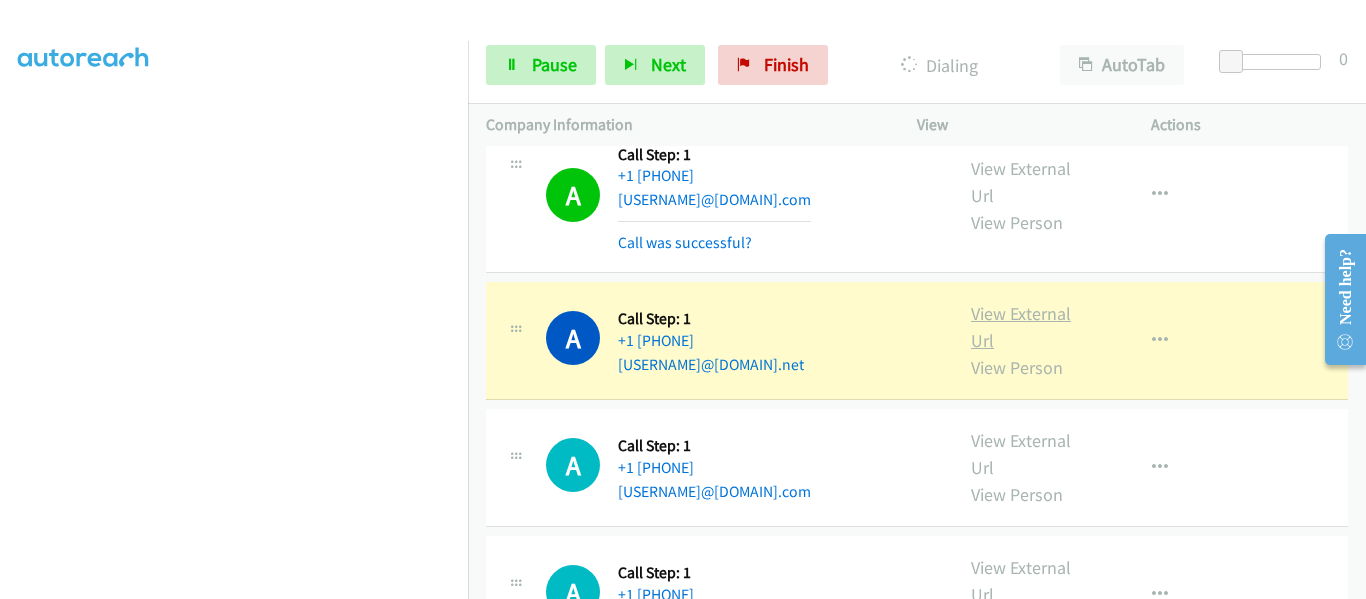 click on "View External Url" at bounding box center [1021, 327] 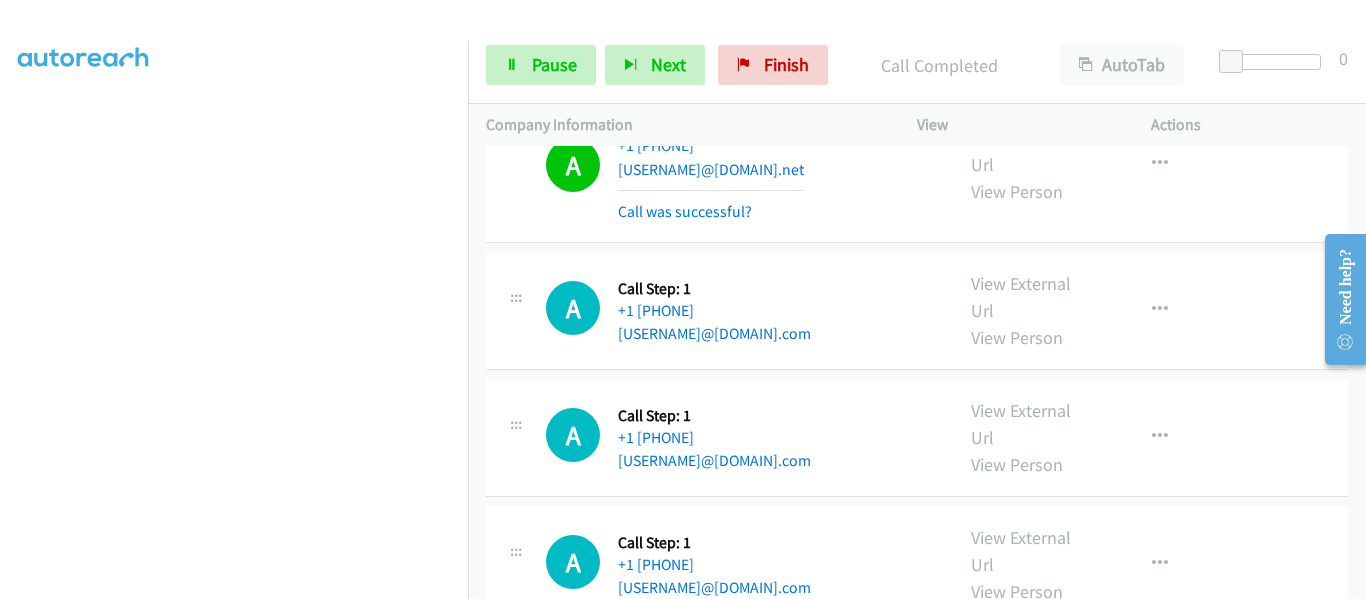 scroll, scrollTop: 6919, scrollLeft: 0, axis: vertical 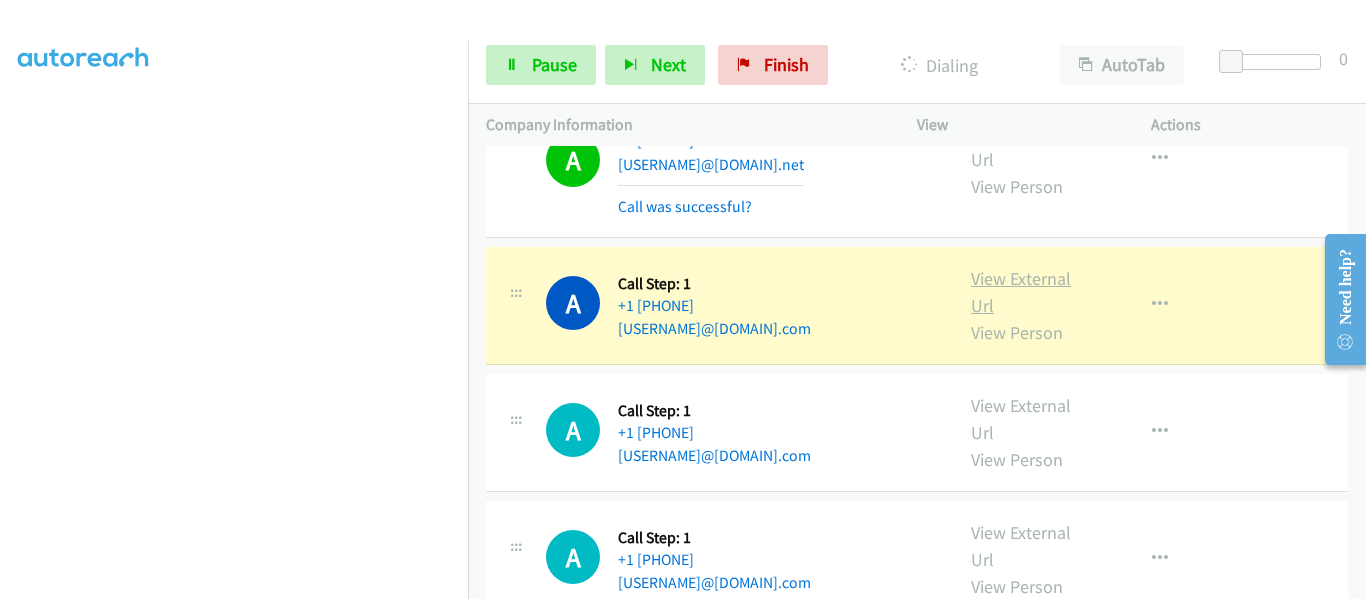 click on "View External Url" at bounding box center (1021, 292) 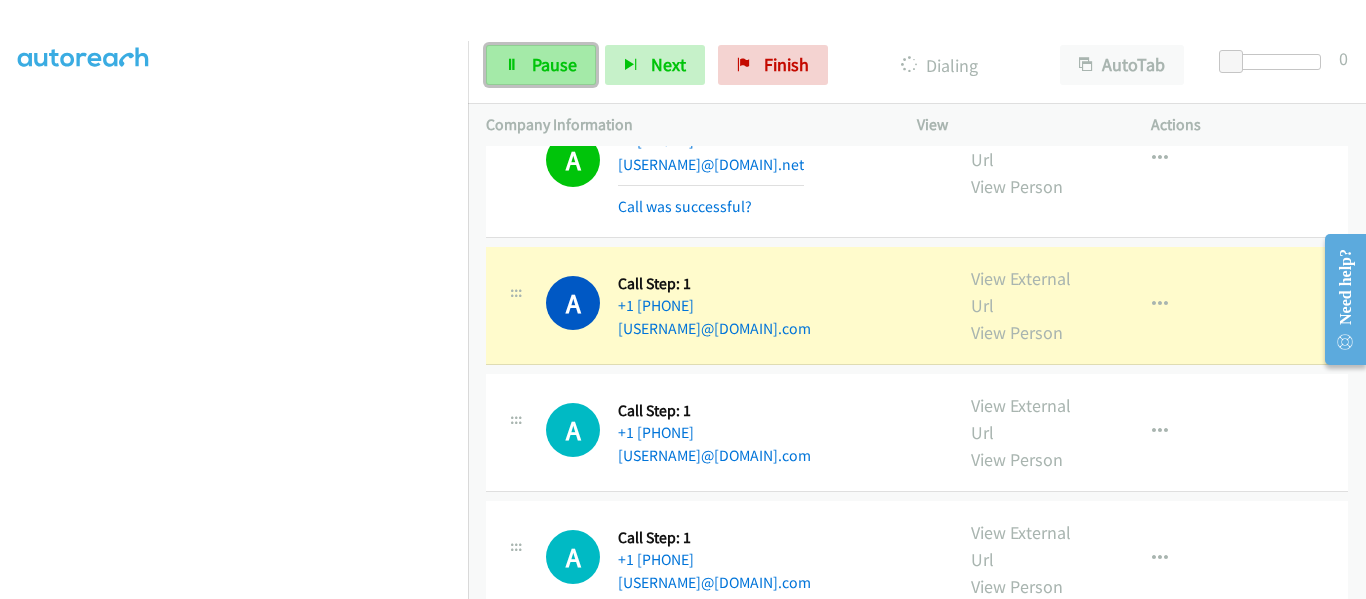 click on "Pause" at bounding box center (541, 65) 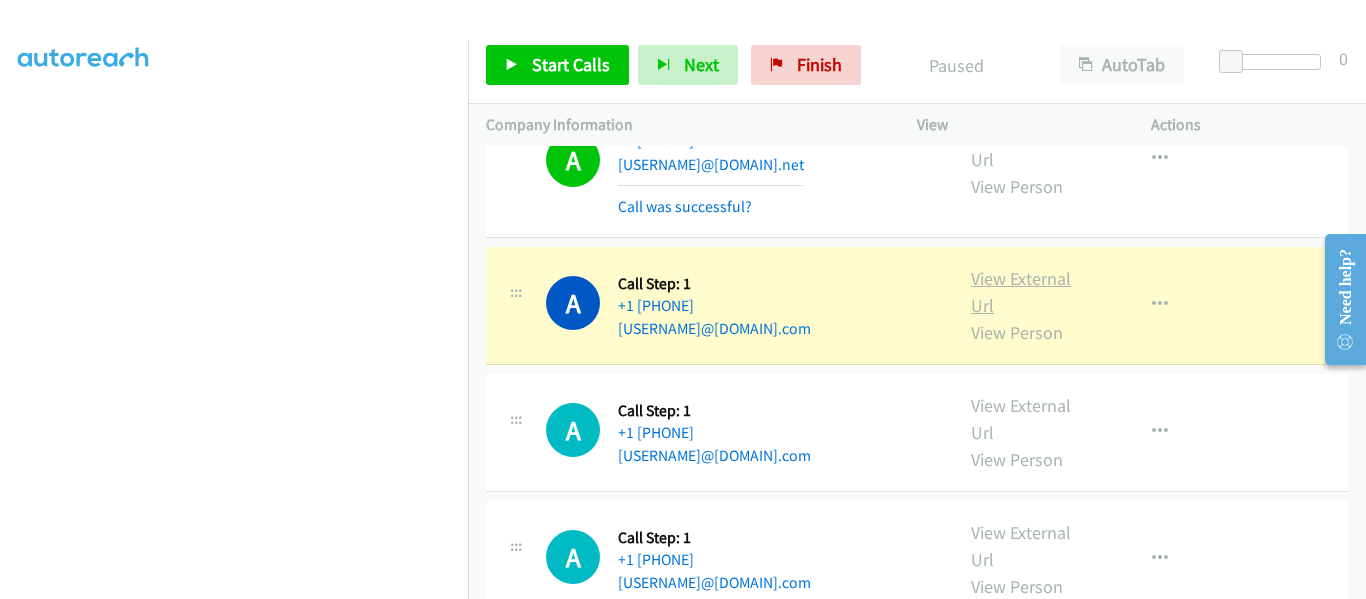 click on "View External Url" at bounding box center (1021, 292) 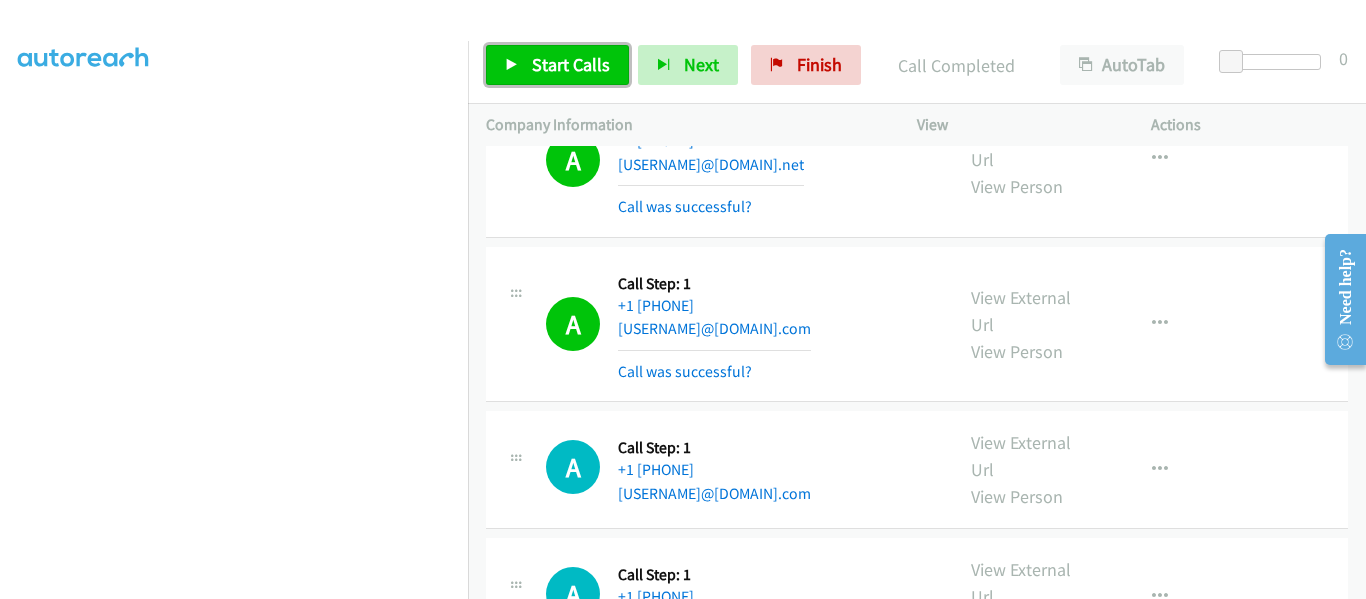 click at bounding box center (512, 66) 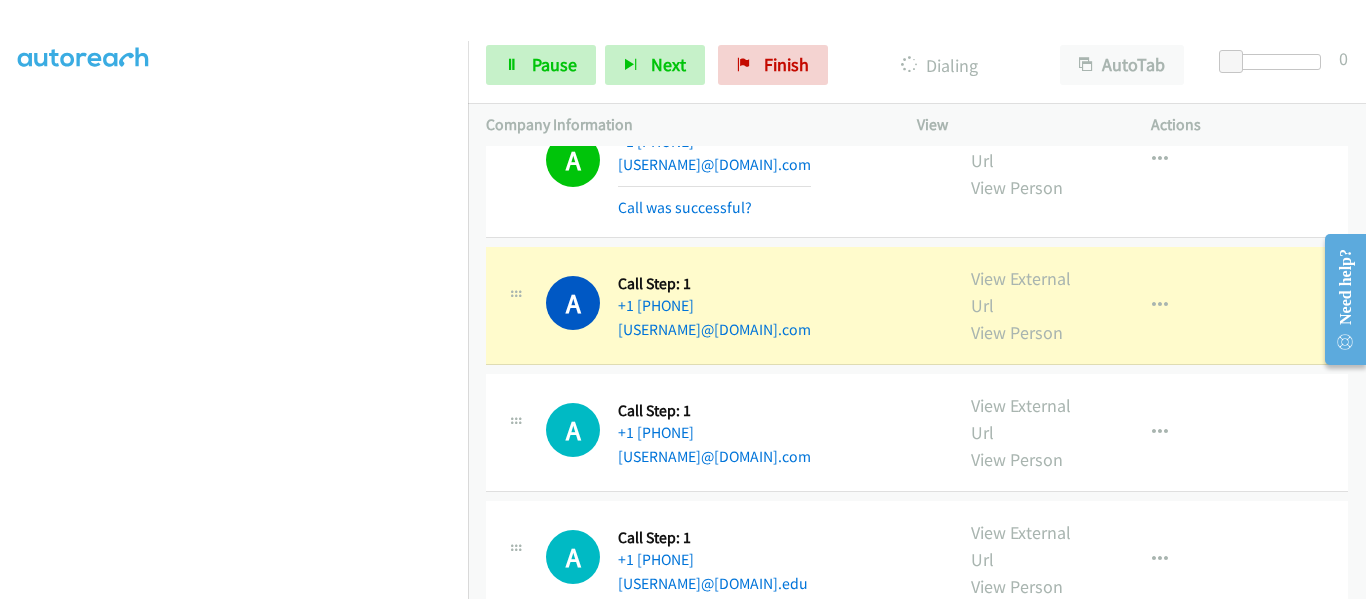 scroll, scrollTop: 7119, scrollLeft: 0, axis: vertical 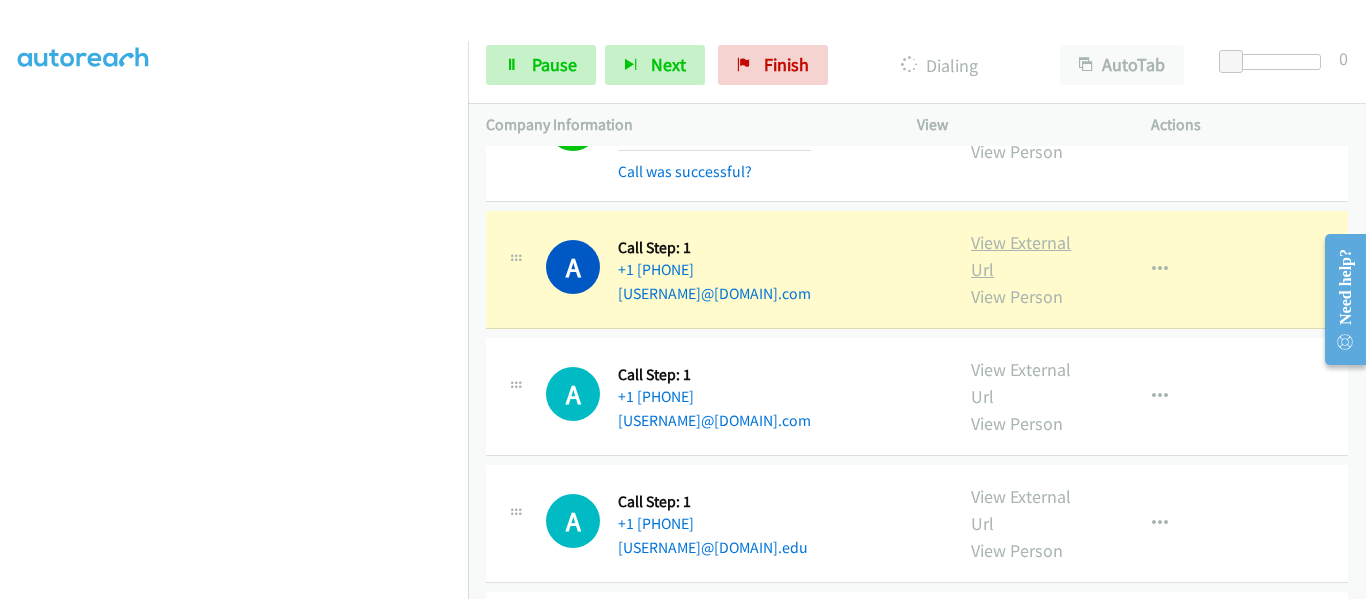 click on "View External Url" at bounding box center (1021, 256) 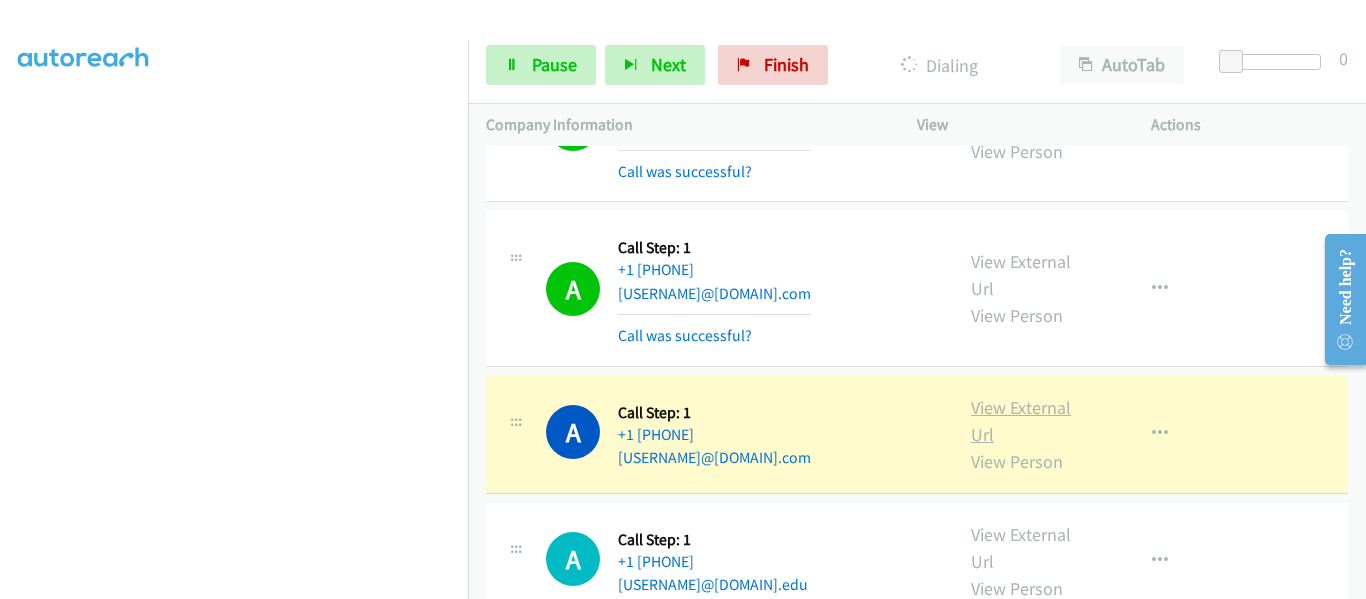 click on "View External Url" at bounding box center [1021, 421] 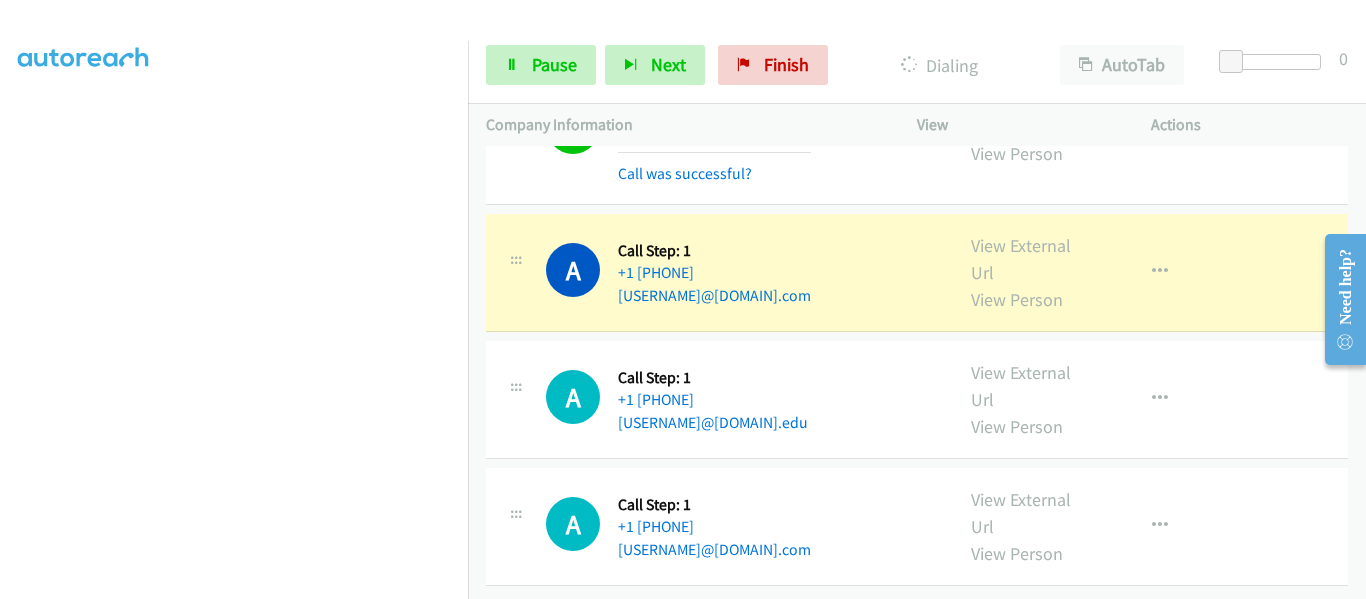 scroll, scrollTop: 7298, scrollLeft: 0, axis: vertical 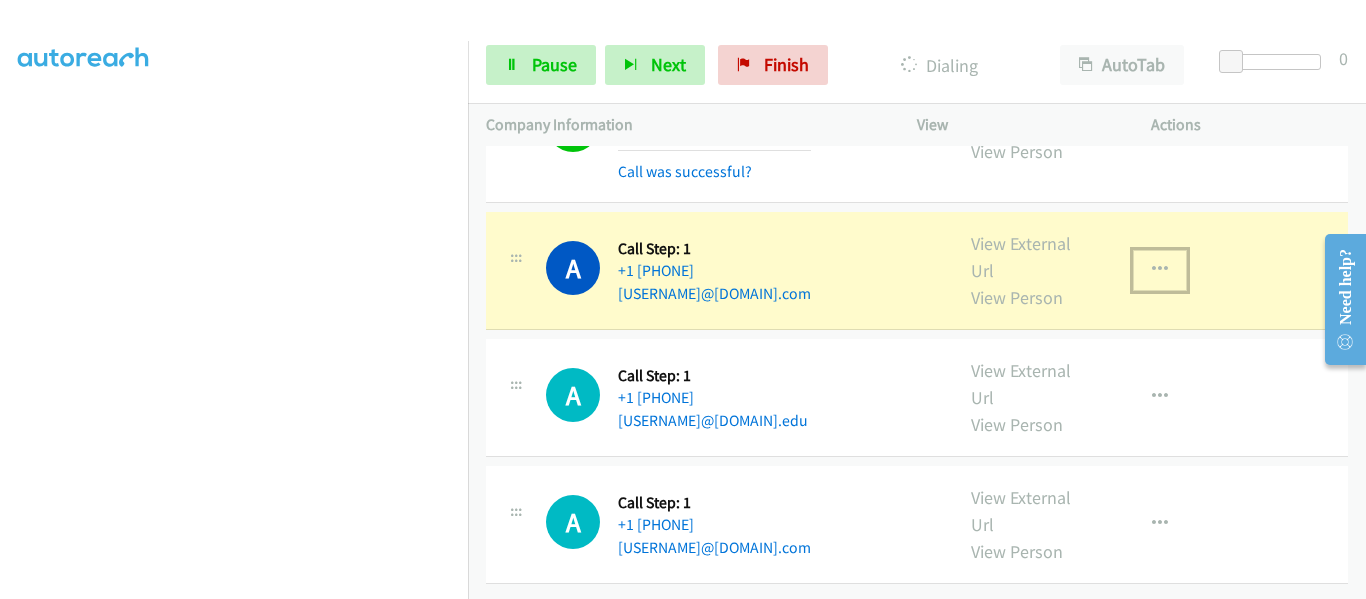 click at bounding box center (1160, 270) 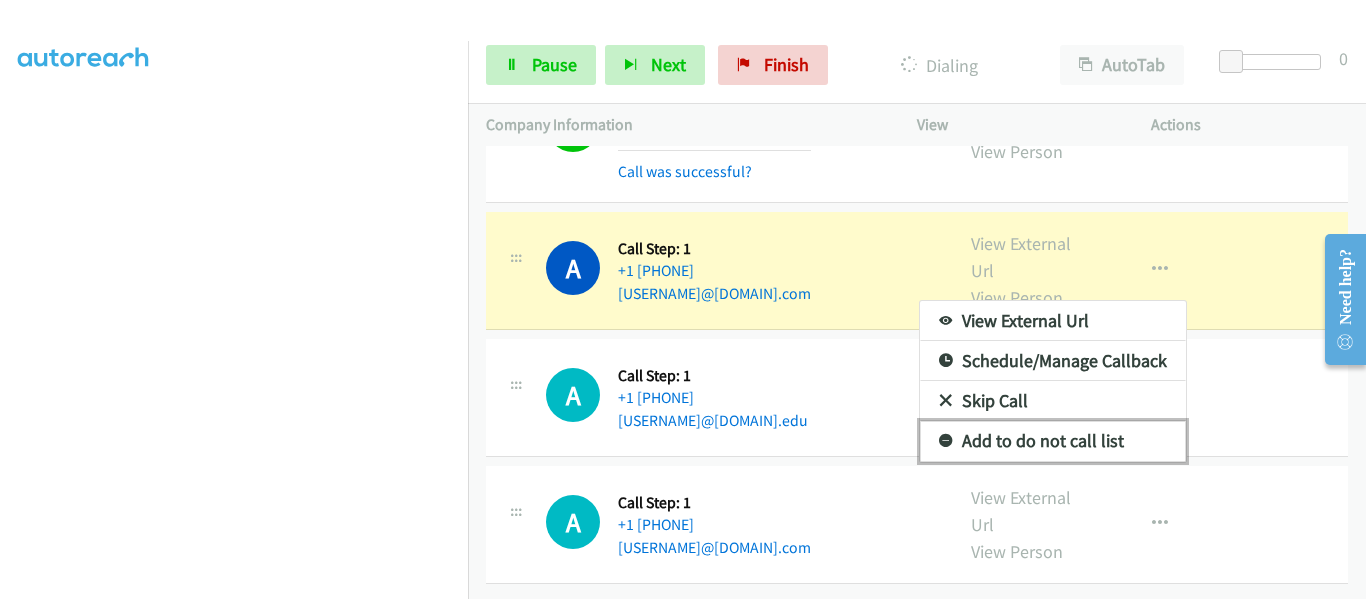 click on "Add to do not call list" at bounding box center [1053, 441] 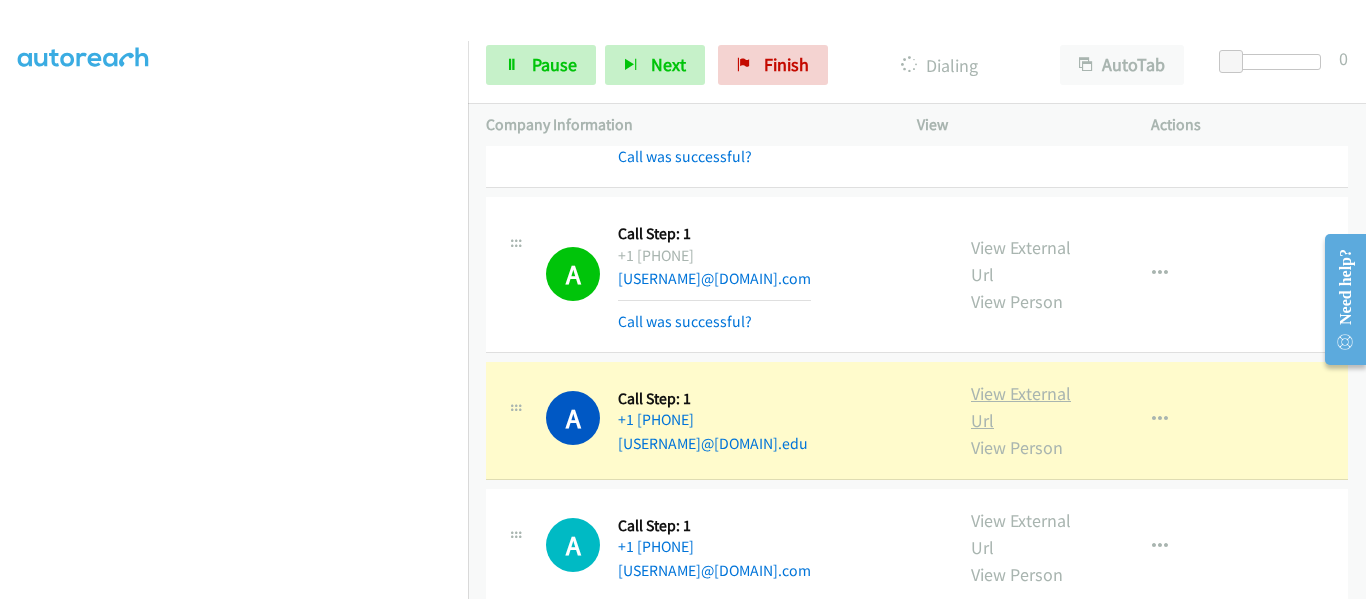 click on "View External Url" at bounding box center [1021, 407] 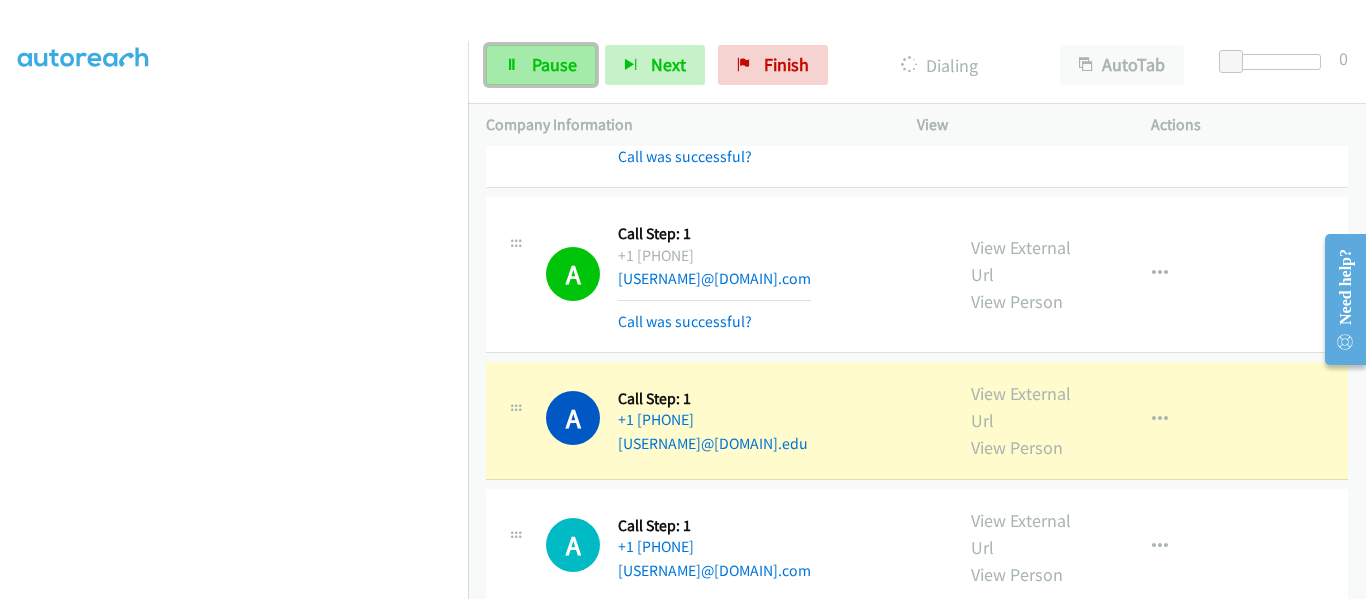 click on "Pause" at bounding box center [554, 64] 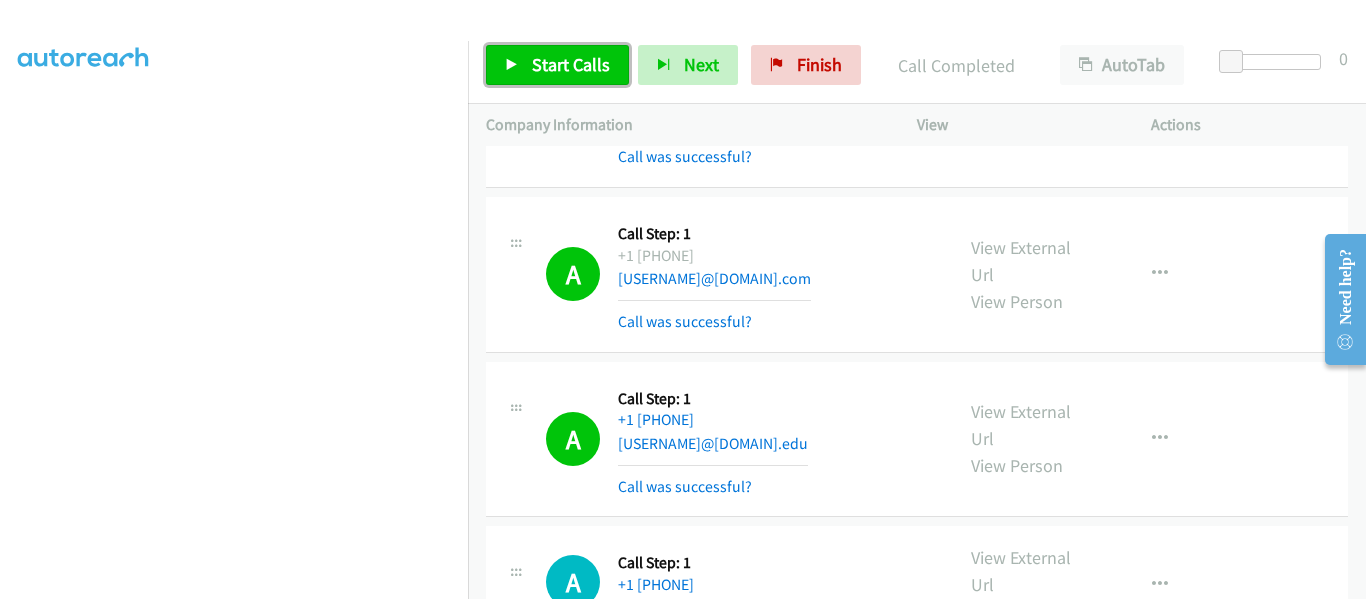 click on "Start Calls" at bounding box center [557, 65] 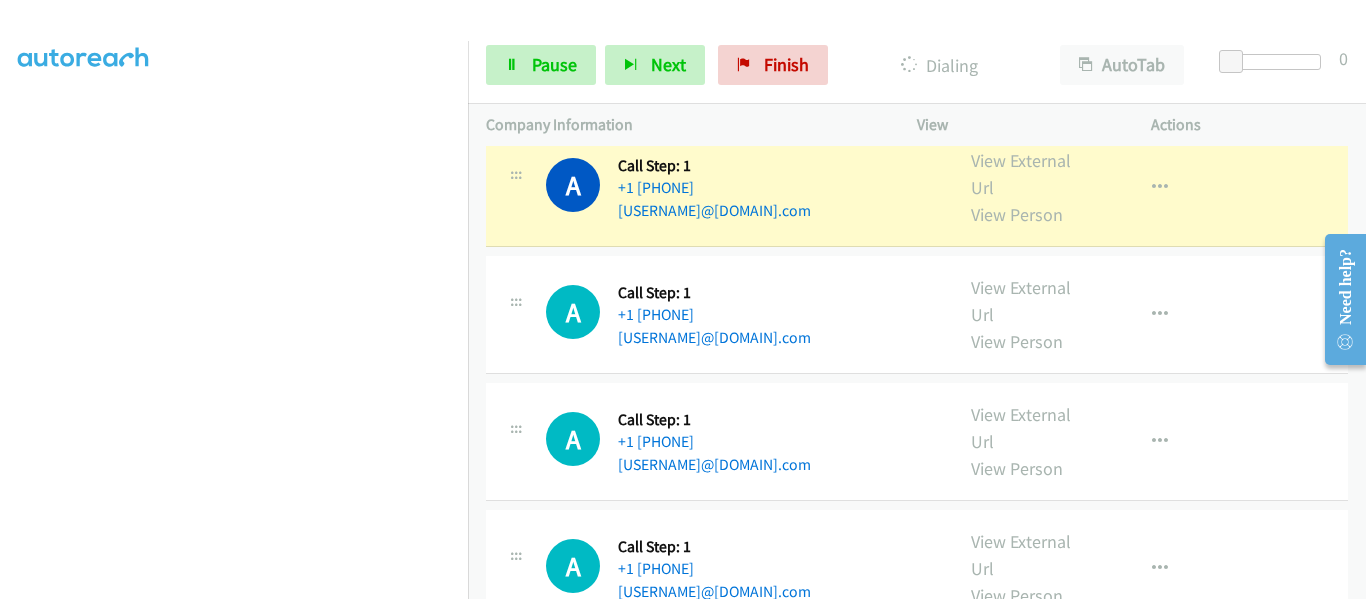 scroll, scrollTop: 7698, scrollLeft: 0, axis: vertical 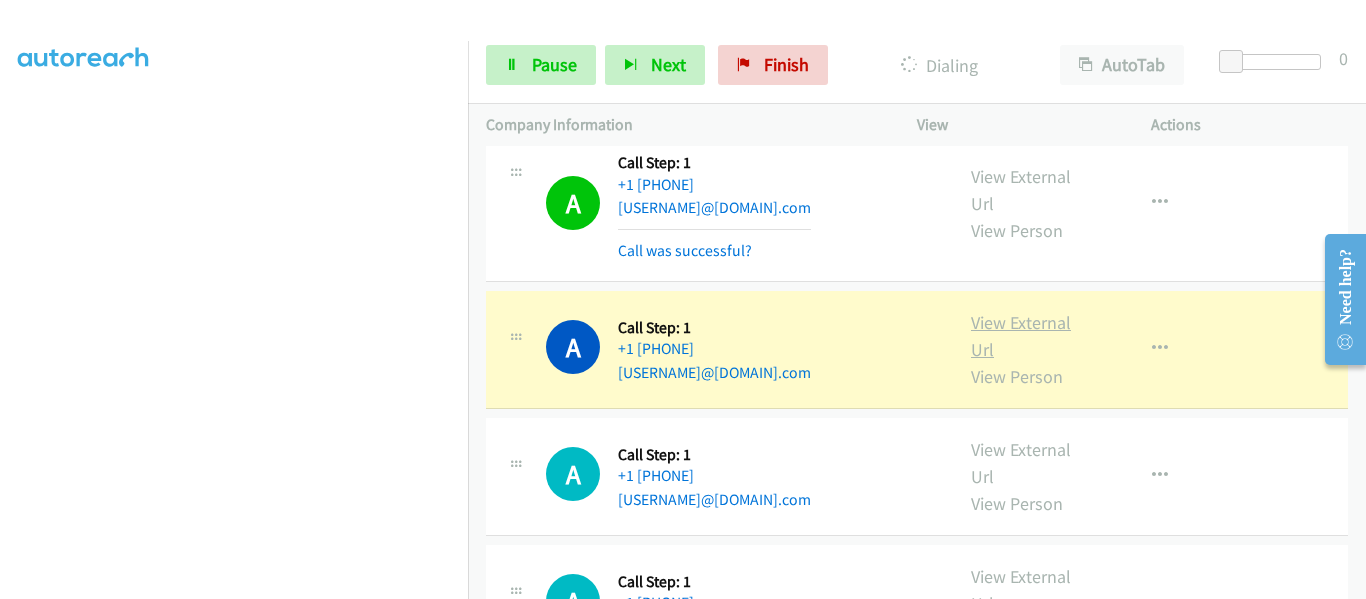 click on "View External Url" at bounding box center (1021, 336) 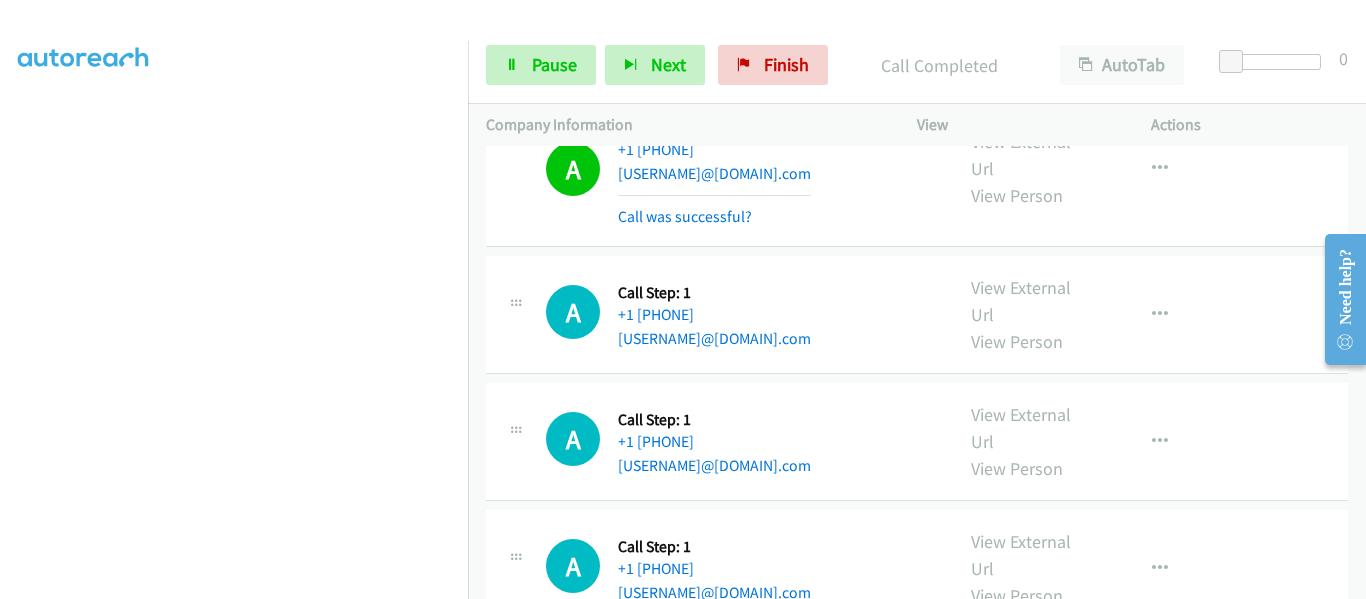 scroll, scrollTop: 7898, scrollLeft: 0, axis: vertical 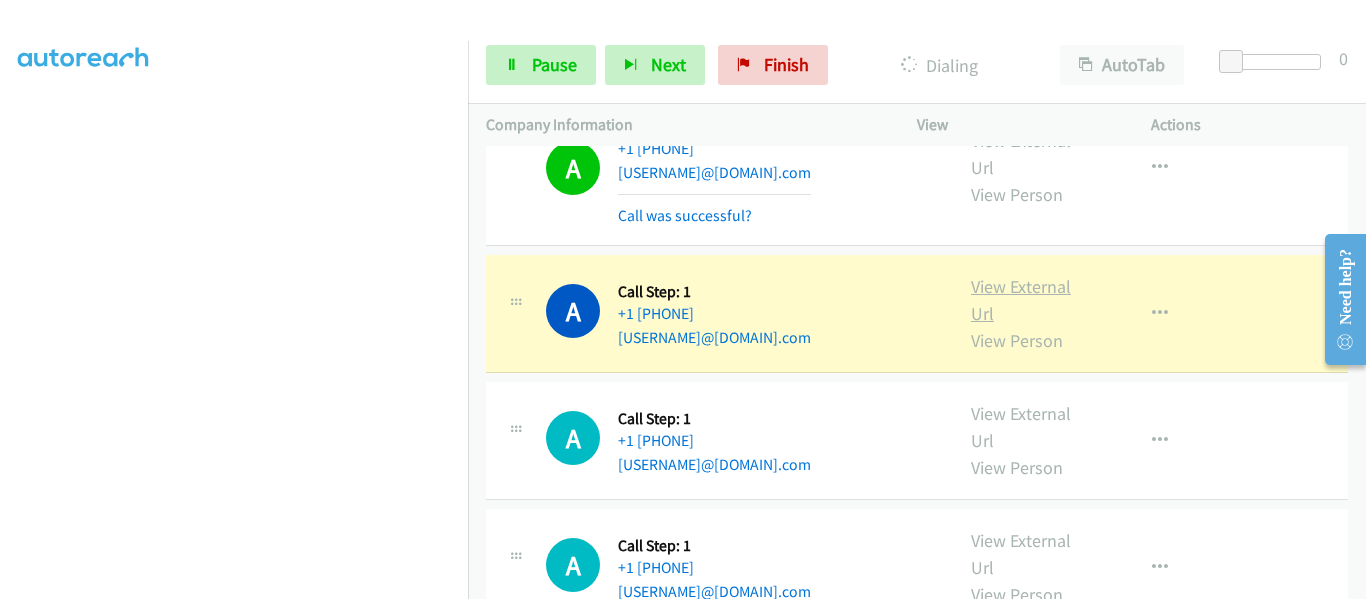 click on "View External Url" at bounding box center [1021, 300] 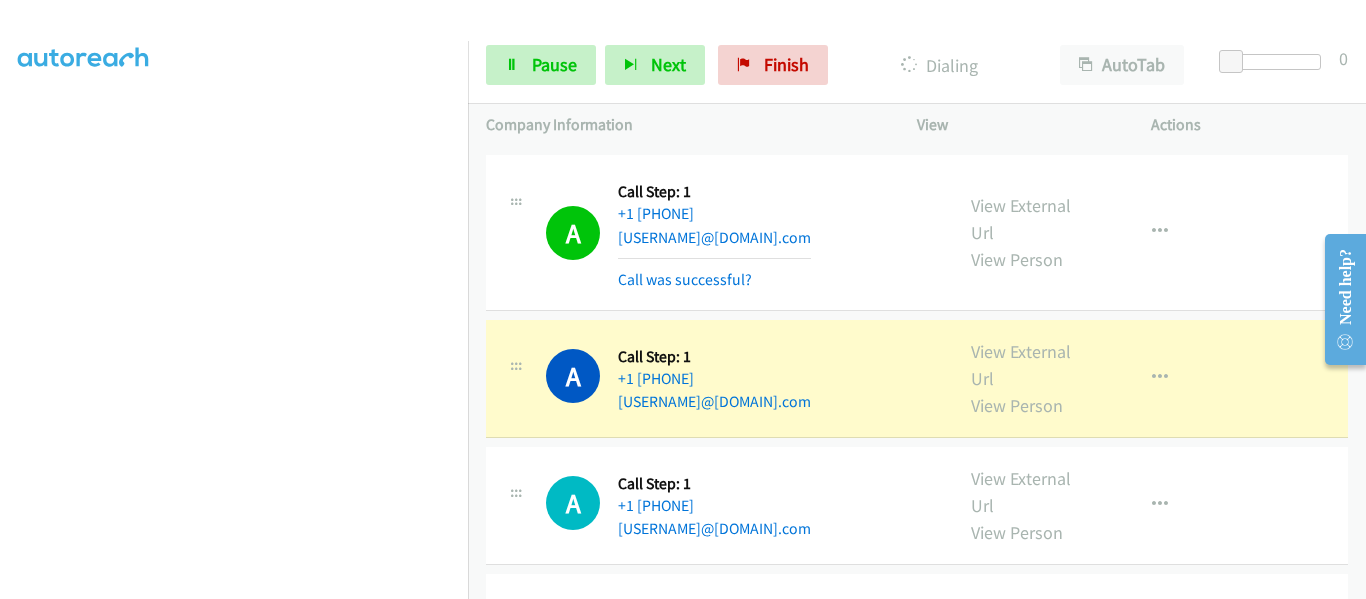scroll, scrollTop: 8098, scrollLeft: 0, axis: vertical 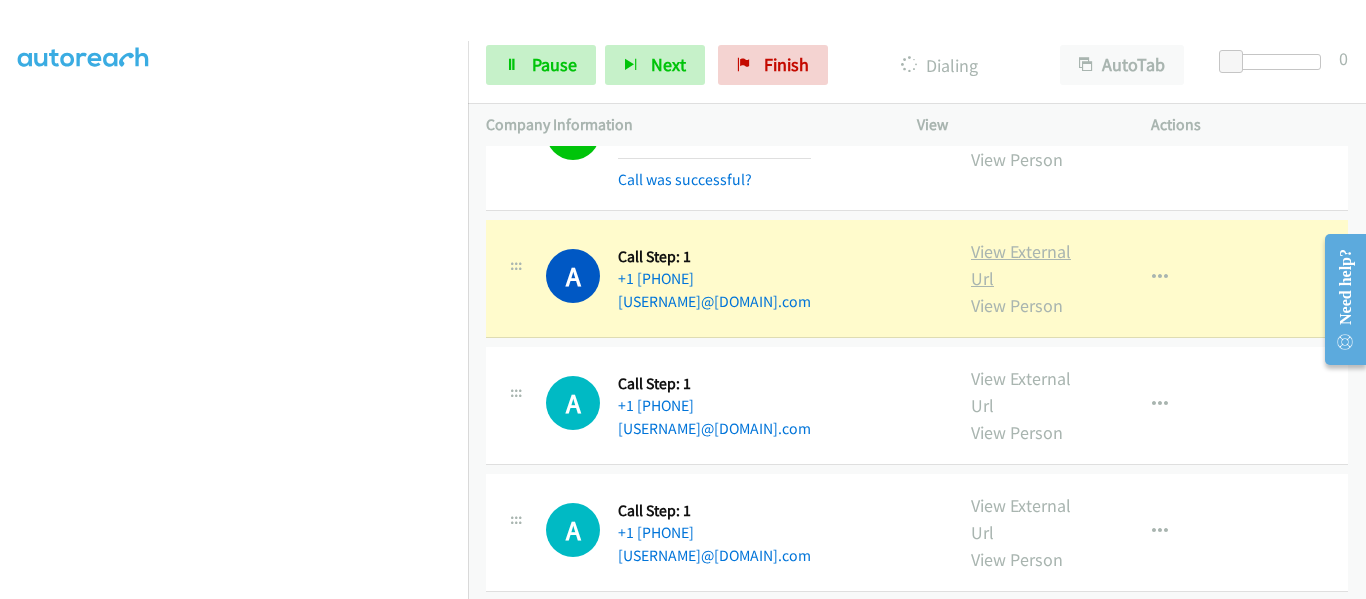 click on "View External Url" at bounding box center (1021, 265) 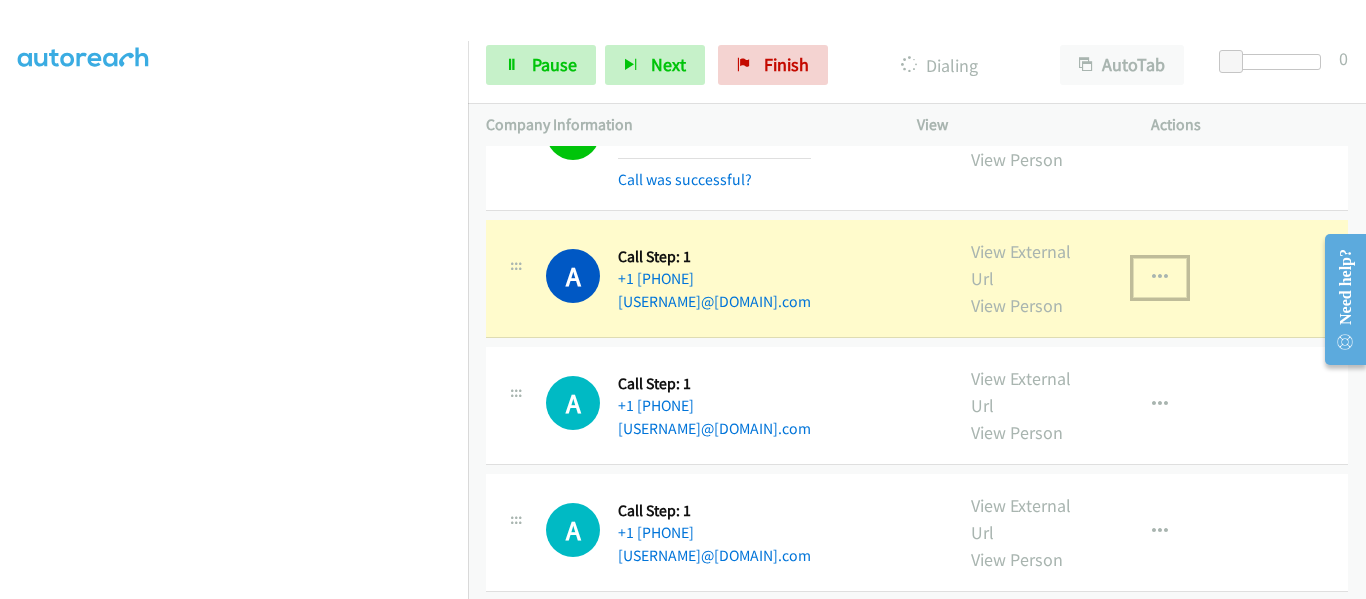 click at bounding box center (1160, 278) 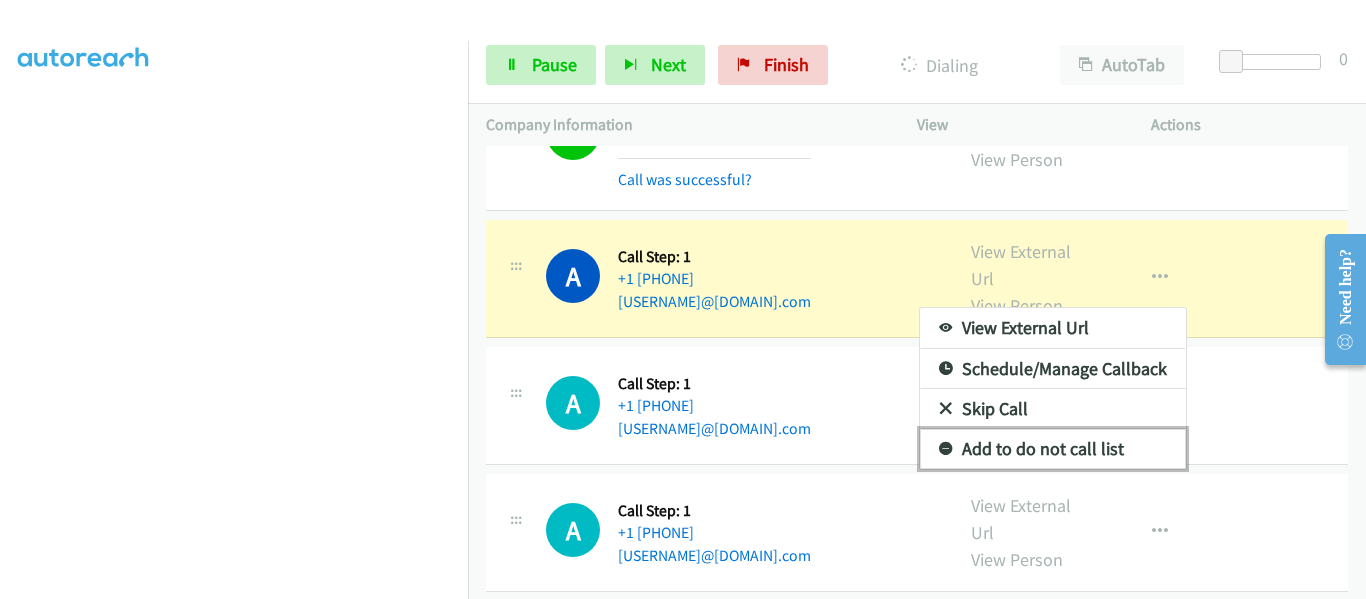 click on "Add to do not call list" at bounding box center [1053, 449] 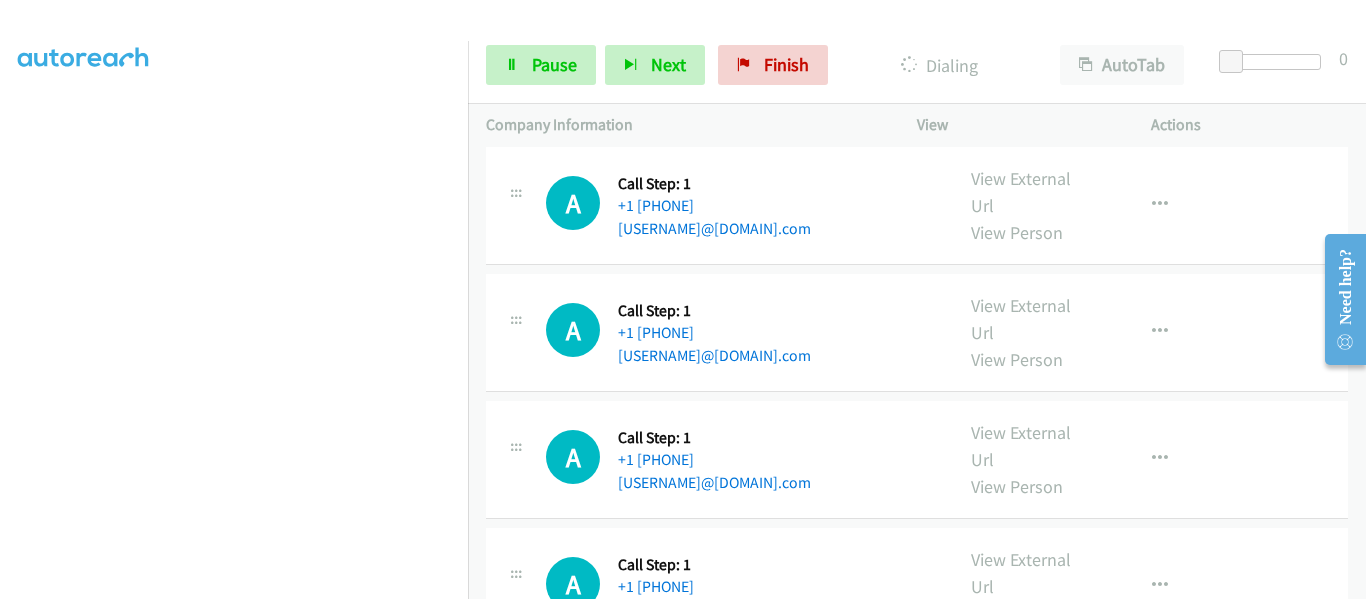 scroll, scrollTop: 8335, scrollLeft: 0, axis: vertical 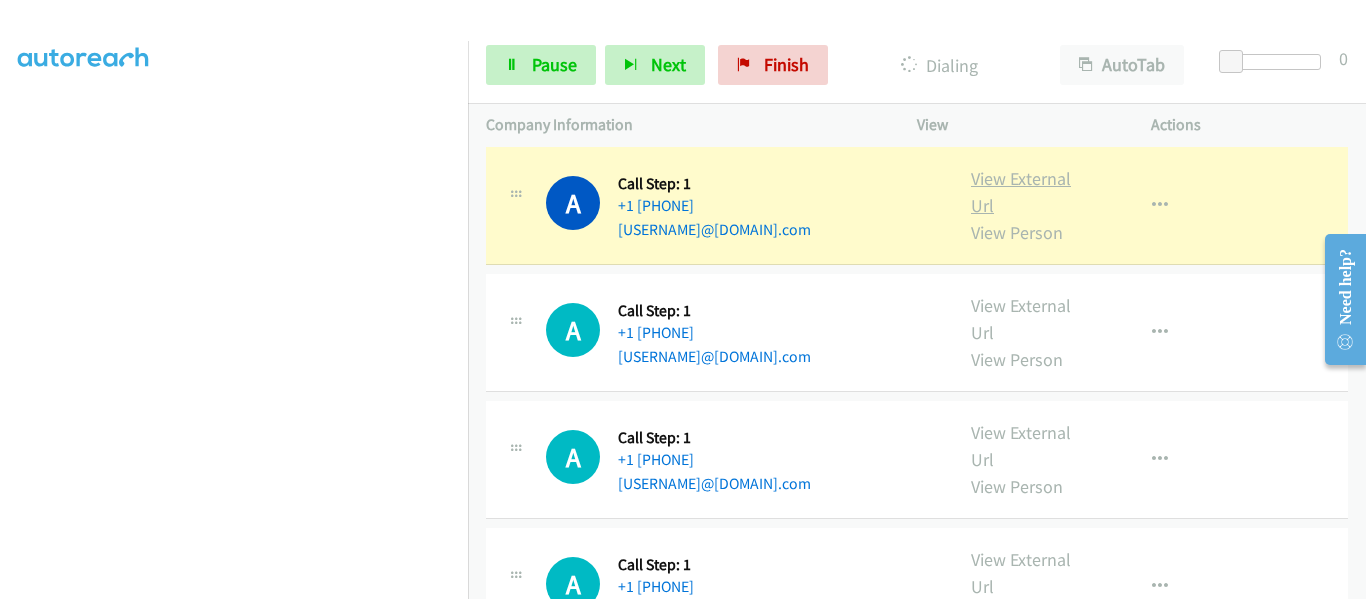 click on "View External Url" at bounding box center (1021, 192) 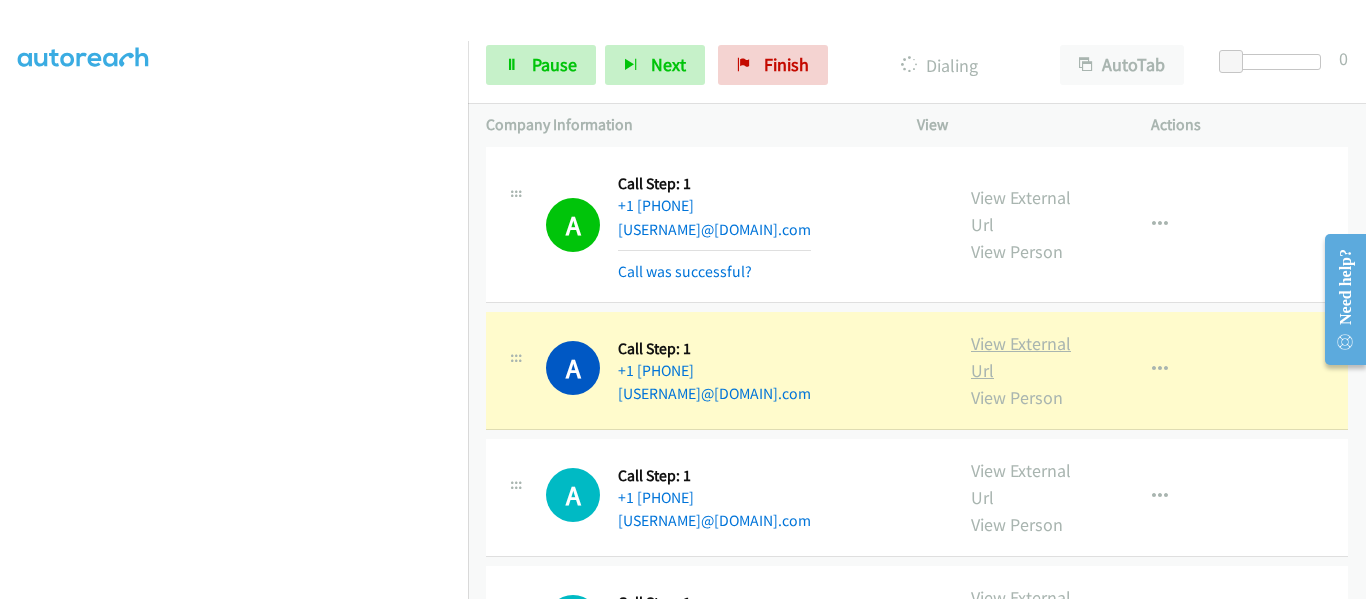 click on "View External Url" at bounding box center [1021, 357] 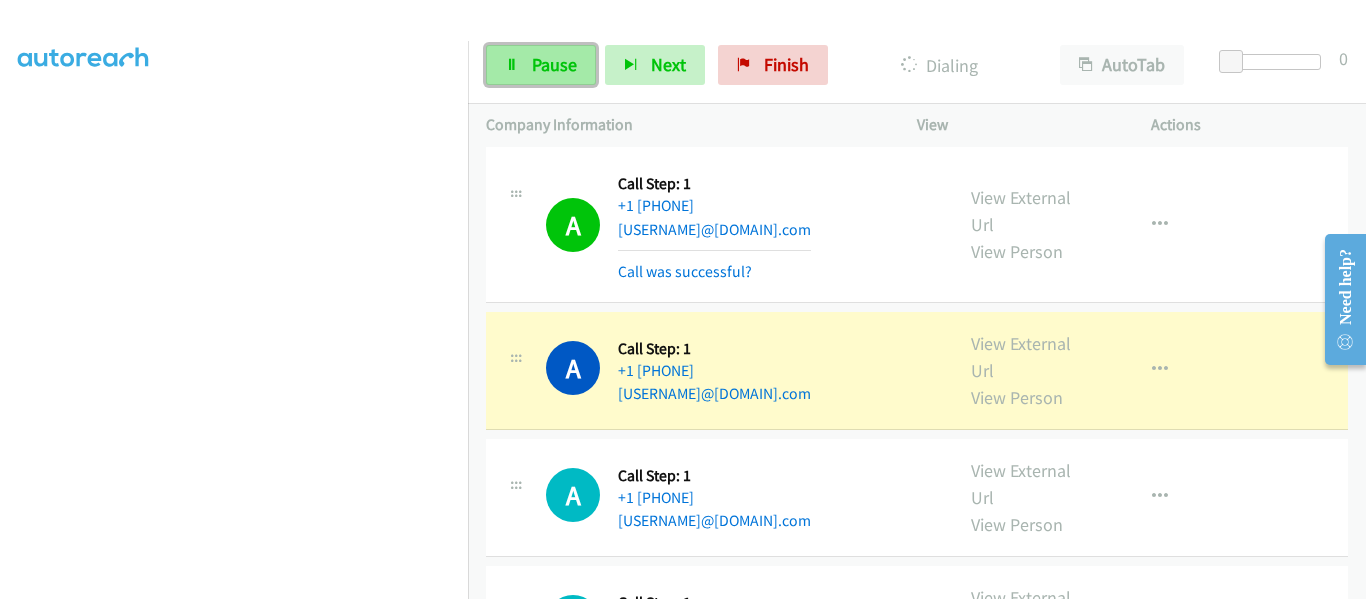 click on "Pause" at bounding box center [541, 65] 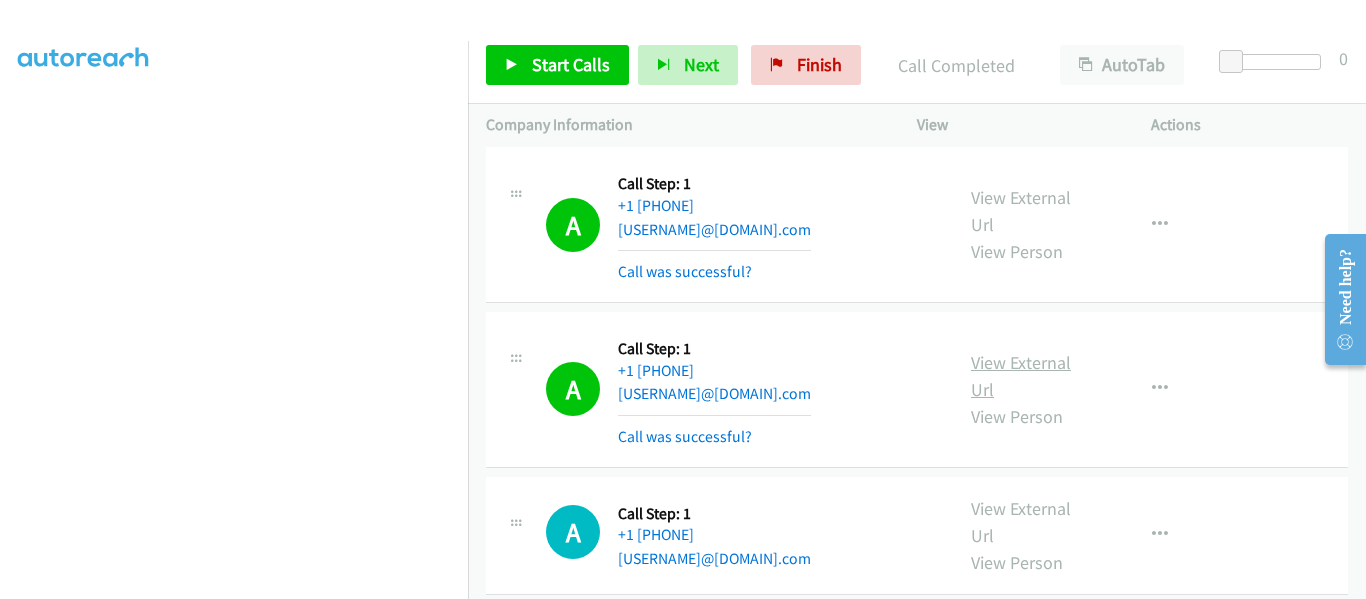 click on "View External Url" at bounding box center (1021, 376) 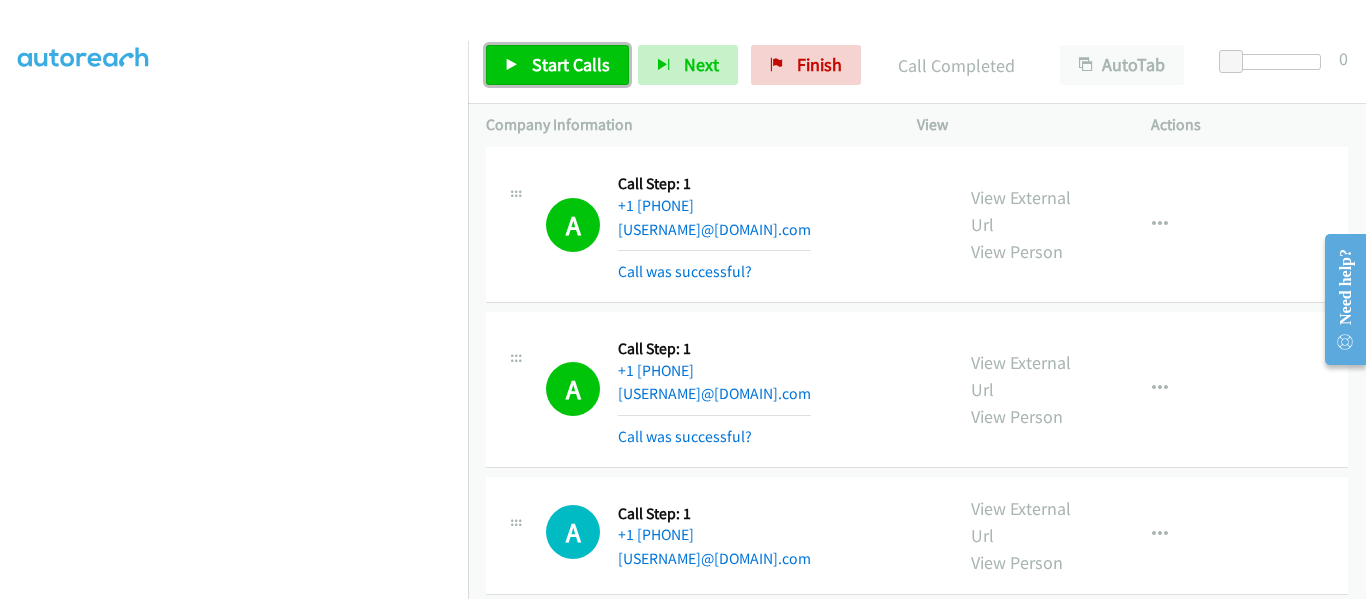 click at bounding box center (512, 66) 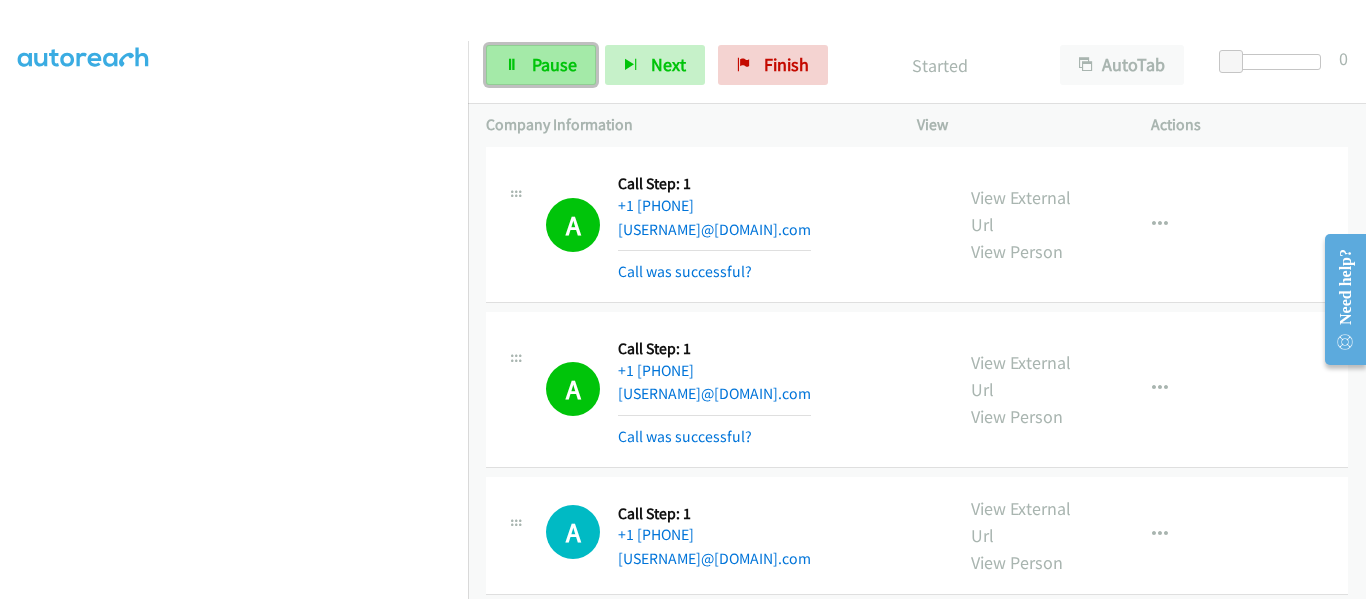 click on "Pause" at bounding box center [541, 65] 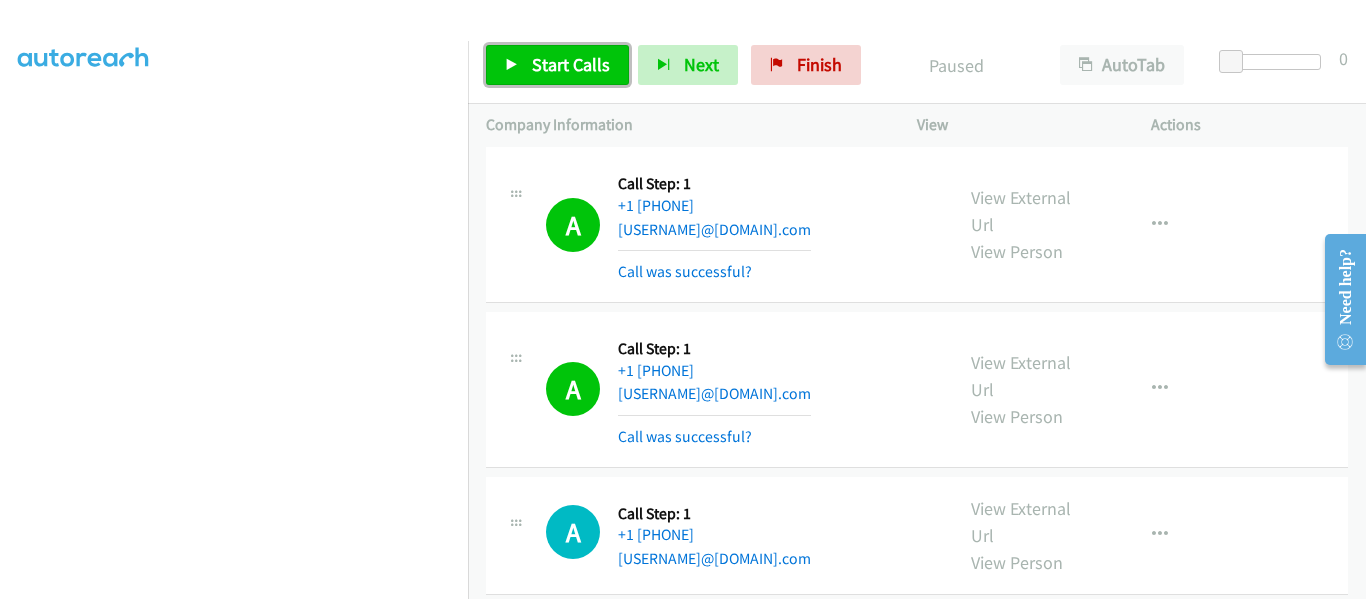 click on "Start Calls" at bounding box center [557, 65] 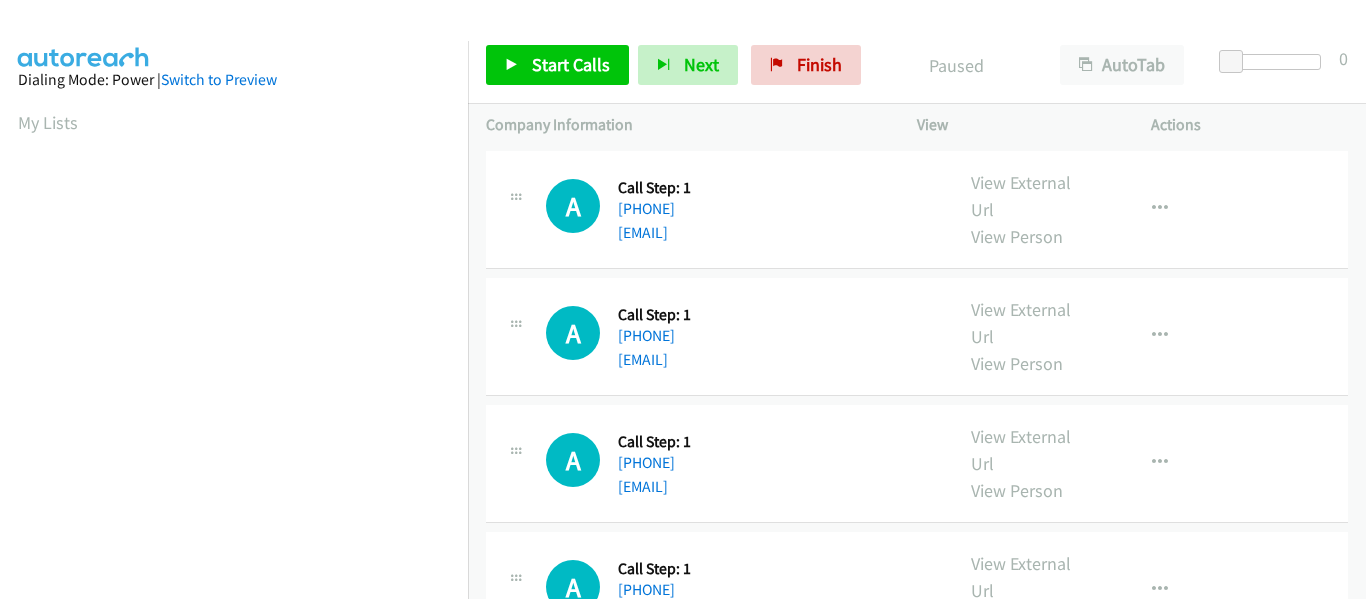 scroll, scrollTop: 0, scrollLeft: 0, axis: both 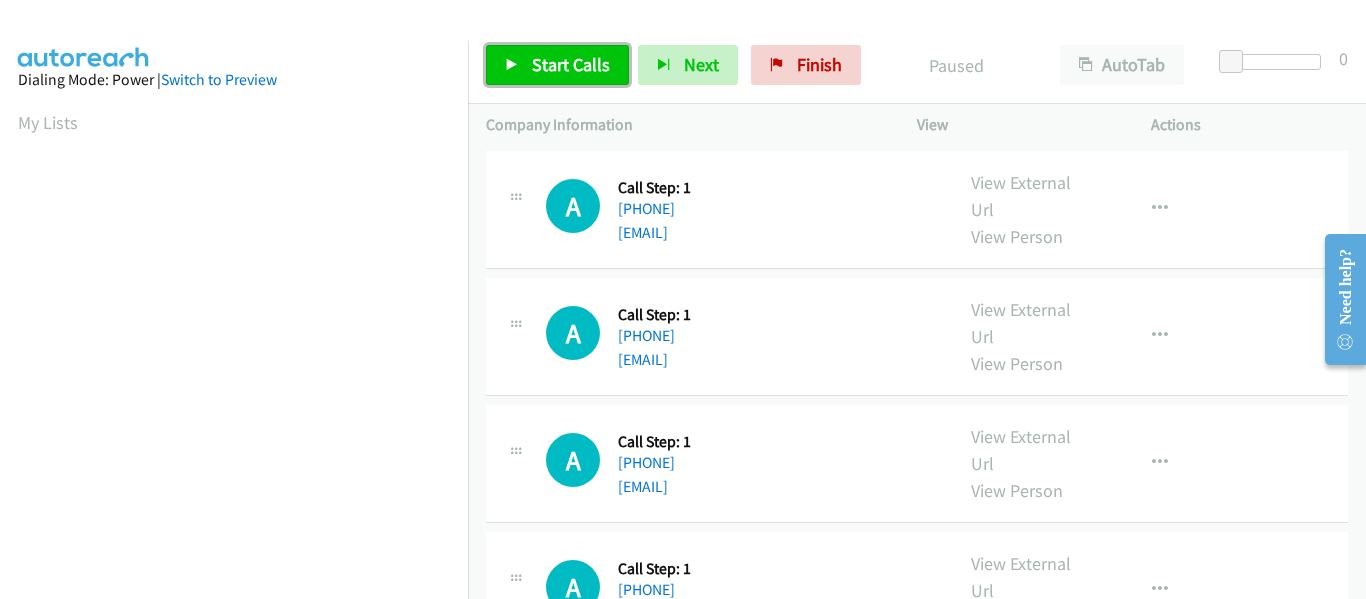 click on "Start Calls" at bounding box center (557, 65) 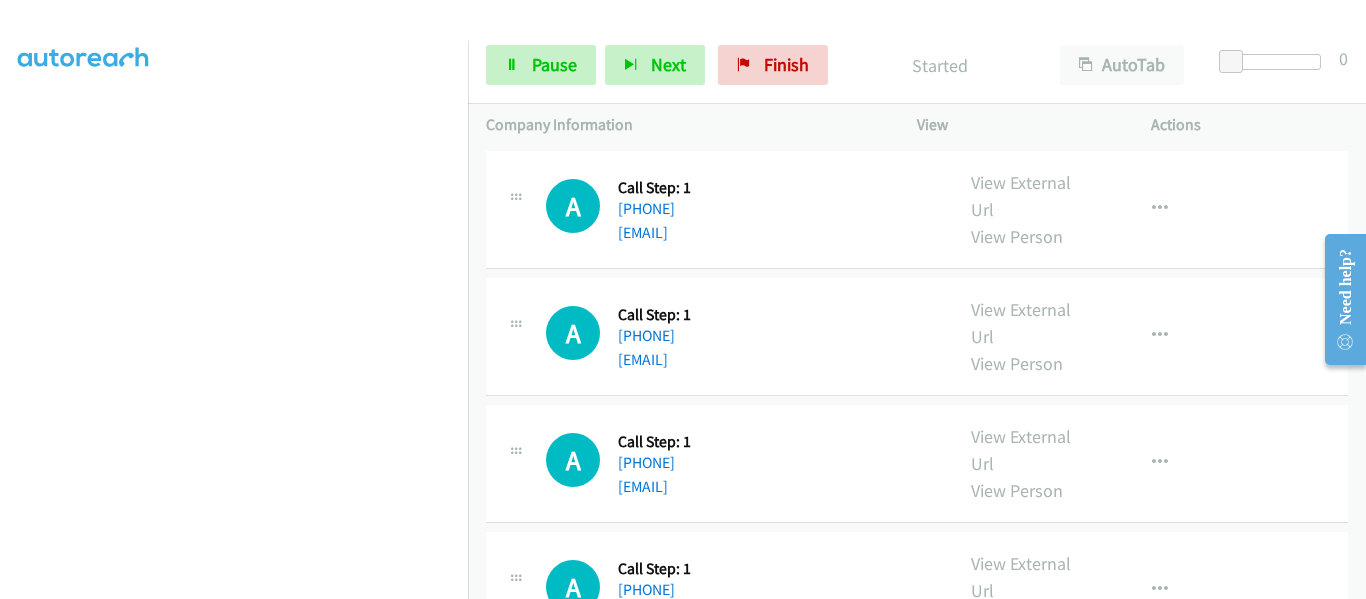 scroll, scrollTop: 522, scrollLeft: 0, axis: vertical 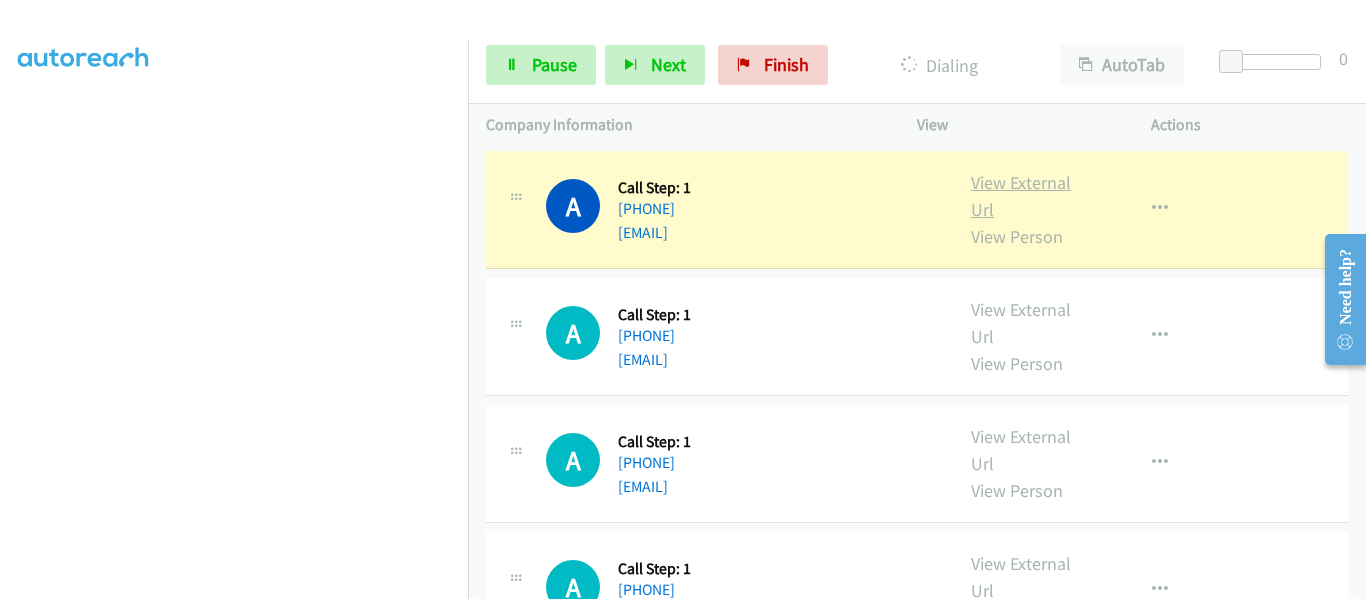 click on "View External Url" at bounding box center [1021, 196] 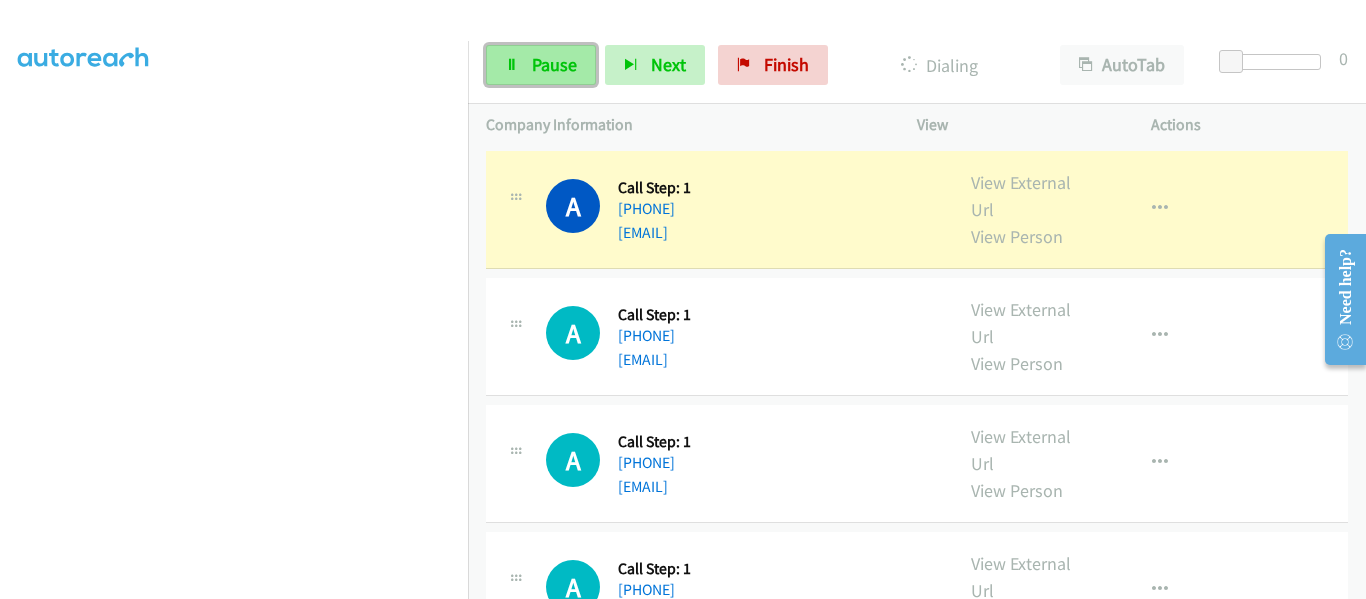 click on "Pause" at bounding box center (554, 64) 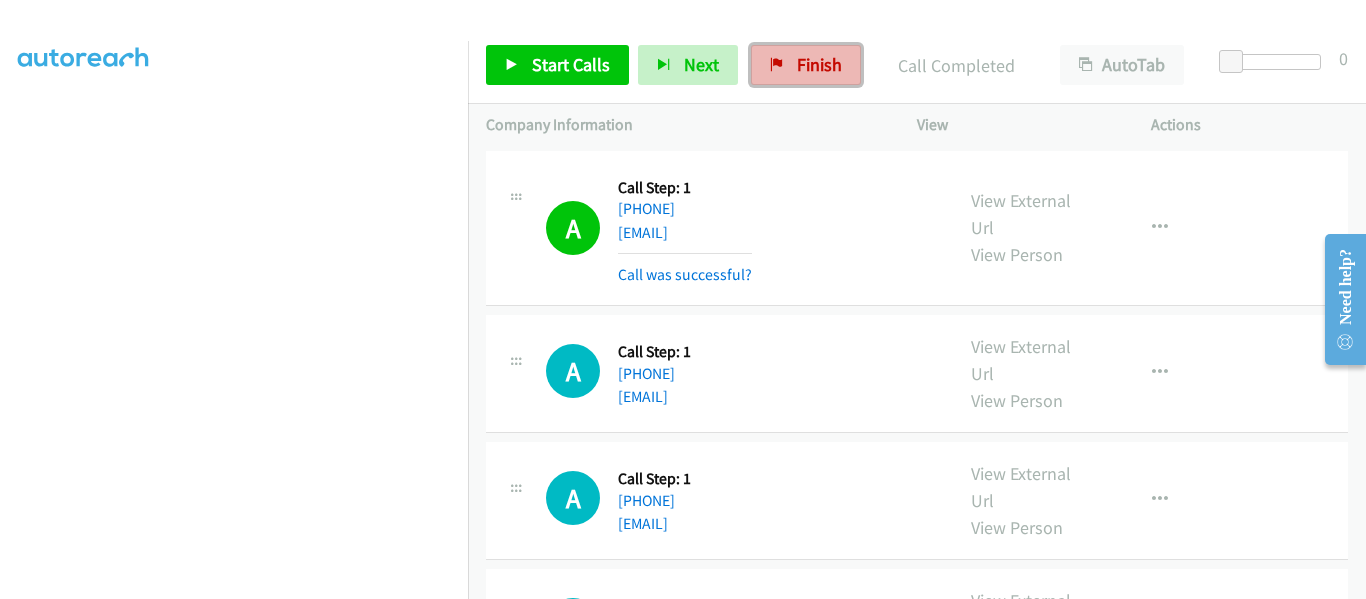 click on "Finish" at bounding box center [819, 64] 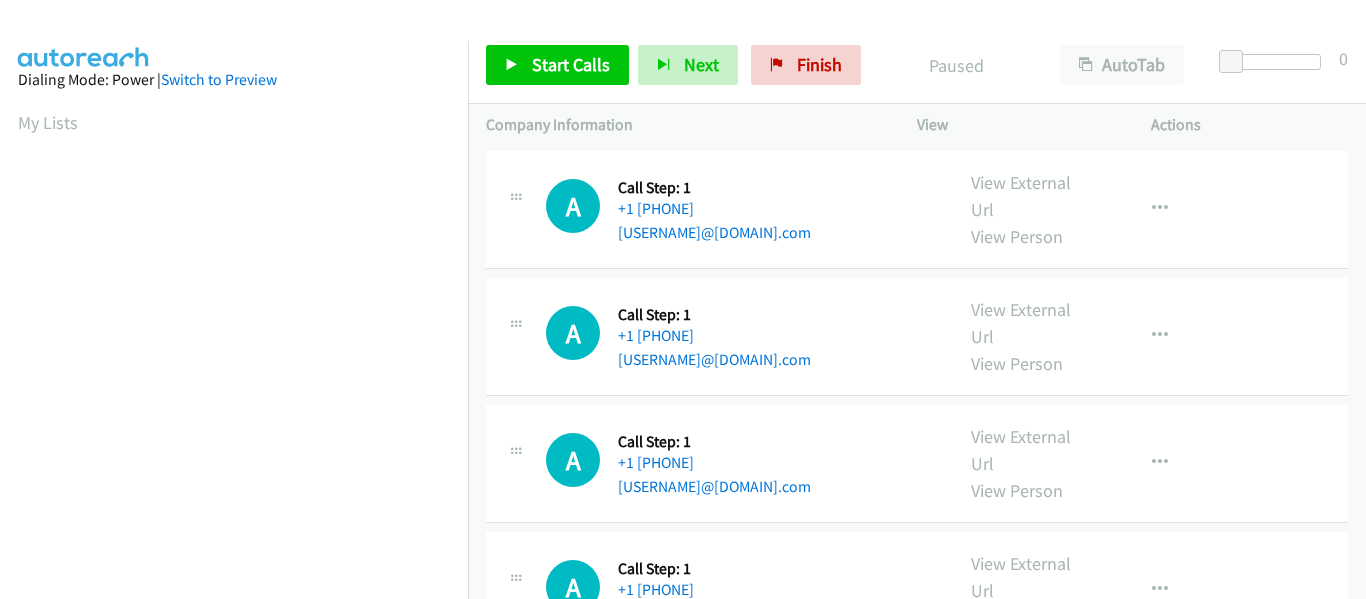 scroll, scrollTop: 0, scrollLeft: 0, axis: both 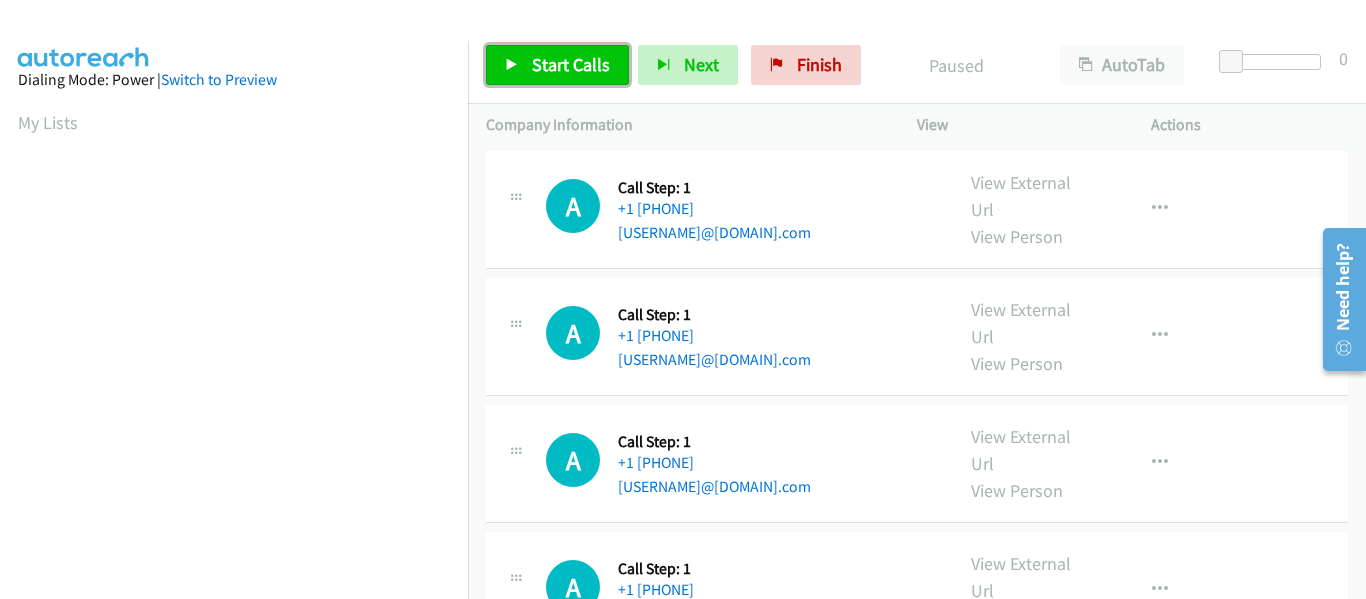 click at bounding box center [512, 66] 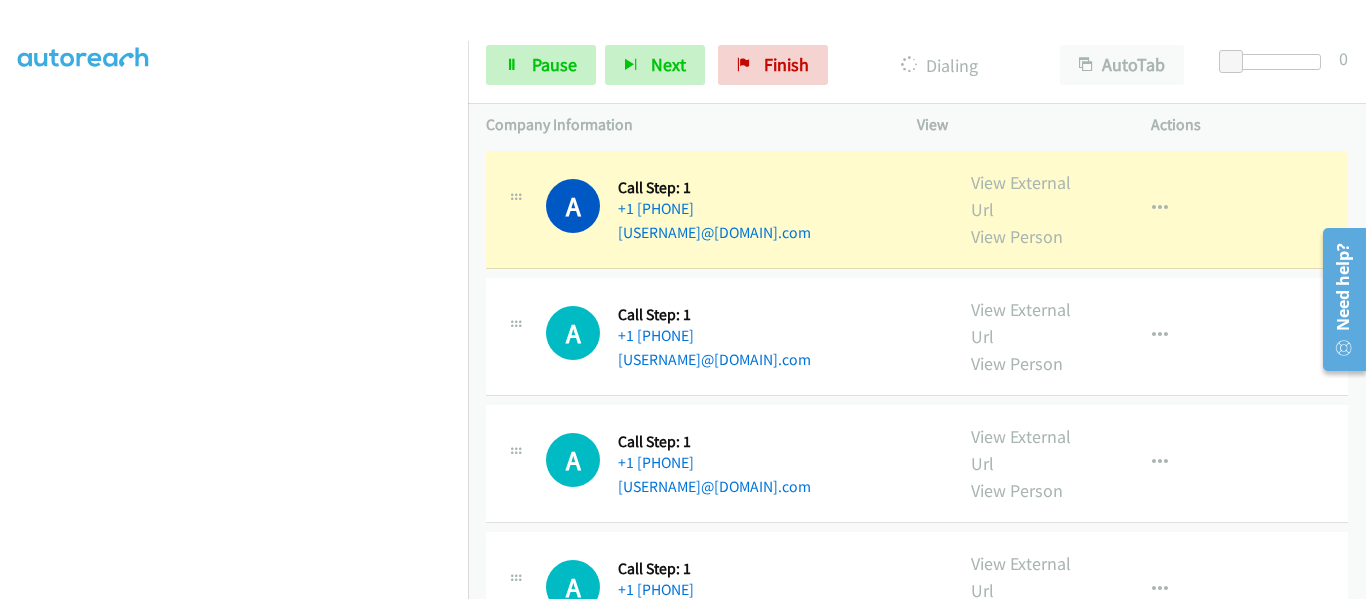 scroll, scrollTop: 522, scrollLeft: 0, axis: vertical 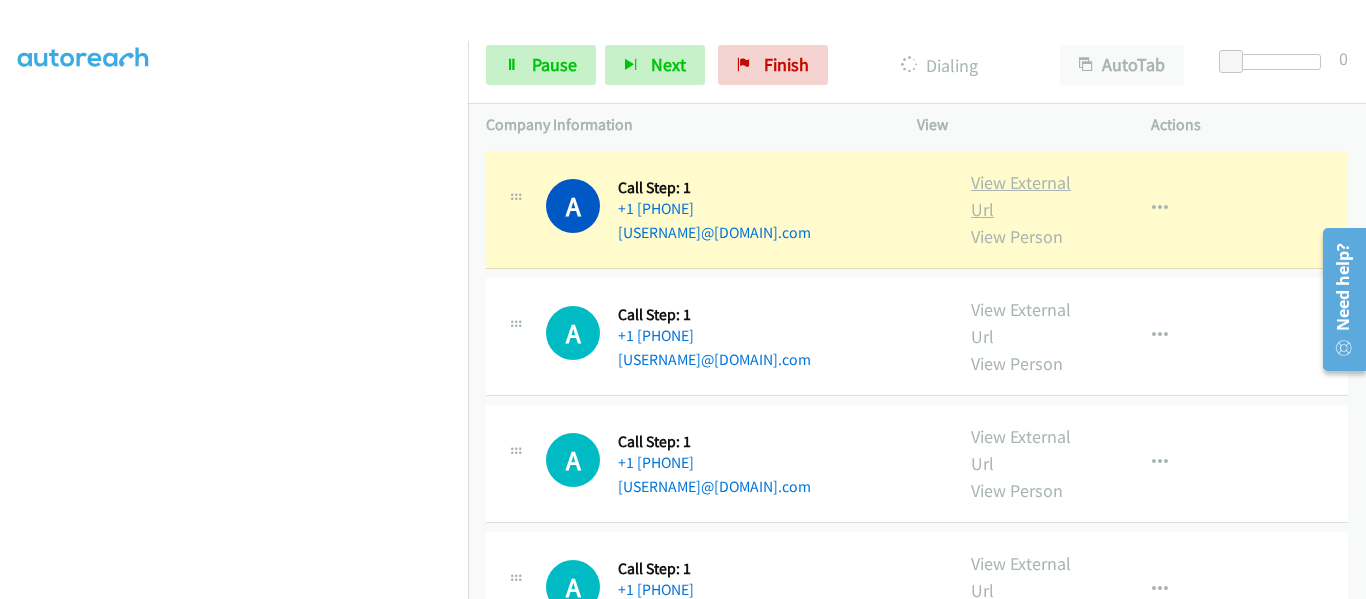 click on "View External Url" at bounding box center (1021, 196) 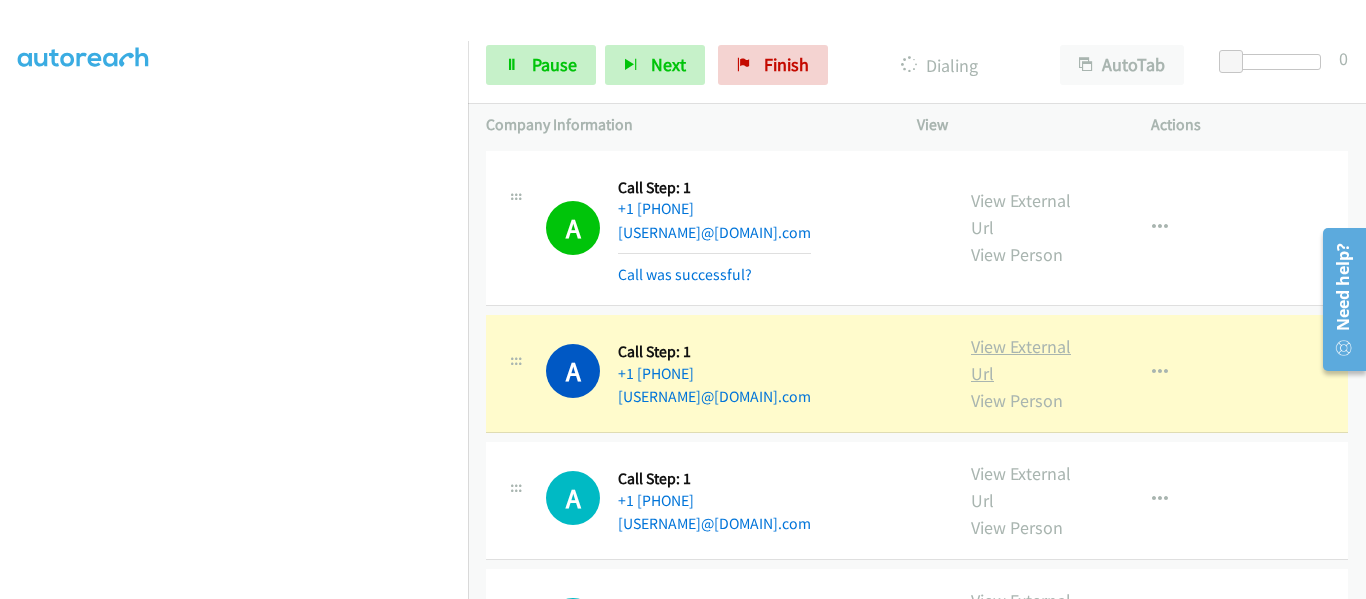 click on "View External Url" at bounding box center (1021, 360) 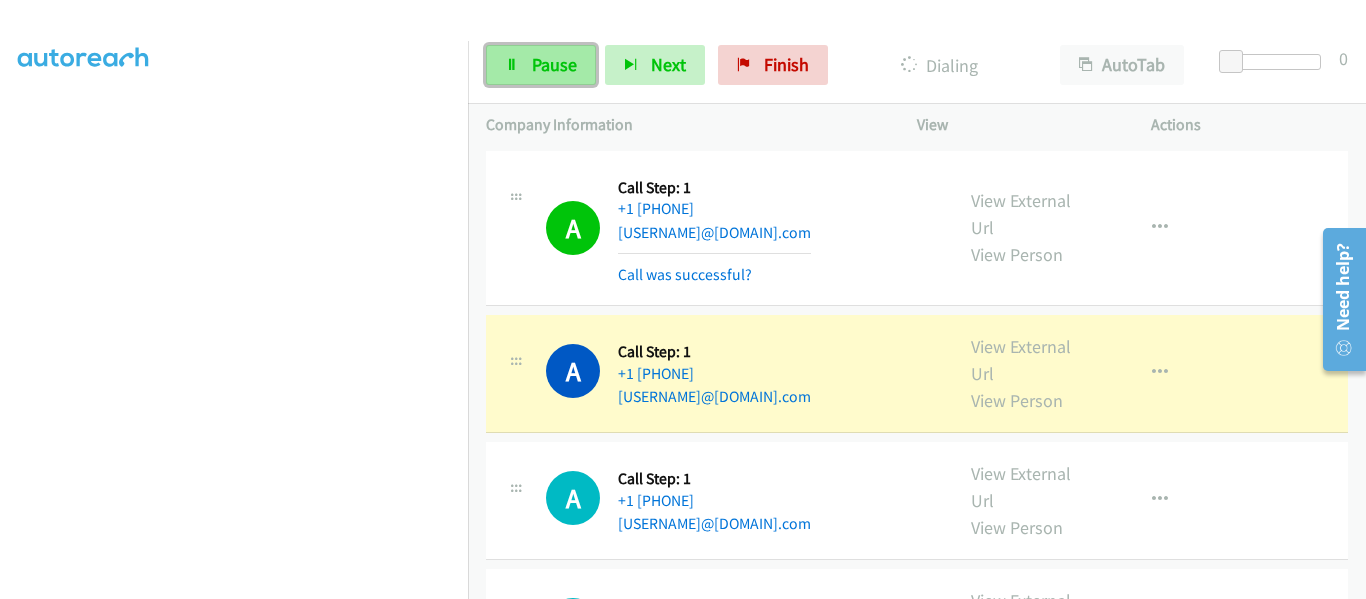 click on "Pause" at bounding box center [554, 64] 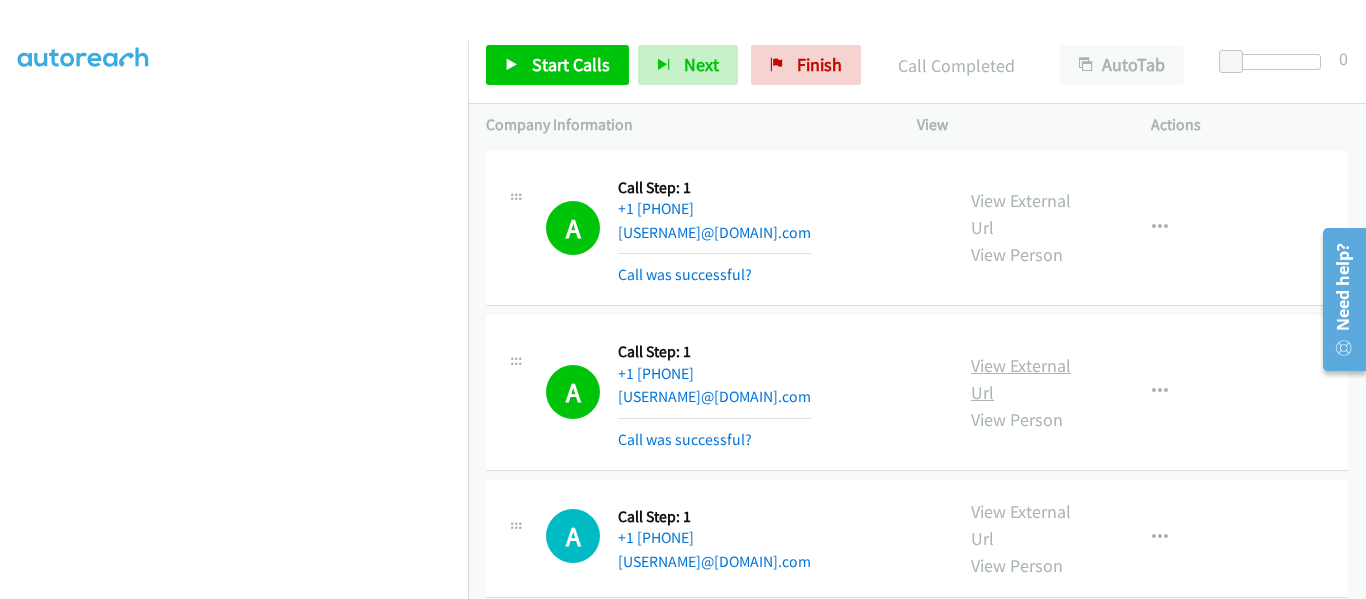 click on "View External Url" at bounding box center (1021, 379) 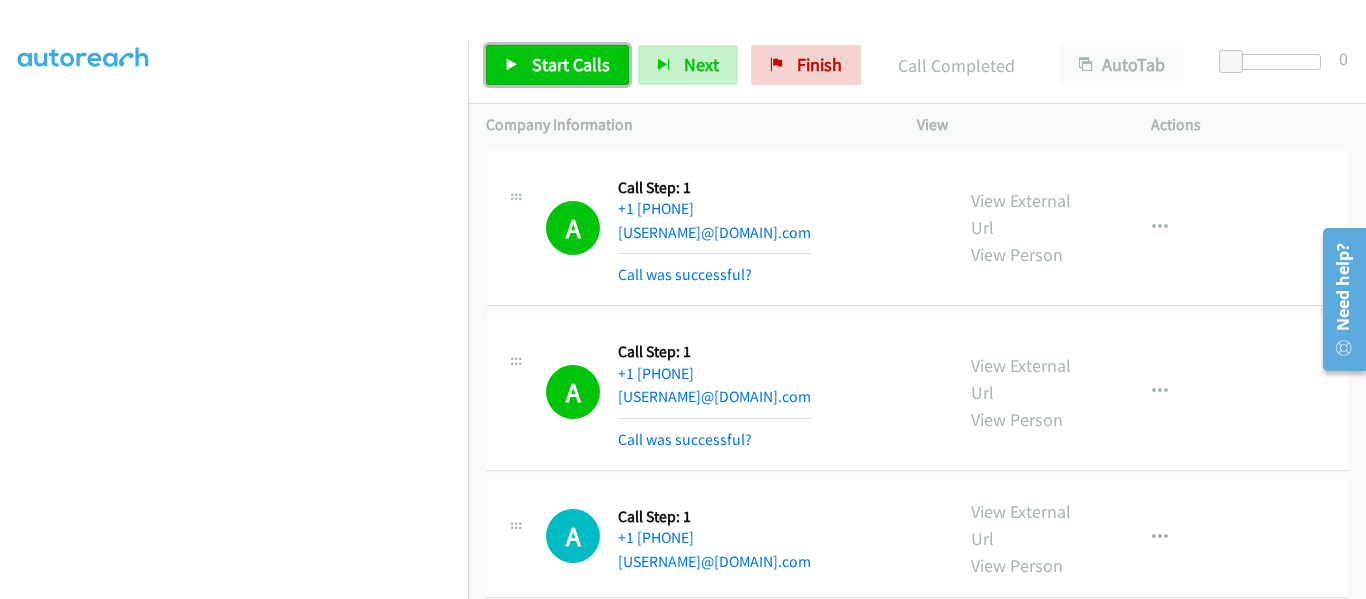 click on "Start Calls" at bounding box center (557, 65) 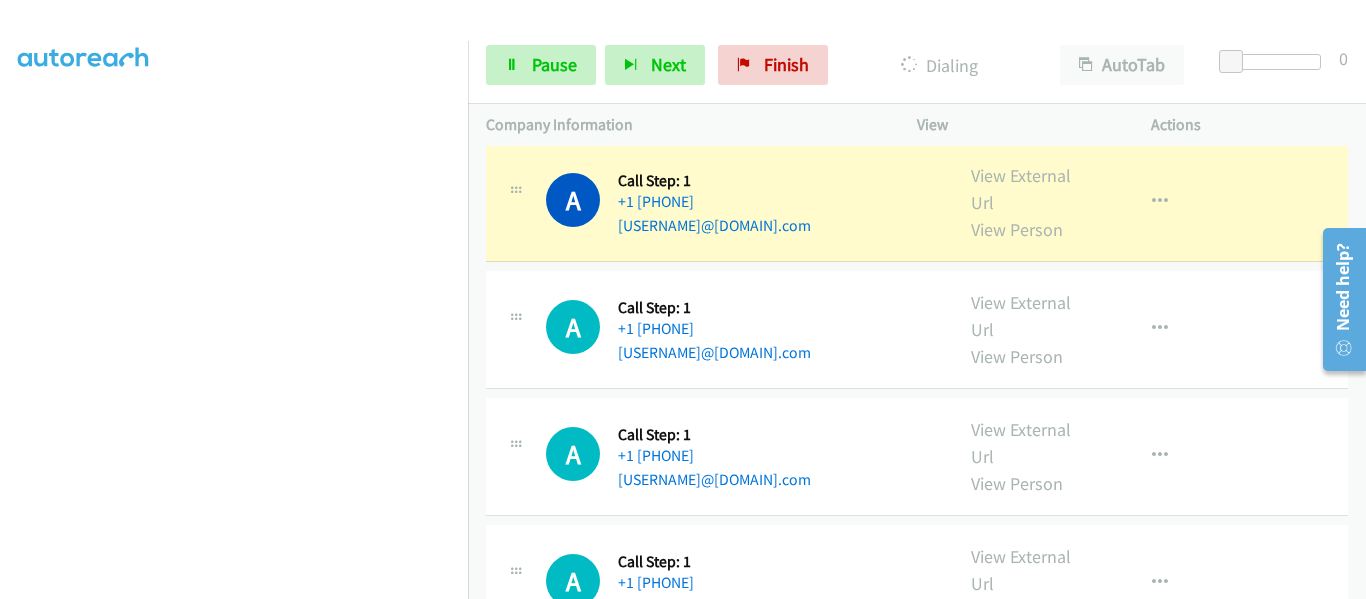 scroll, scrollTop: 300, scrollLeft: 0, axis: vertical 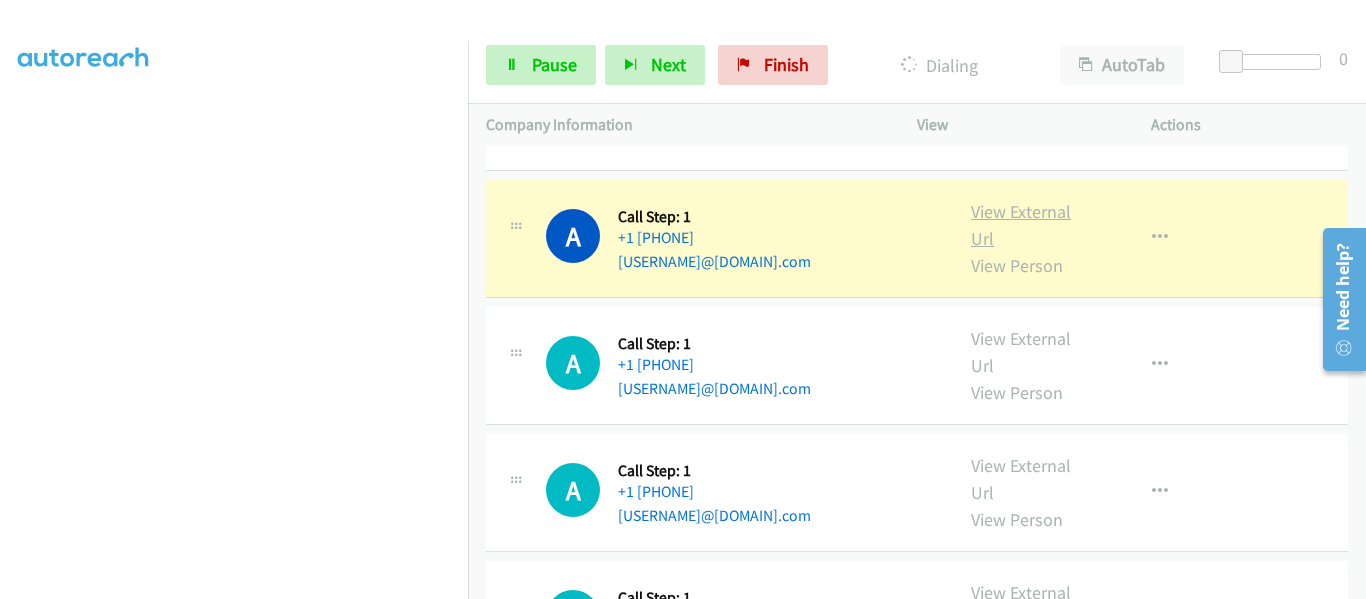 click on "View External Url" at bounding box center [1021, 225] 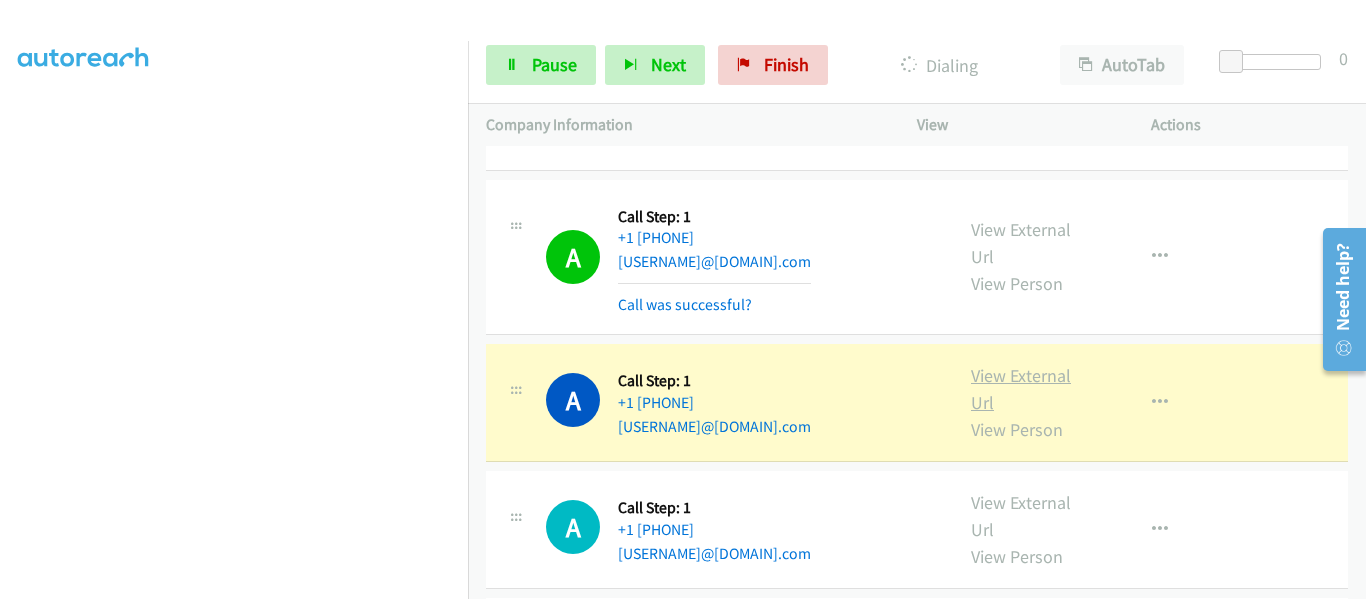 click on "View External Url" at bounding box center [1021, 389] 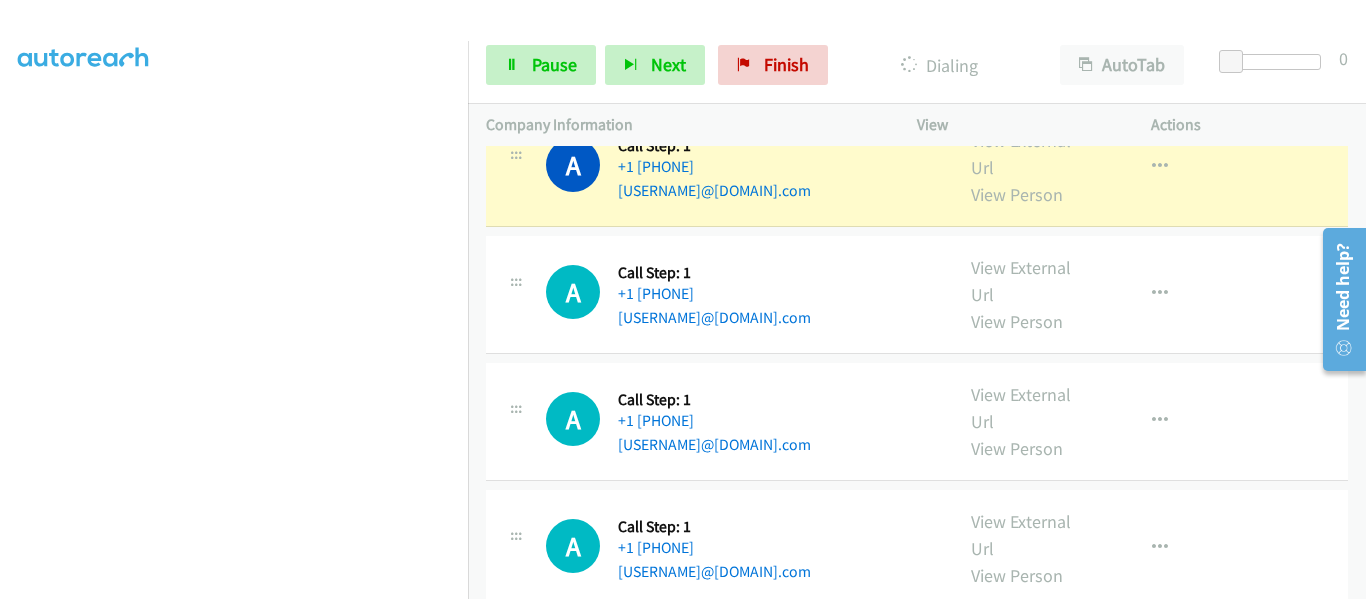 scroll, scrollTop: 600, scrollLeft: 0, axis: vertical 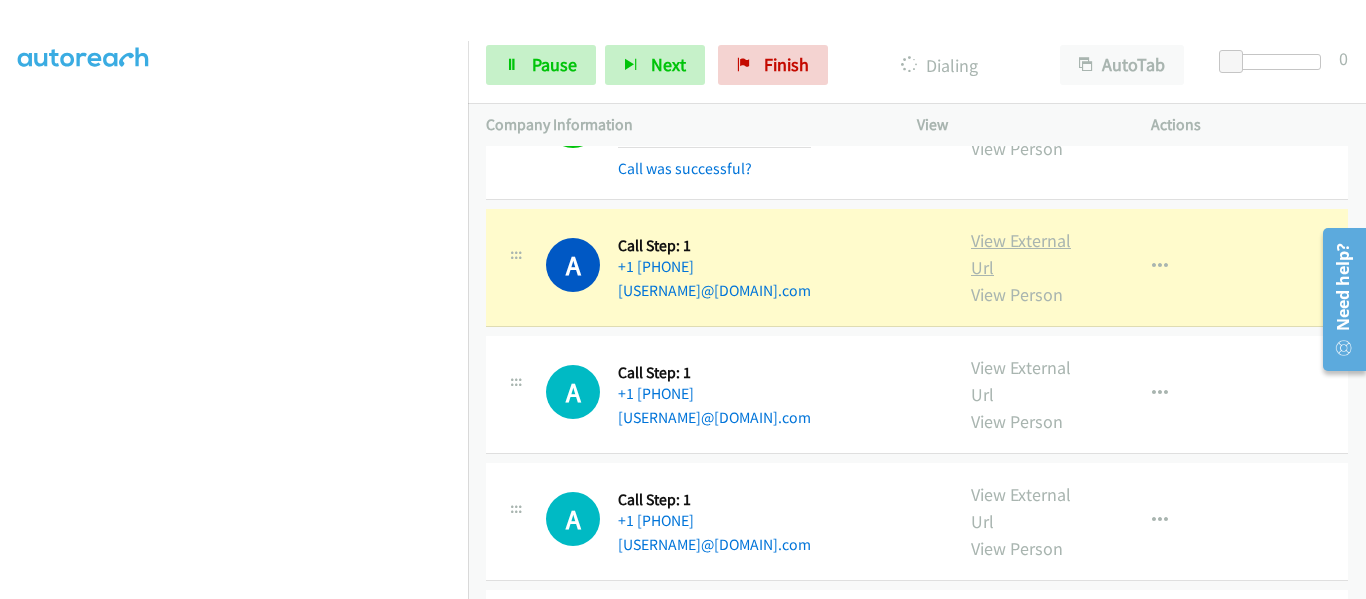 click on "View External Url" at bounding box center (1021, 254) 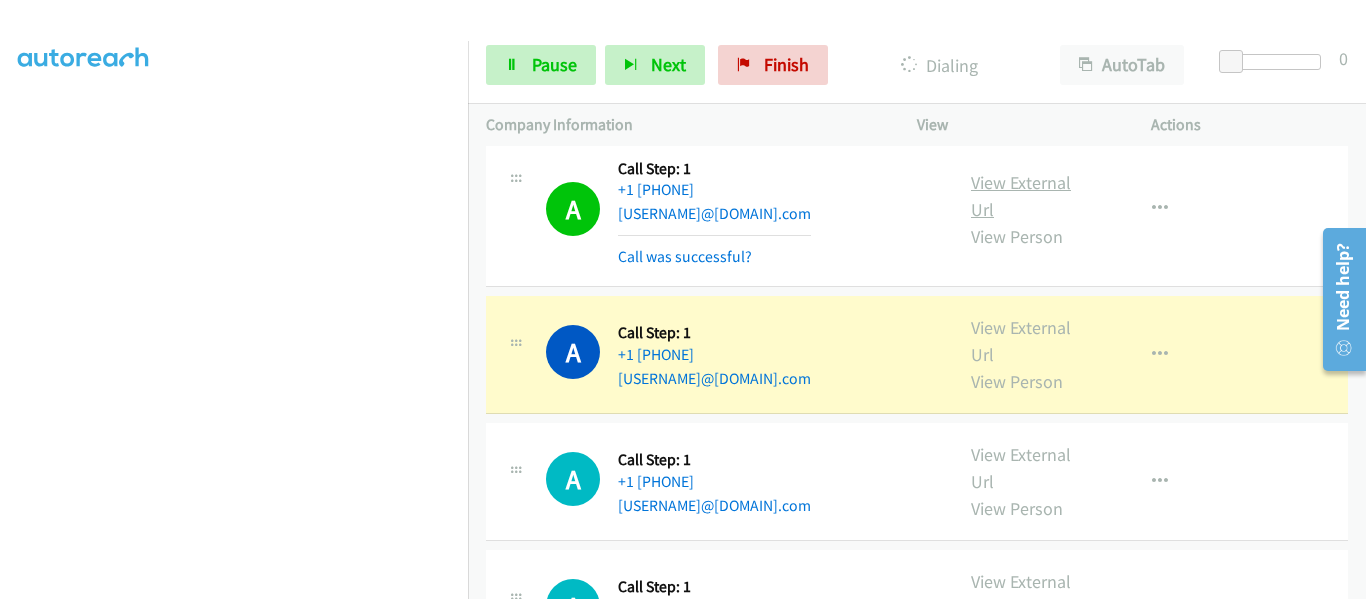 scroll, scrollTop: 800, scrollLeft: 0, axis: vertical 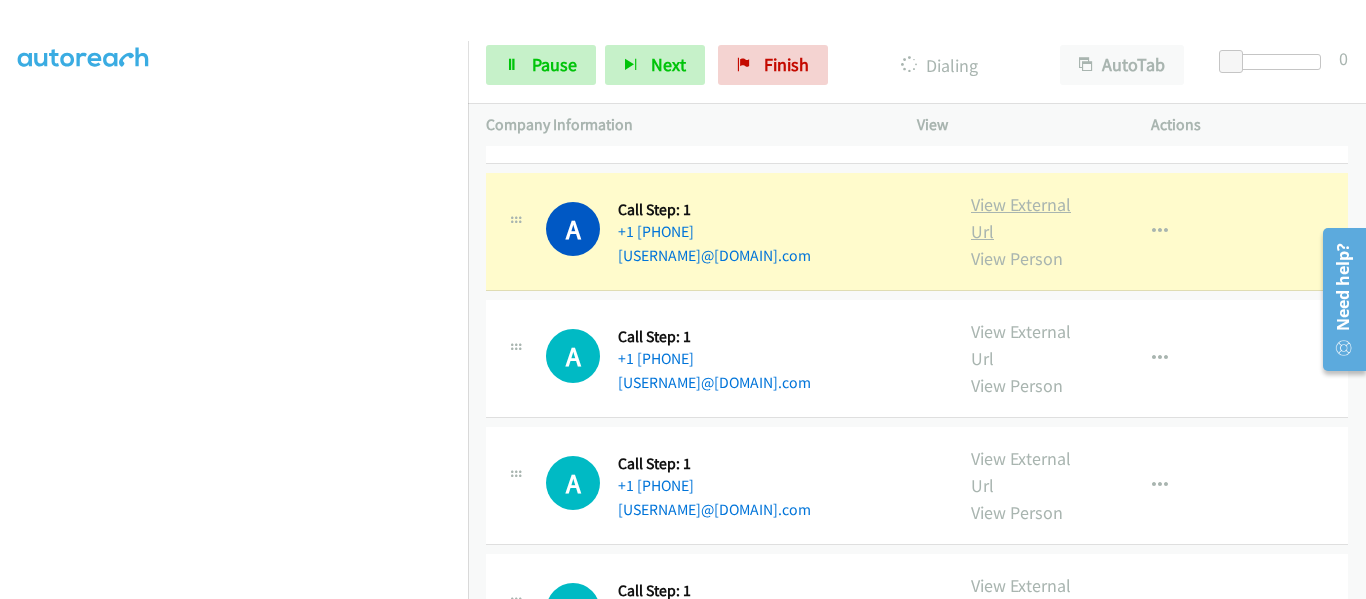 click on "View External Url" at bounding box center (1021, 218) 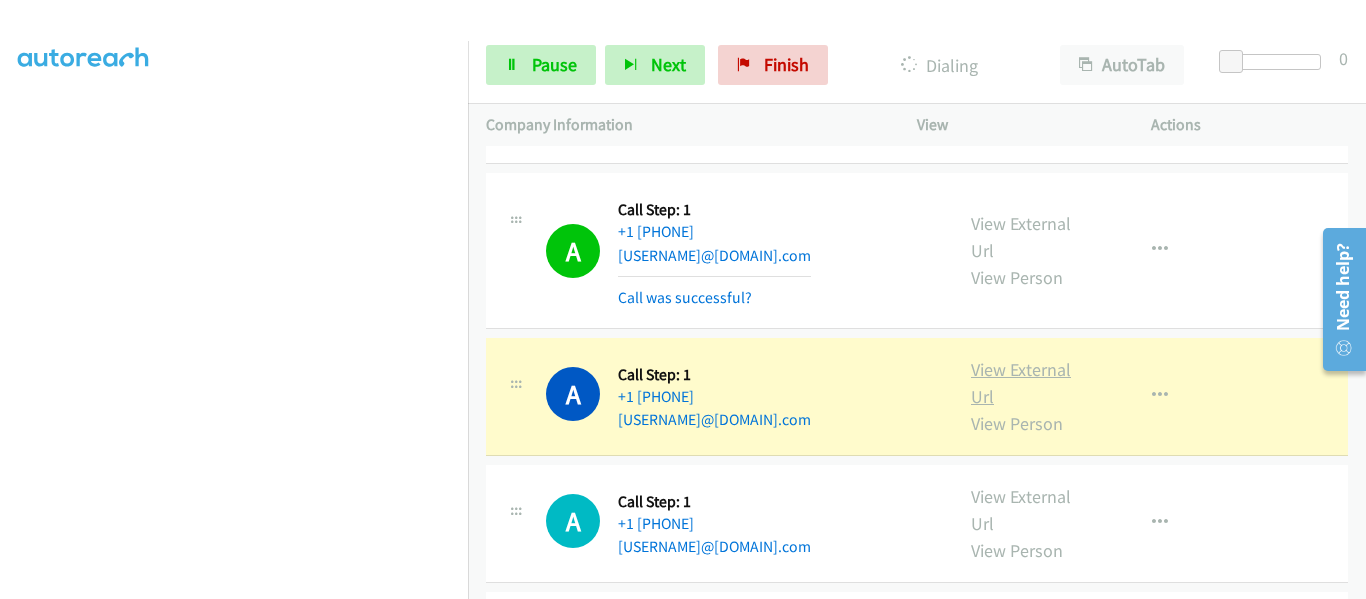click on "View External Url" at bounding box center (1021, 383) 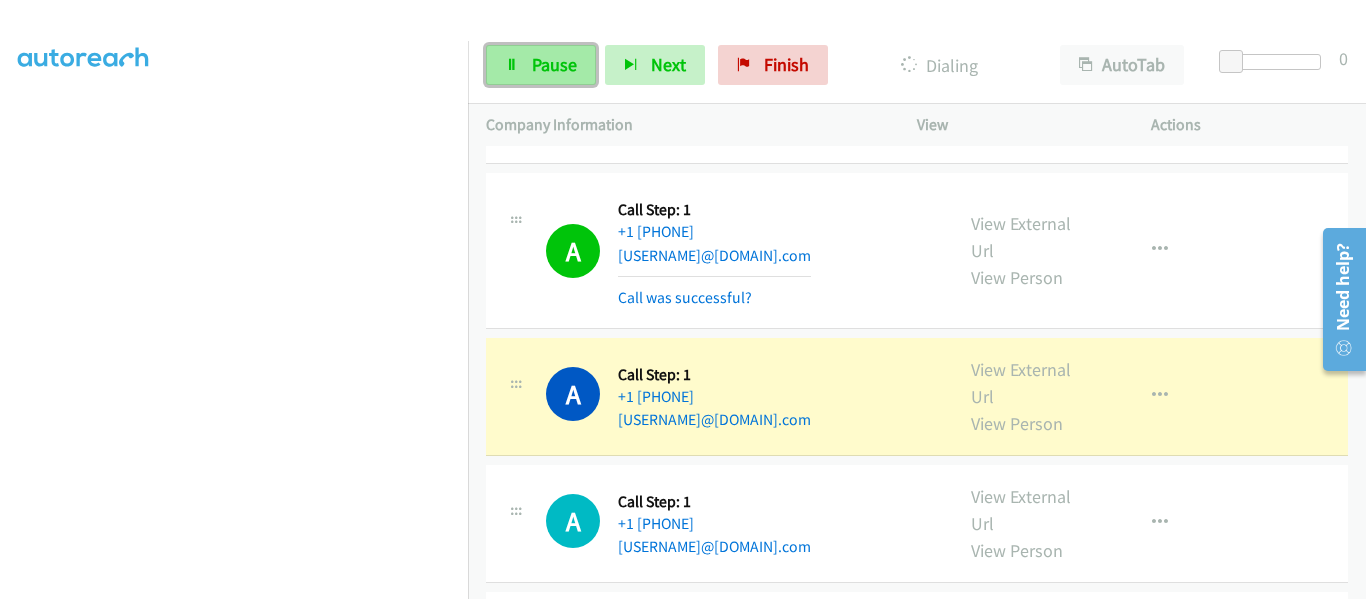 click on "Pause" at bounding box center (541, 65) 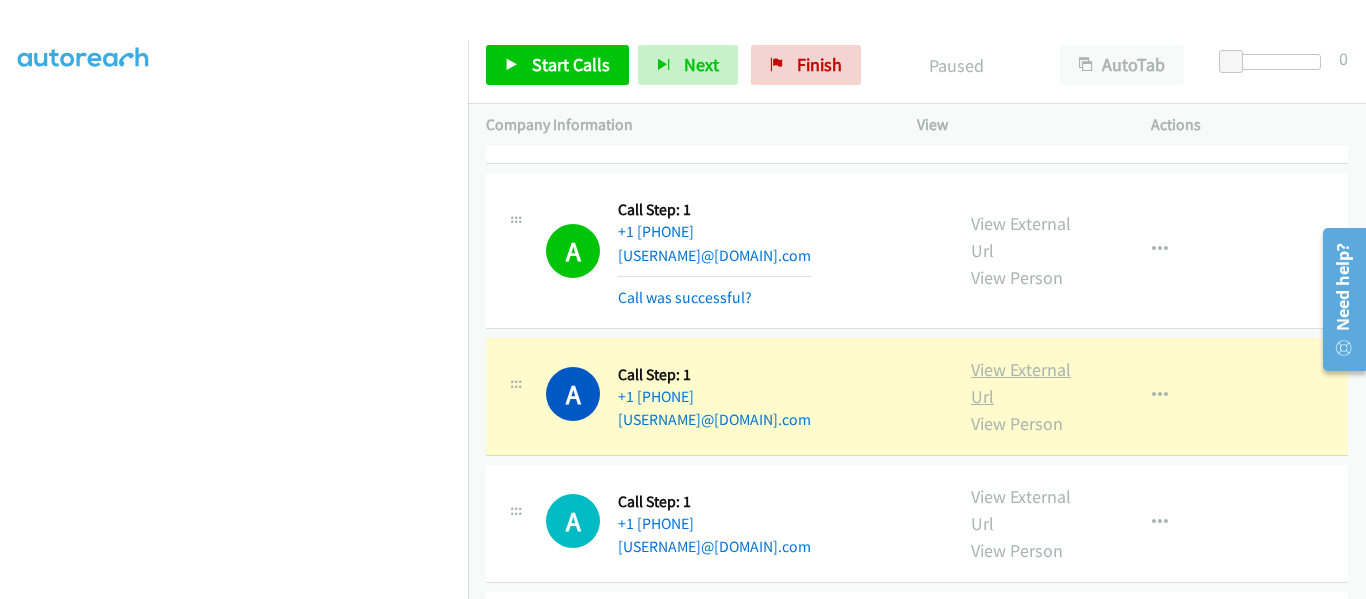 click on "View External Url" at bounding box center [1021, 383] 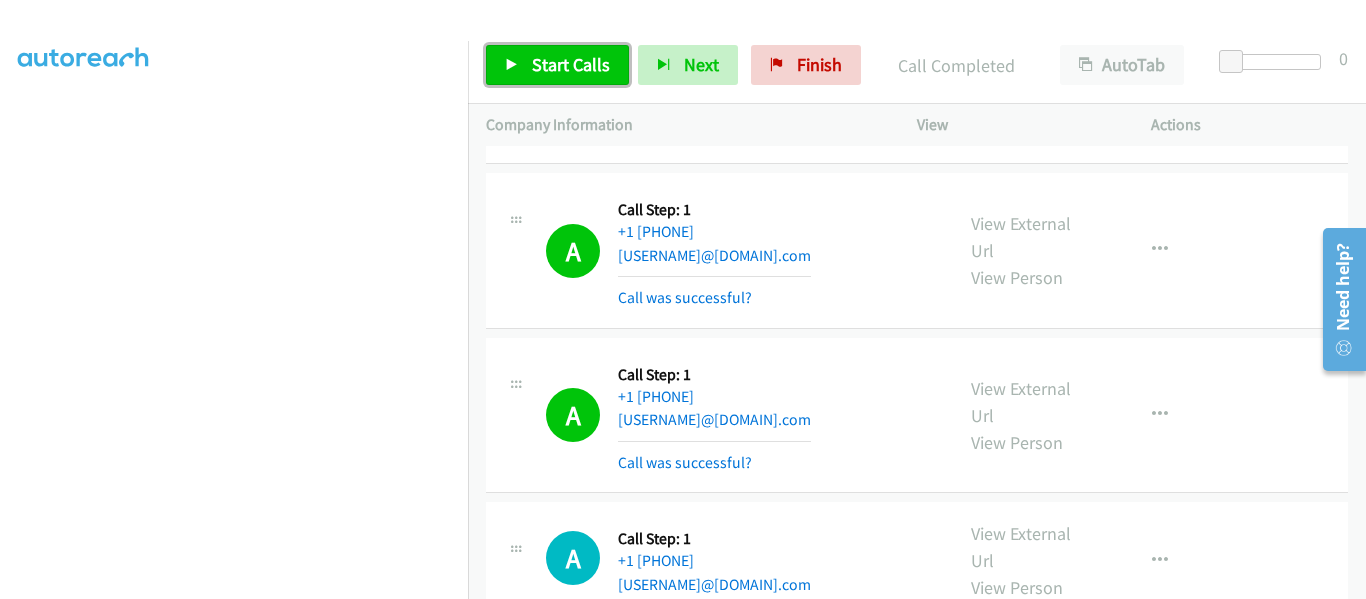click on "Start Calls" at bounding box center (557, 65) 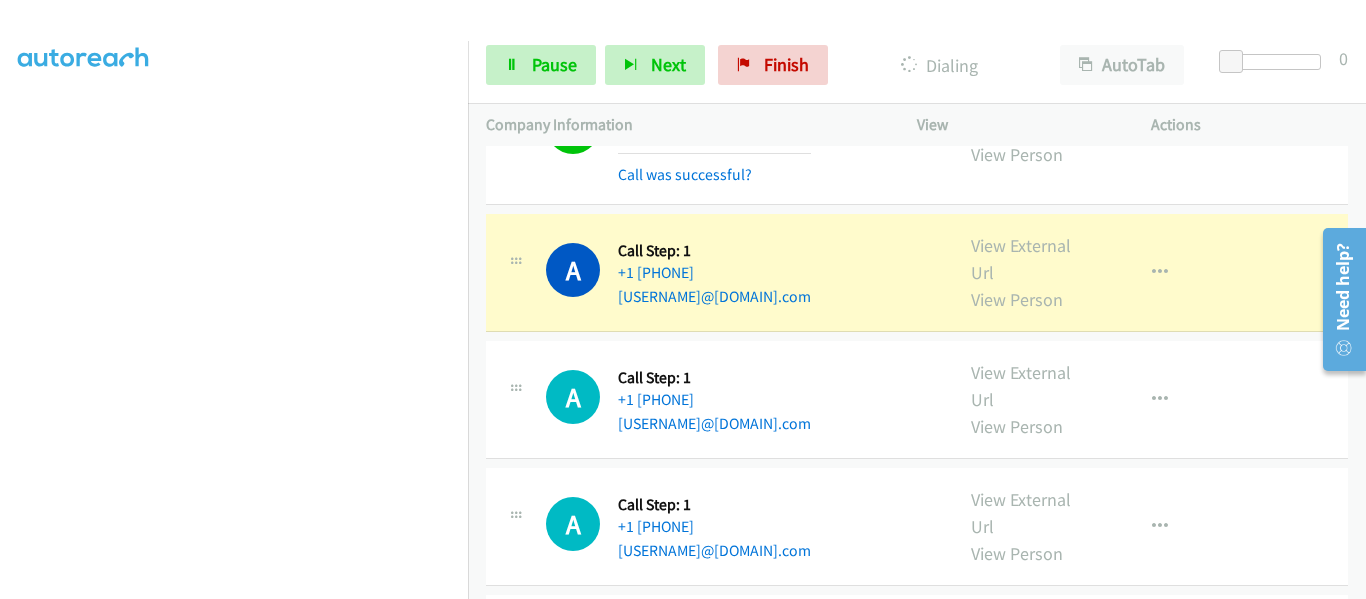 scroll, scrollTop: 1100, scrollLeft: 0, axis: vertical 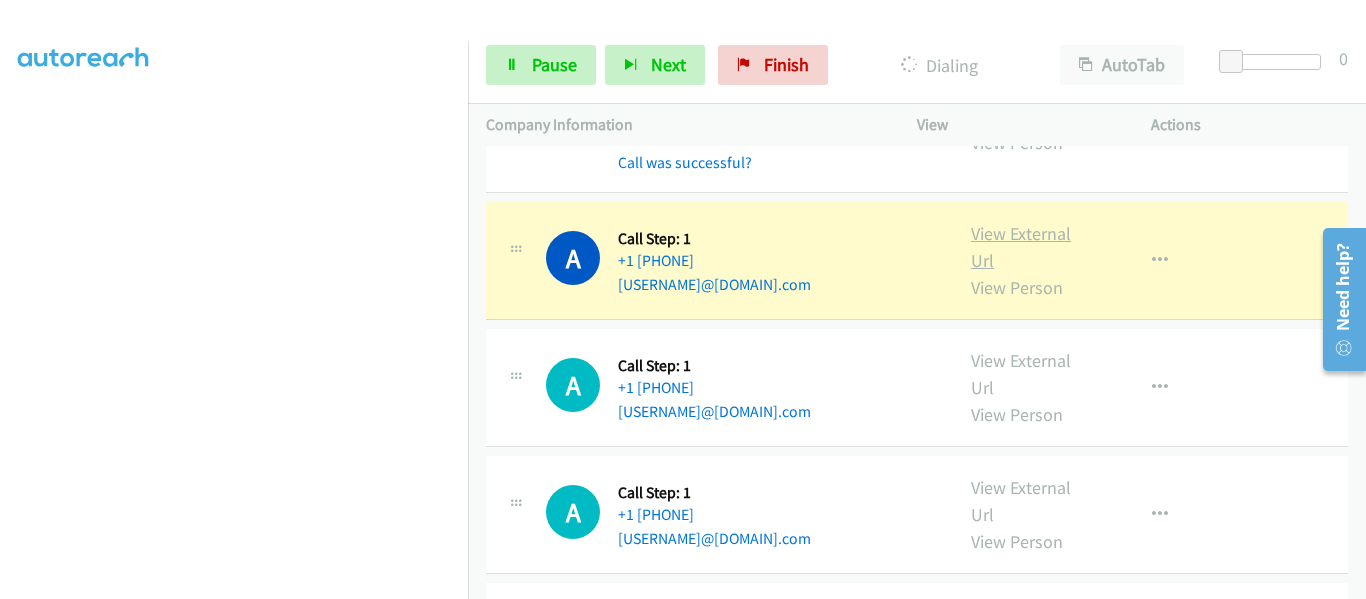 click on "View External Url" at bounding box center (1021, 247) 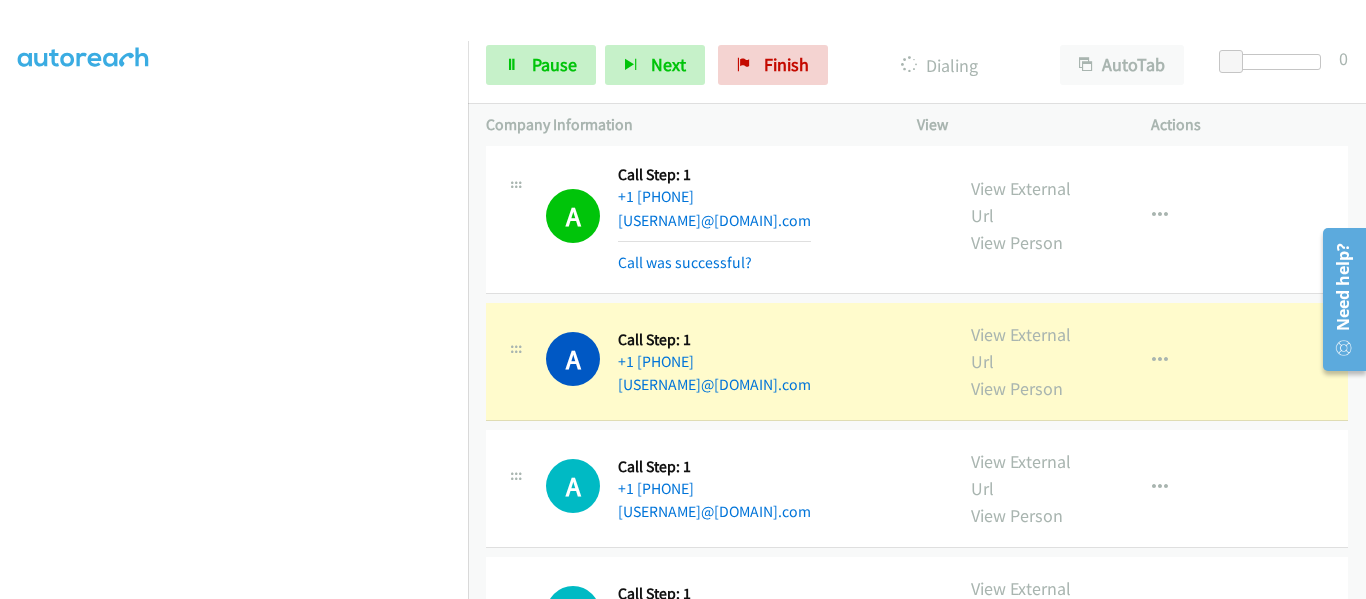 scroll, scrollTop: 1200, scrollLeft: 0, axis: vertical 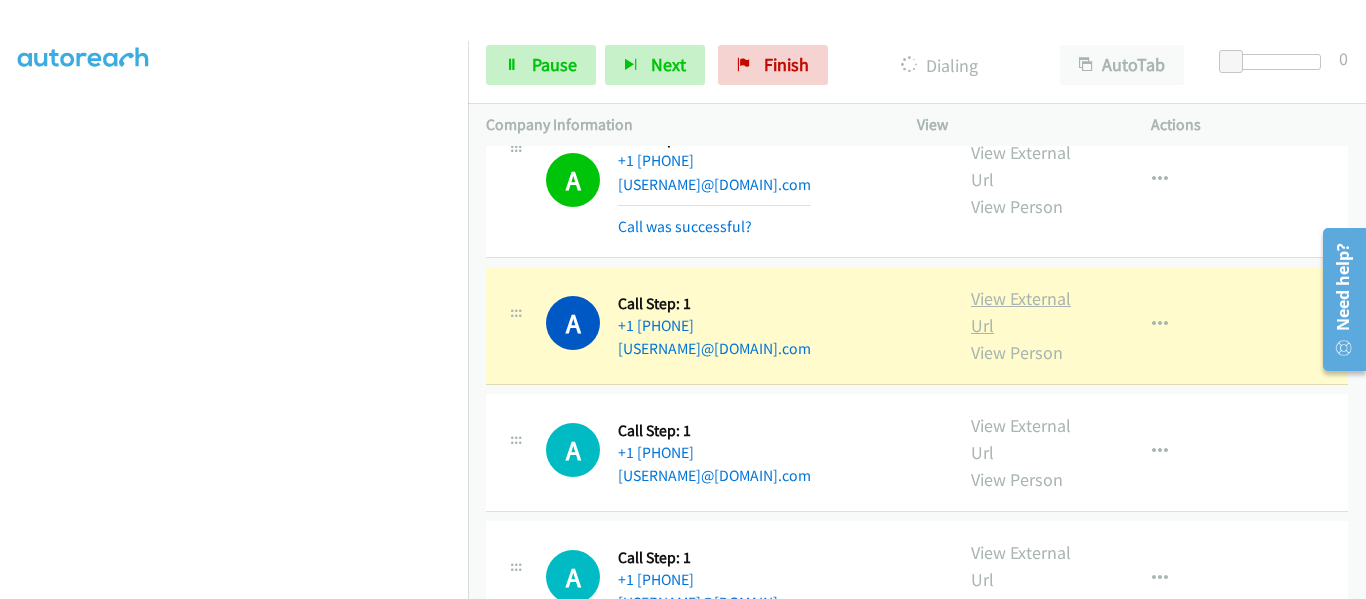 click on "View External Url" at bounding box center [1021, 312] 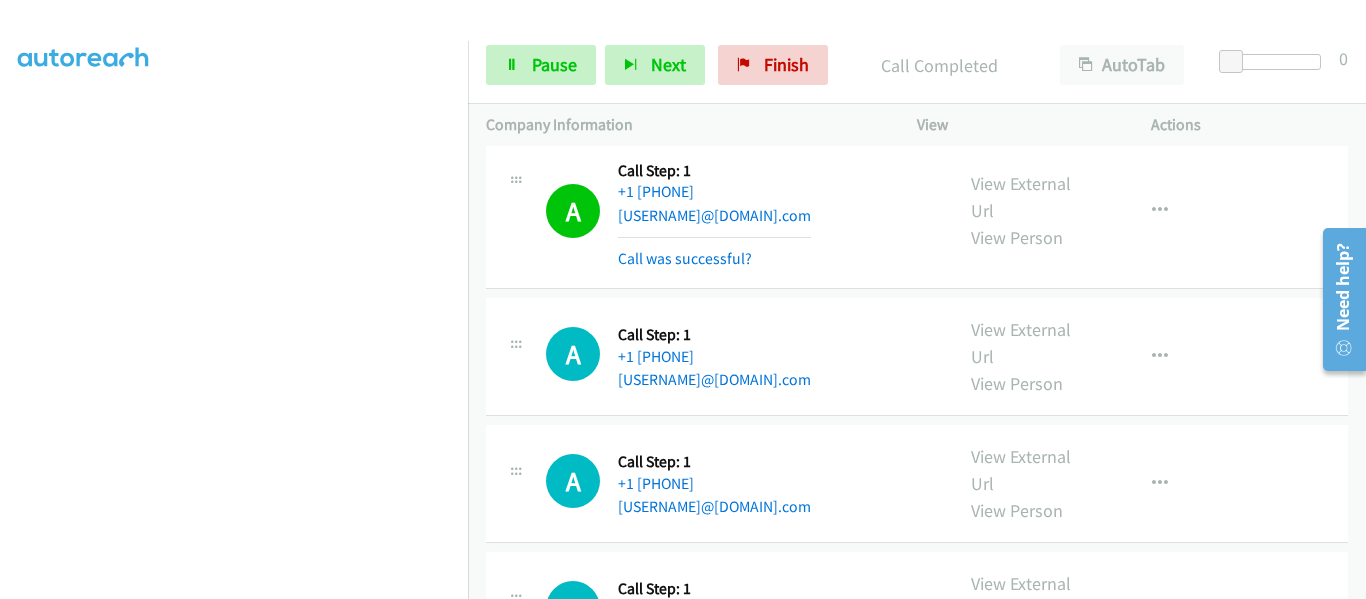 scroll, scrollTop: 1500, scrollLeft: 0, axis: vertical 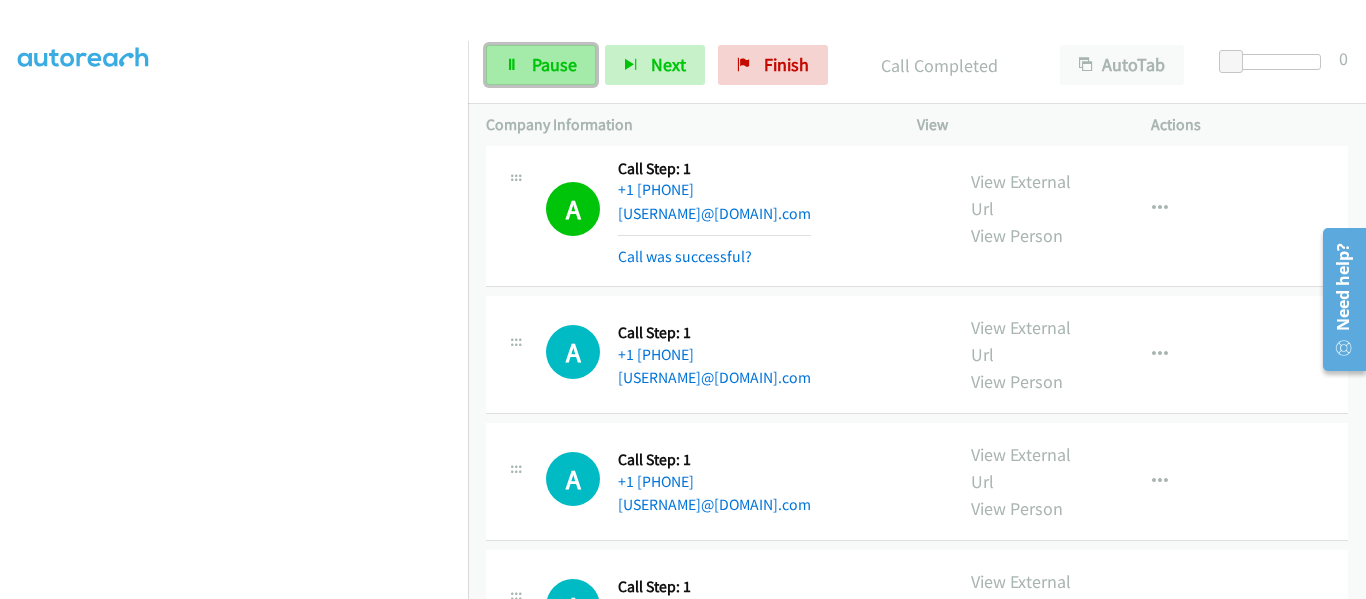 click on "Pause" at bounding box center [554, 64] 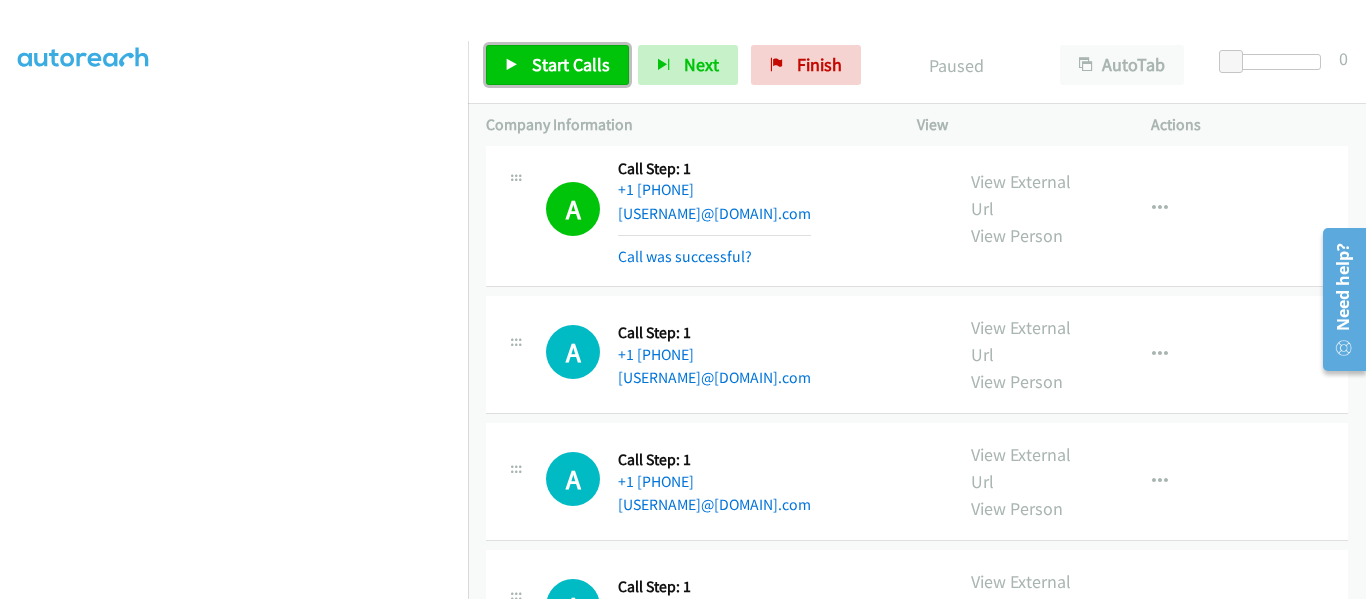 click on "Start Calls" at bounding box center [557, 65] 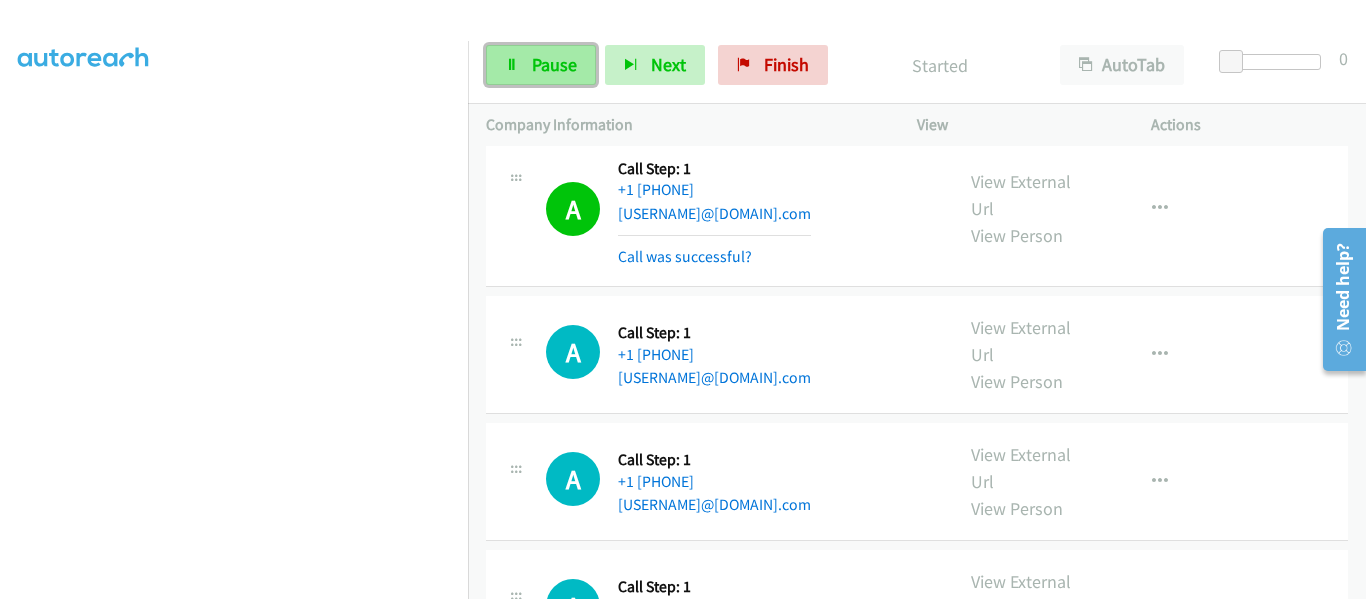 click on "Pause" at bounding box center [541, 65] 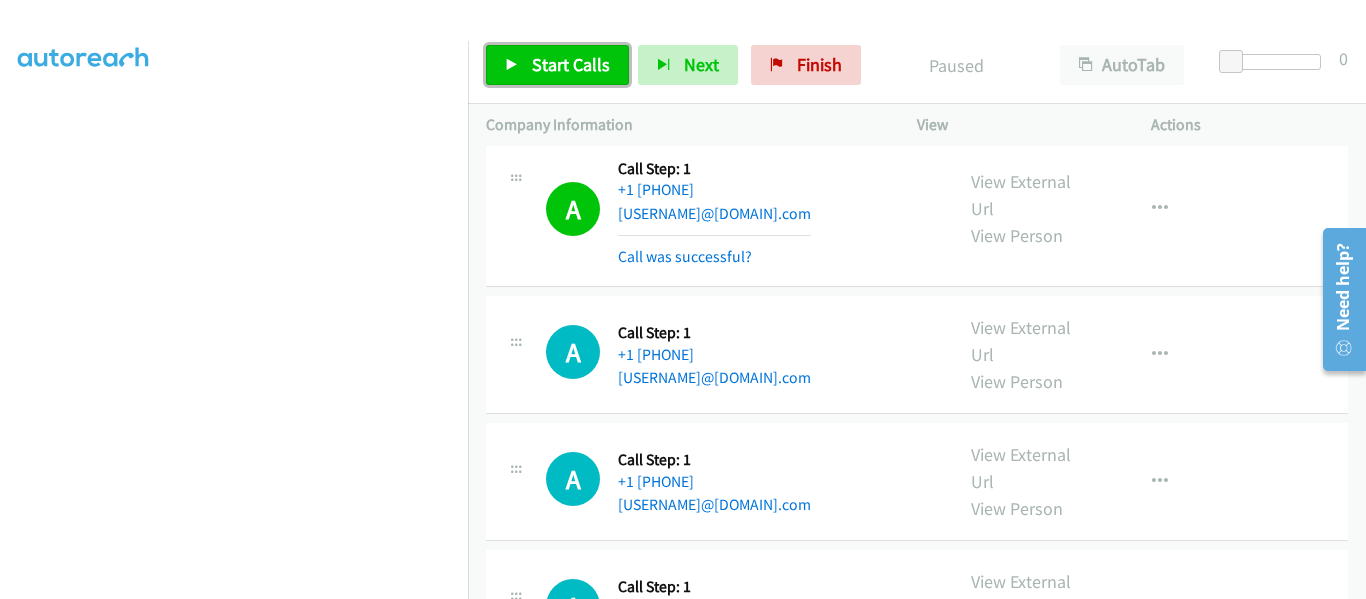 click at bounding box center (512, 66) 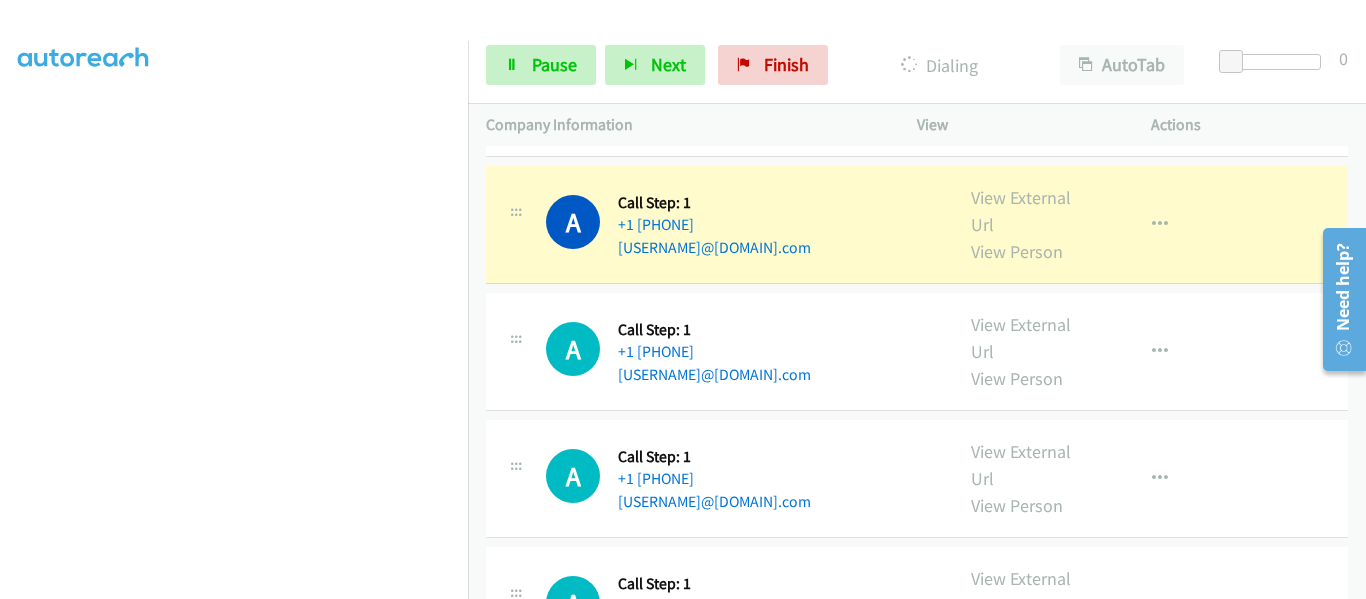 scroll, scrollTop: 1900, scrollLeft: 0, axis: vertical 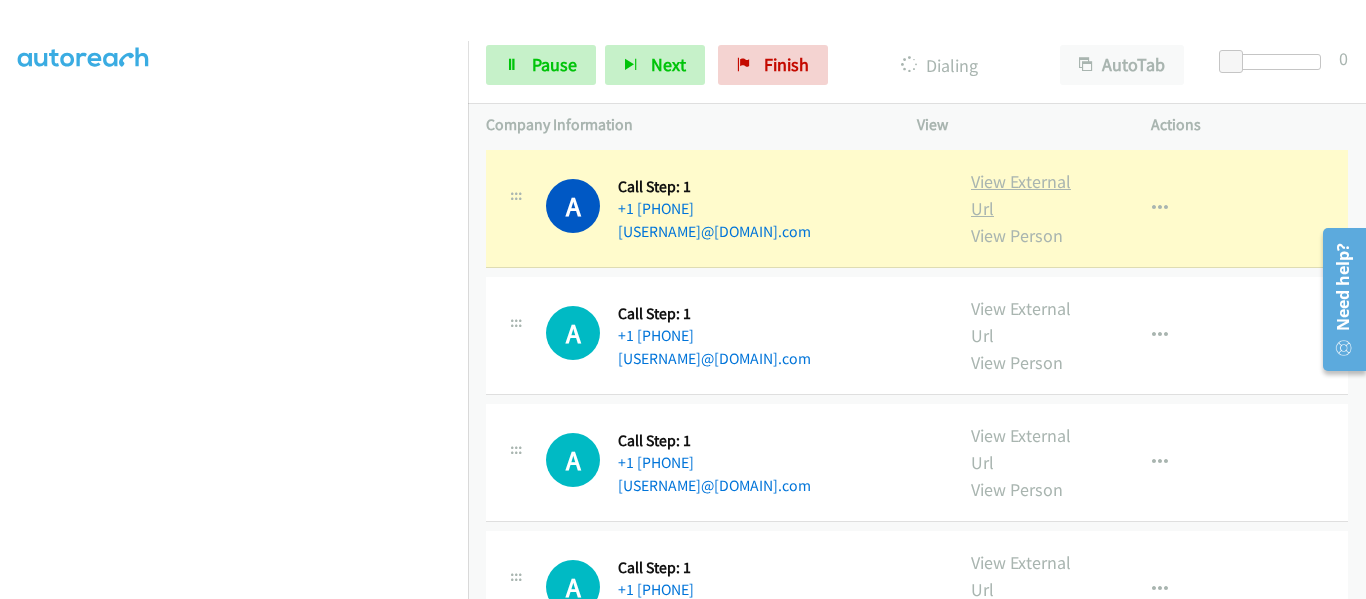 click on "View External Url" at bounding box center [1021, 195] 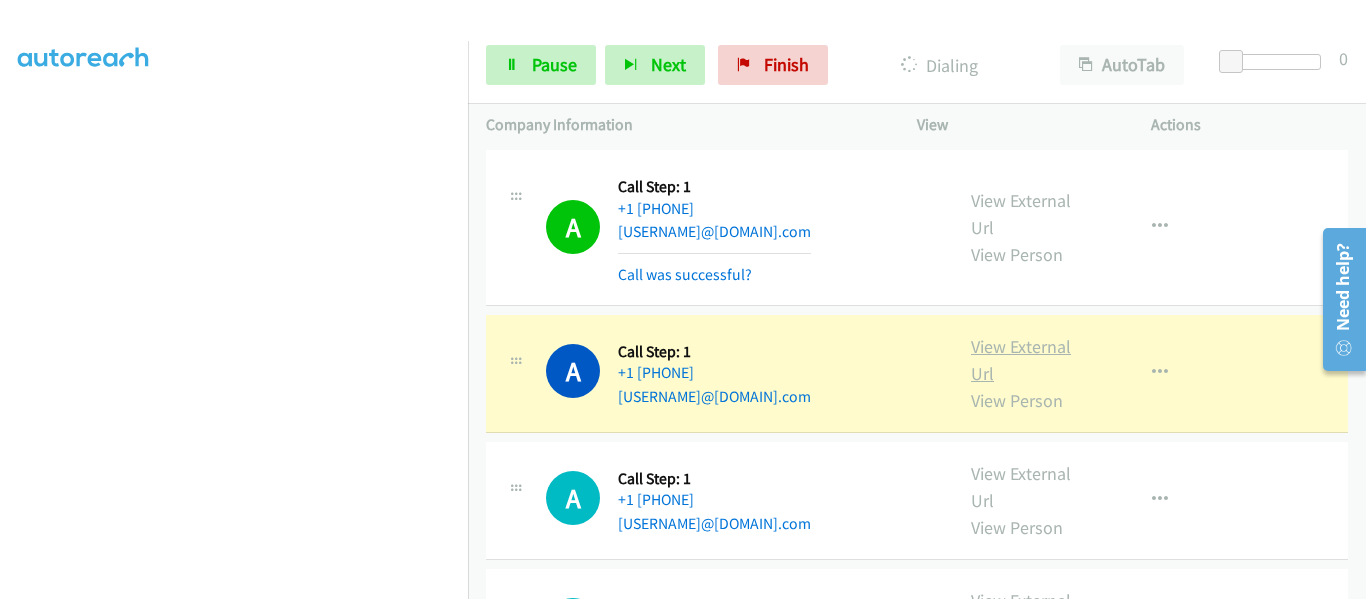 click on "View External Url" at bounding box center [1021, 360] 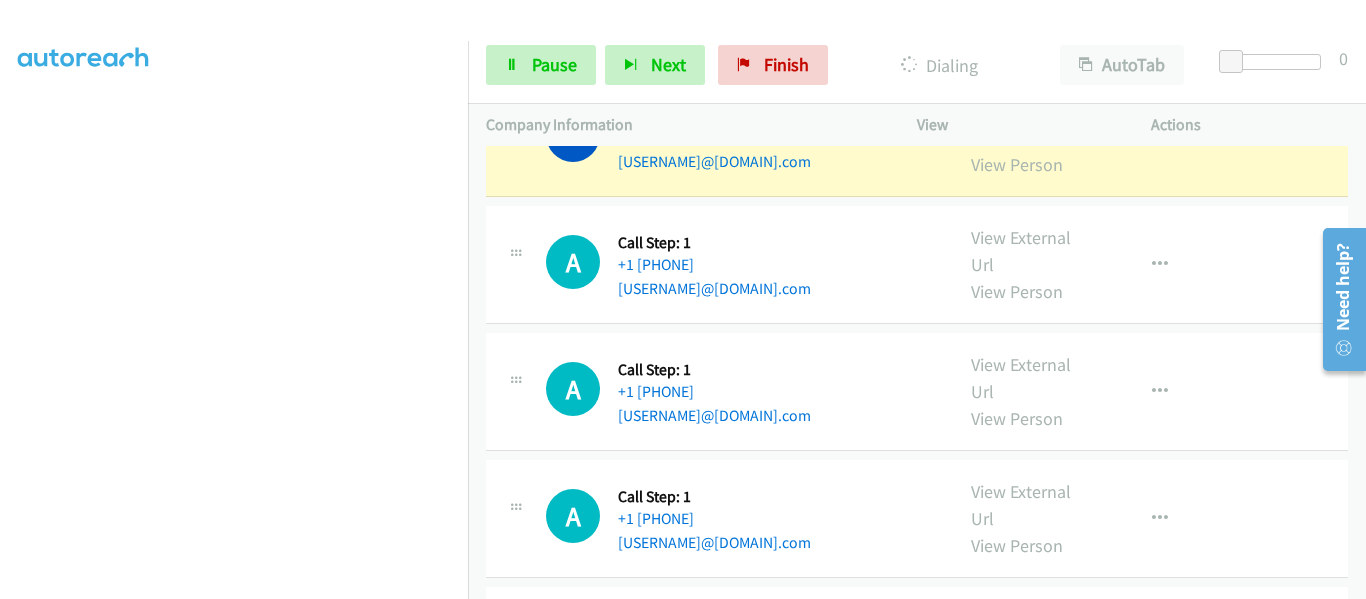 scroll, scrollTop: 2200, scrollLeft: 0, axis: vertical 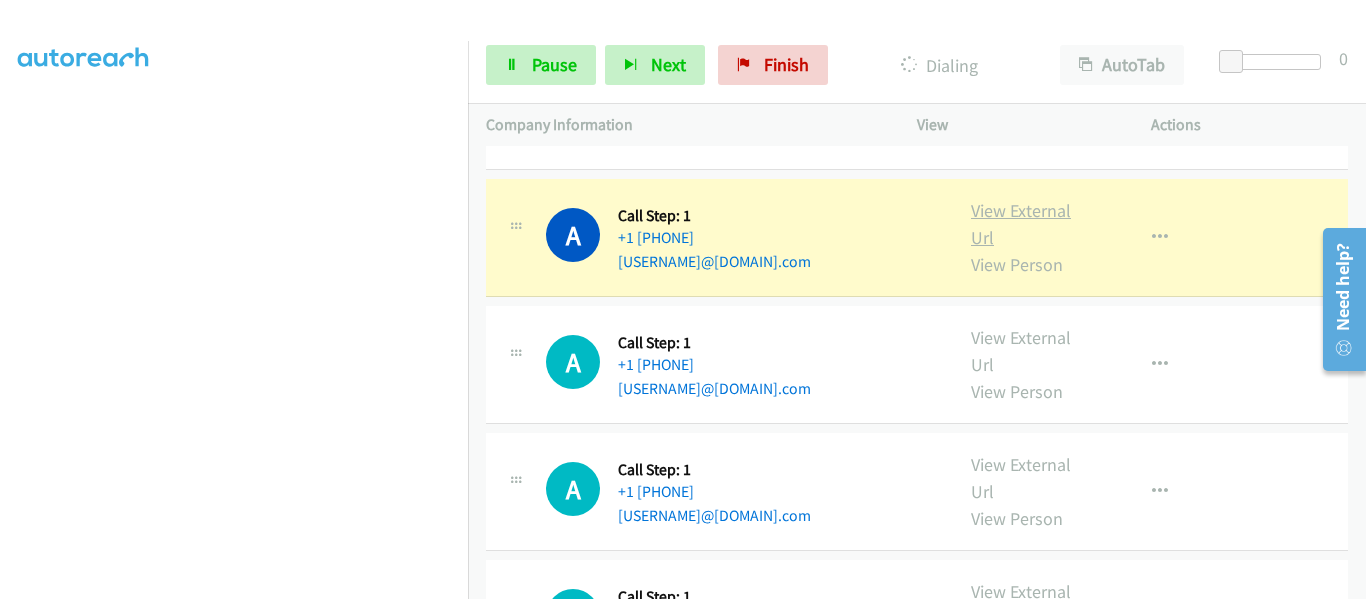 click on "View External Url" at bounding box center [1021, 224] 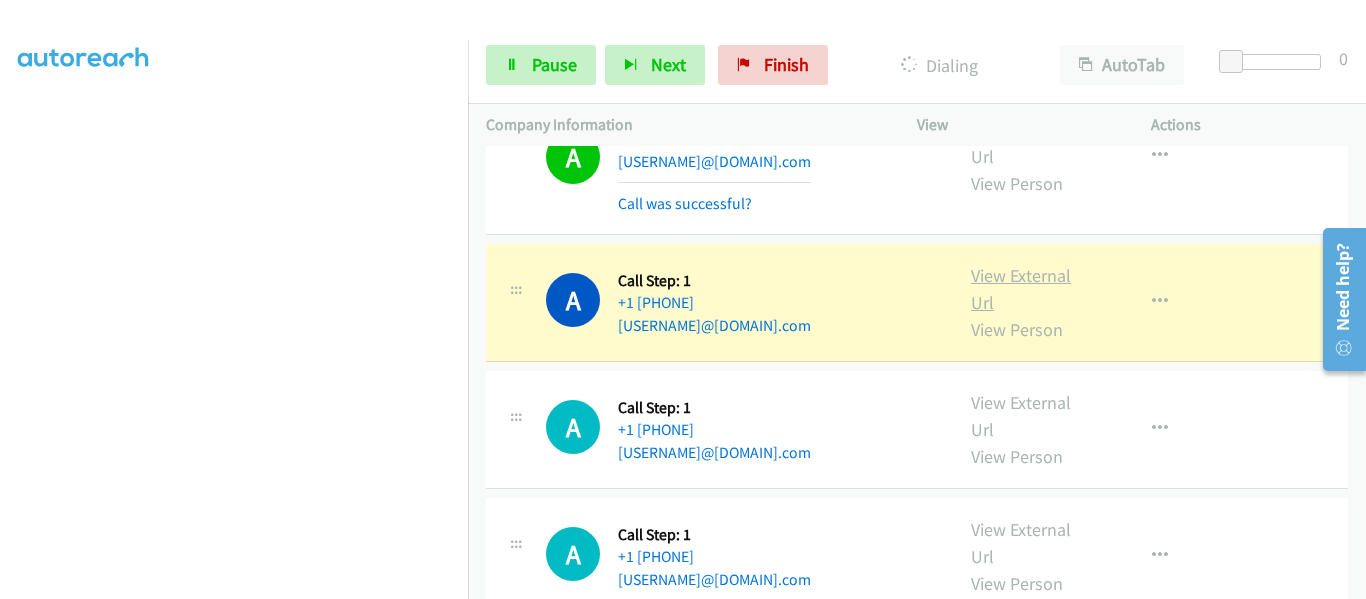 scroll, scrollTop: 2400, scrollLeft: 0, axis: vertical 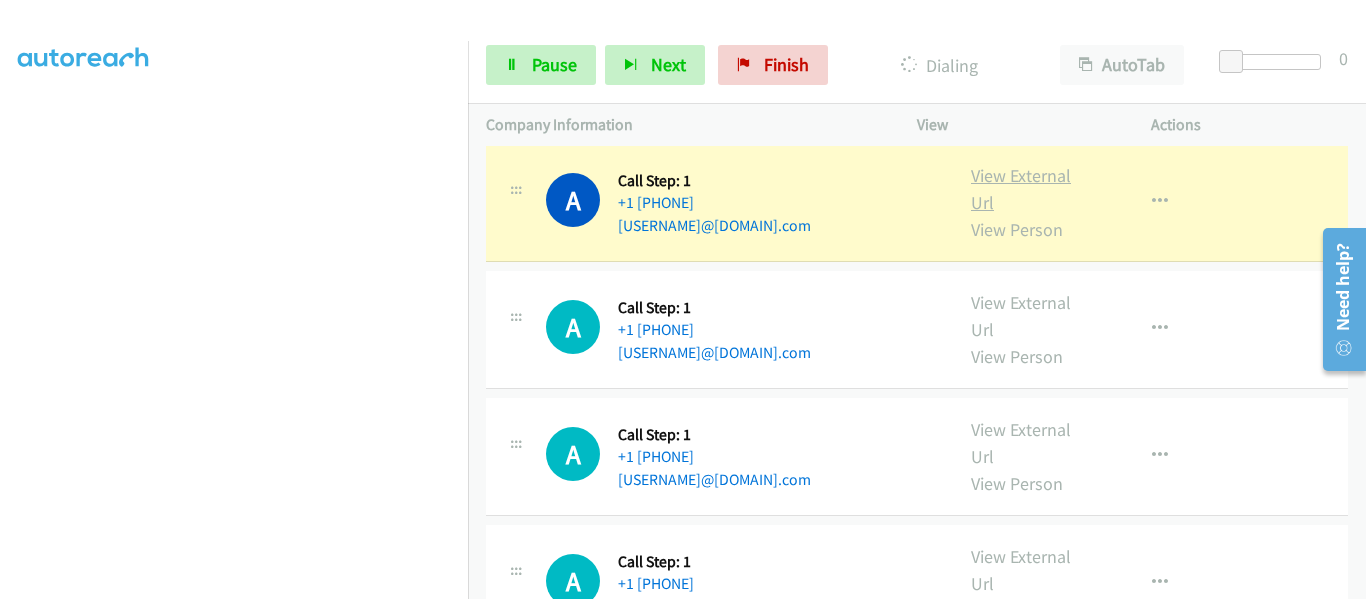 click on "View External Url" at bounding box center [1021, 189] 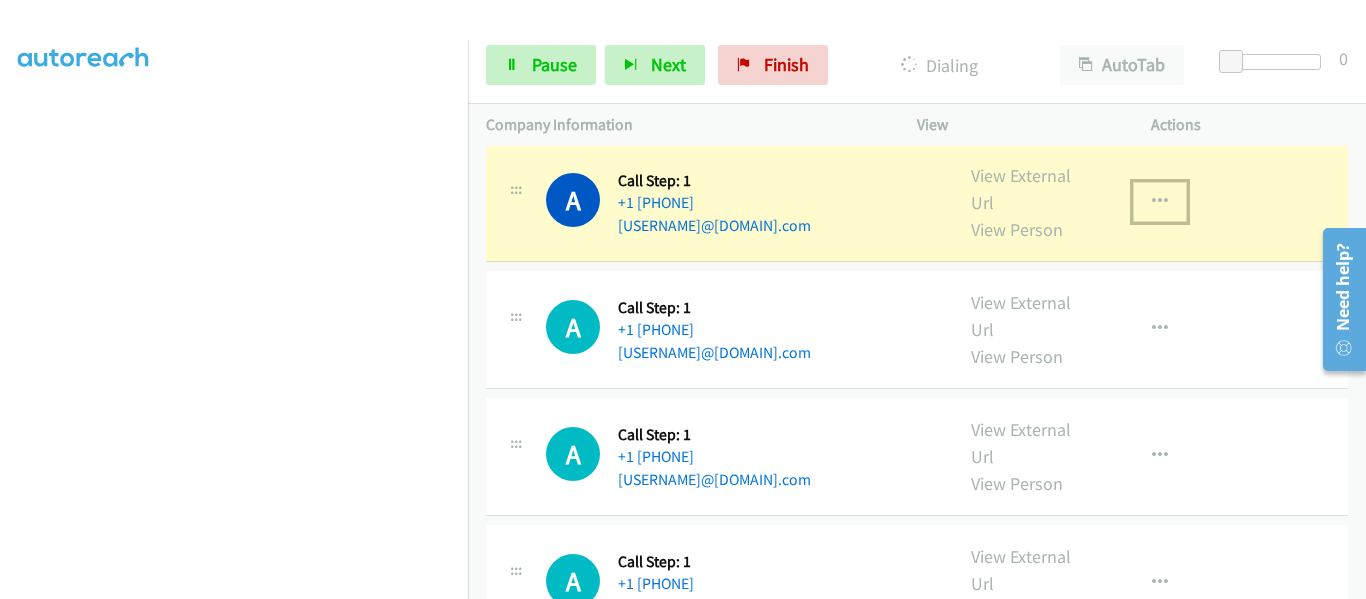 click at bounding box center [1160, 202] 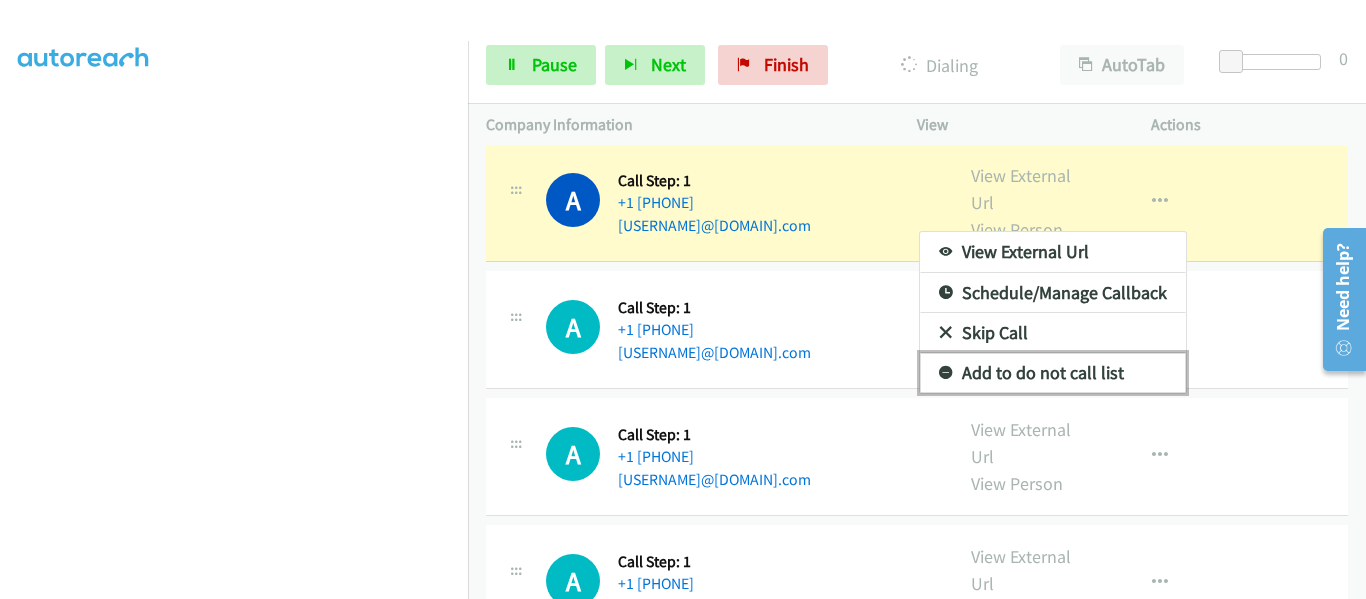 click on "Add to do not call list" at bounding box center (1053, 373) 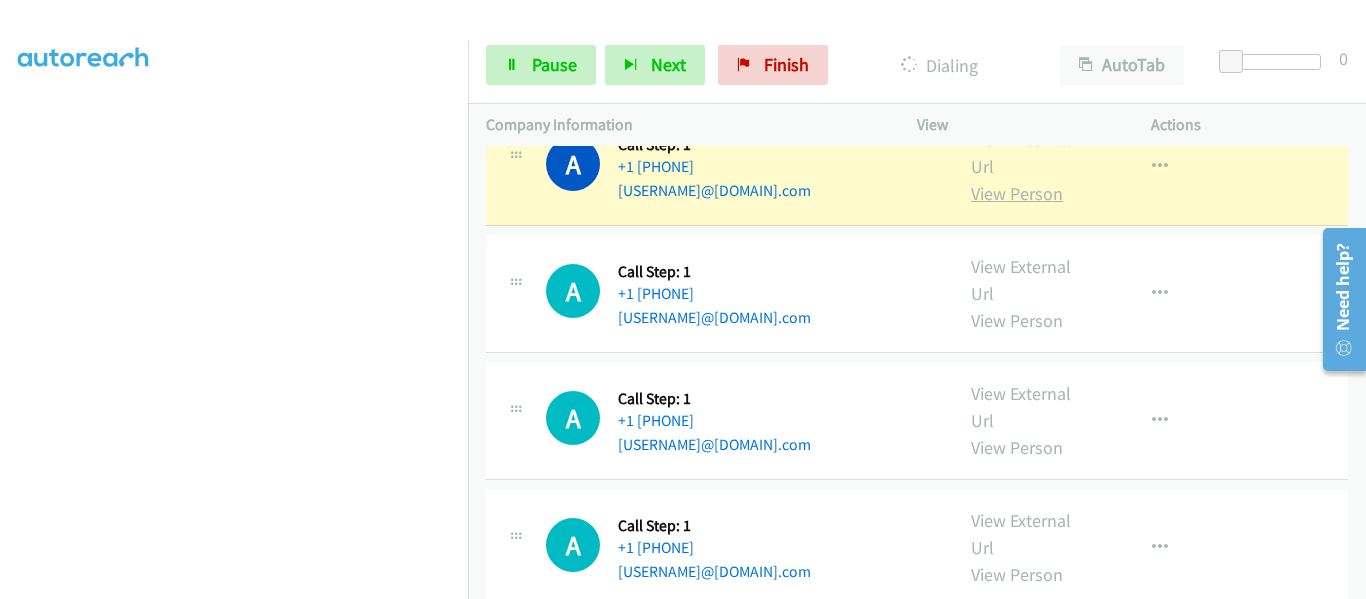 scroll, scrollTop: 2500, scrollLeft: 0, axis: vertical 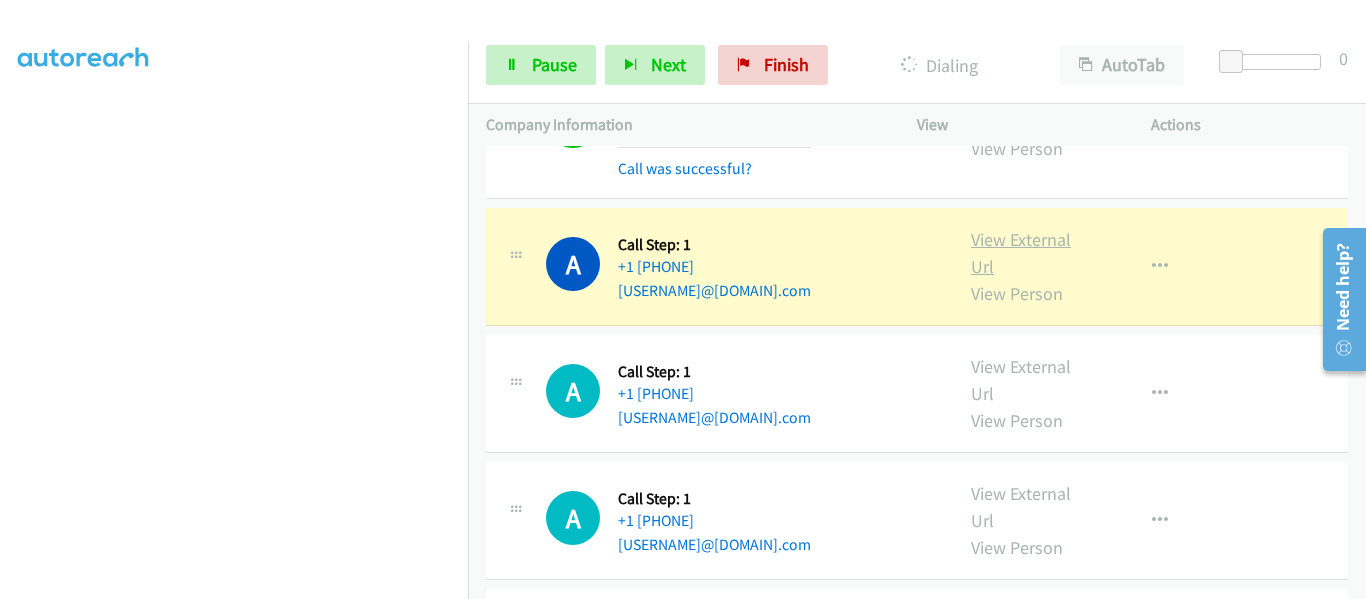 click on "View External Url" at bounding box center [1021, 253] 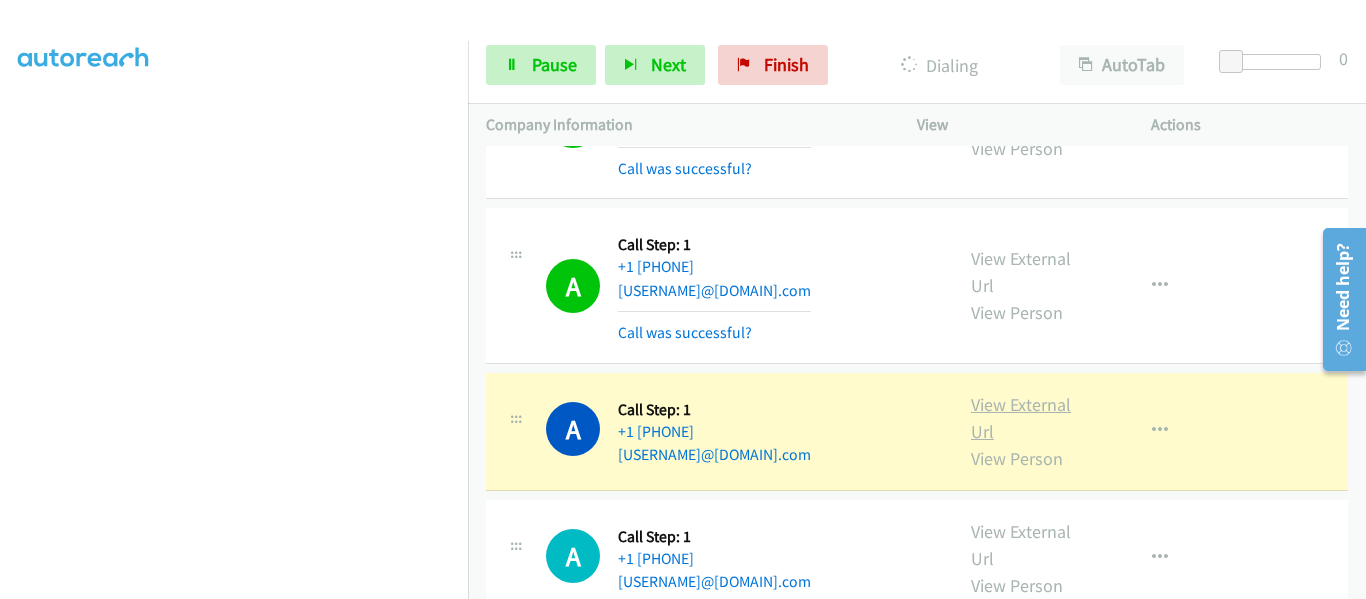 click on "View External Url" at bounding box center (1021, 418) 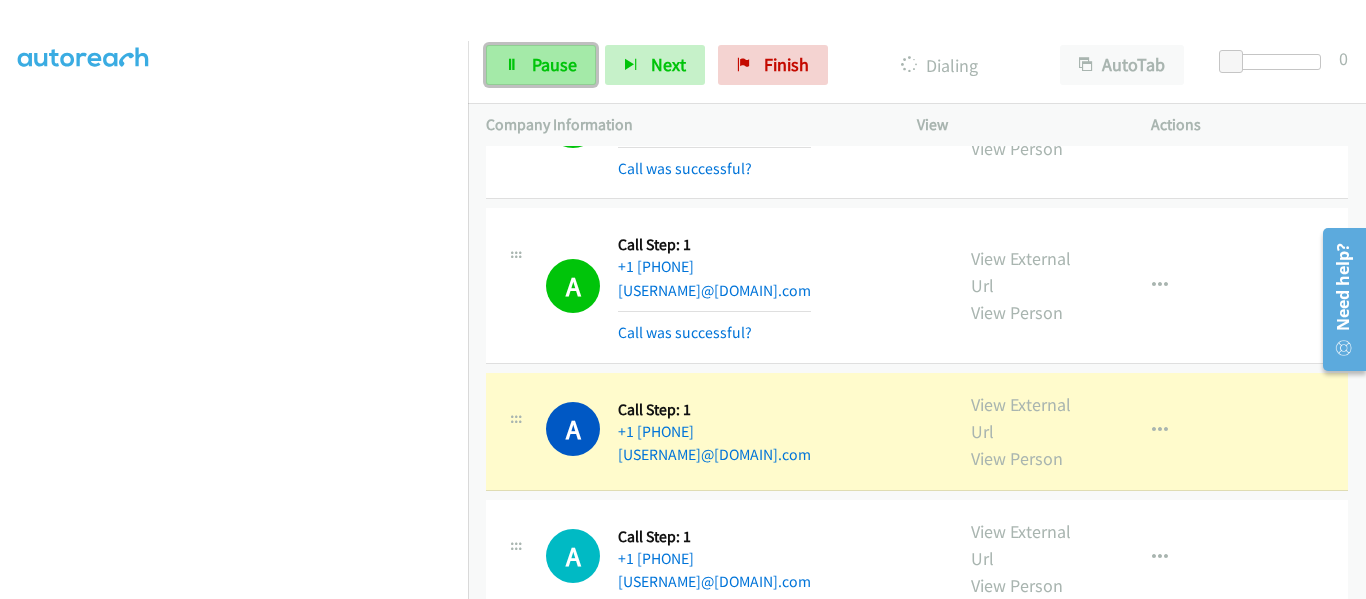 click on "Pause" at bounding box center (541, 65) 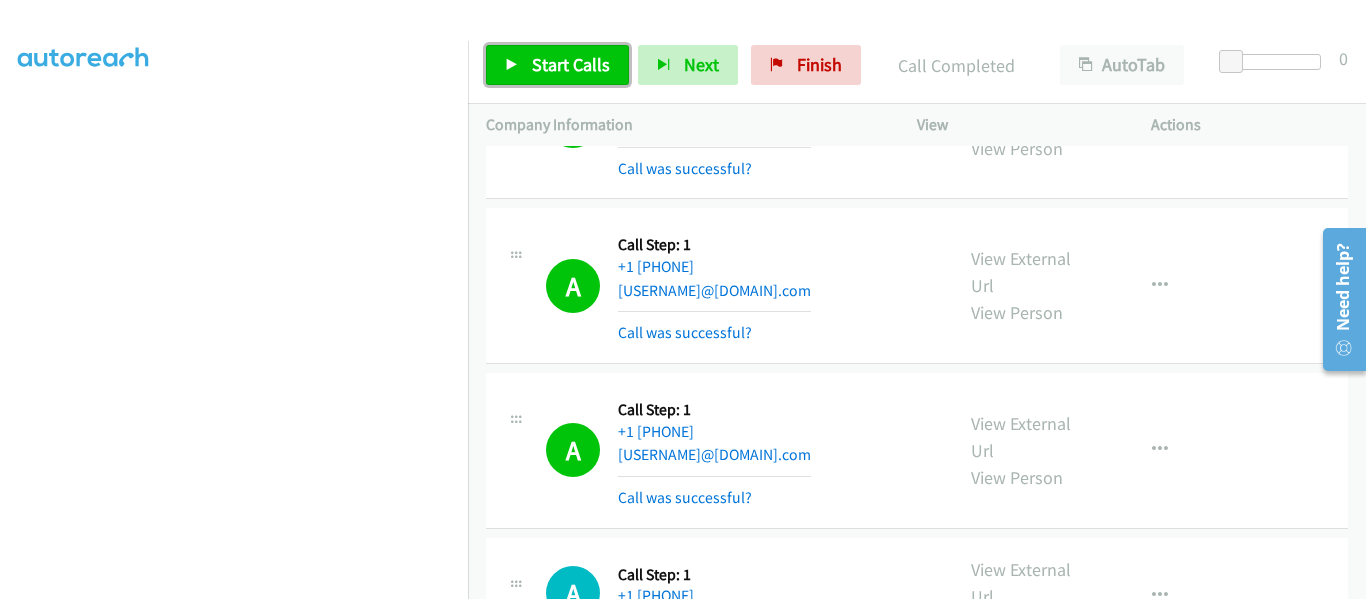 click at bounding box center [512, 66] 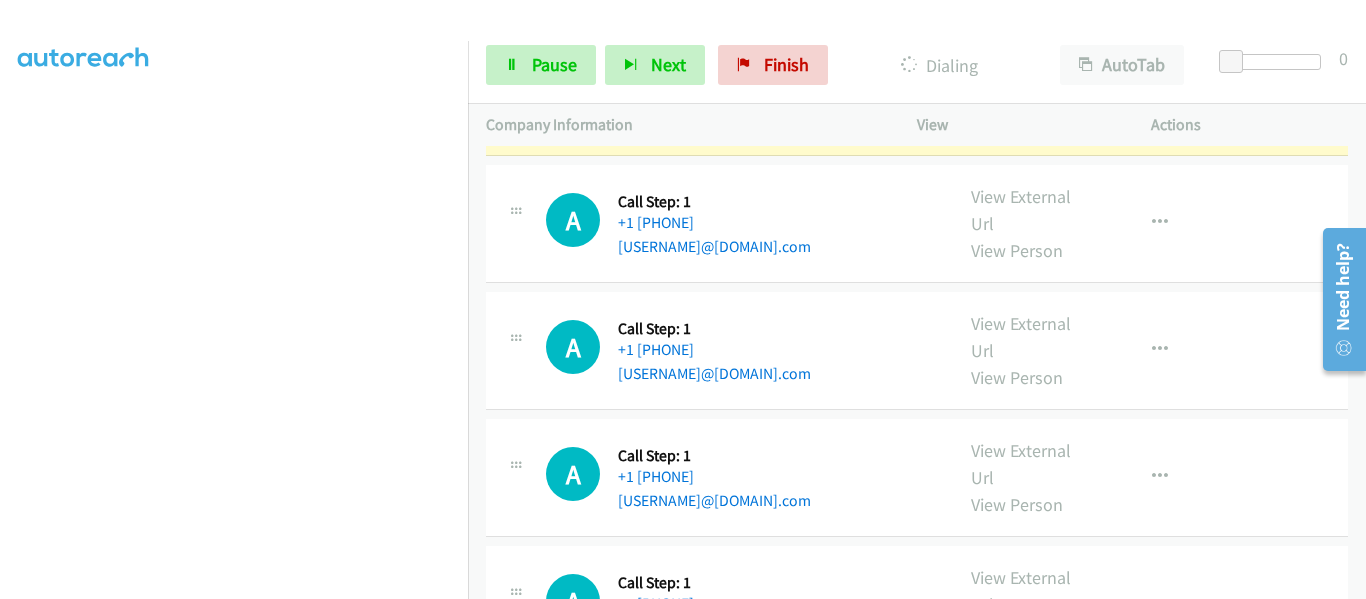 scroll, scrollTop: 2900, scrollLeft: 0, axis: vertical 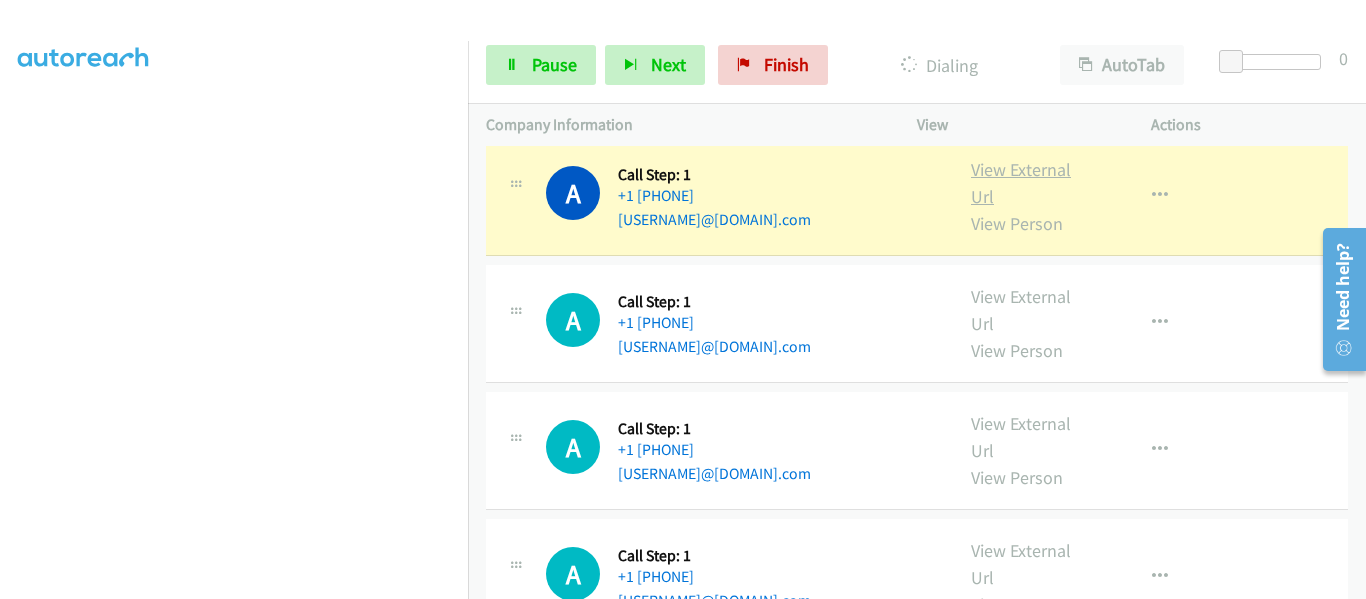 click on "View External Url" at bounding box center (1021, 183) 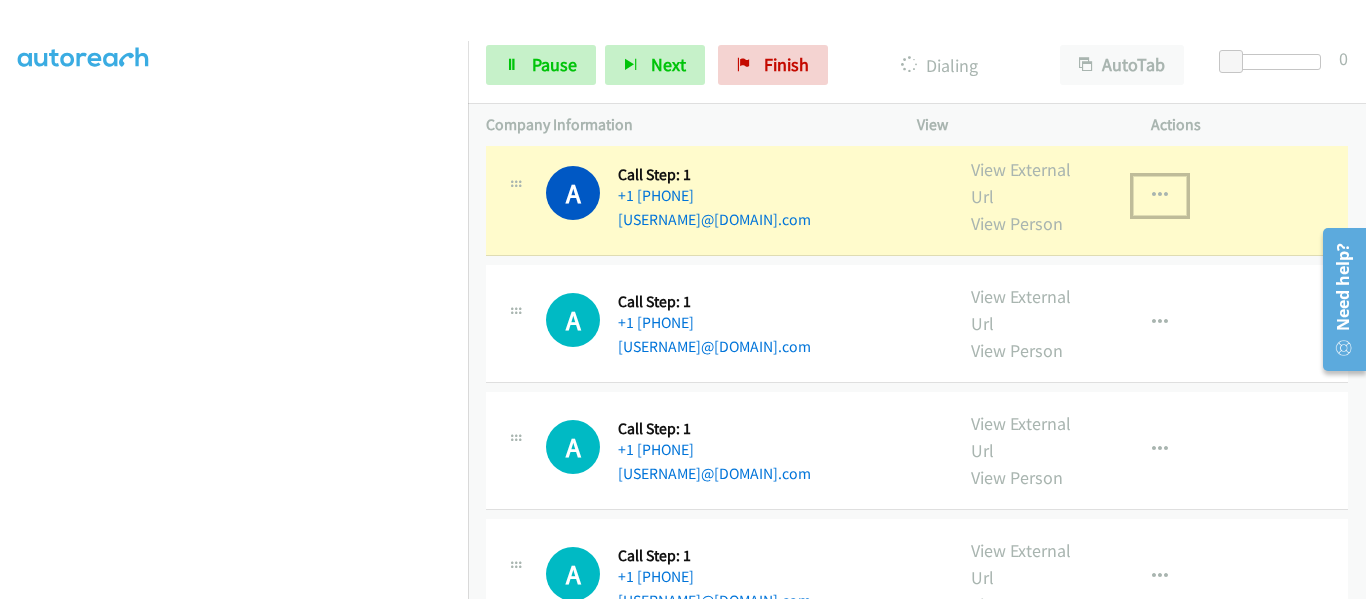click at bounding box center (1160, 196) 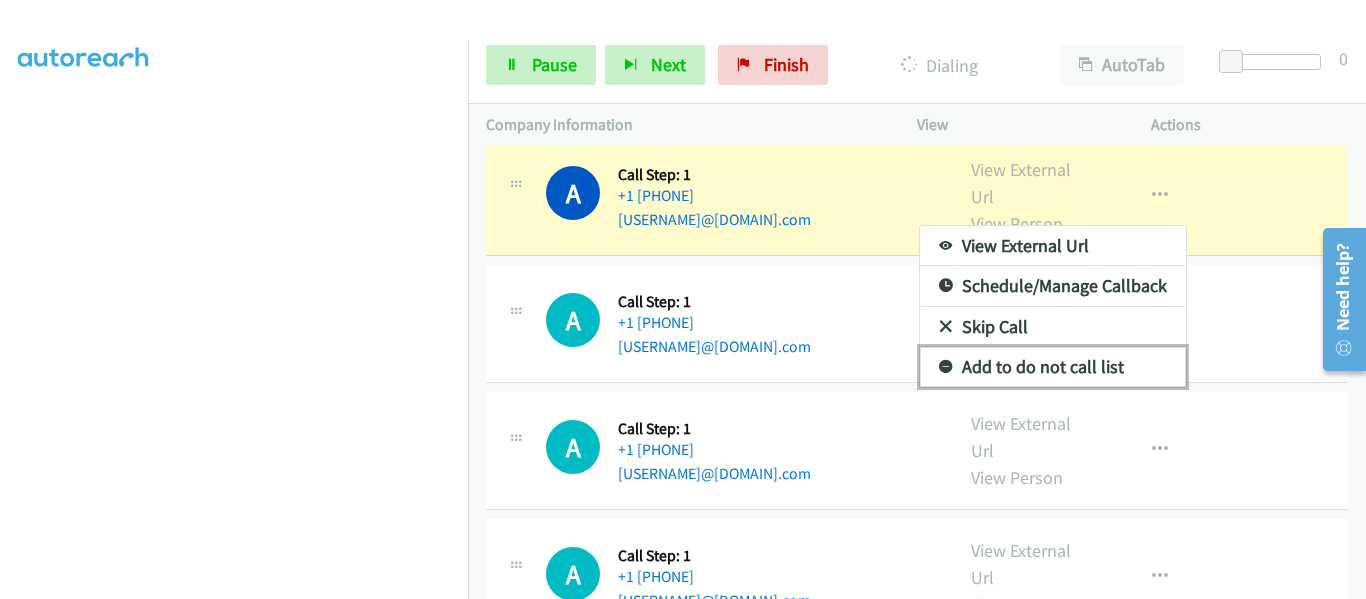 click on "Add to do not call list" at bounding box center (1053, 367) 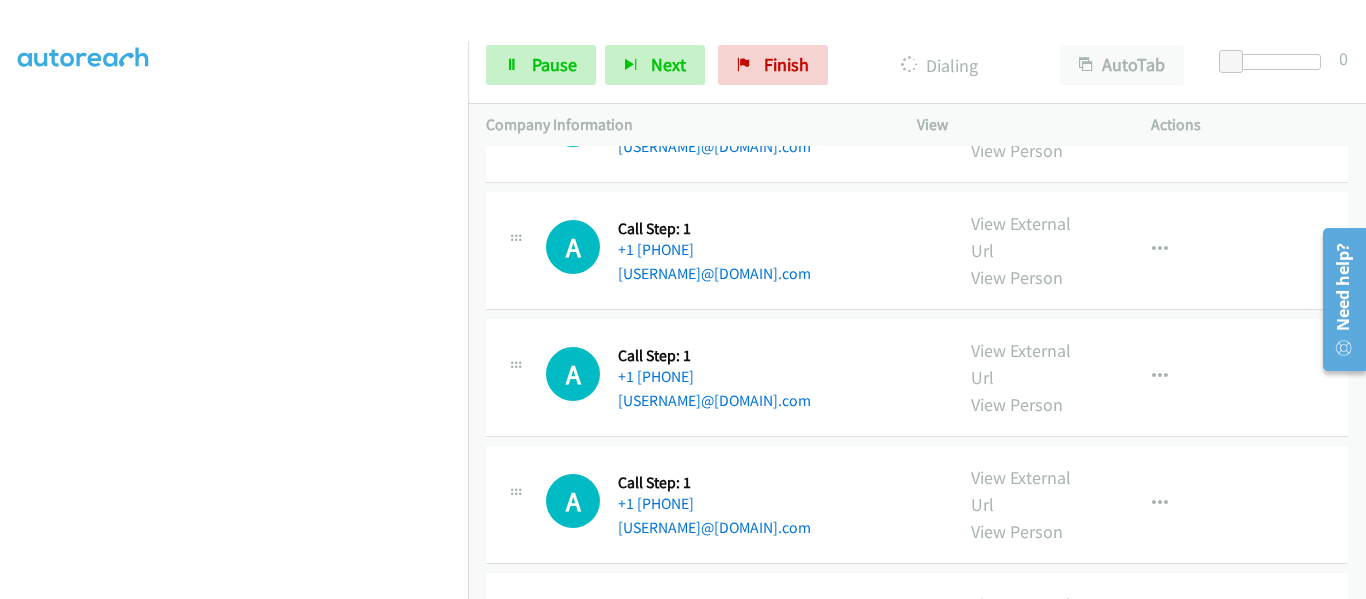 scroll, scrollTop: 3000, scrollLeft: 0, axis: vertical 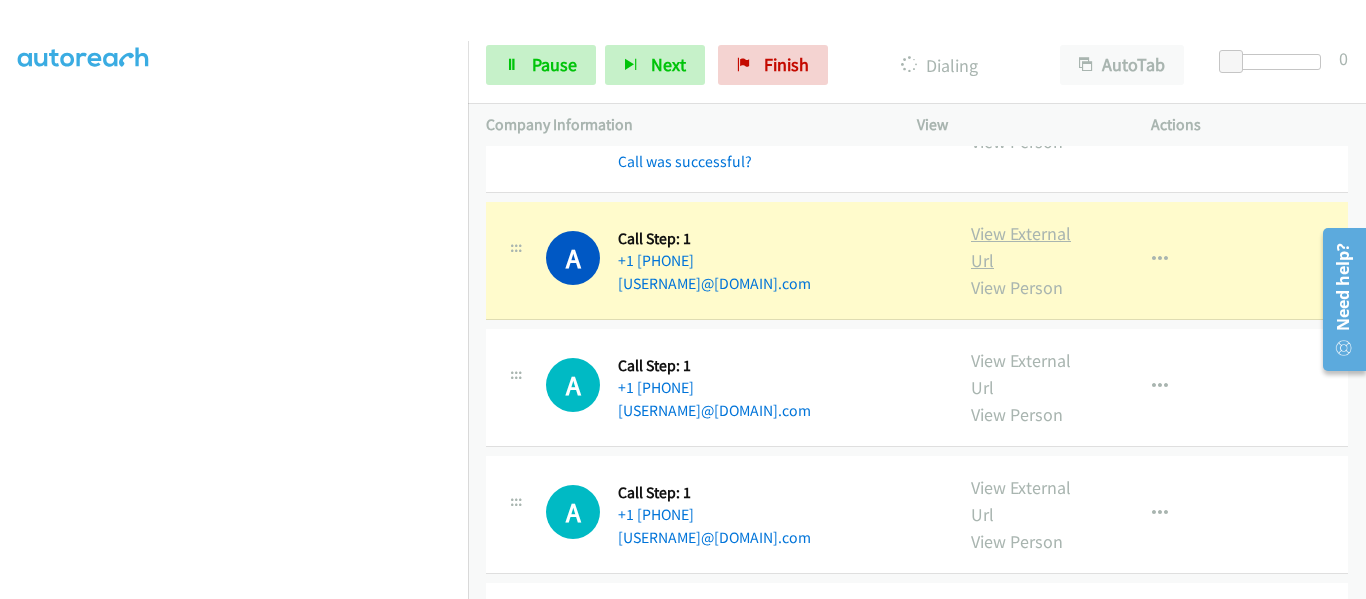 click on "View External Url" at bounding box center [1021, 247] 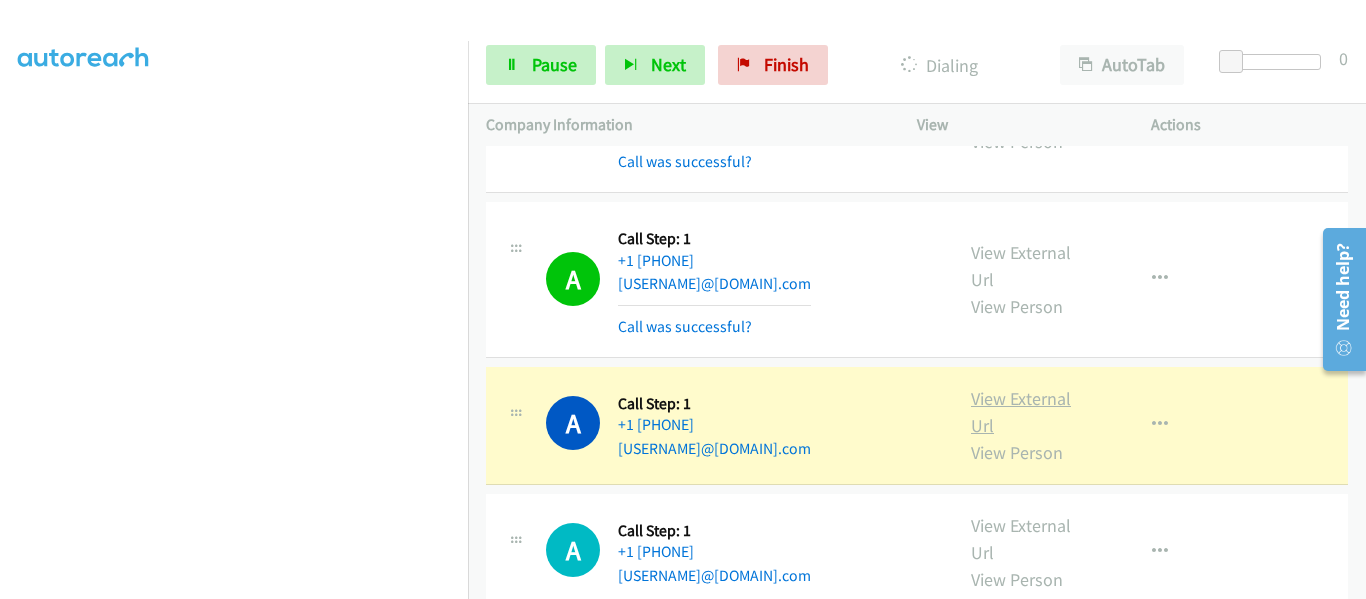 click on "View External Url" at bounding box center (1021, 412) 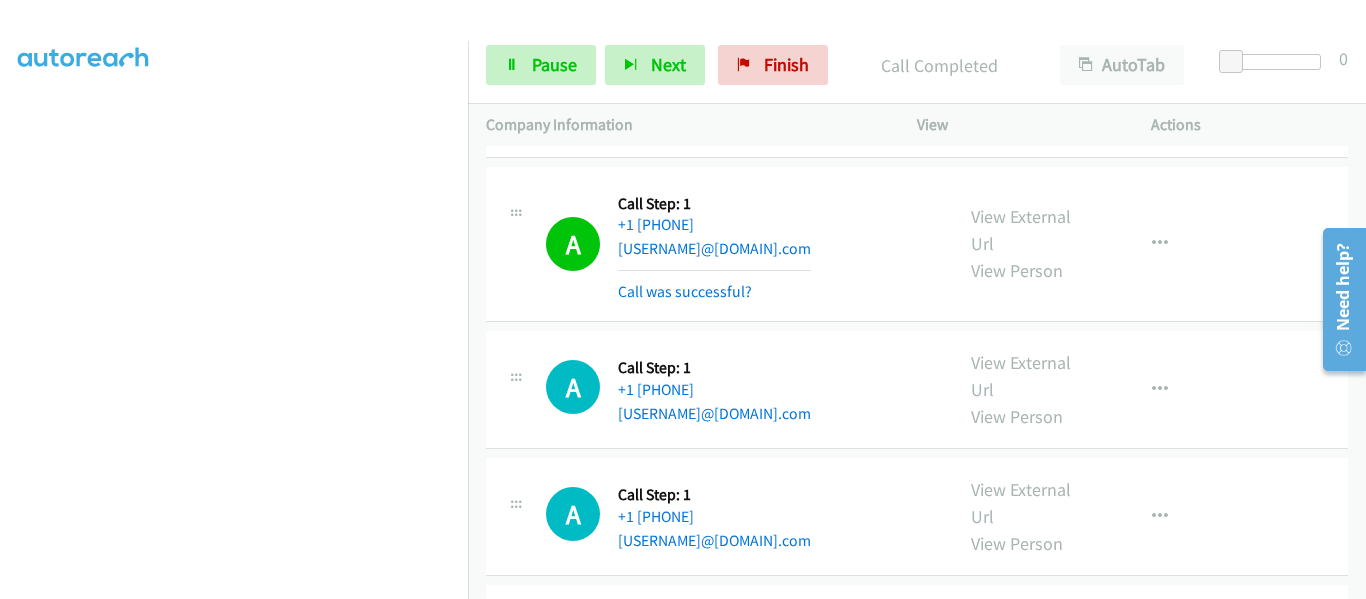scroll, scrollTop: 3300, scrollLeft: 0, axis: vertical 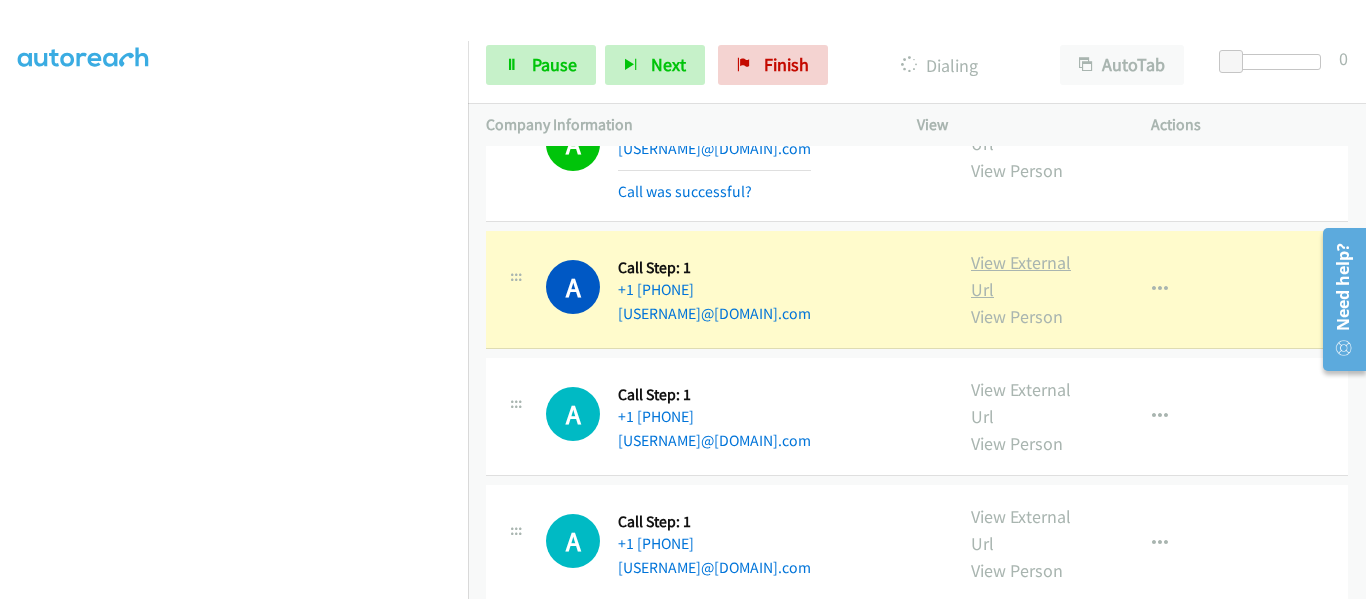 click on "View External Url" at bounding box center [1021, 276] 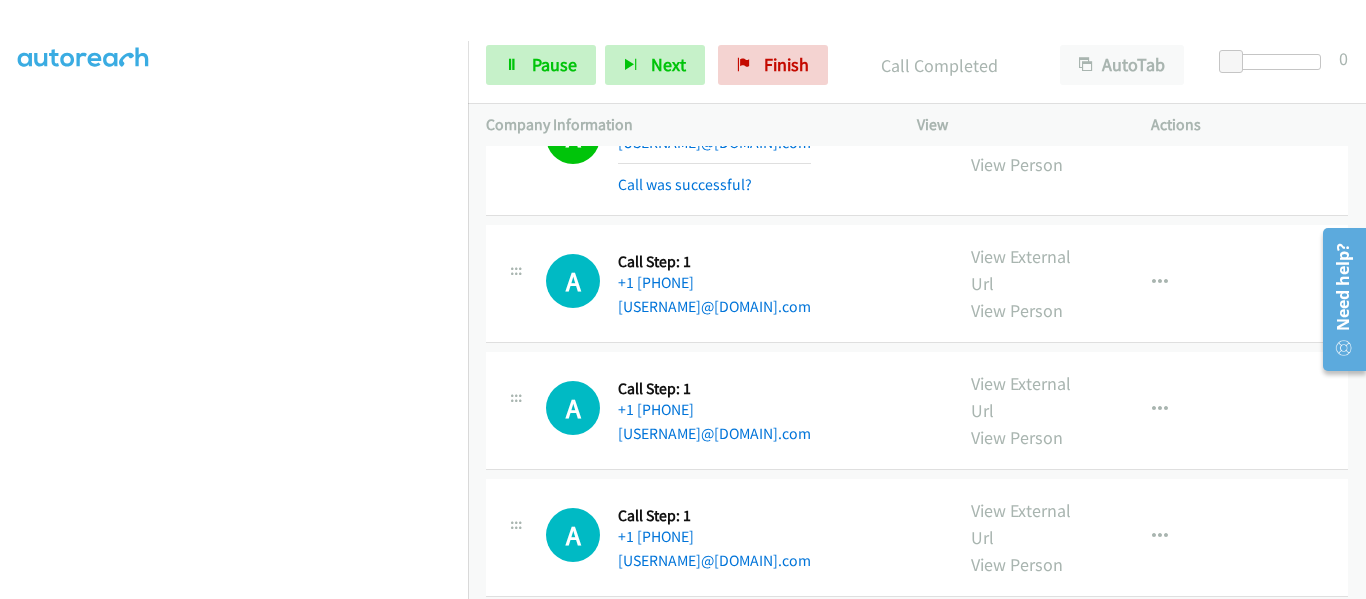 scroll, scrollTop: 3500, scrollLeft: 0, axis: vertical 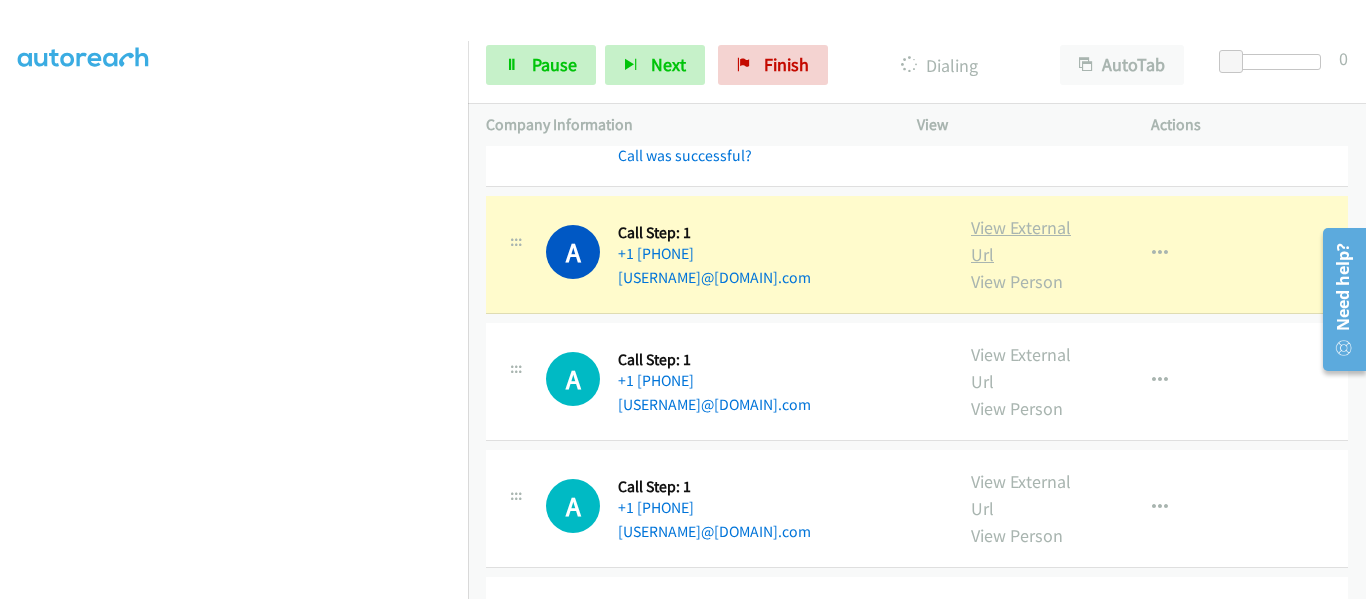 click on "View External Url" at bounding box center (1021, 241) 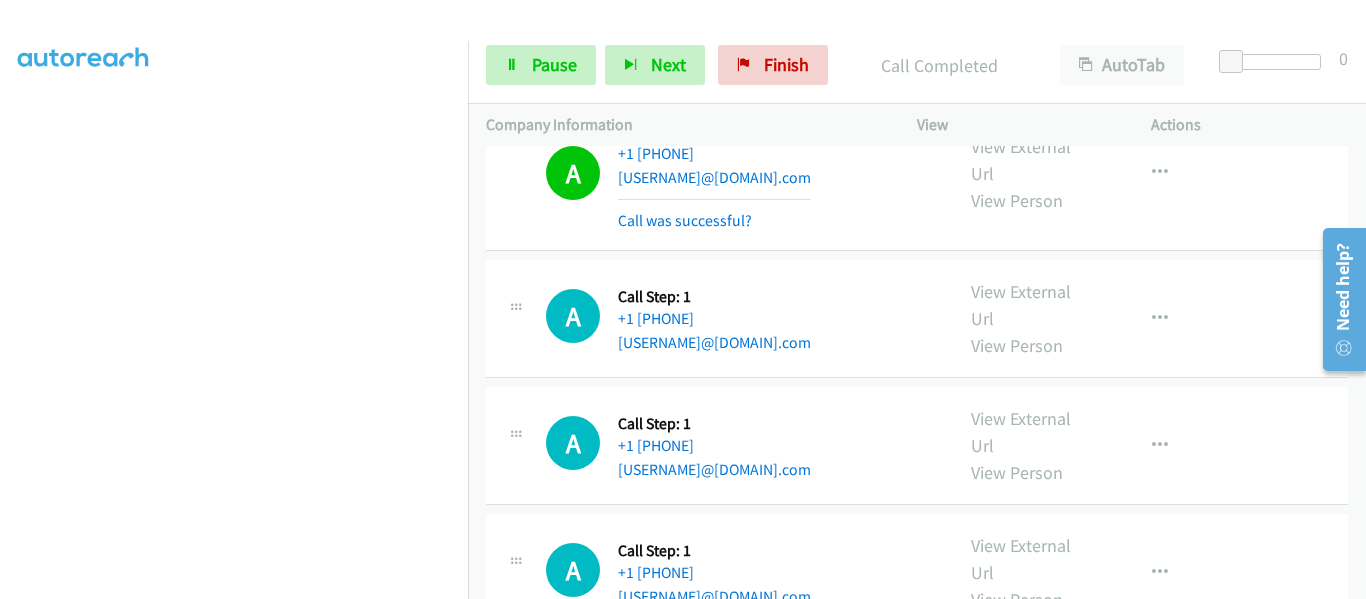 scroll, scrollTop: 3700, scrollLeft: 0, axis: vertical 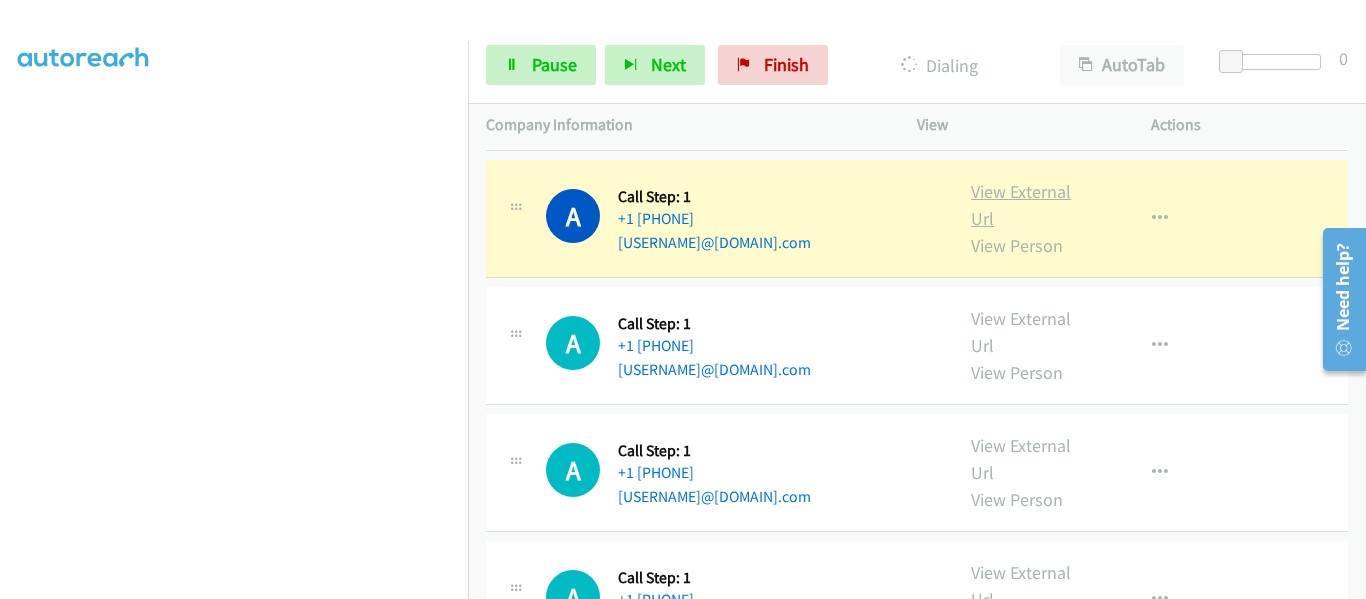 click on "View External Url" at bounding box center [1021, 205] 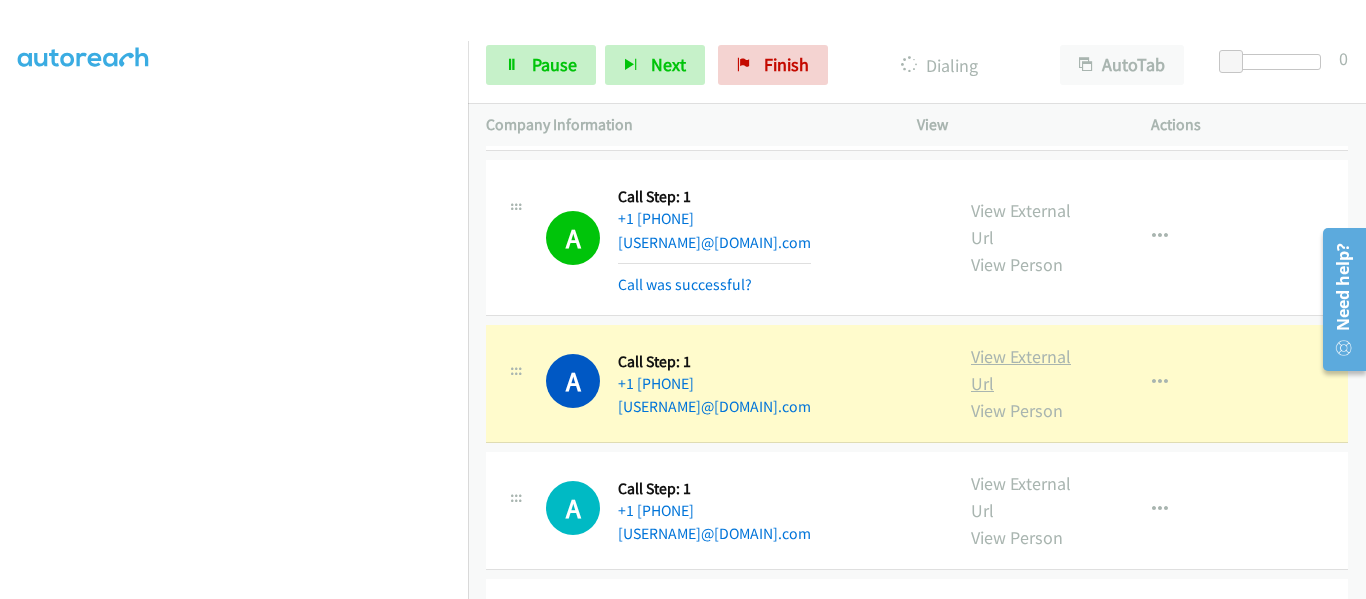 click on "View External Url" at bounding box center [1021, 370] 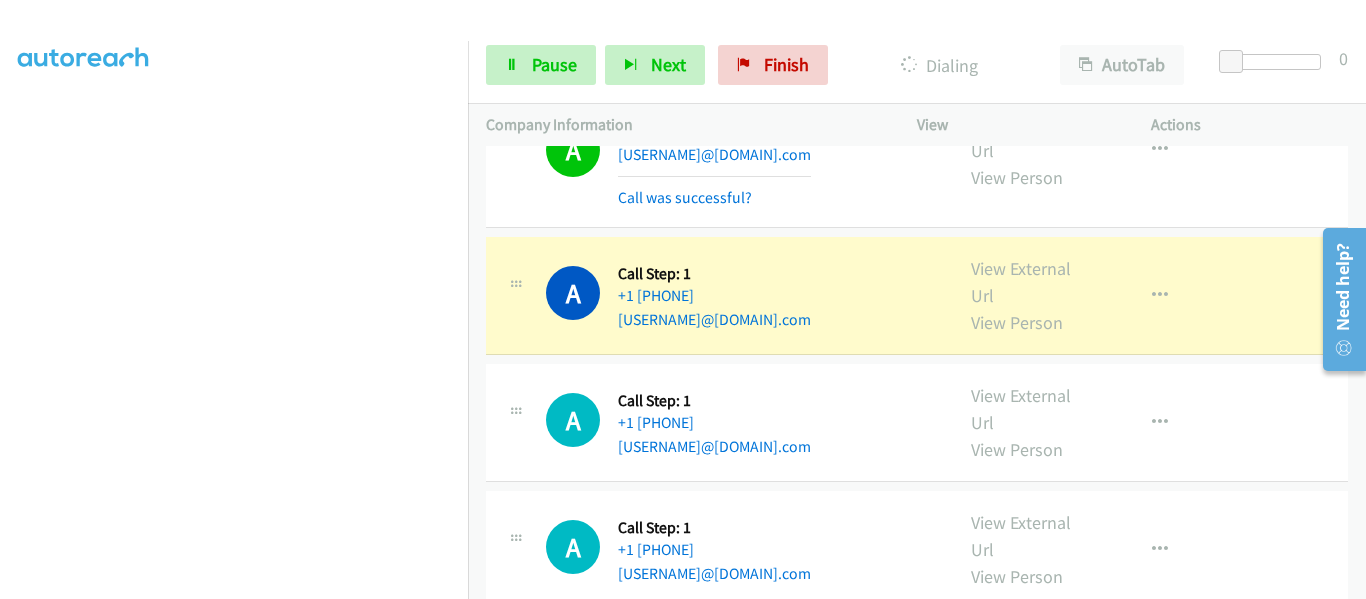 scroll, scrollTop: 4000, scrollLeft: 0, axis: vertical 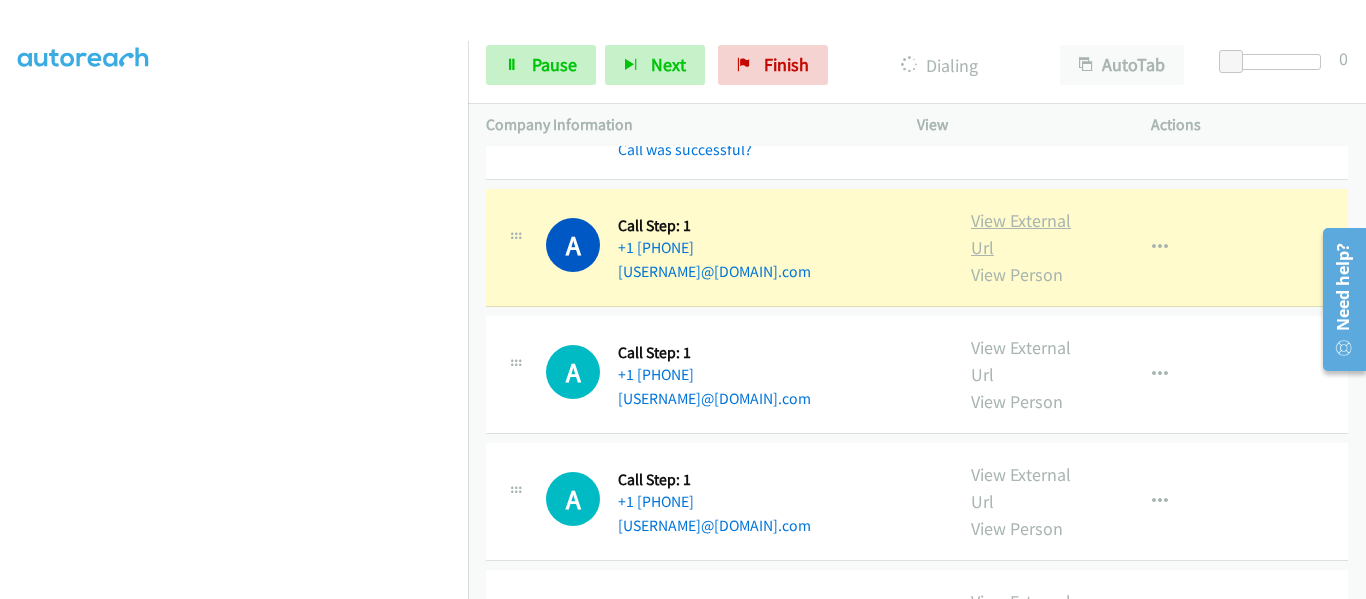 click on "View External Url" at bounding box center [1021, 234] 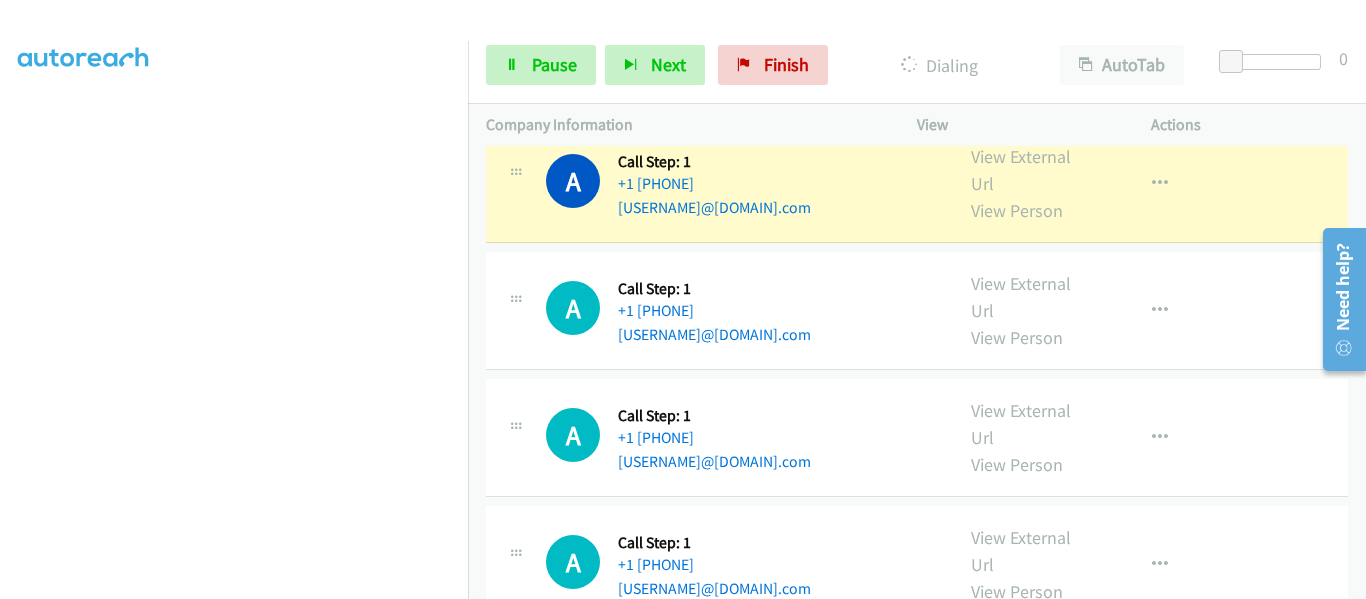 scroll, scrollTop: 4100, scrollLeft: 0, axis: vertical 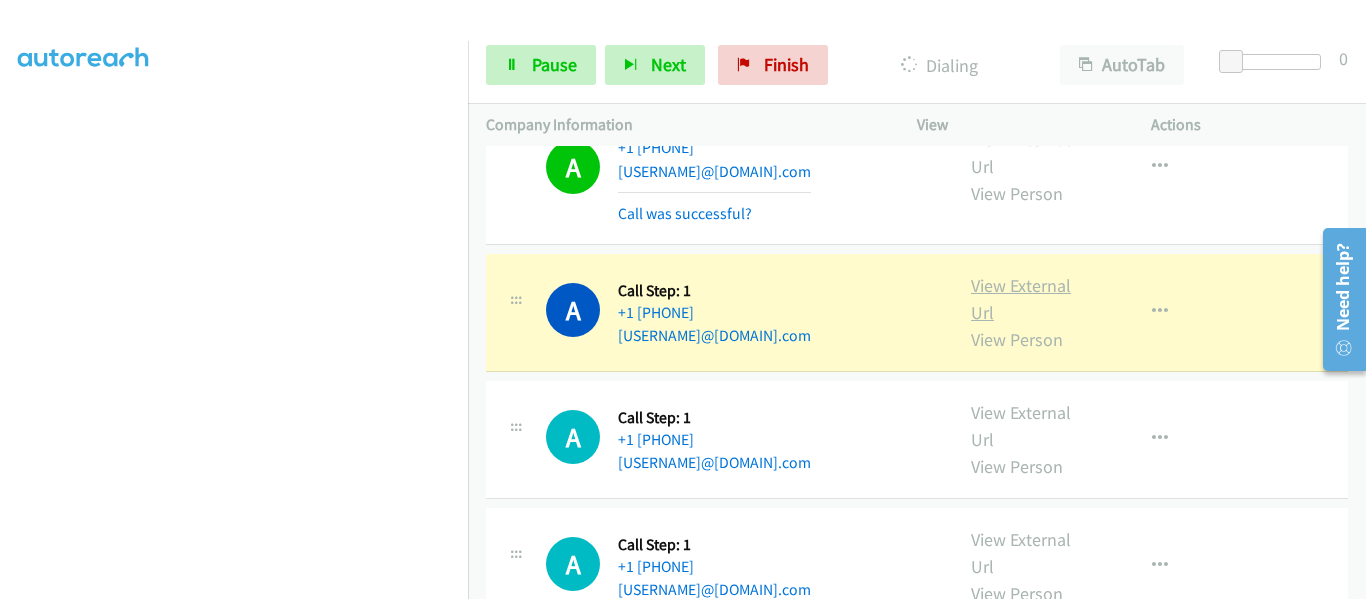 click on "View External Url" at bounding box center [1021, 299] 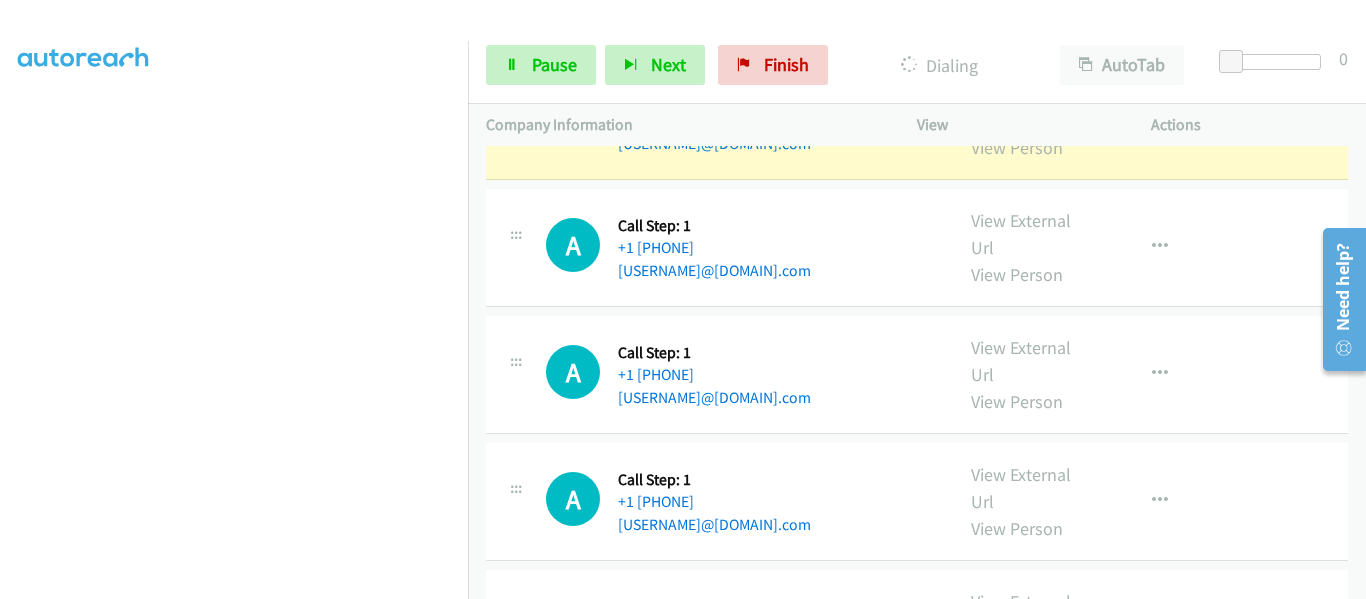 scroll, scrollTop: 4300, scrollLeft: 0, axis: vertical 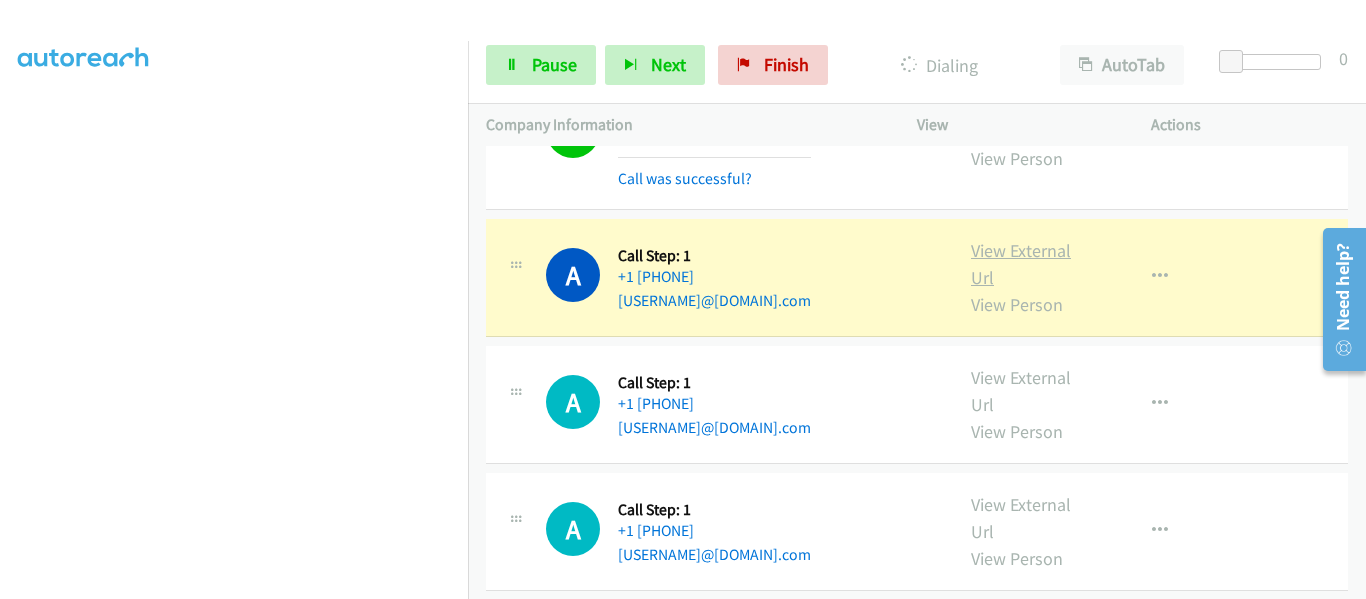 click on "View External Url" at bounding box center (1021, 264) 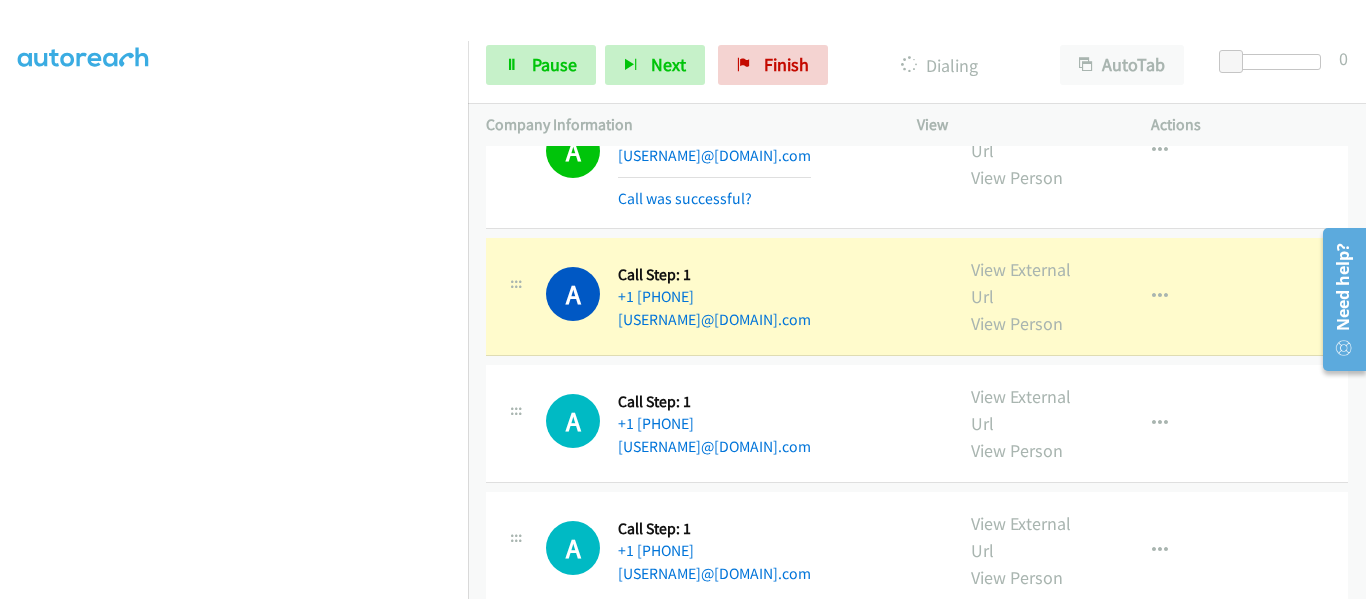 scroll, scrollTop: 4500, scrollLeft: 0, axis: vertical 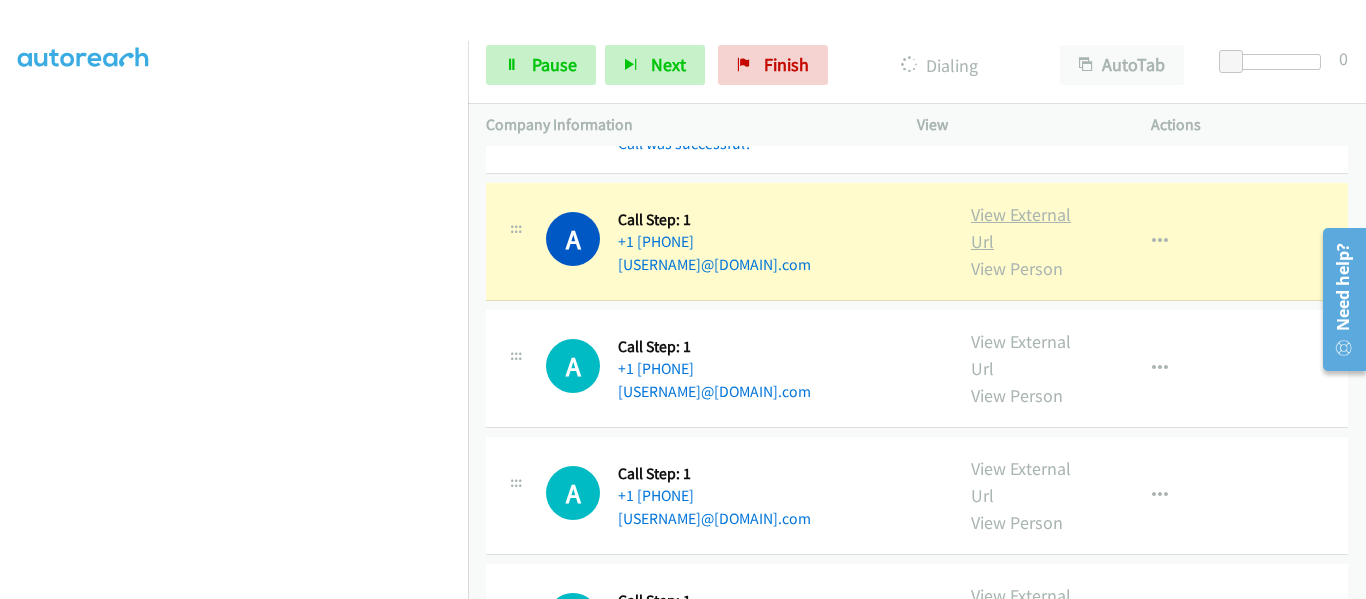 click on "View External Url" at bounding box center [1021, 228] 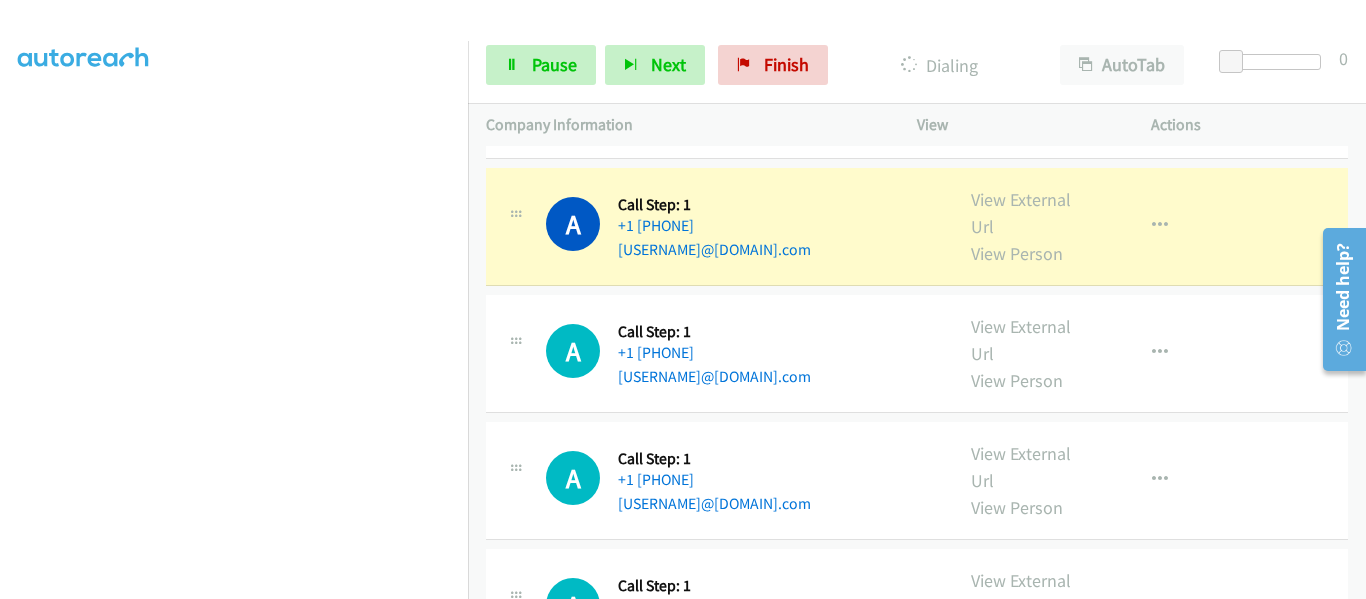 scroll, scrollTop: 4700, scrollLeft: 0, axis: vertical 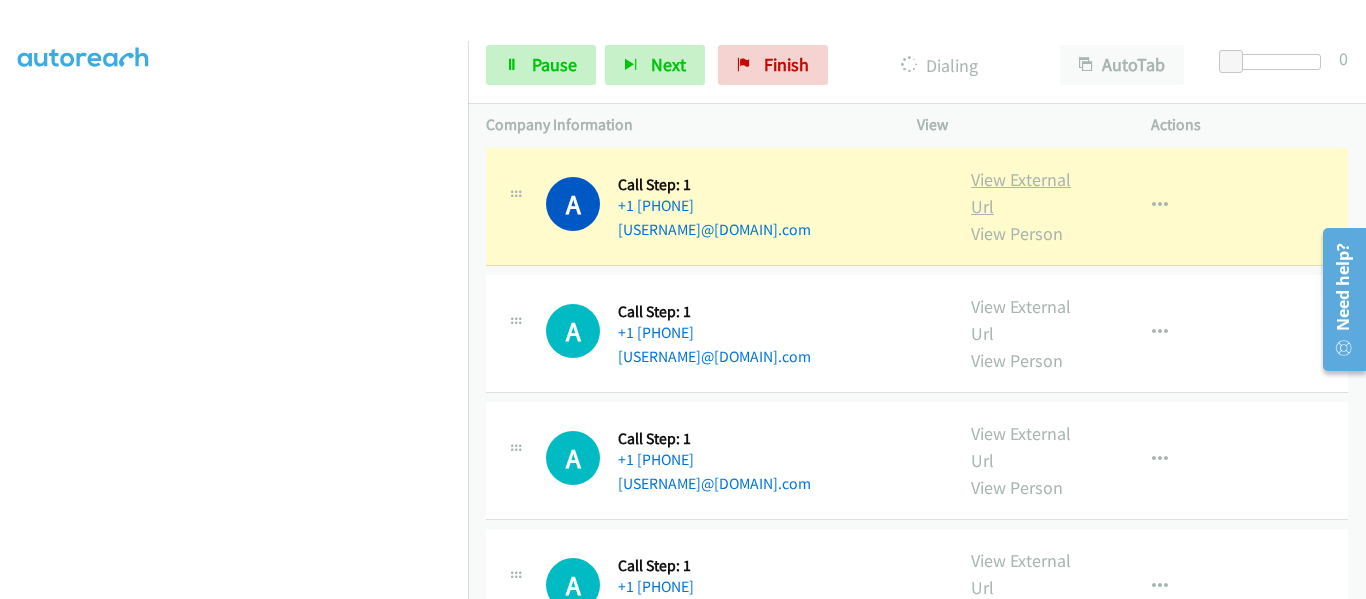 click on "View External Url" at bounding box center (1021, 193) 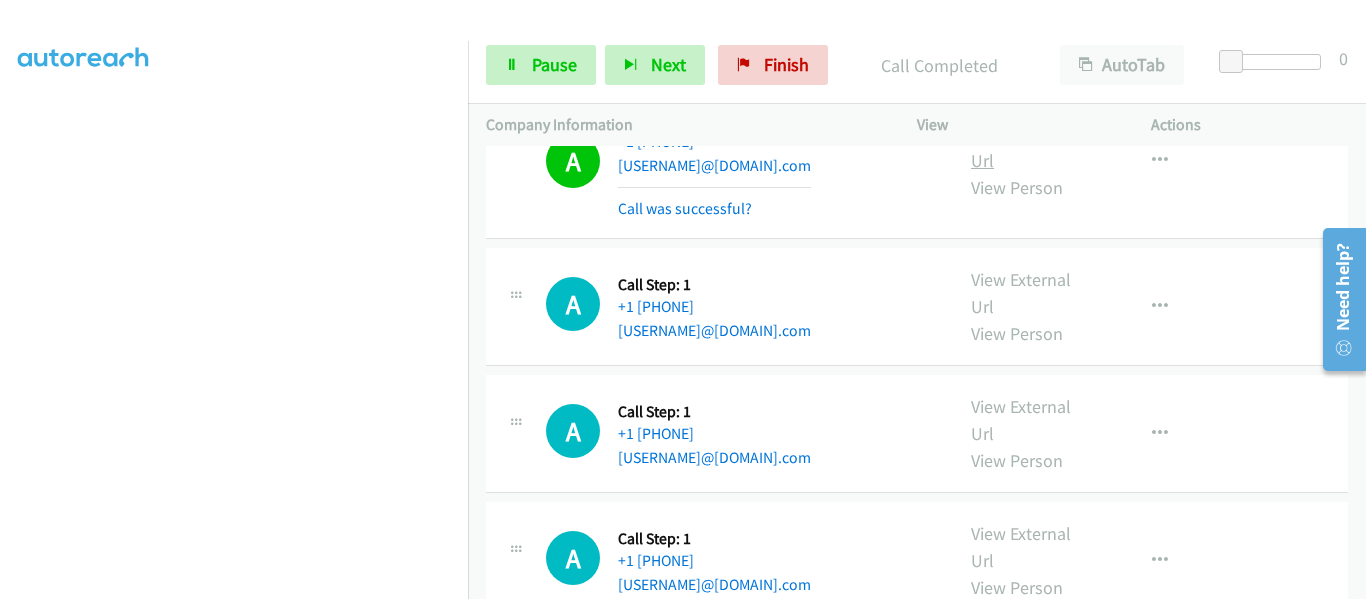 scroll, scrollTop: 4800, scrollLeft: 0, axis: vertical 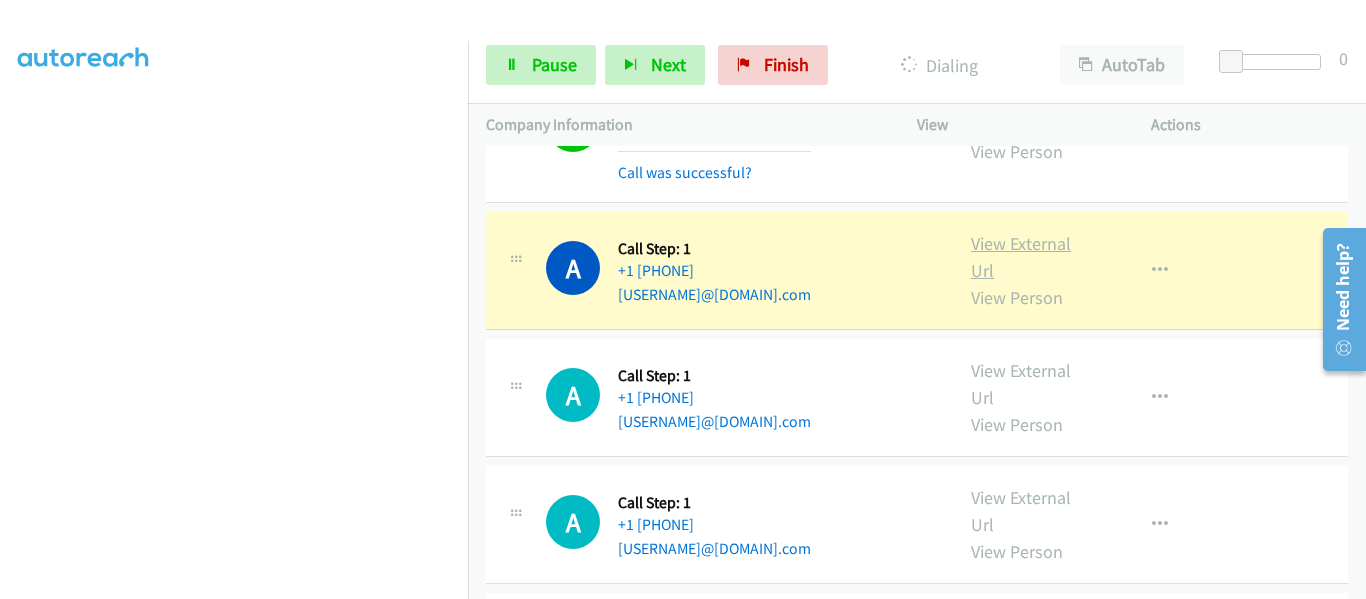 click on "View External Url" at bounding box center (1021, 257) 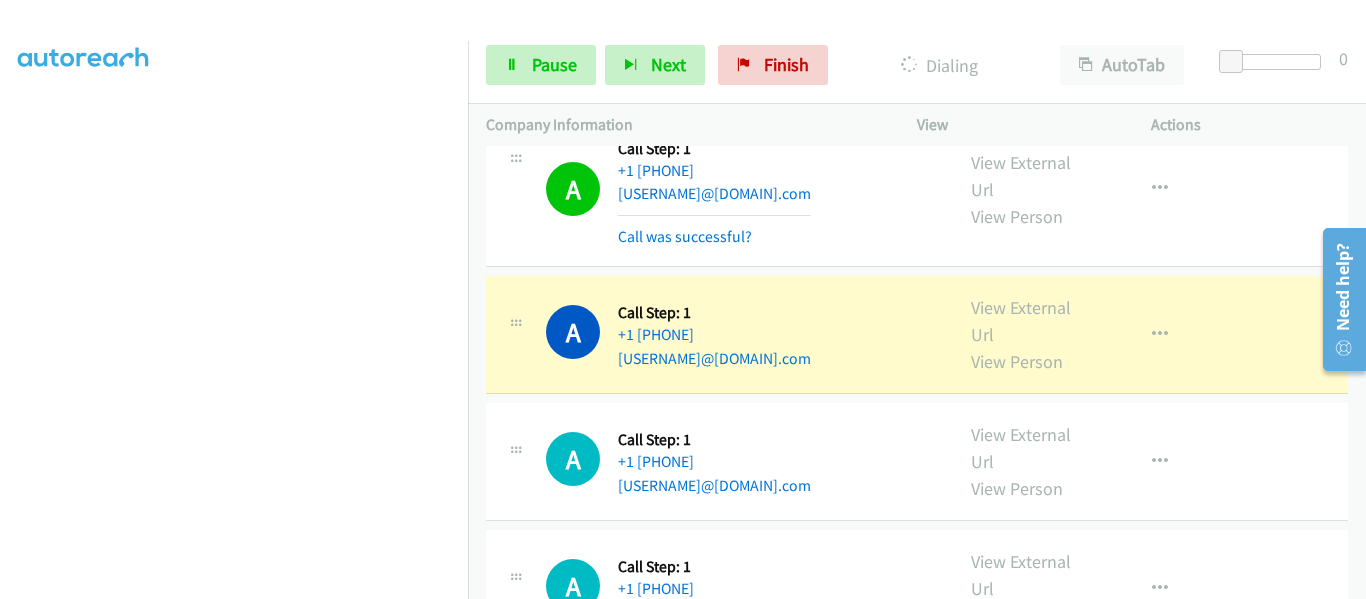 scroll, scrollTop: 5100, scrollLeft: 0, axis: vertical 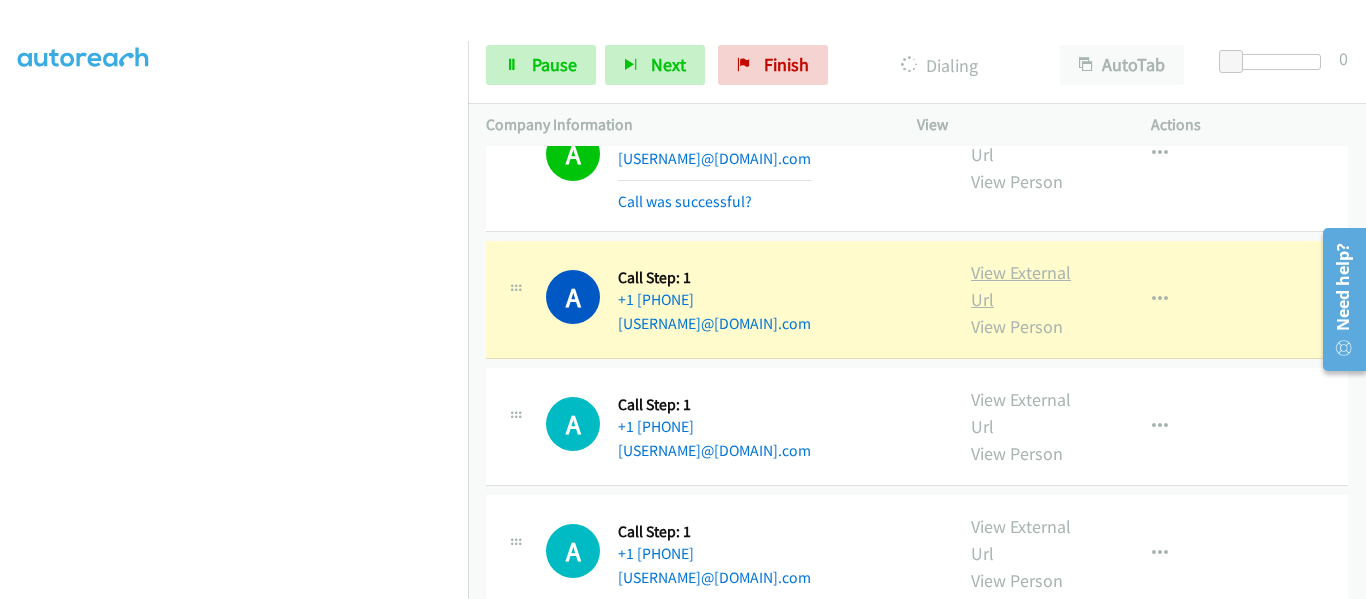 click on "View External Url" at bounding box center [1021, 286] 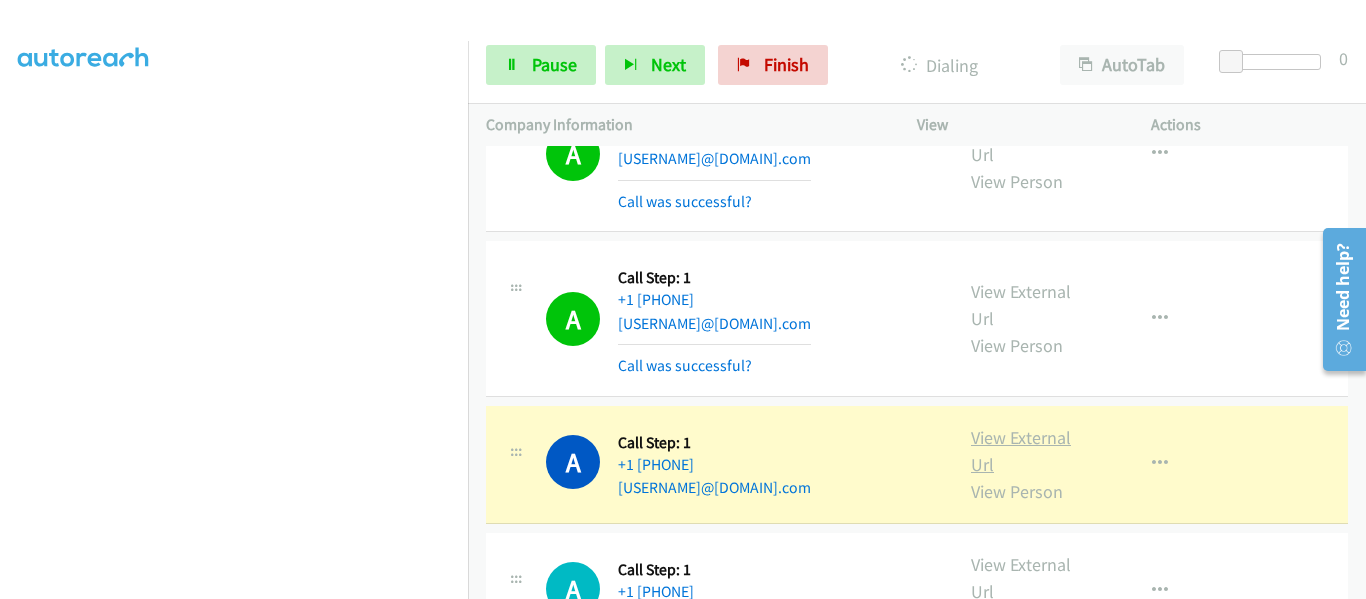 click on "View External Url" at bounding box center [1021, 451] 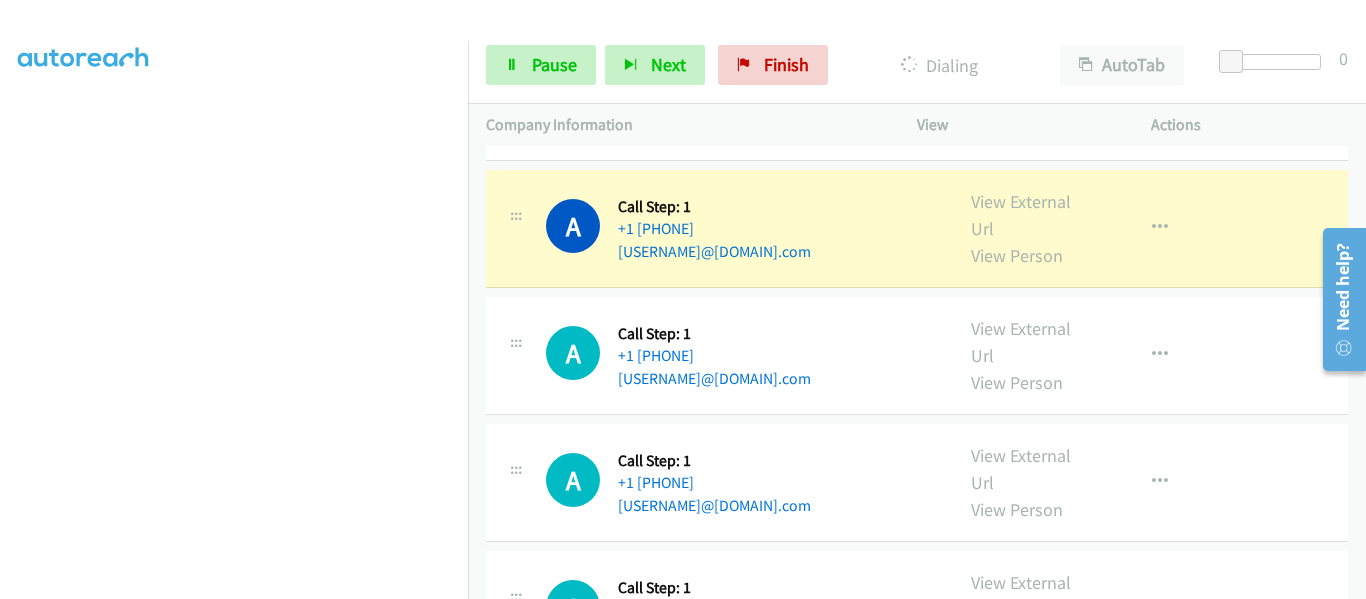 scroll, scrollTop: 5300, scrollLeft: 0, axis: vertical 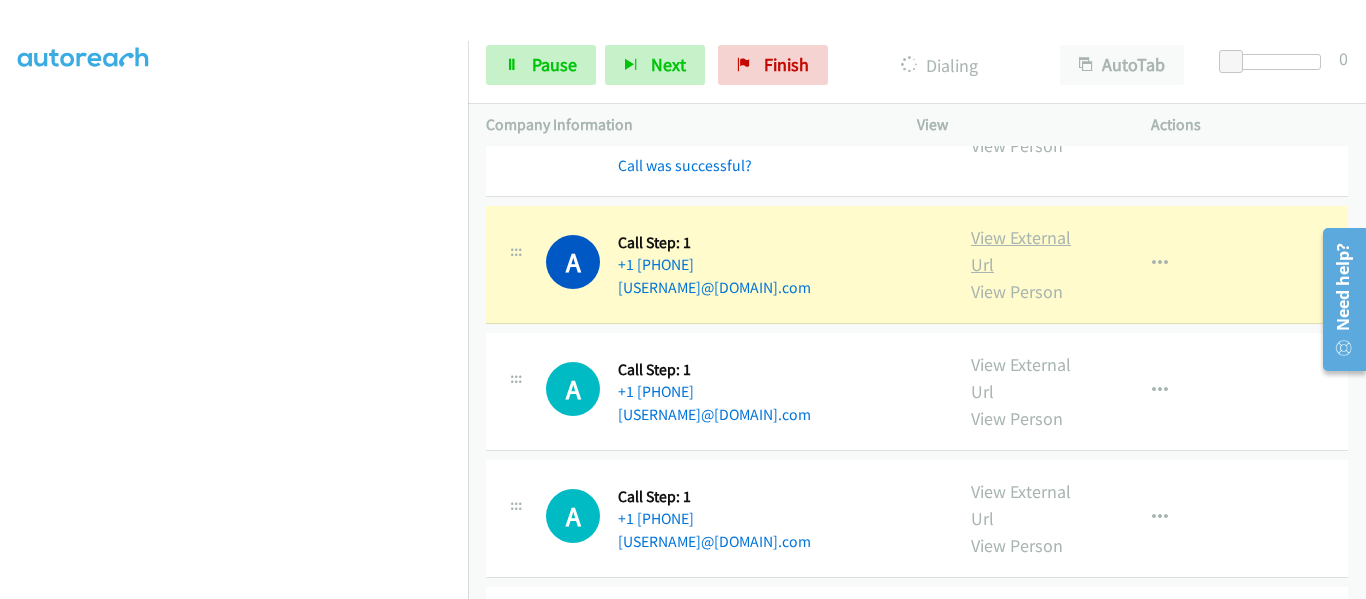 click on "View External Url" at bounding box center (1021, 251) 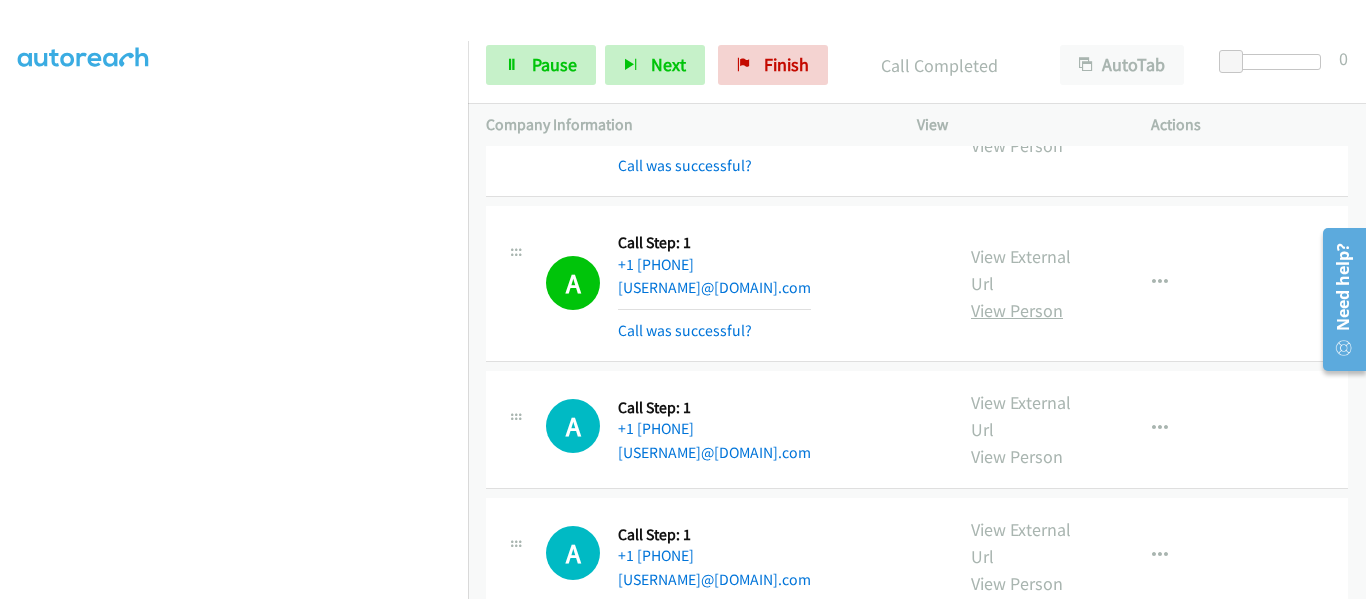 scroll, scrollTop: 5400, scrollLeft: 0, axis: vertical 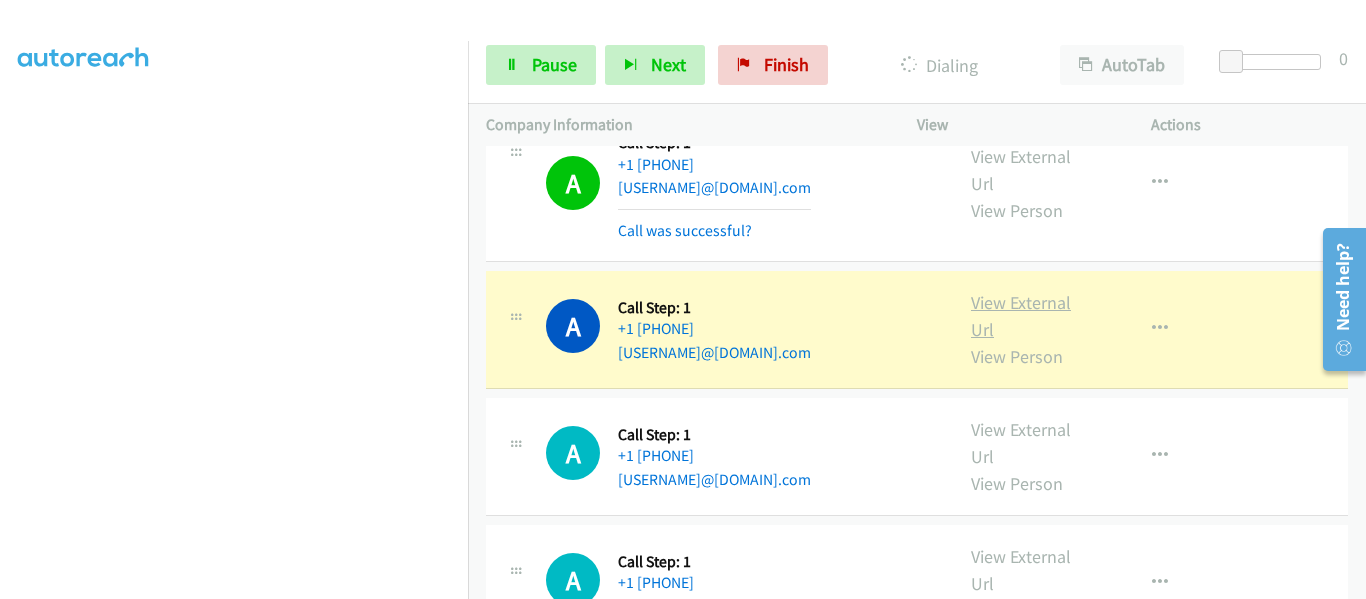 click on "View External Url" at bounding box center [1021, 316] 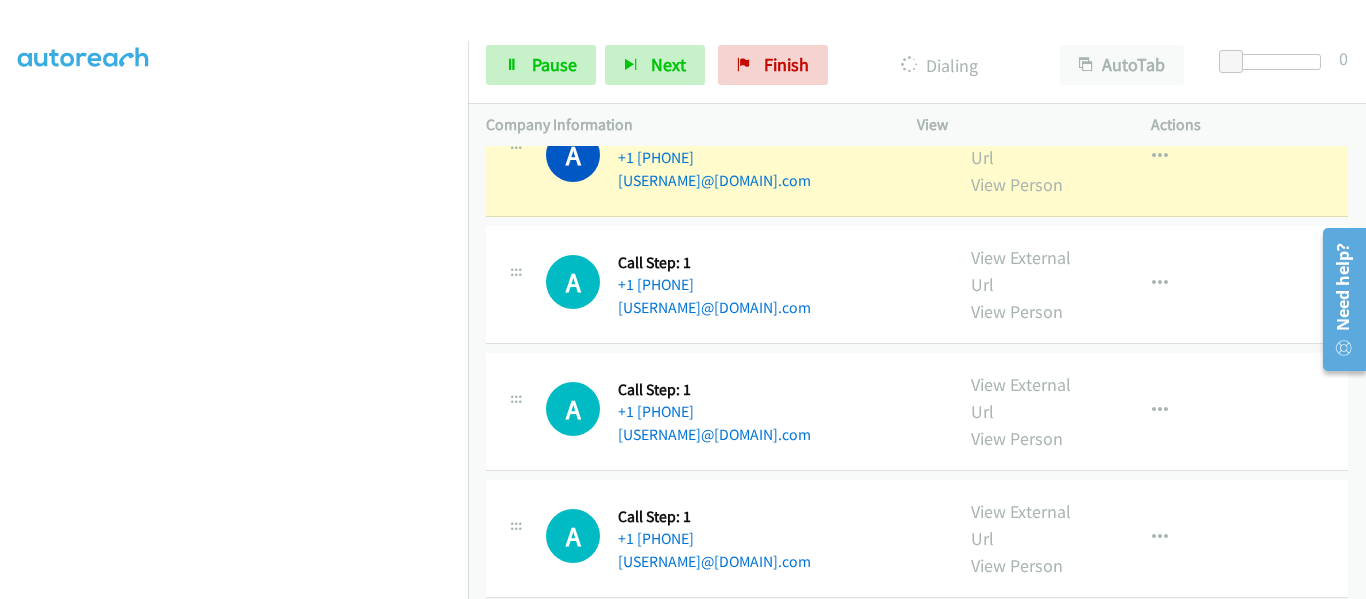 scroll, scrollTop: 5700, scrollLeft: 0, axis: vertical 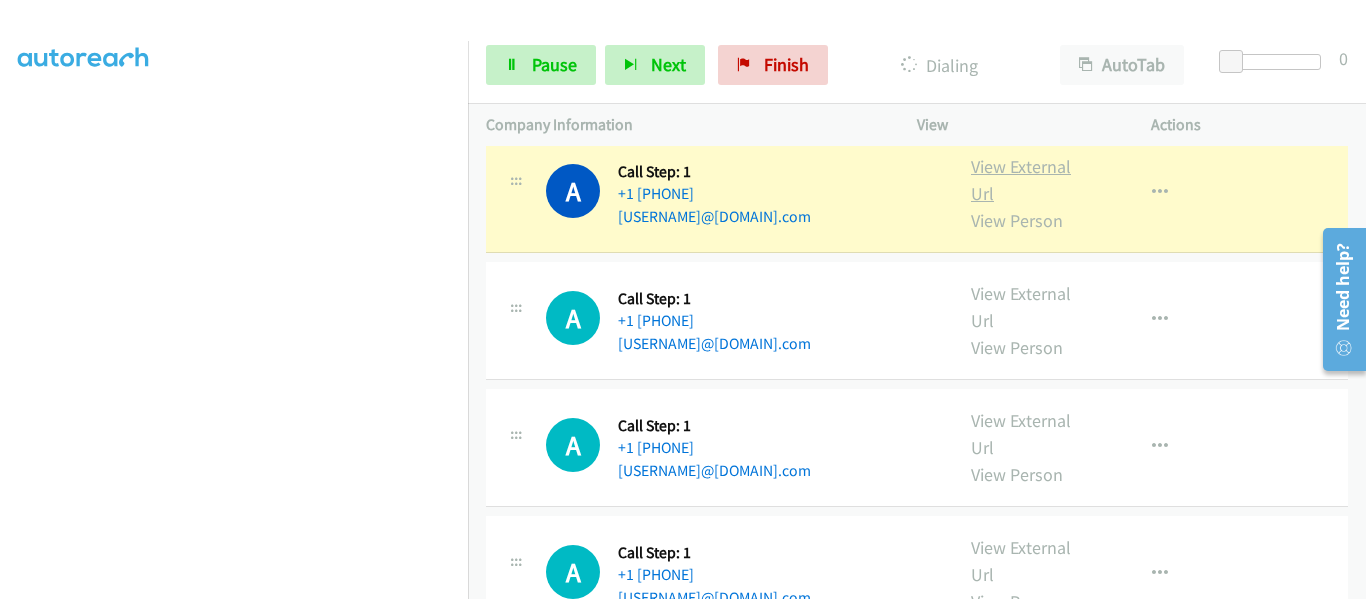 click on "View External Url" at bounding box center [1021, 180] 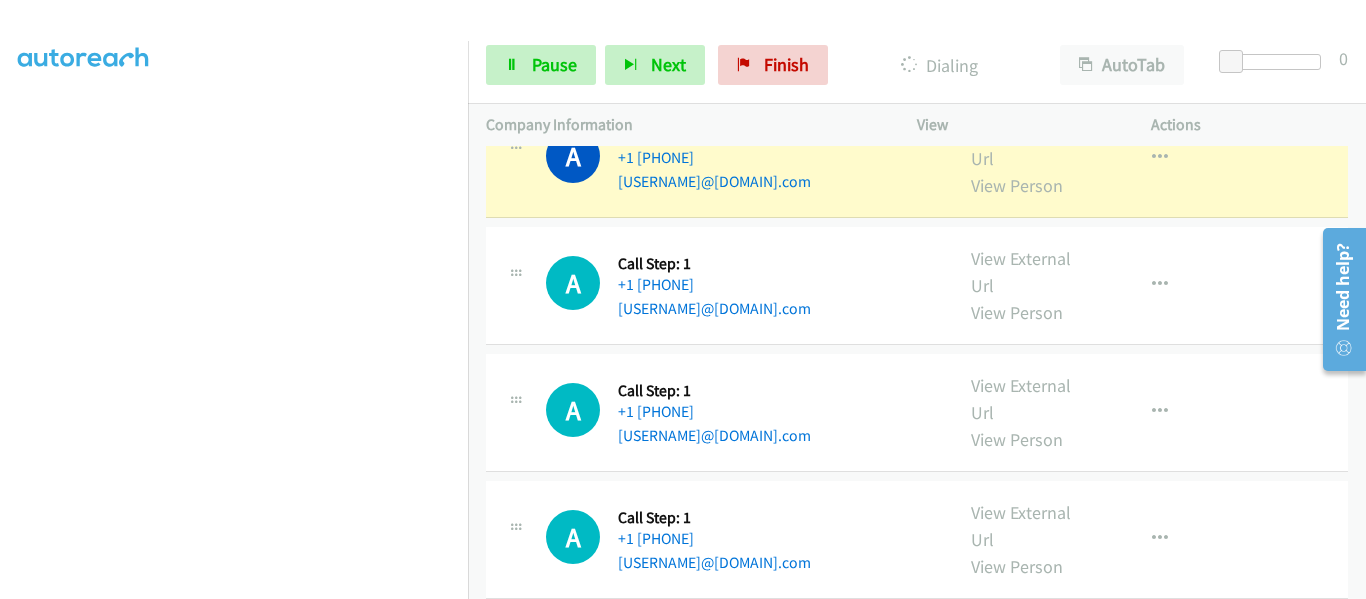 scroll, scrollTop: 5800, scrollLeft: 0, axis: vertical 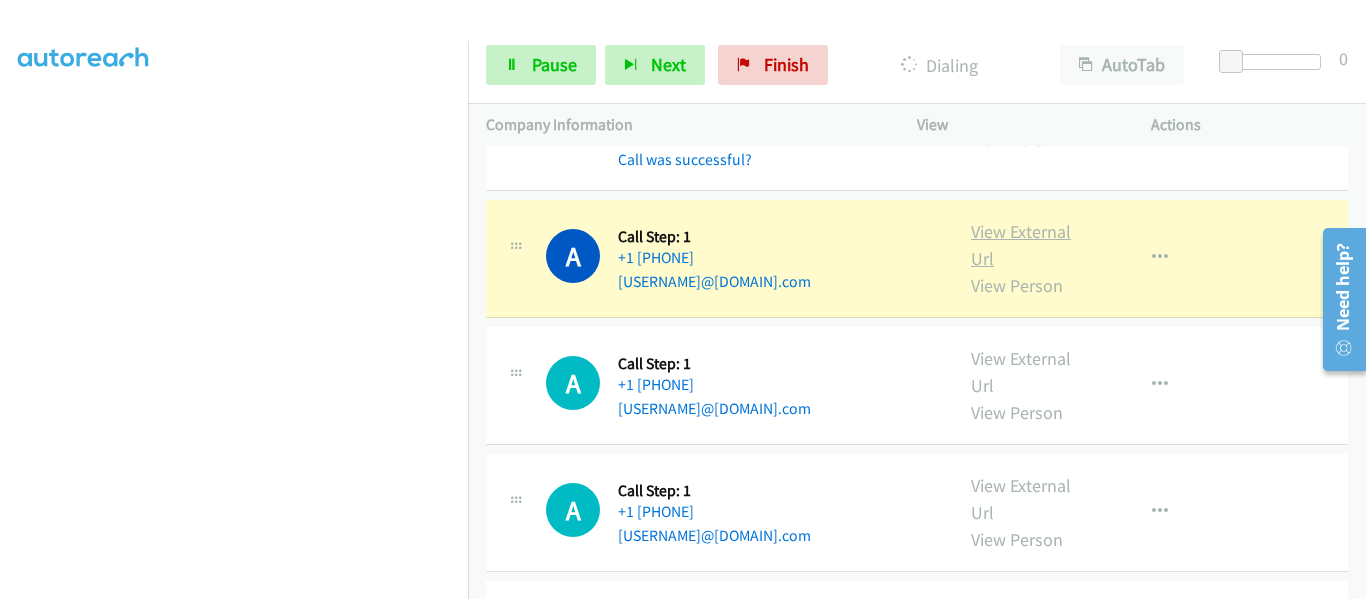 click on "View External Url" at bounding box center (1021, 245) 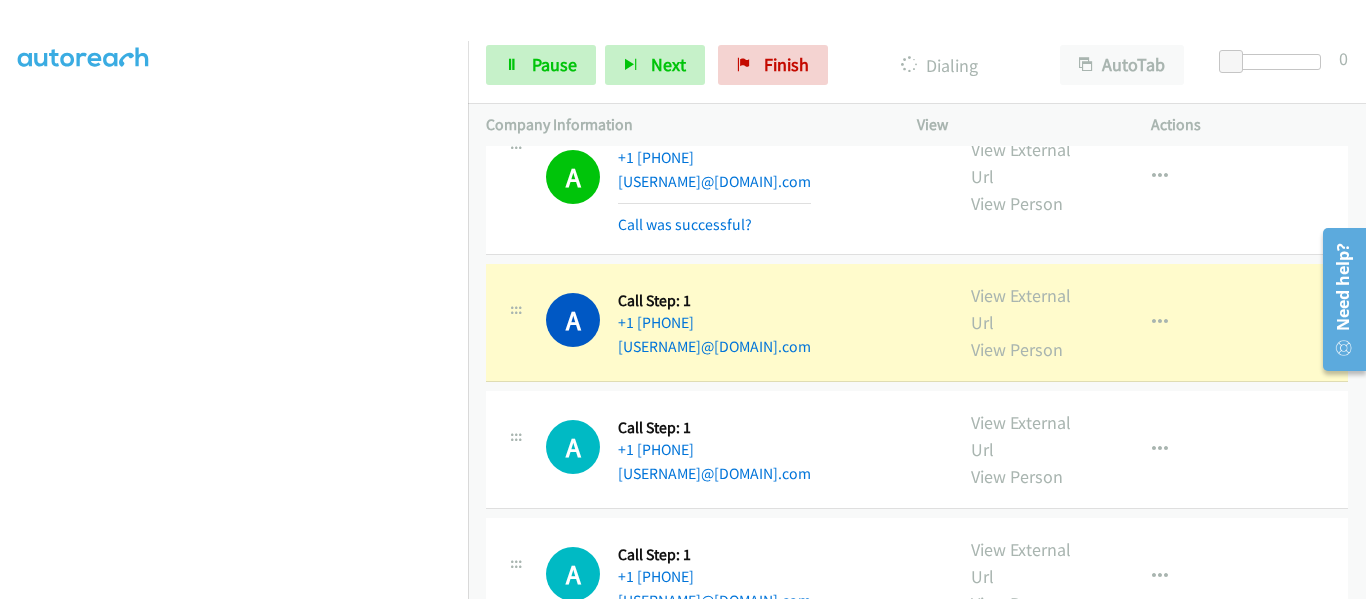scroll, scrollTop: 6000, scrollLeft: 0, axis: vertical 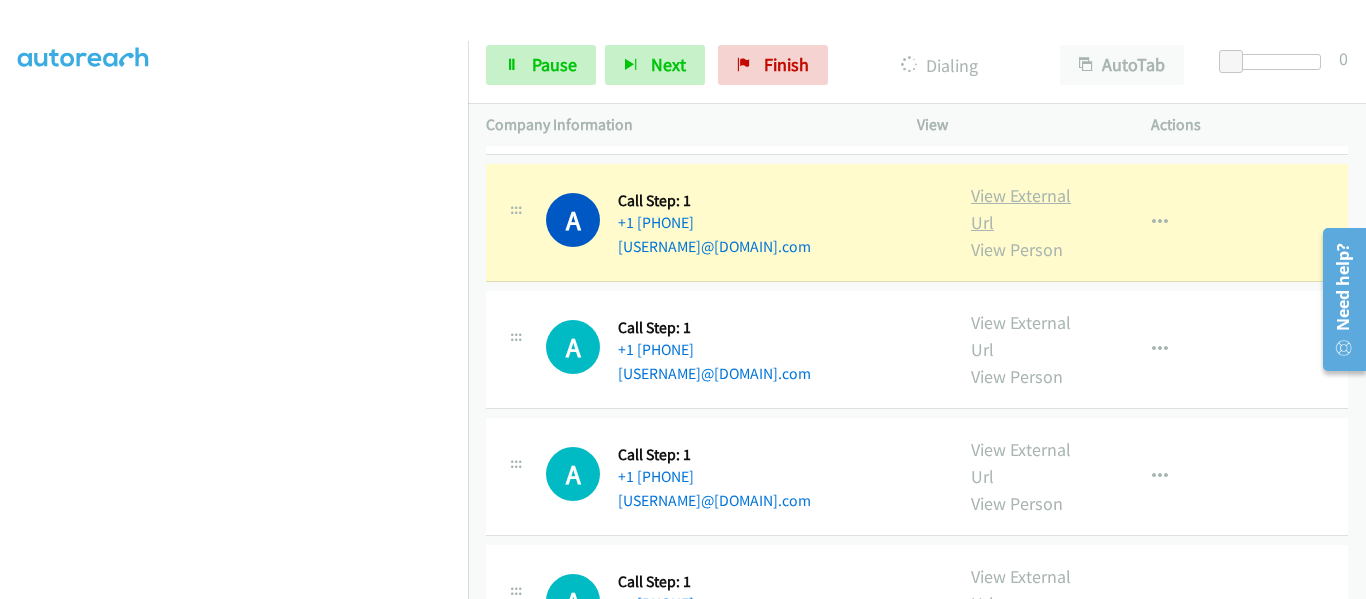 click on "View External Url" at bounding box center [1021, 209] 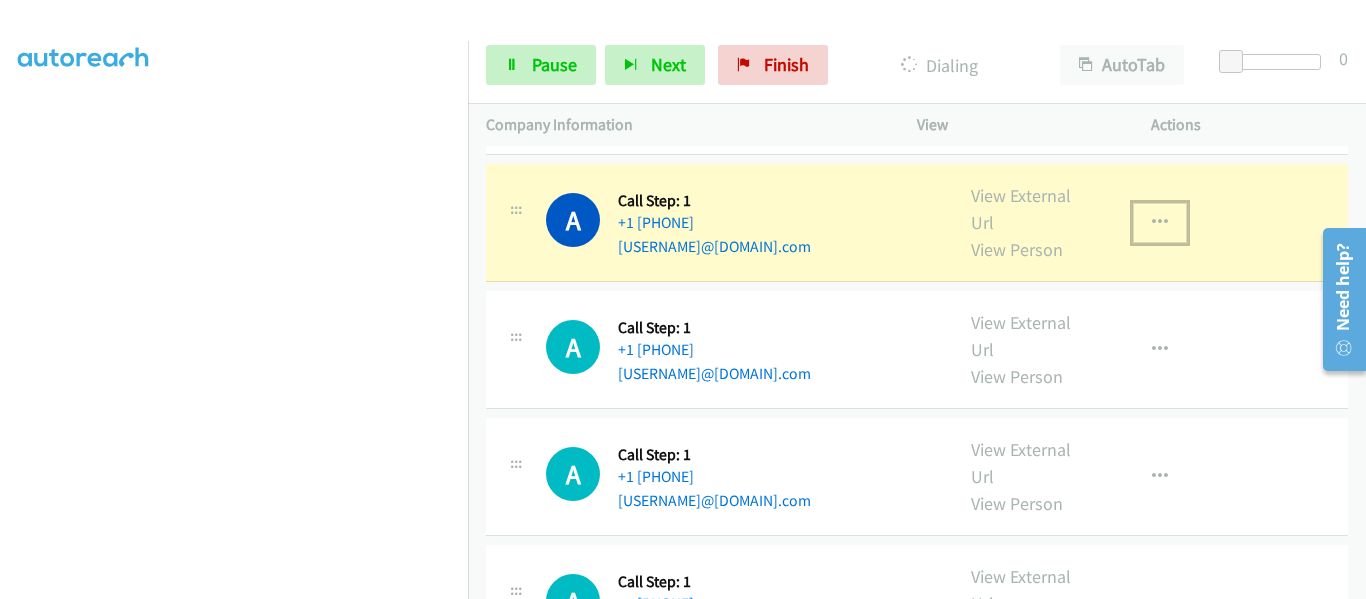 click at bounding box center (1160, 223) 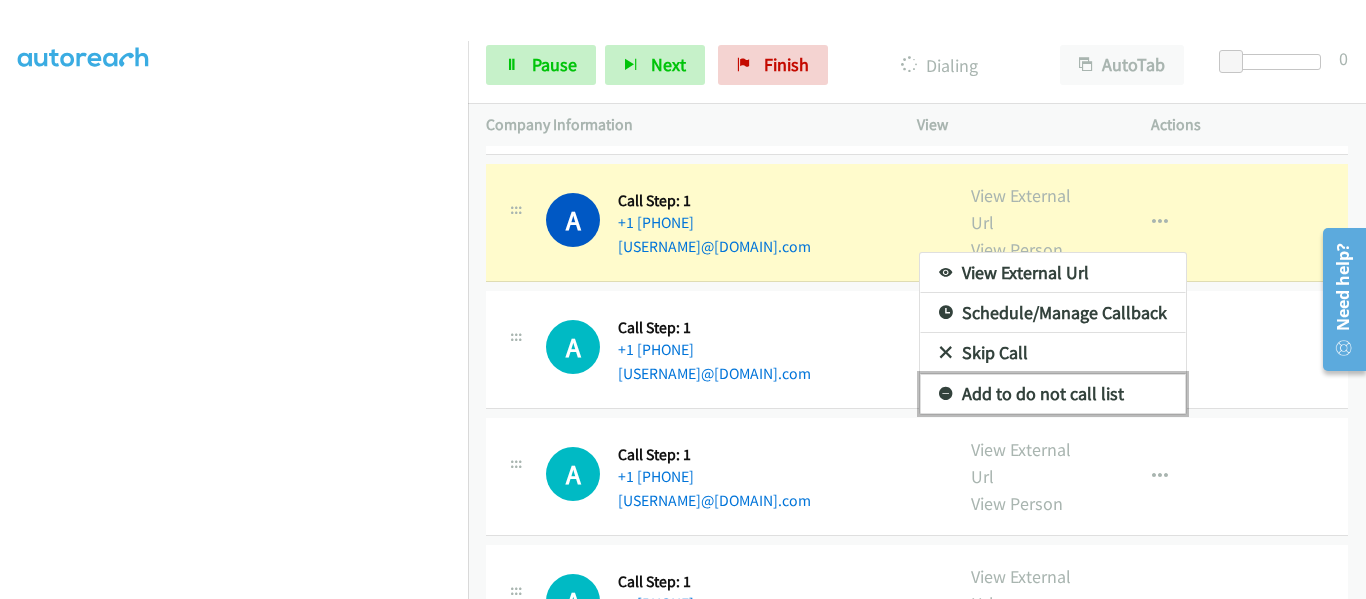 click on "Add to do not call list" at bounding box center (1053, 394) 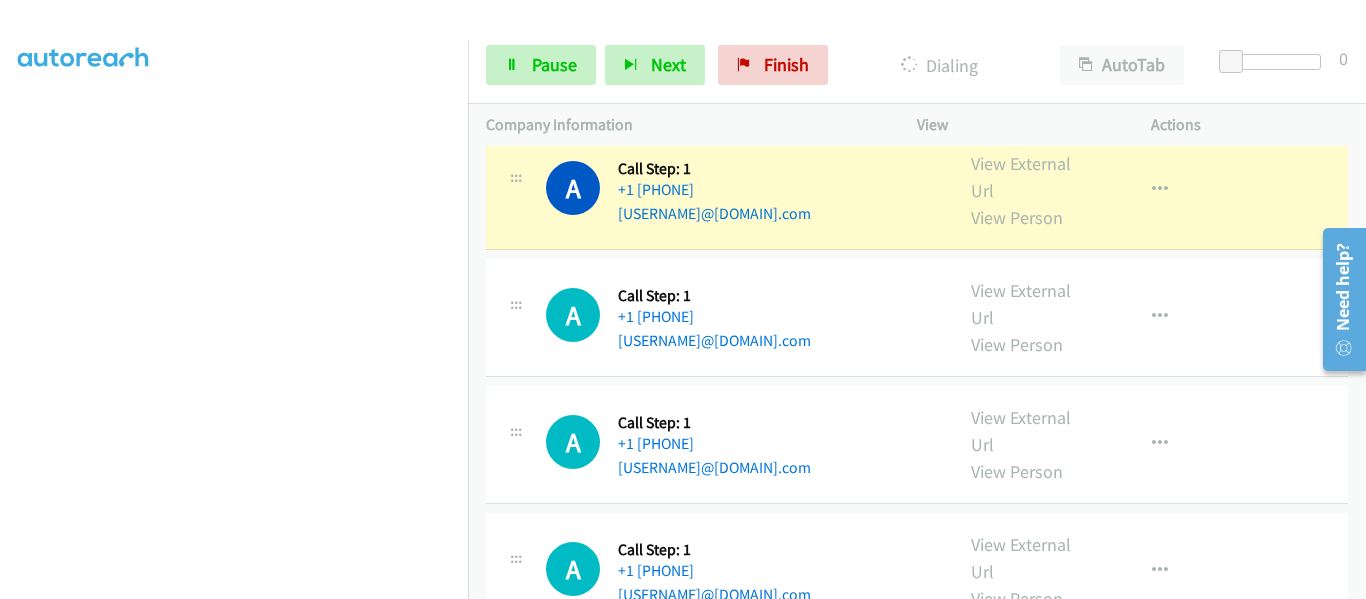 scroll, scrollTop: 6200, scrollLeft: 0, axis: vertical 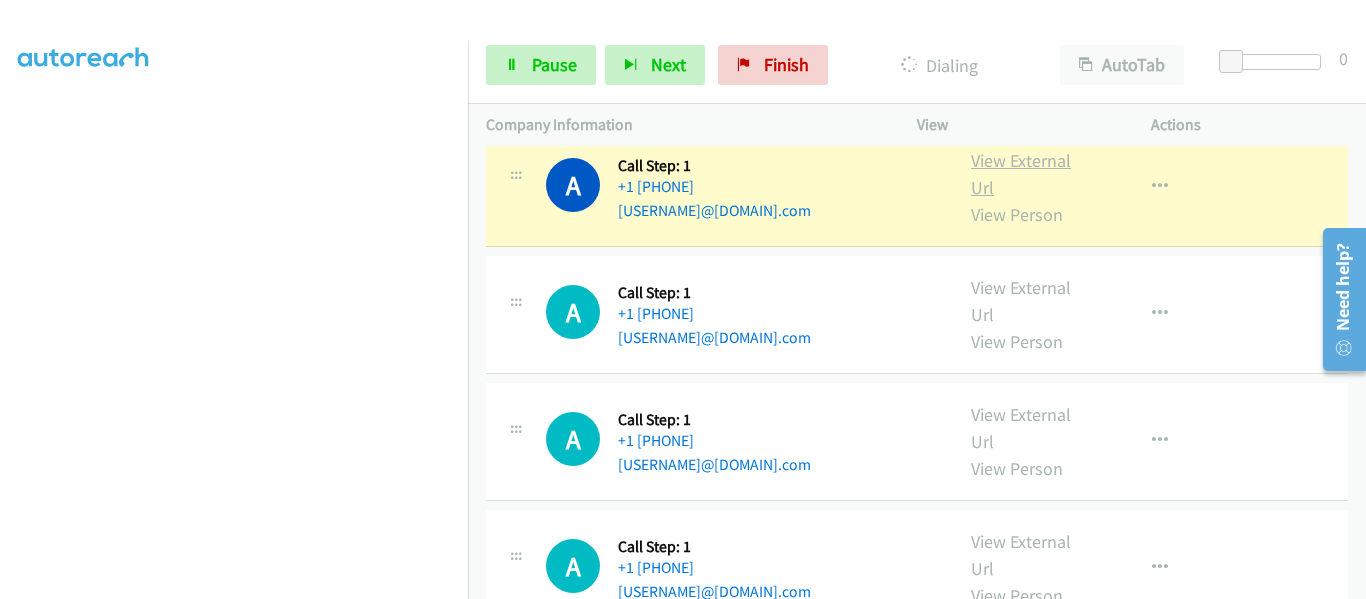 click on "View External Url" at bounding box center [1021, 174] 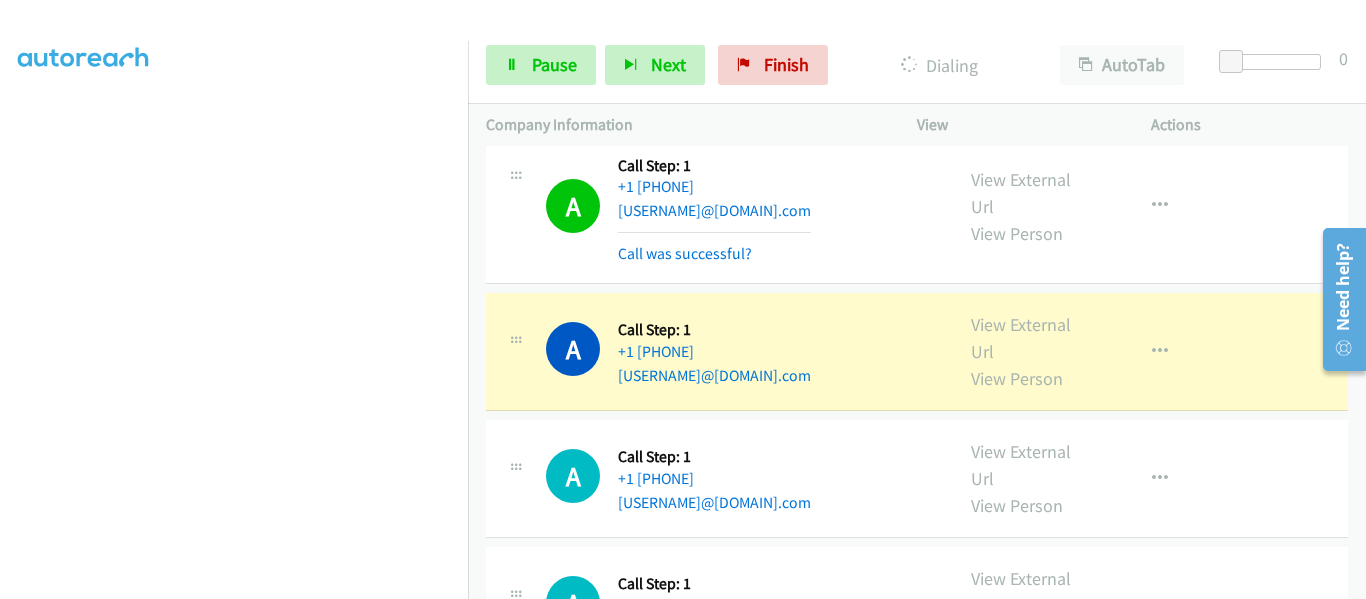 scroll, scrollTop: 6300, scrollLeft: 0, axis: vertical 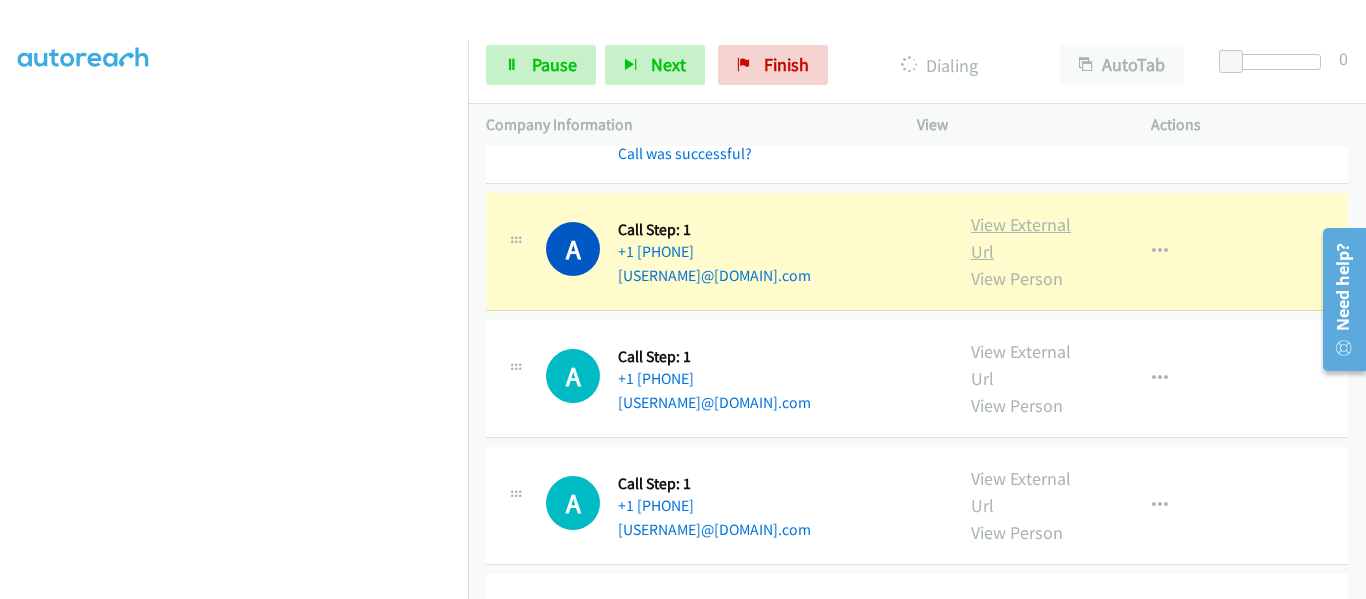 click on "View External Url" at bounding box center (1021, 238) 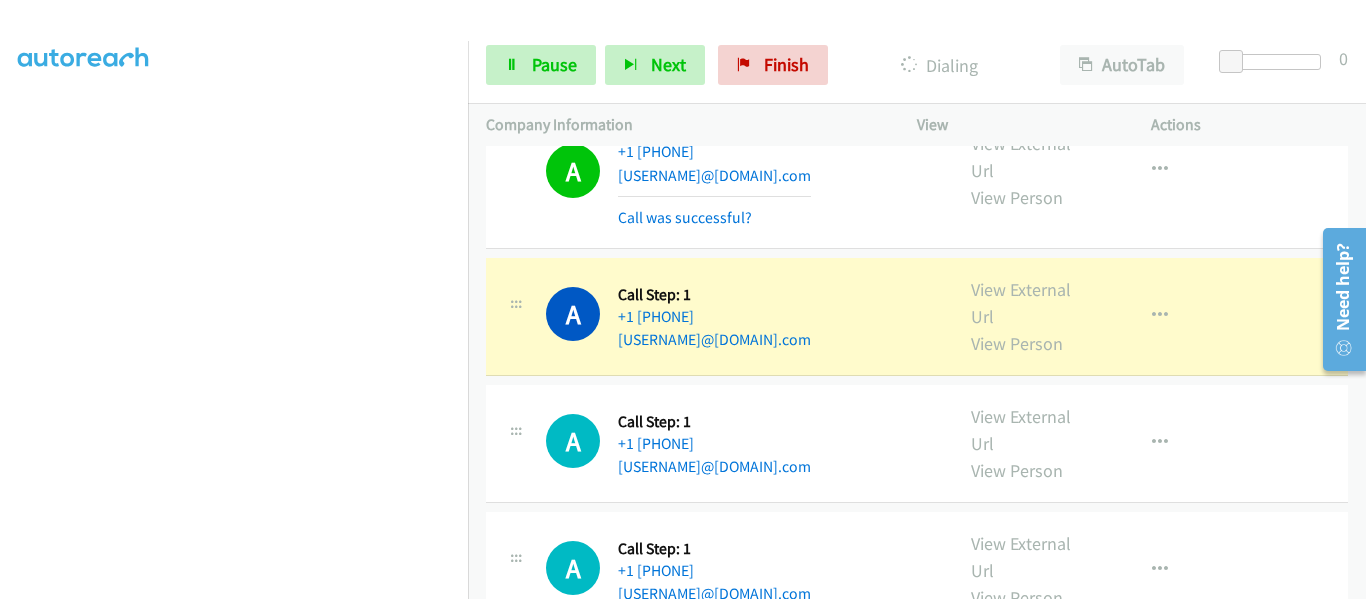 scroll, scrollTop: 6500, scrollLeft: 0, axis: vertical 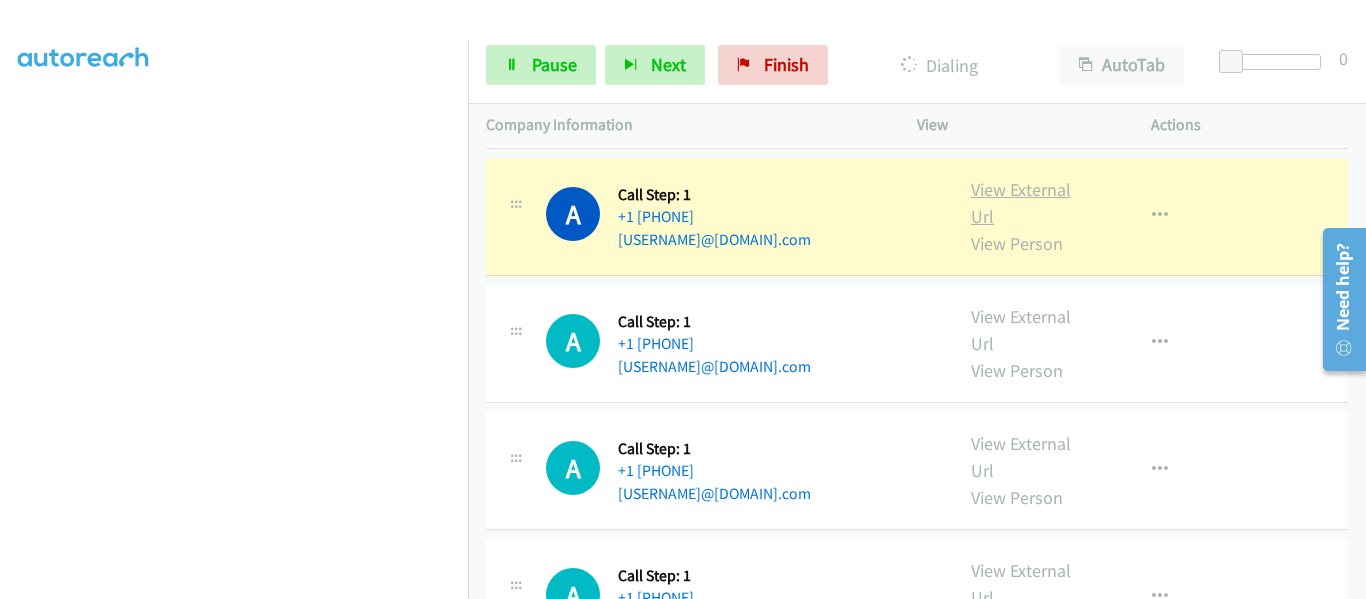 click on "View External Url" at bounding box center (1021, 203) 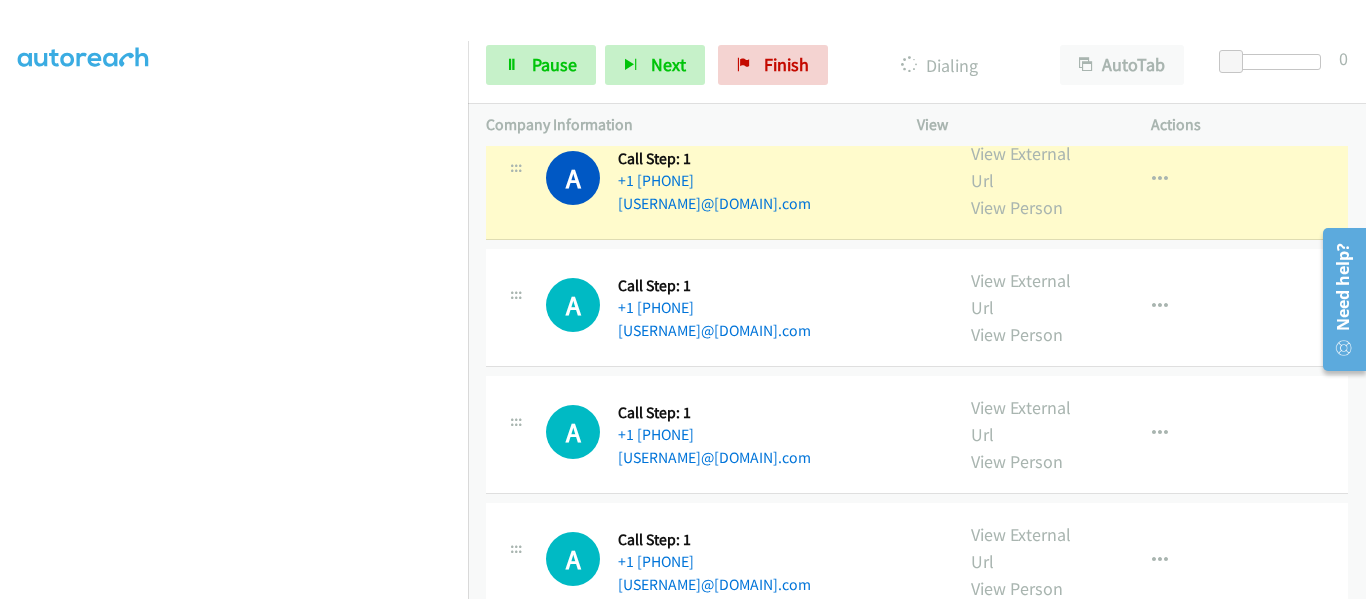 scroll, scrollTop: 6500, scrollLeft: 0, axis: vertical 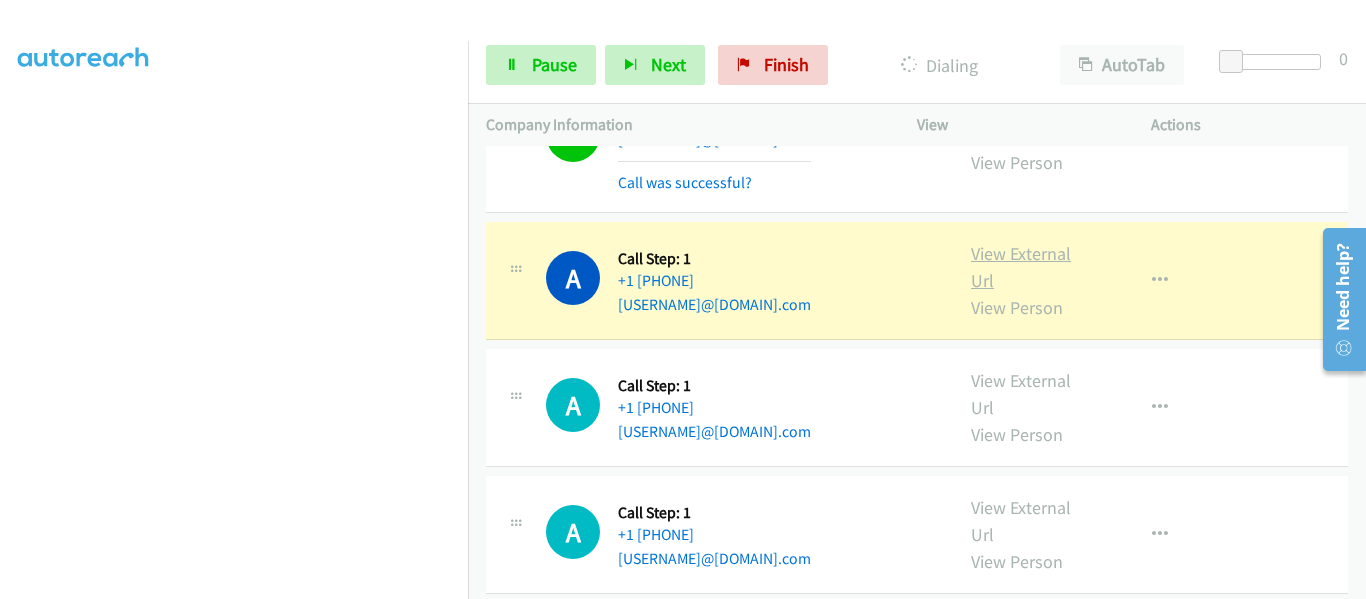click on "View External Url" at bounding box center [1021, 267] 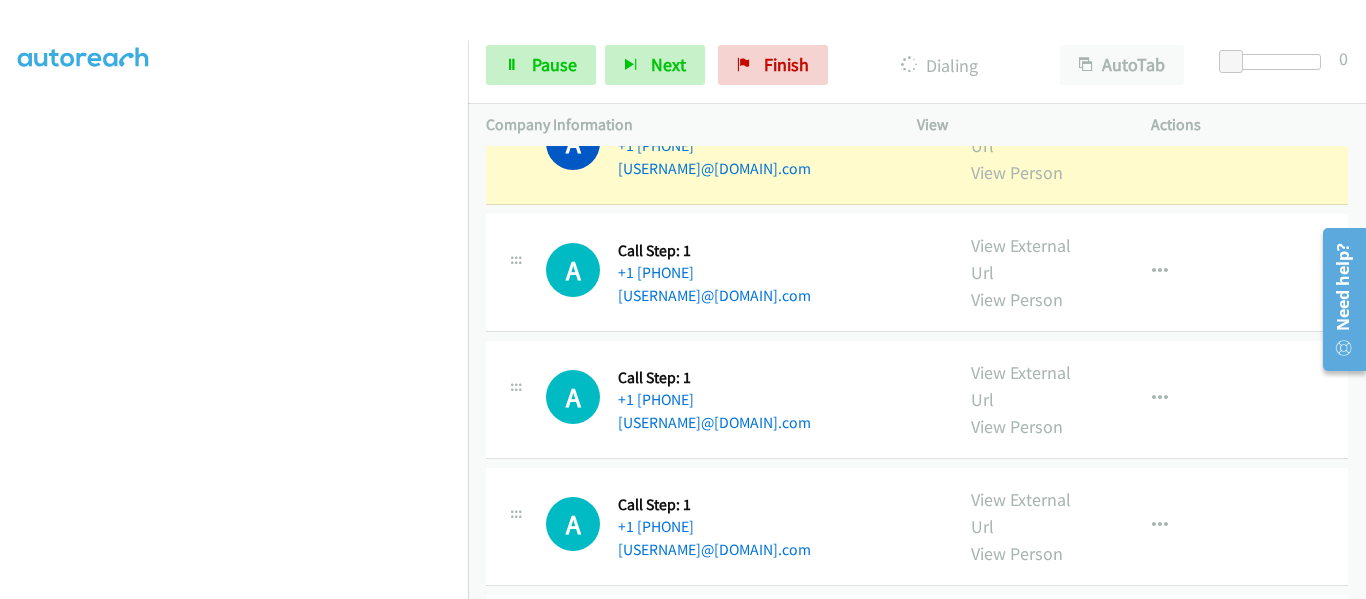 scroll, scrollTop: 6800, scrollLeft: 0, axis: vertical 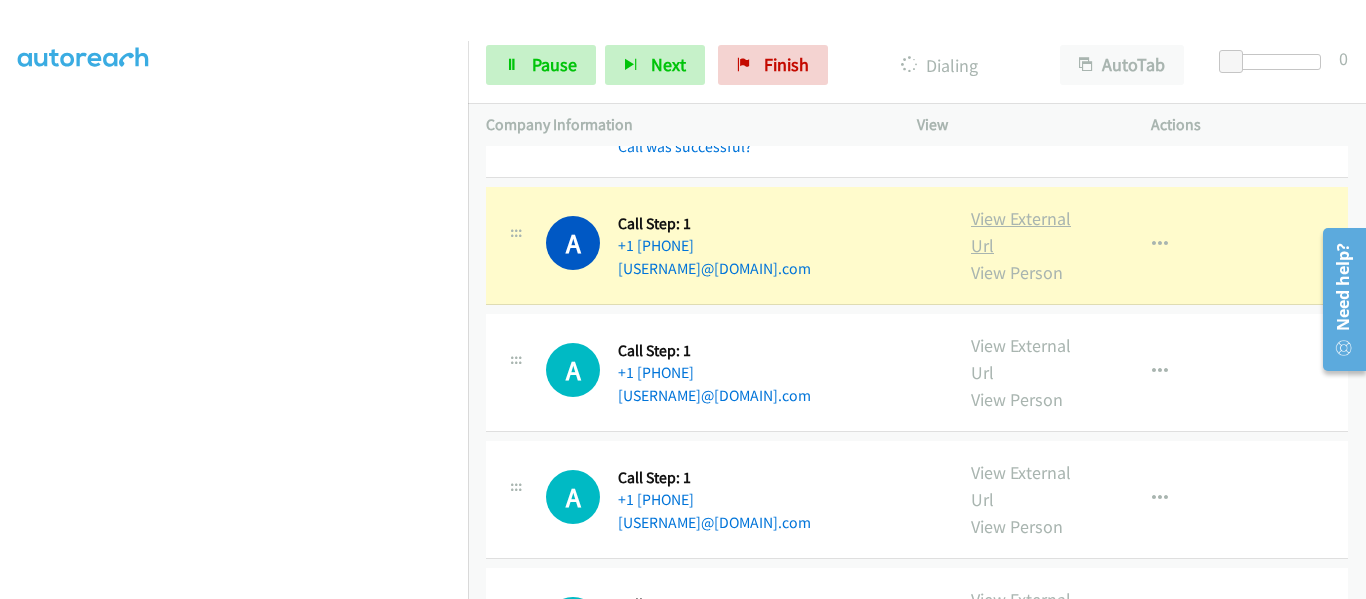 click on "View External Url" at bounding box center [1021, 232] 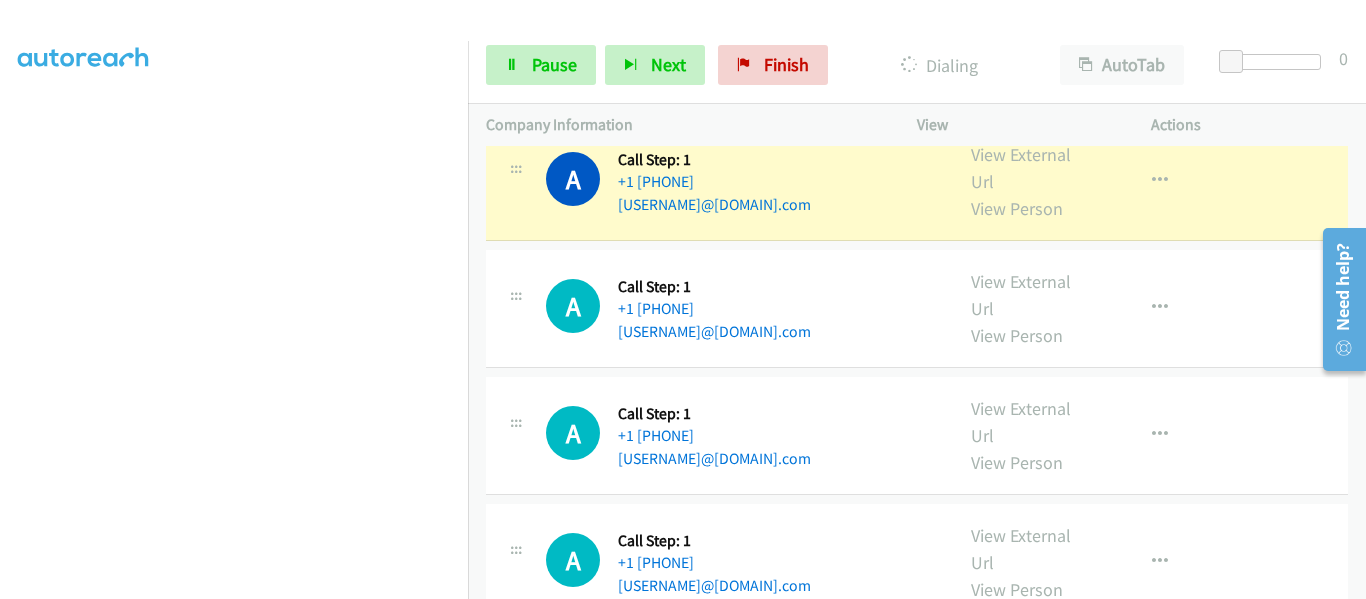 scroll, scrollTop: 6900, scrollLeft: 0, axis: vertical 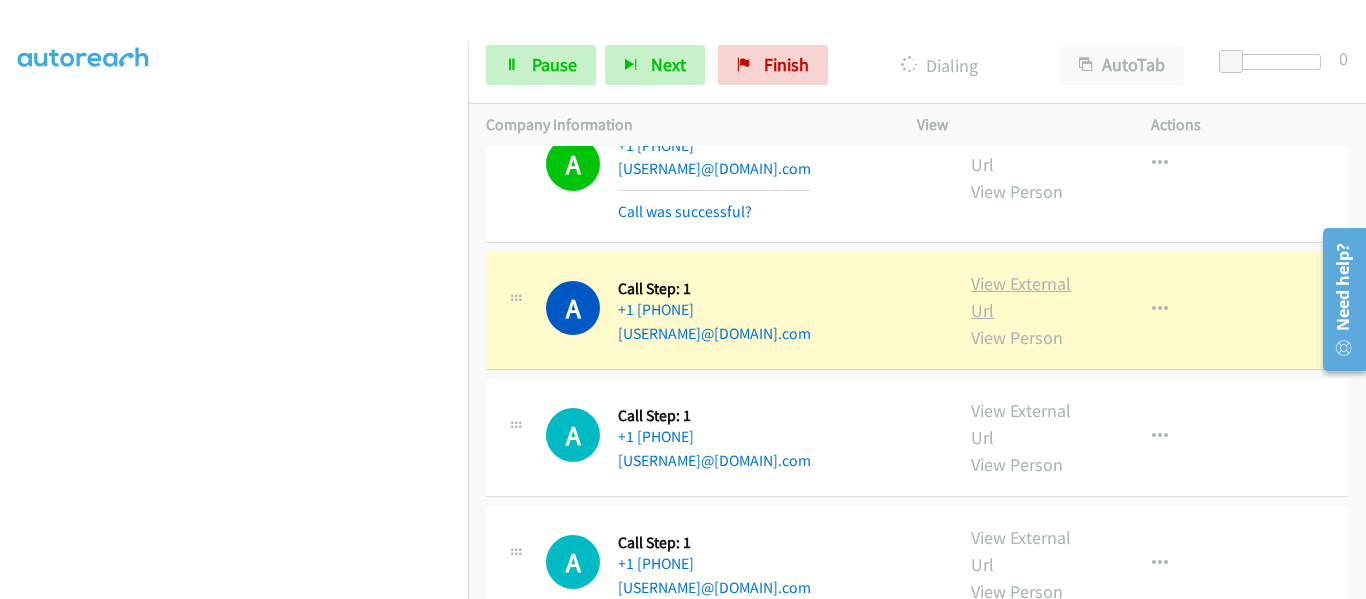 click on "View External Url" at bounding box center (1021, 297) 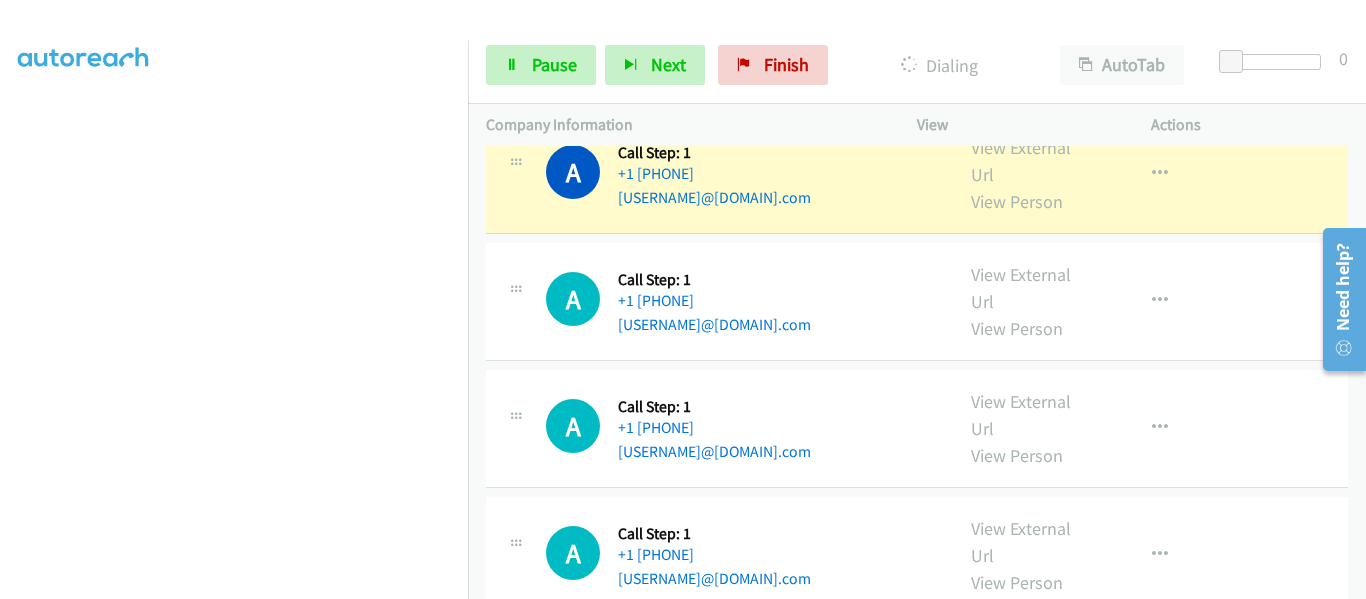 scroll, scrollTop: 7000, scrollLeft: 0, axis: vertical 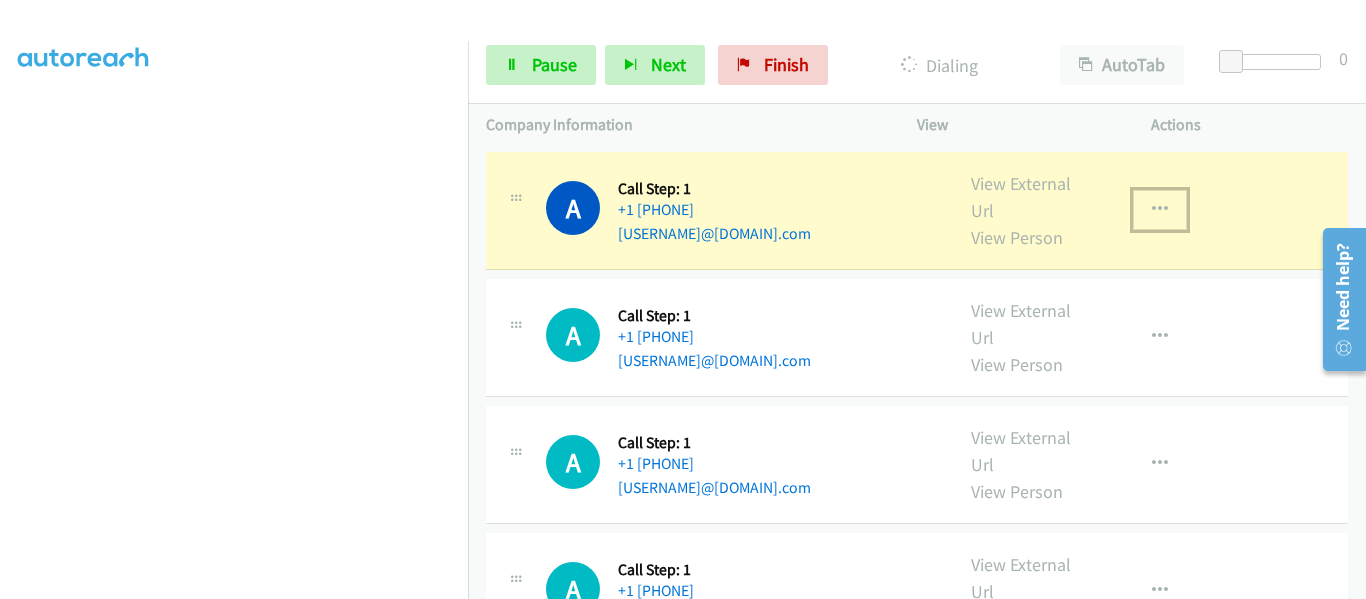 click at bounding box center (1160, 210) 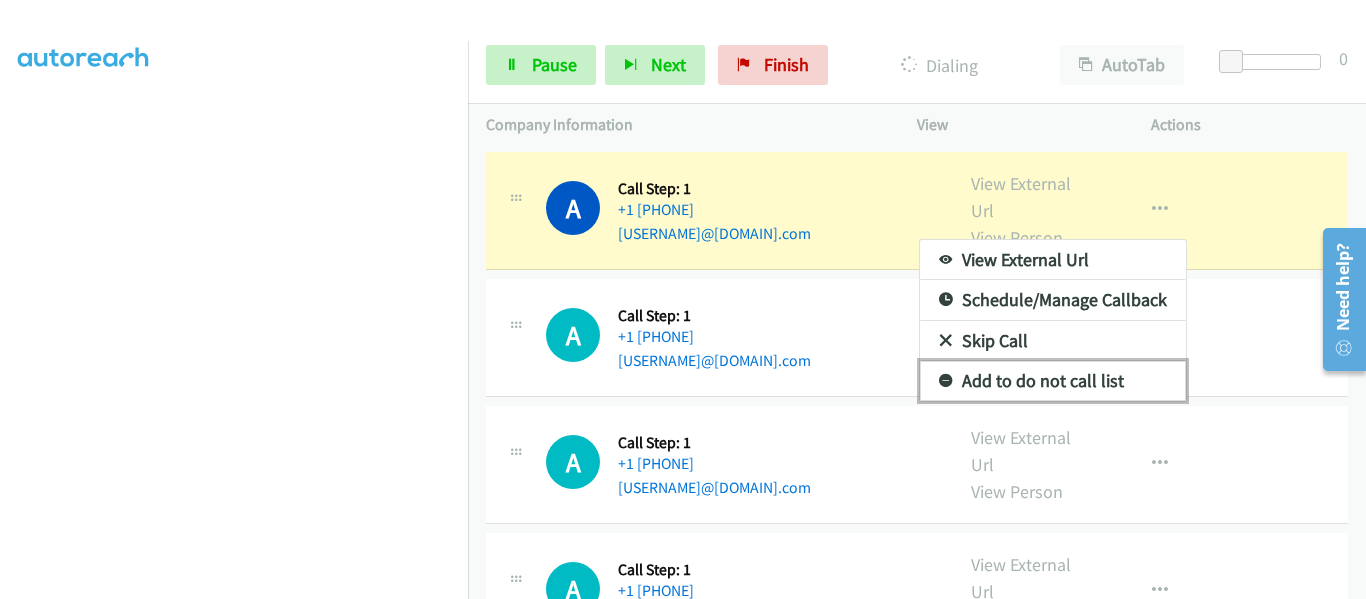 click on "Add to do not call list" at bounding box center [1053, 381] 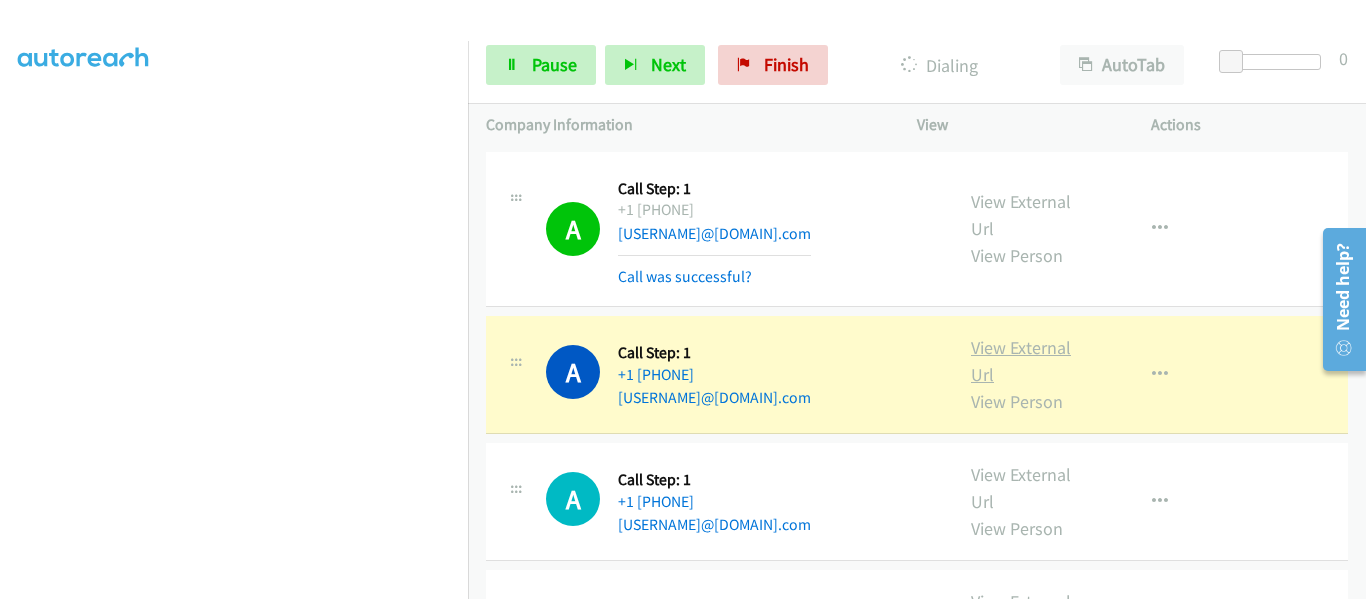 click on "View External Url" at bounding box center (1021, 361) 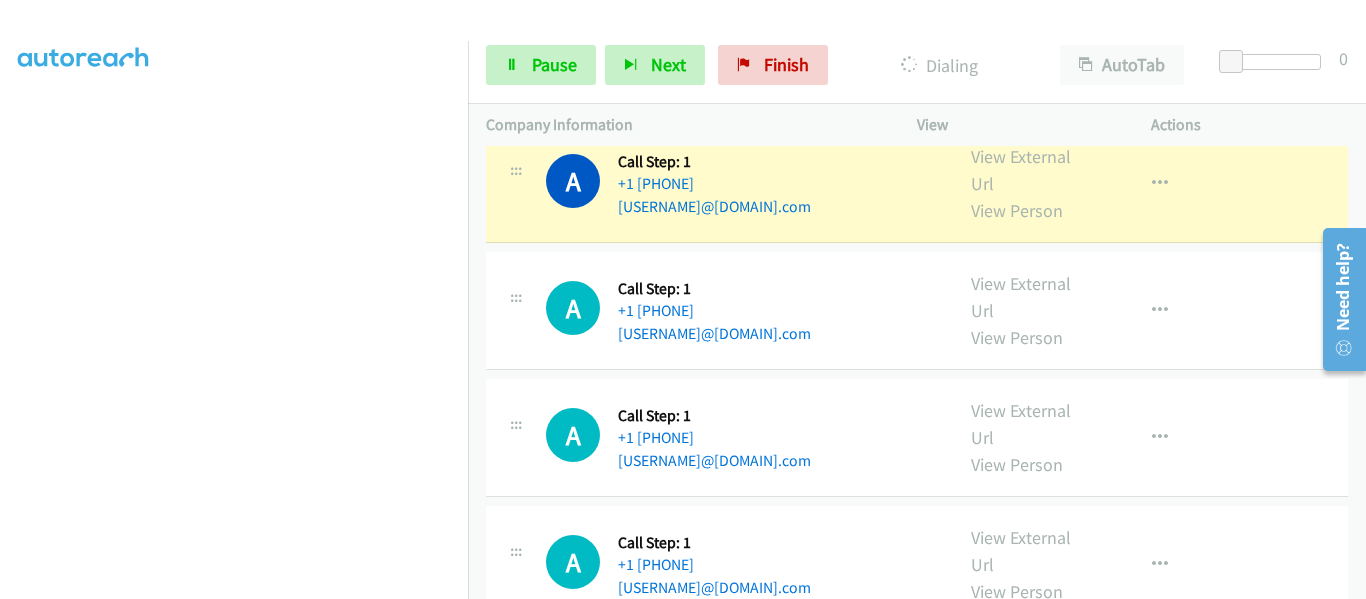 scroll, scrollTop: 7200, scrollLeft: 0, axis: vertical 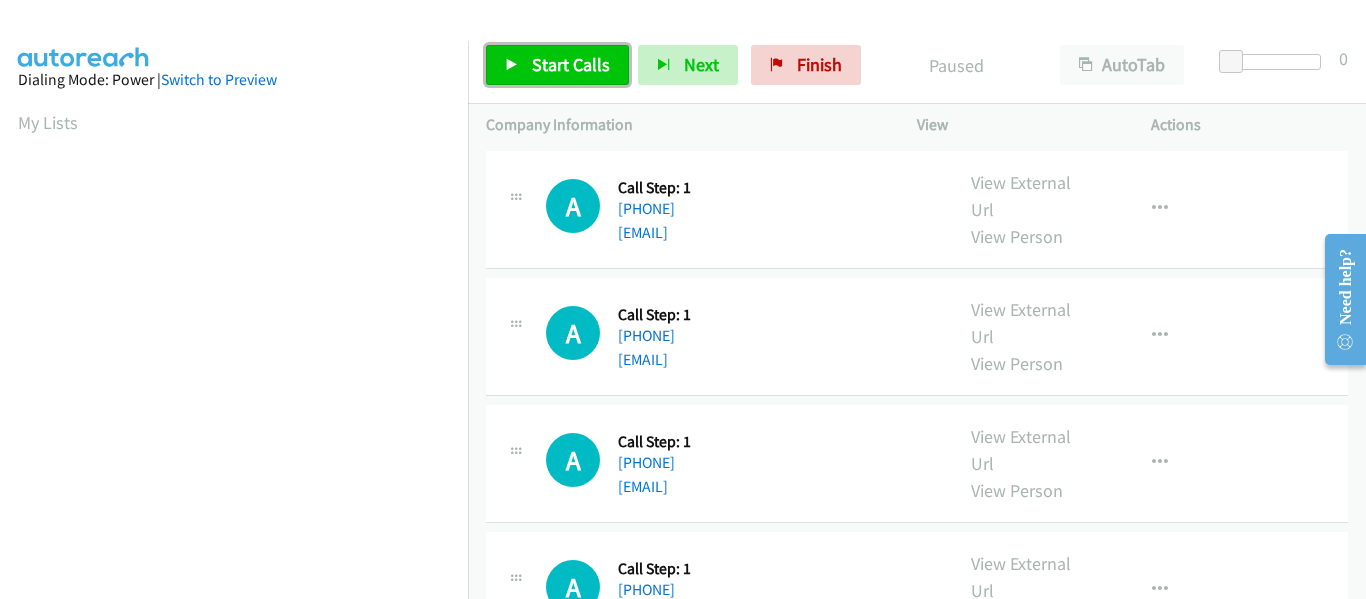 click on "Start Calls" at bounding box center [557, 65] 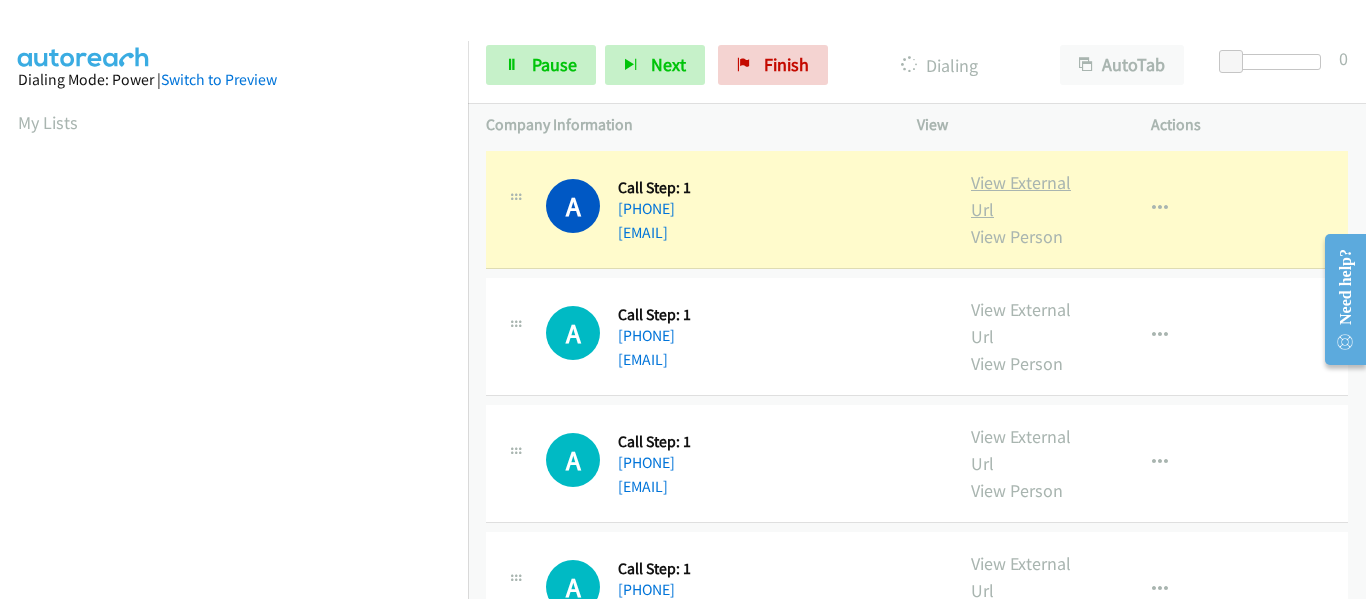 click on "View External Url" at bounding box center [1021, 196] 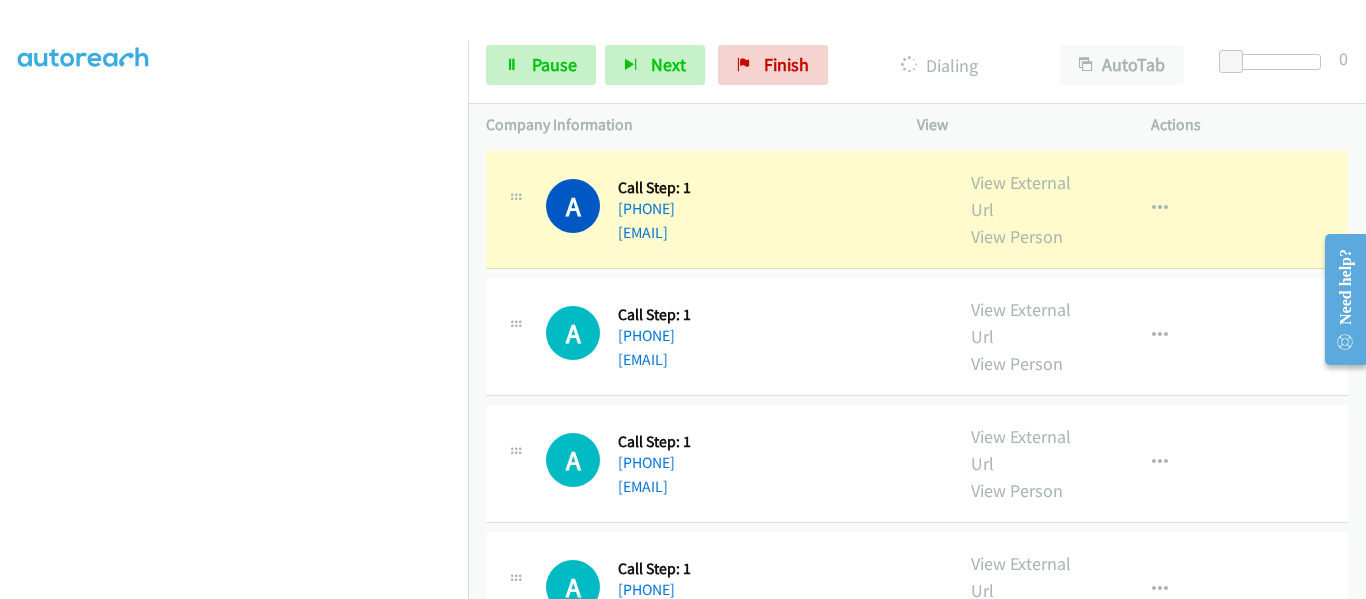 scroll, scrollTop: 522, scrollLeft: 0, axis: vertical 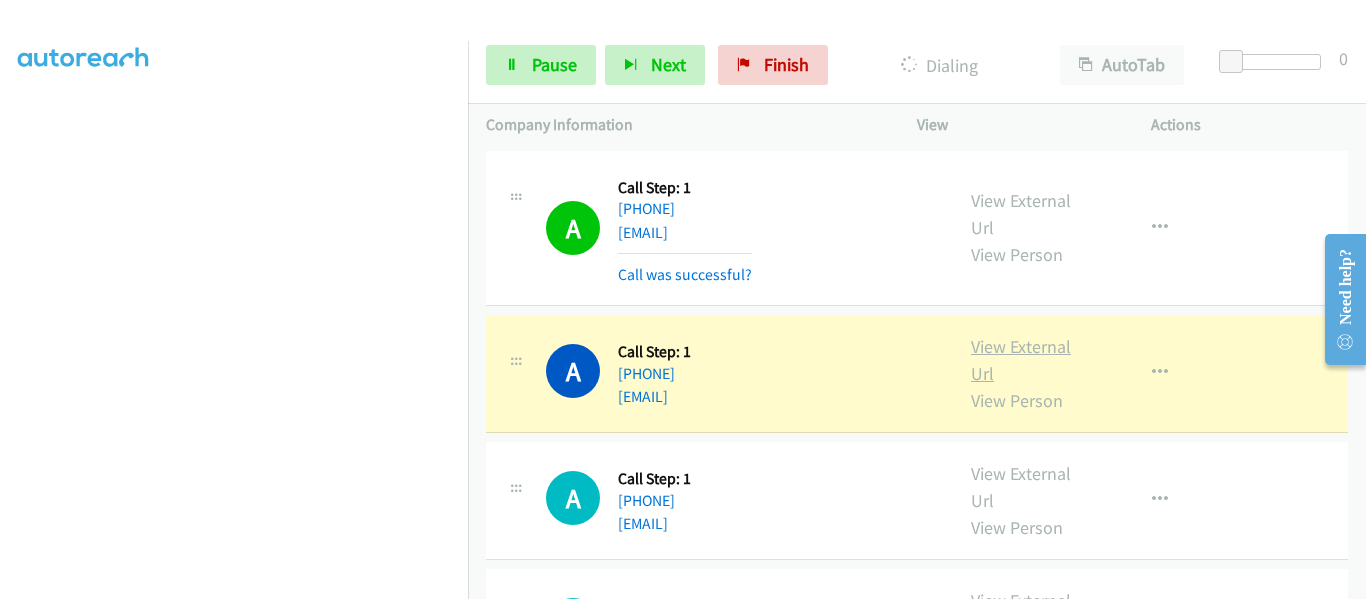 click on "View External Url" at bounding box center (1021, 360) 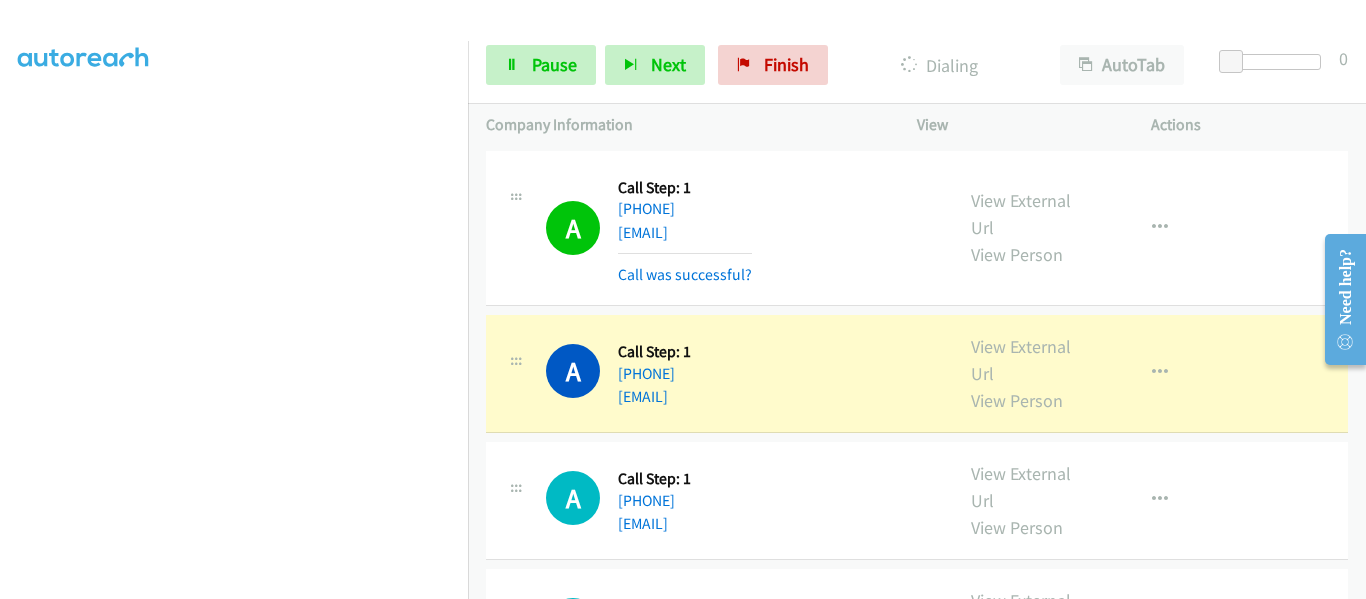 scroll, scrollTop: 200, scrollLeft: 0, axis: vertical 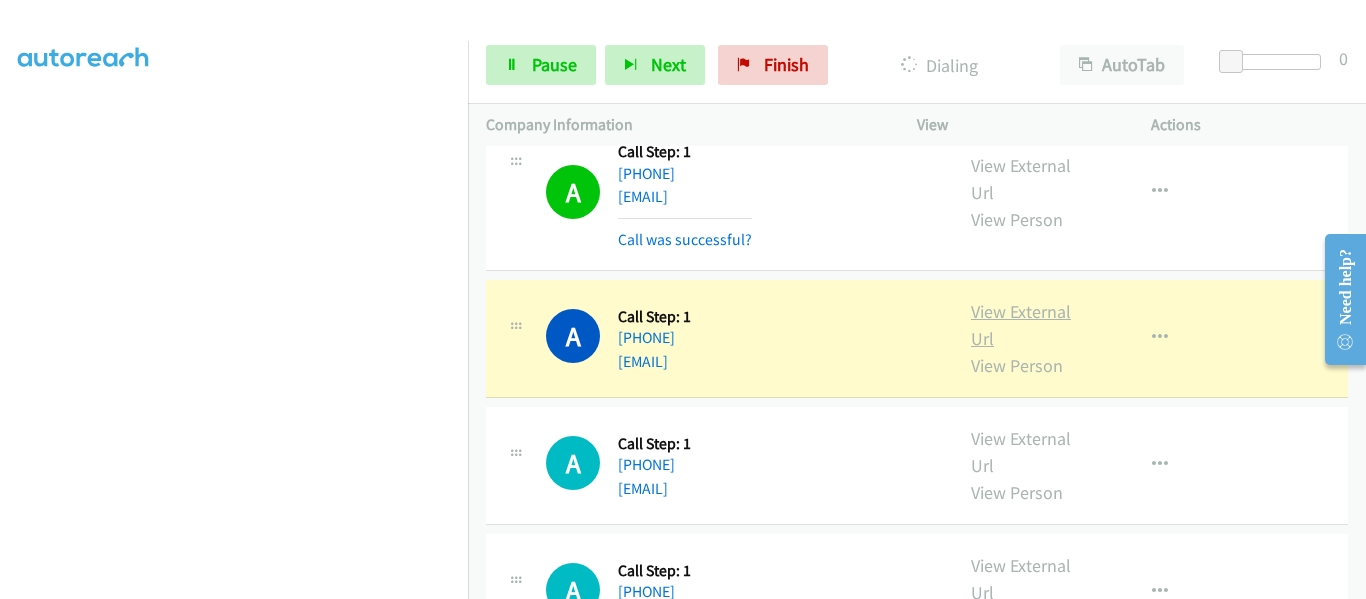 click on "View External Url" at bounding box center [1021, 325] 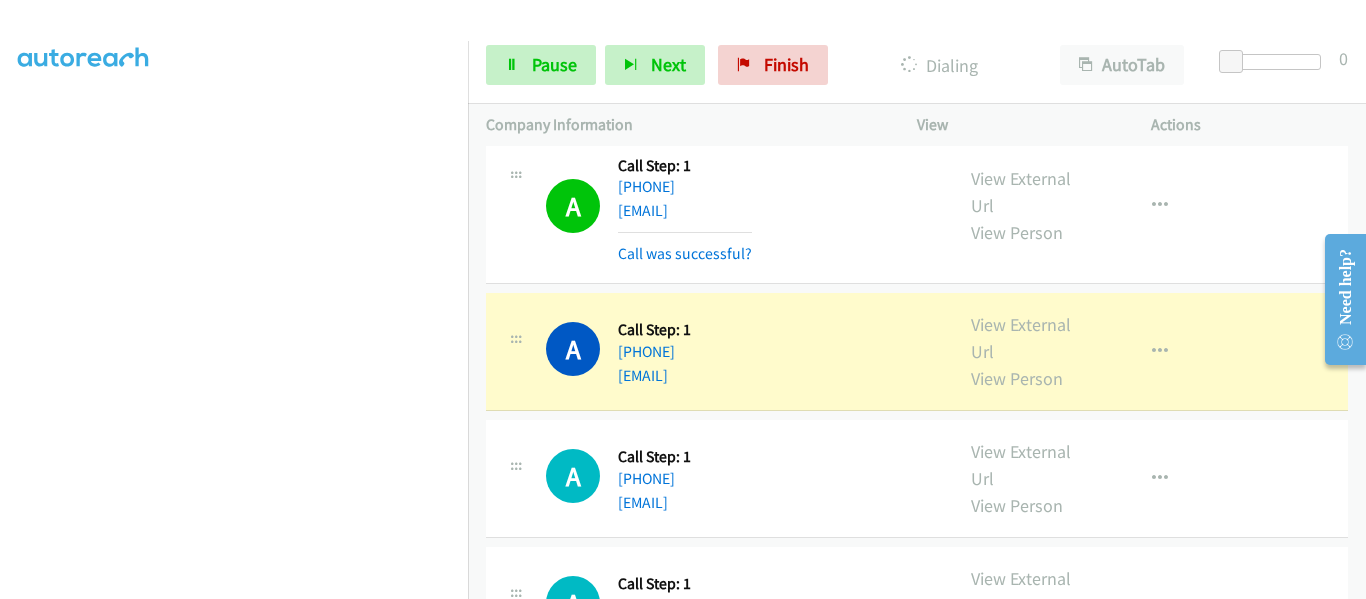 scroll, scrollTop: 400, scrollLeft: 0, axis: vertical 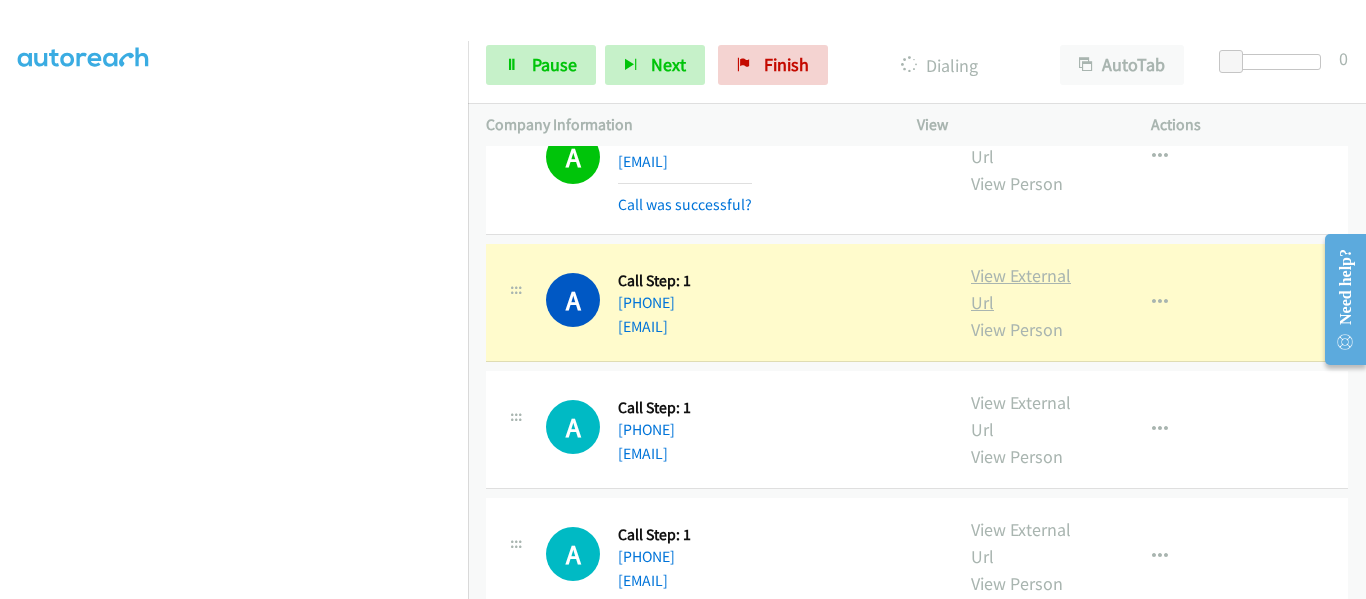 click on "View External Url" at bounding box center (1021, 289) 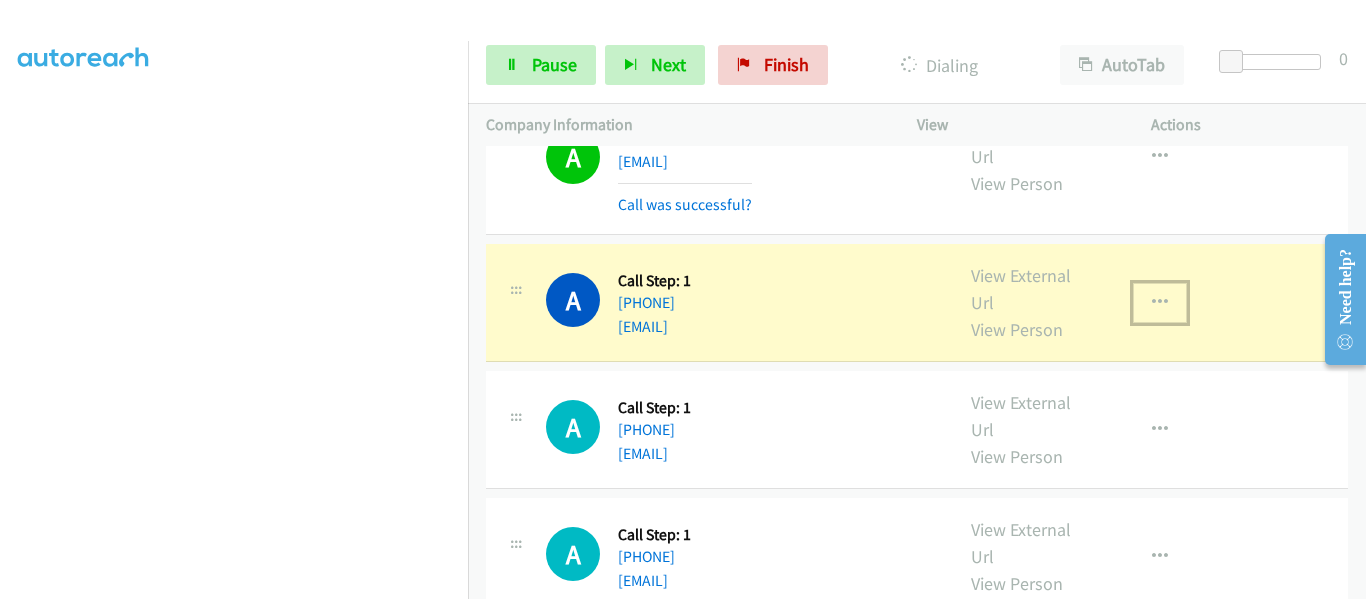 click at bounding box center (1160, 303) 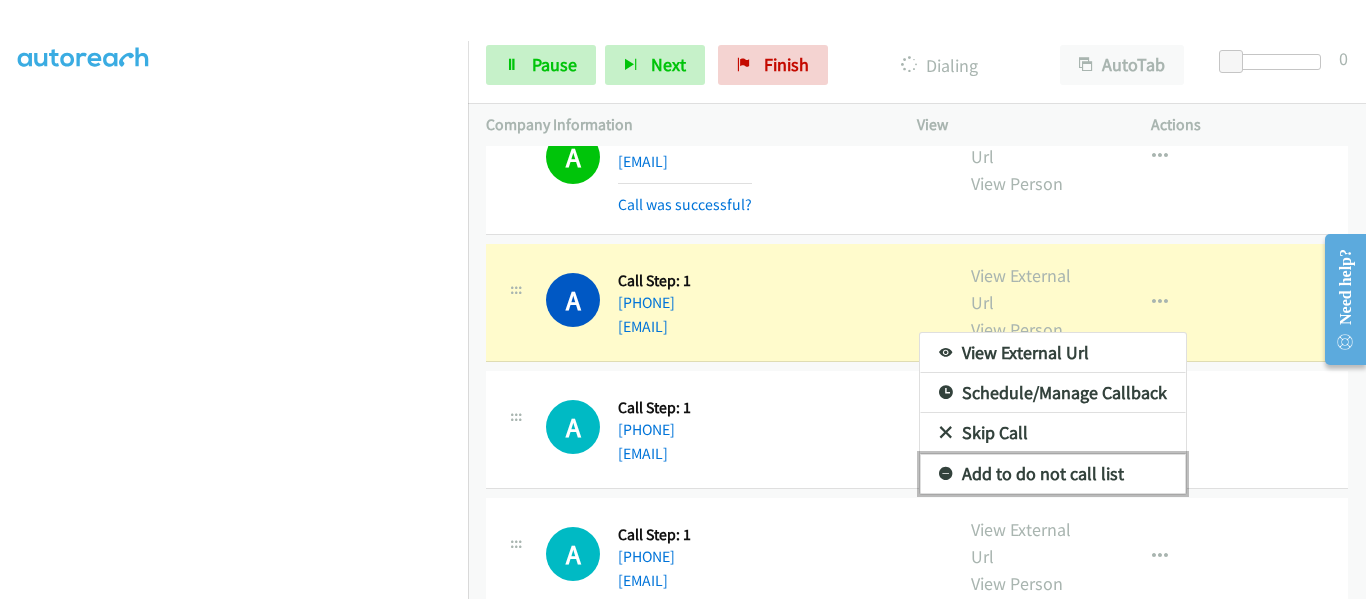 click on "Add to do not call list" at bounding box center [1053, 474] 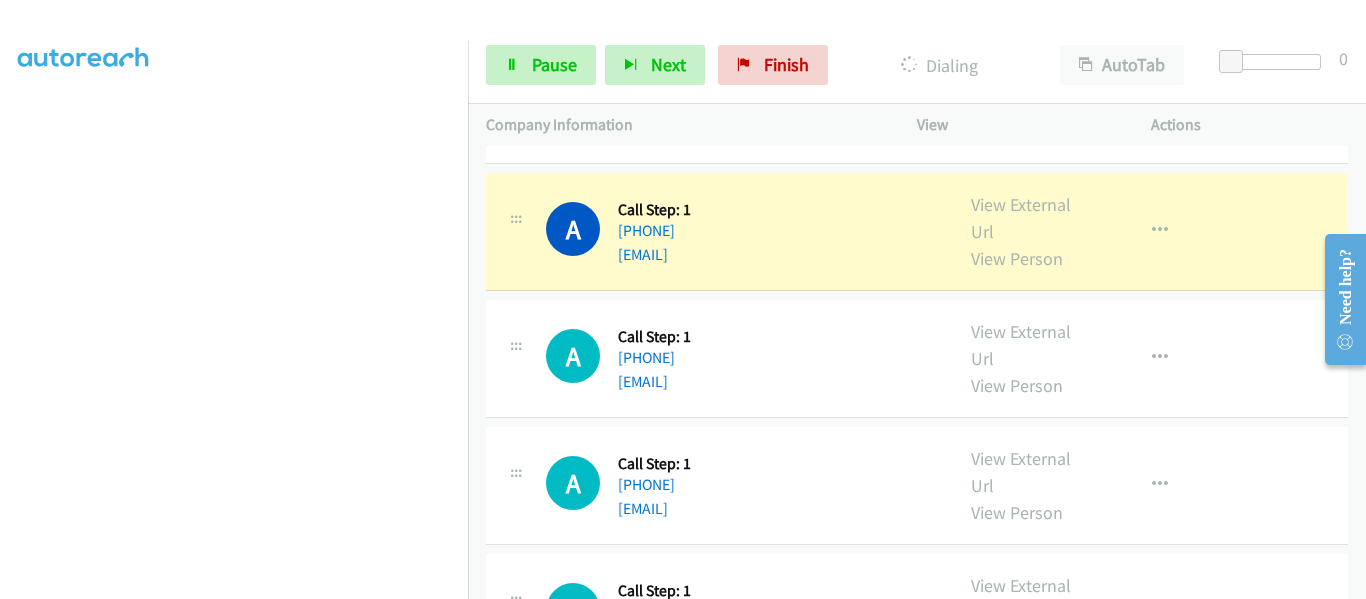 scroll, scrollTop: 600, scrollLeft: 0, axis: vertical 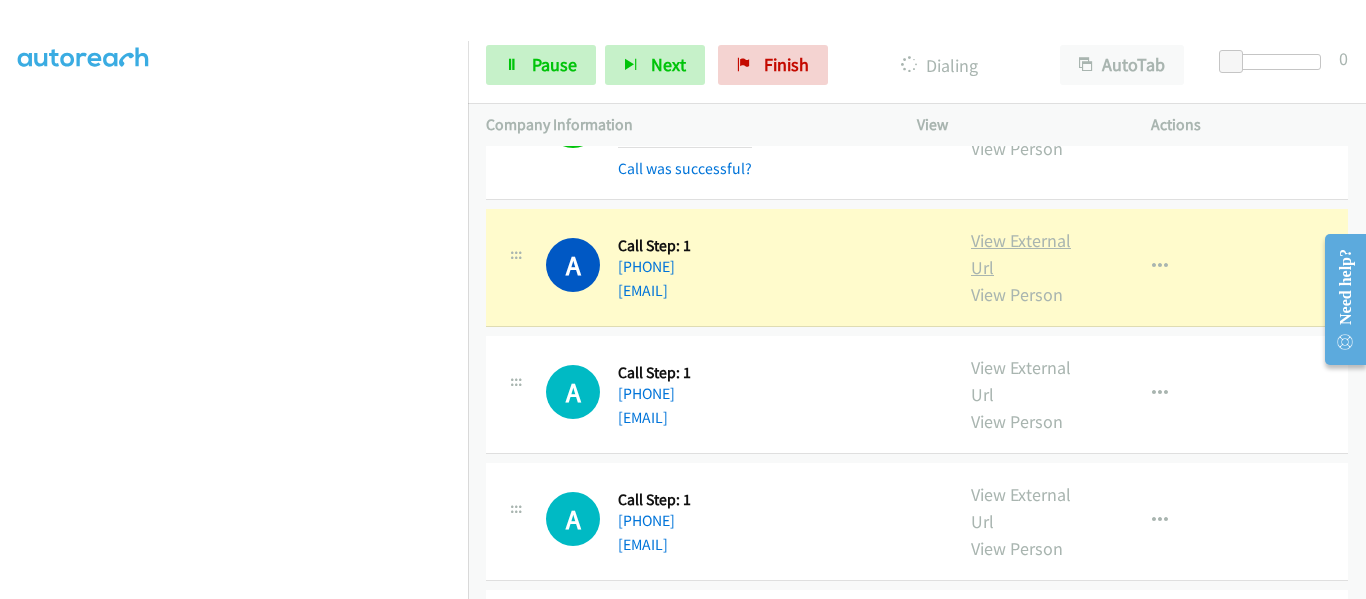 click on "View External Url" at bounding box center (1021, 254) 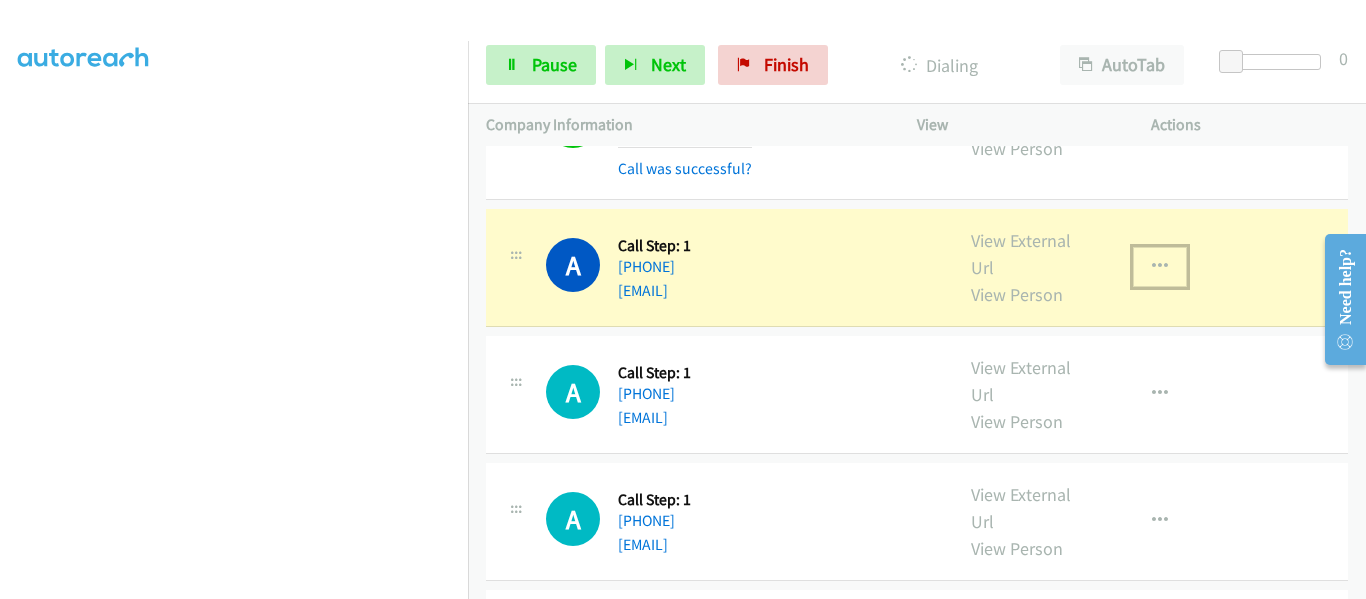 click at bounding box center [1160, 267] 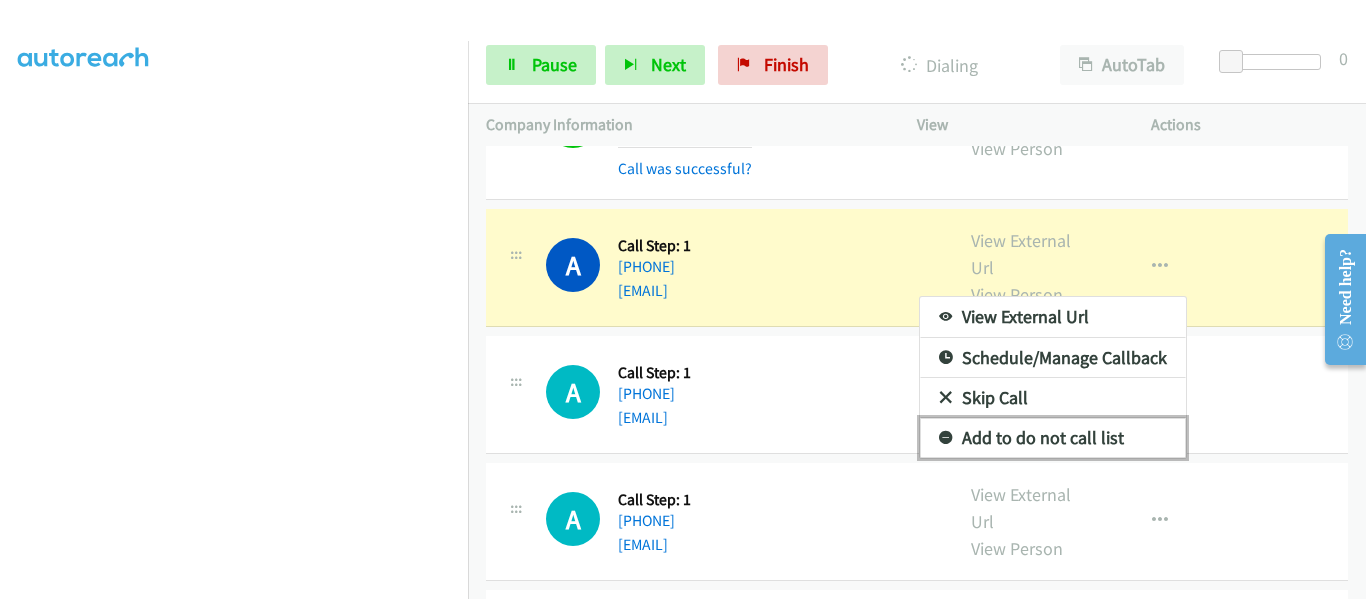 click on "Add to do not call list" at bounding box center (1053, 438) 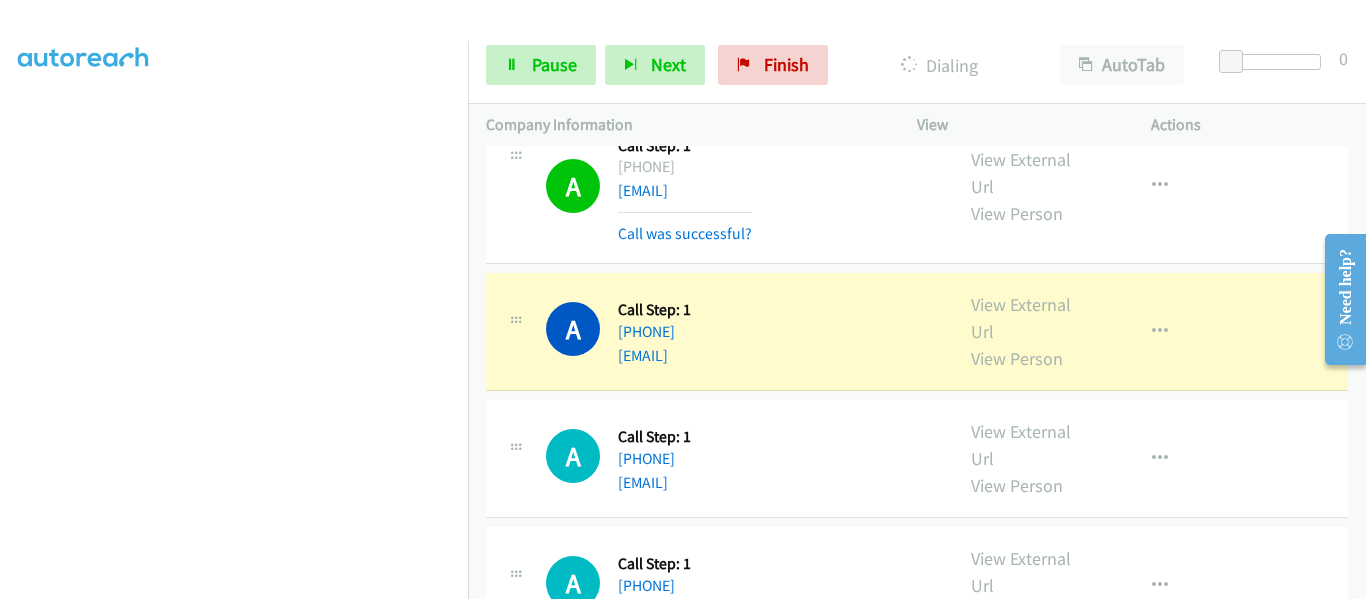 scroll, scrollTop: 800, scrollLeft: 0, axis: vertical 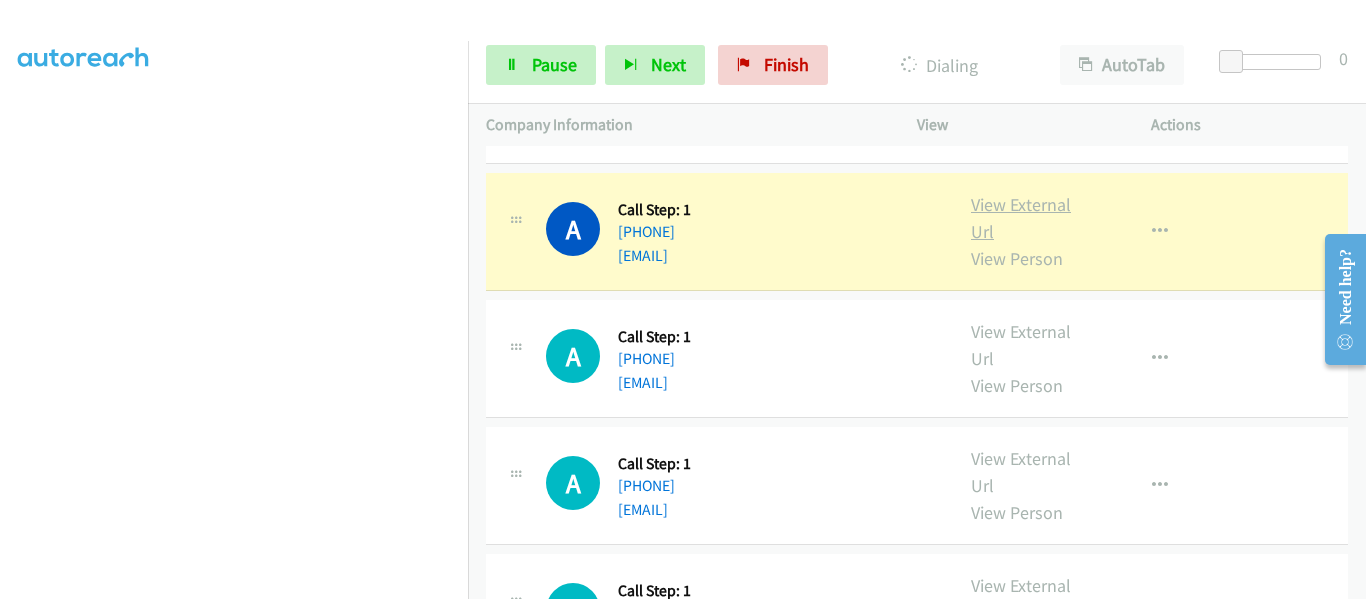 click on "View External Url" at bounding box center (1021, 218) 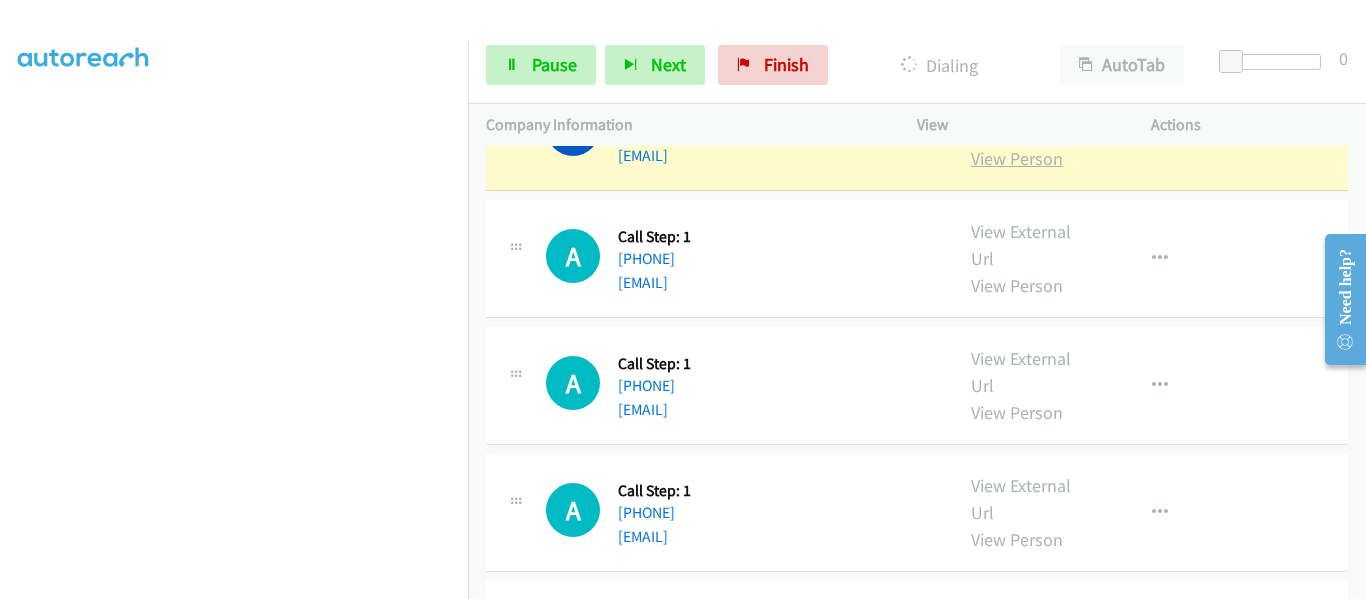 scroll, scrollTop: 922, scrollLeft: 0, axis: vertical 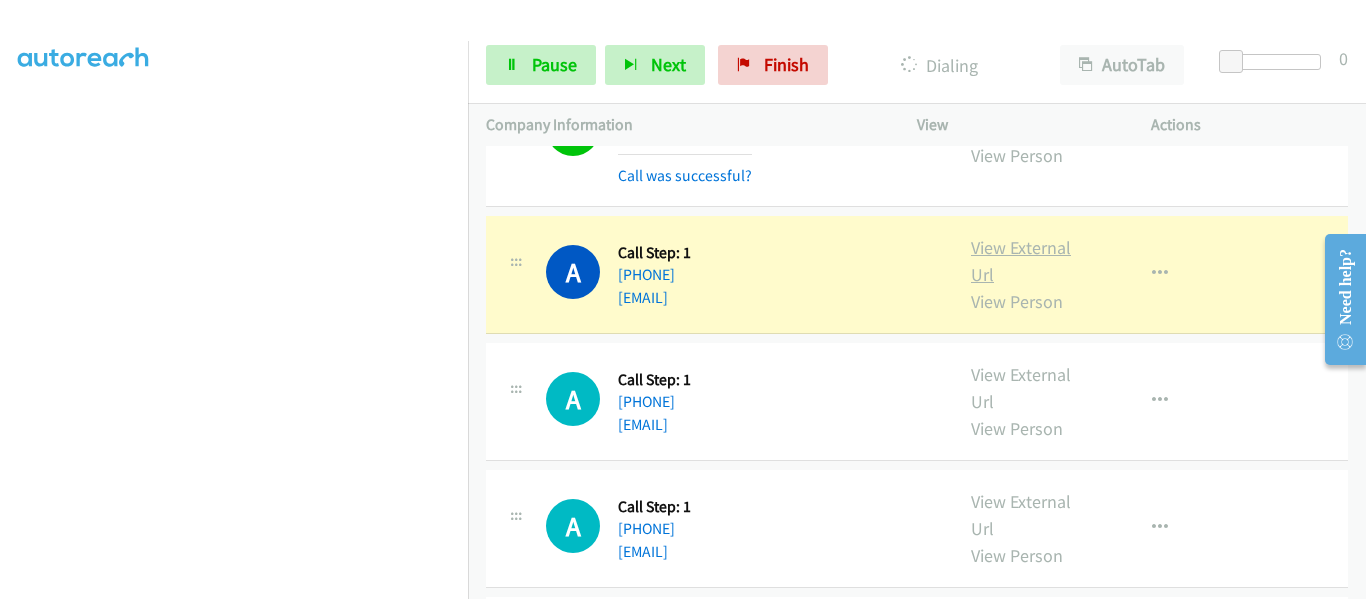click on "View External Url" at bounding box center (1021, 261) 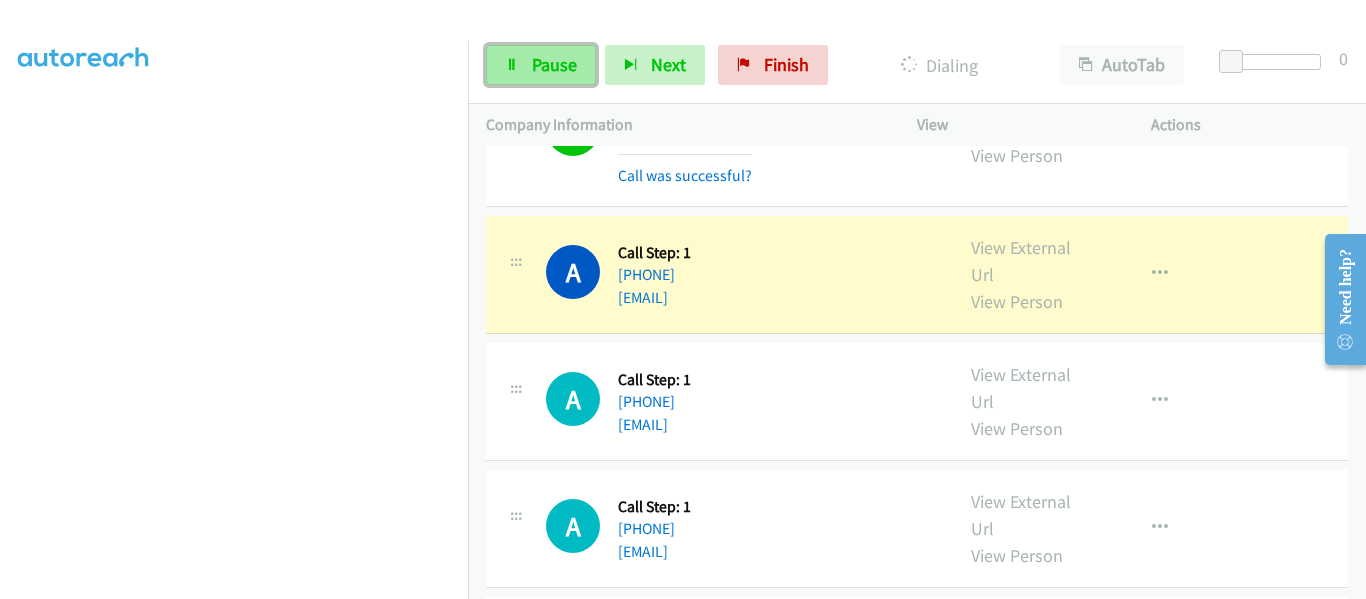 click on "Pause" at bounding box center (541, 65) 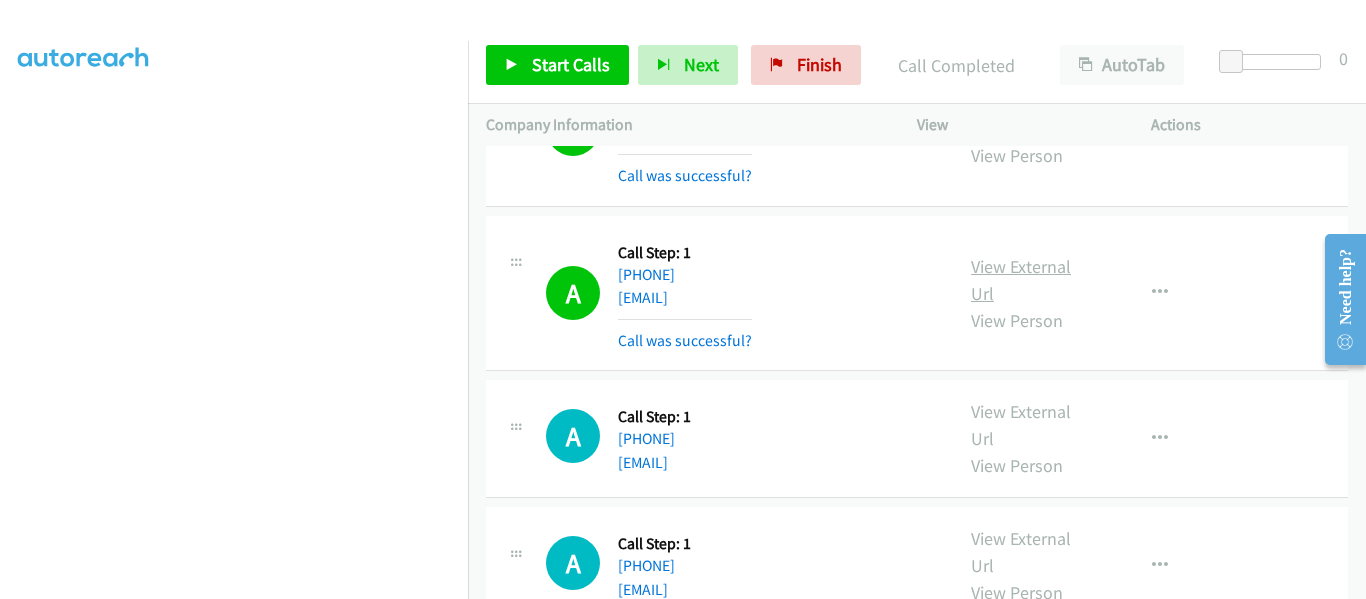click on "View External Url" at bounding box center (1021, 280) 